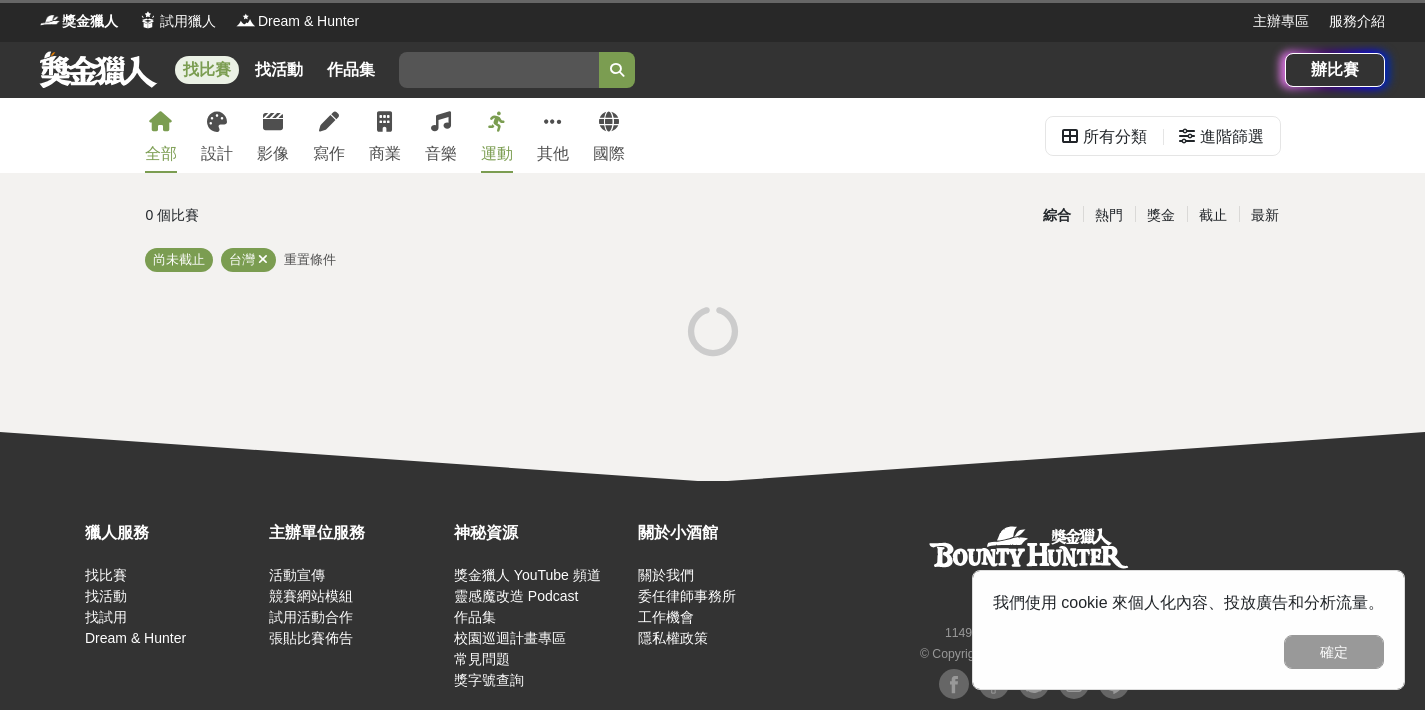 scroll, scrollTop: 0, scrollLeft: 0, axis: both 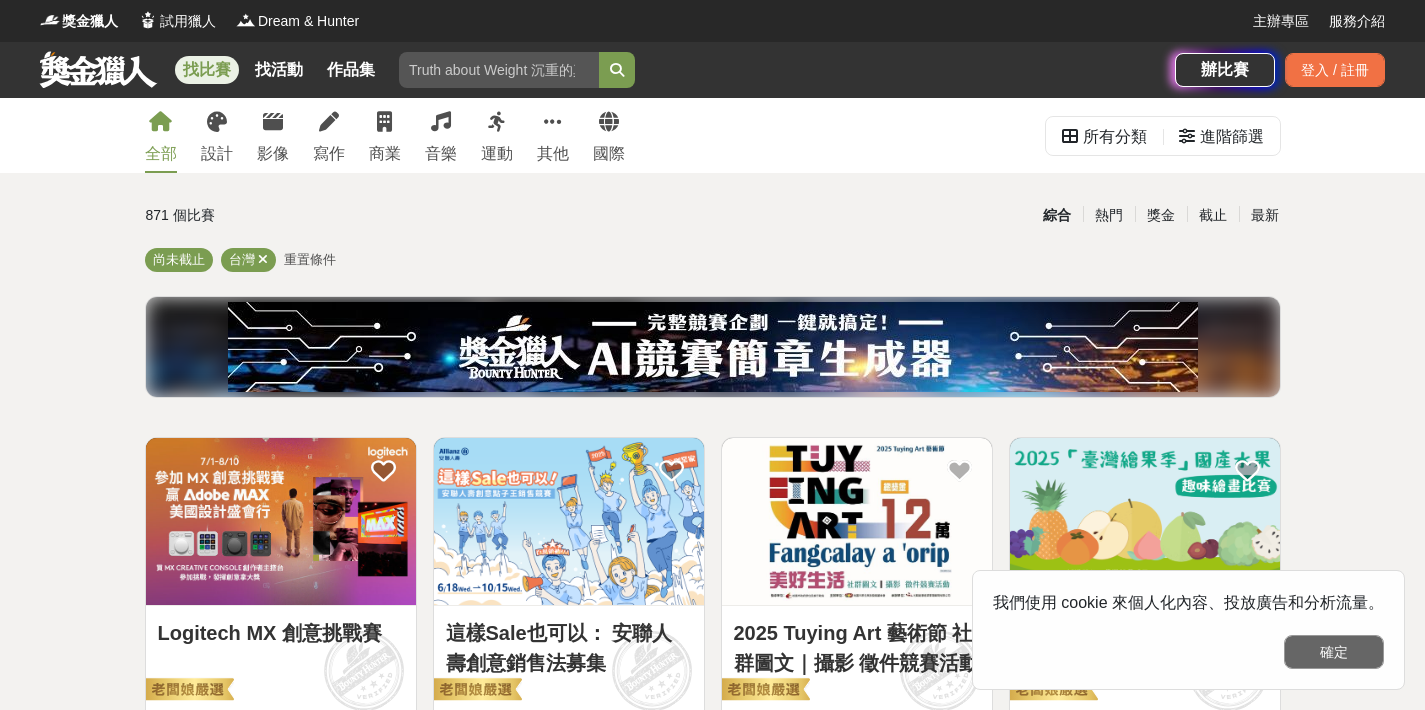 click on "確定" at bounding box center (1334, 652) 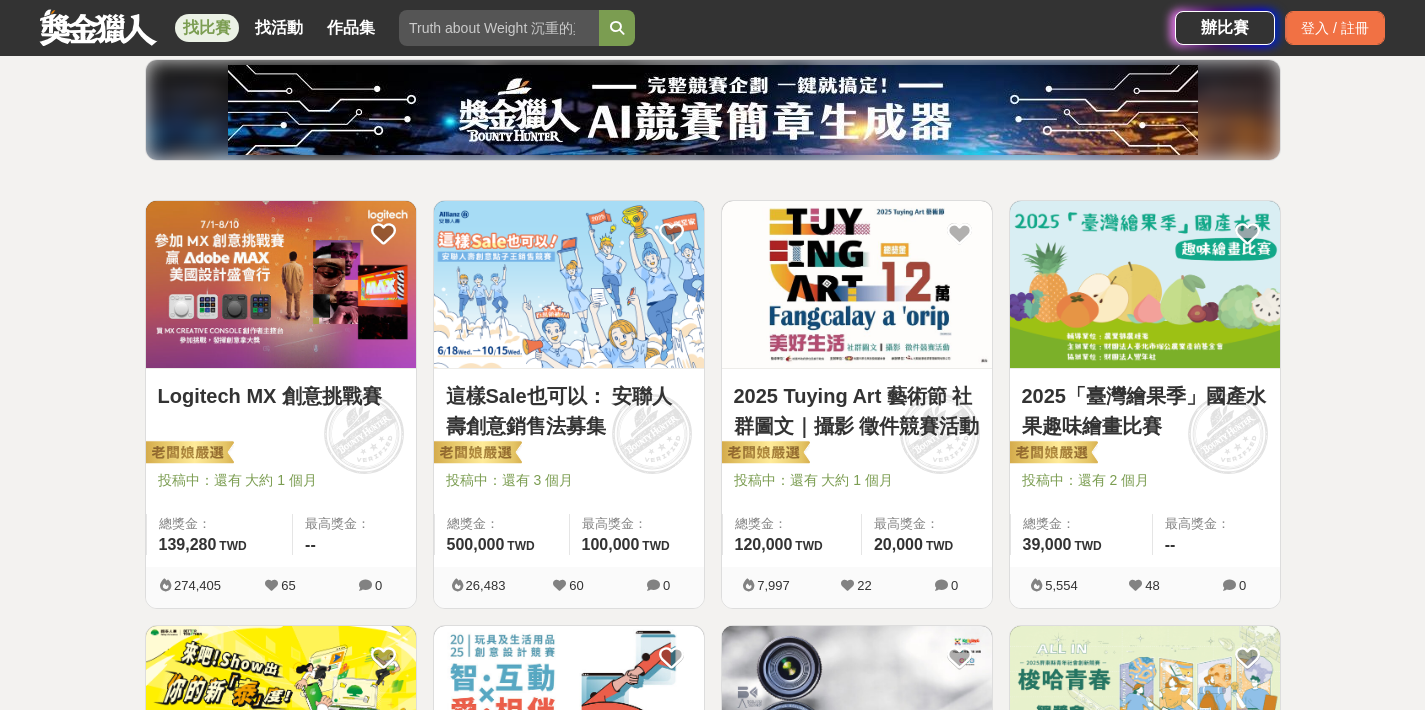 scroll, scrollTop: 247, scrollLeft: 0, axis: vertical 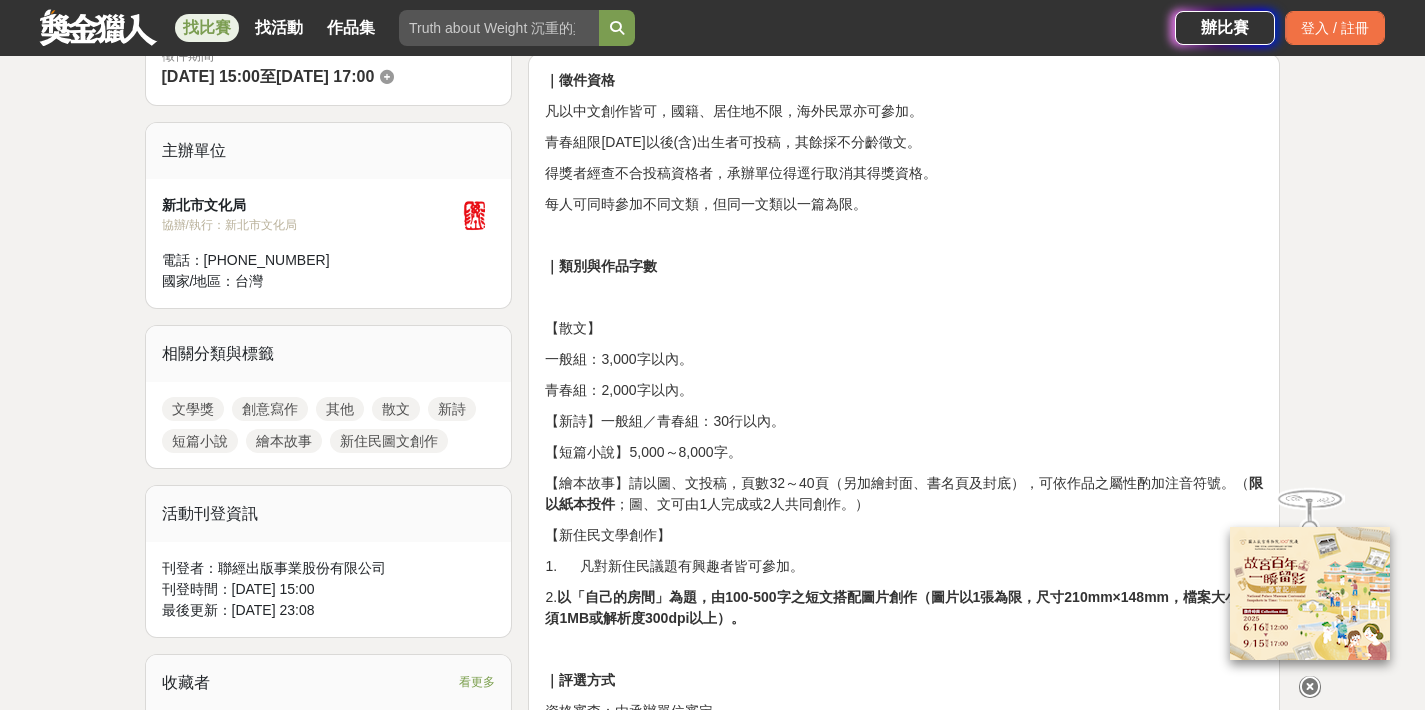 drag, startPoint x: 599, startPoint y: 426, endPoint x: 961, endPoint y: 426, distance: 362 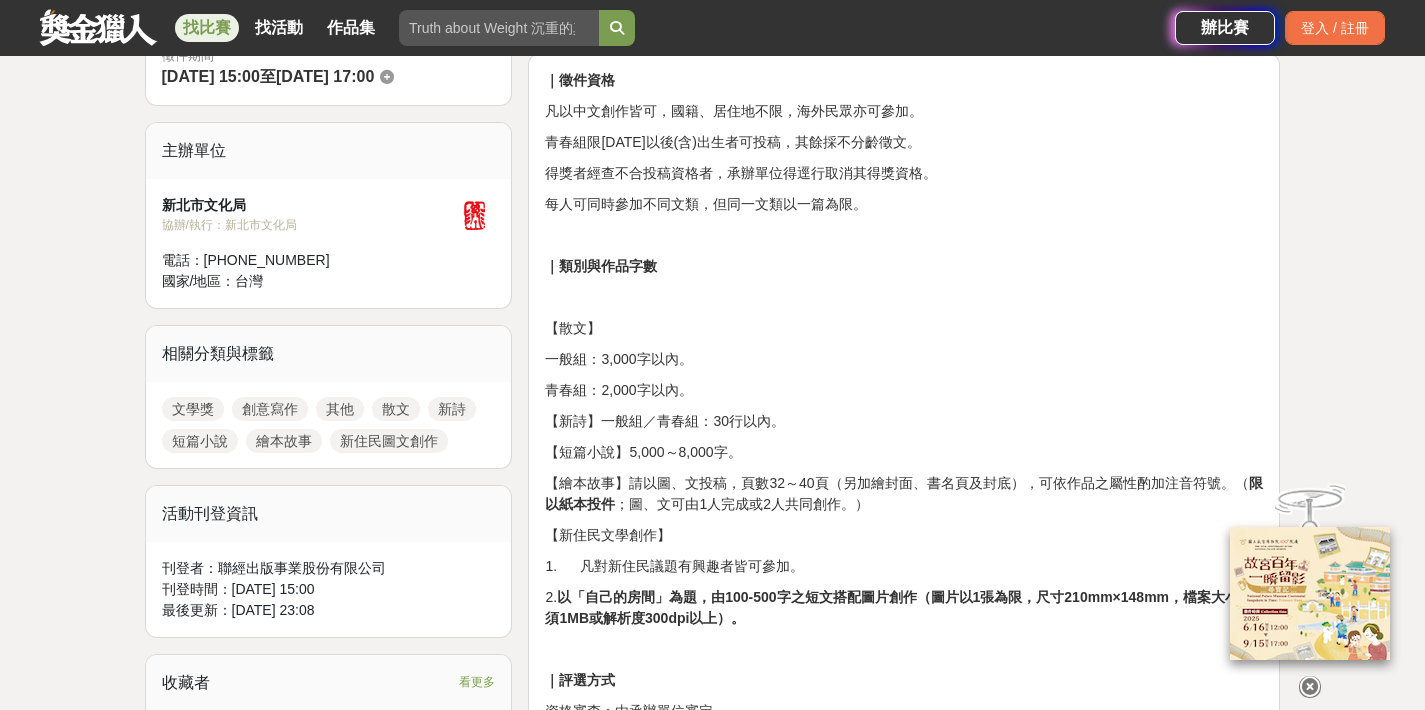 click on "【新詩】一般組／青春組：30行以內。" at bounding box center [904, 421] 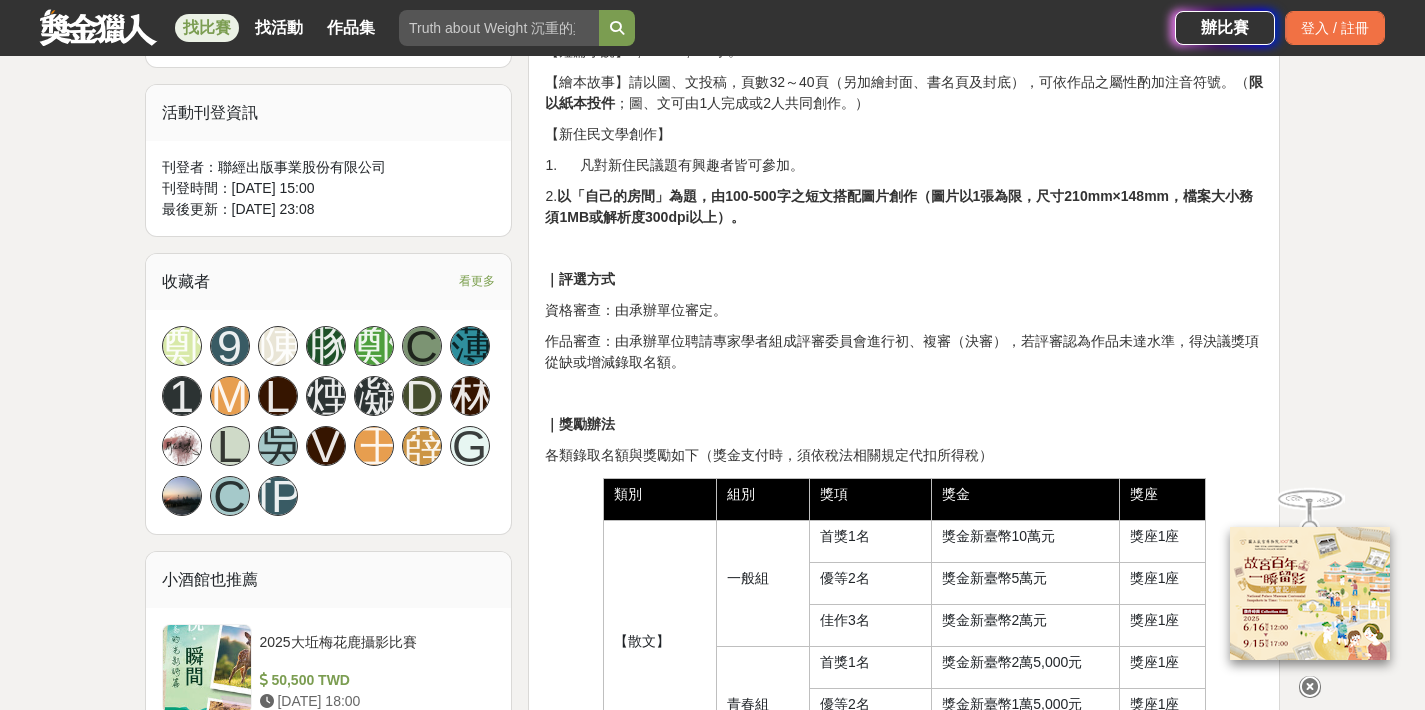 scroll, scrollTop: 927, scrollLeft: 0, axis: vertical 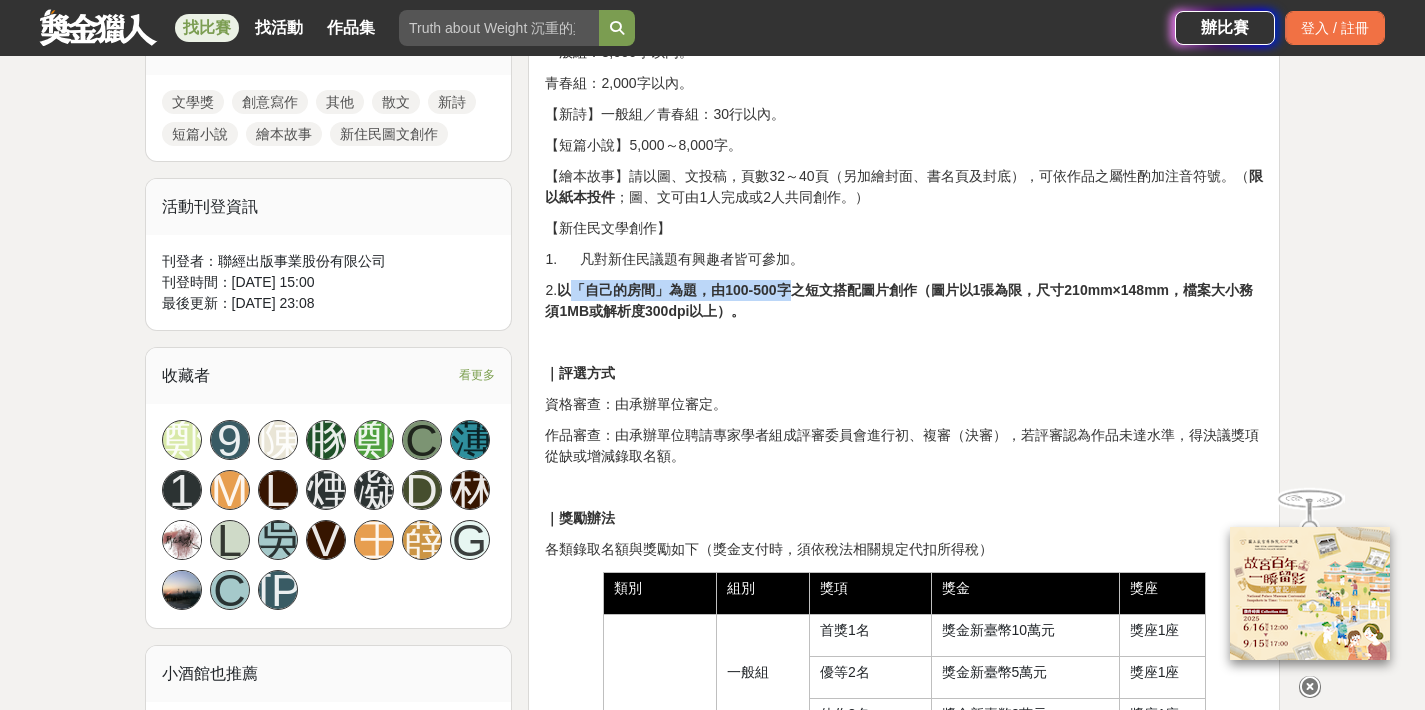 drag, startPoint x: 599, startPoint y: 290, endPoint x: 817, endPoint y: 294, distance: 218.0367 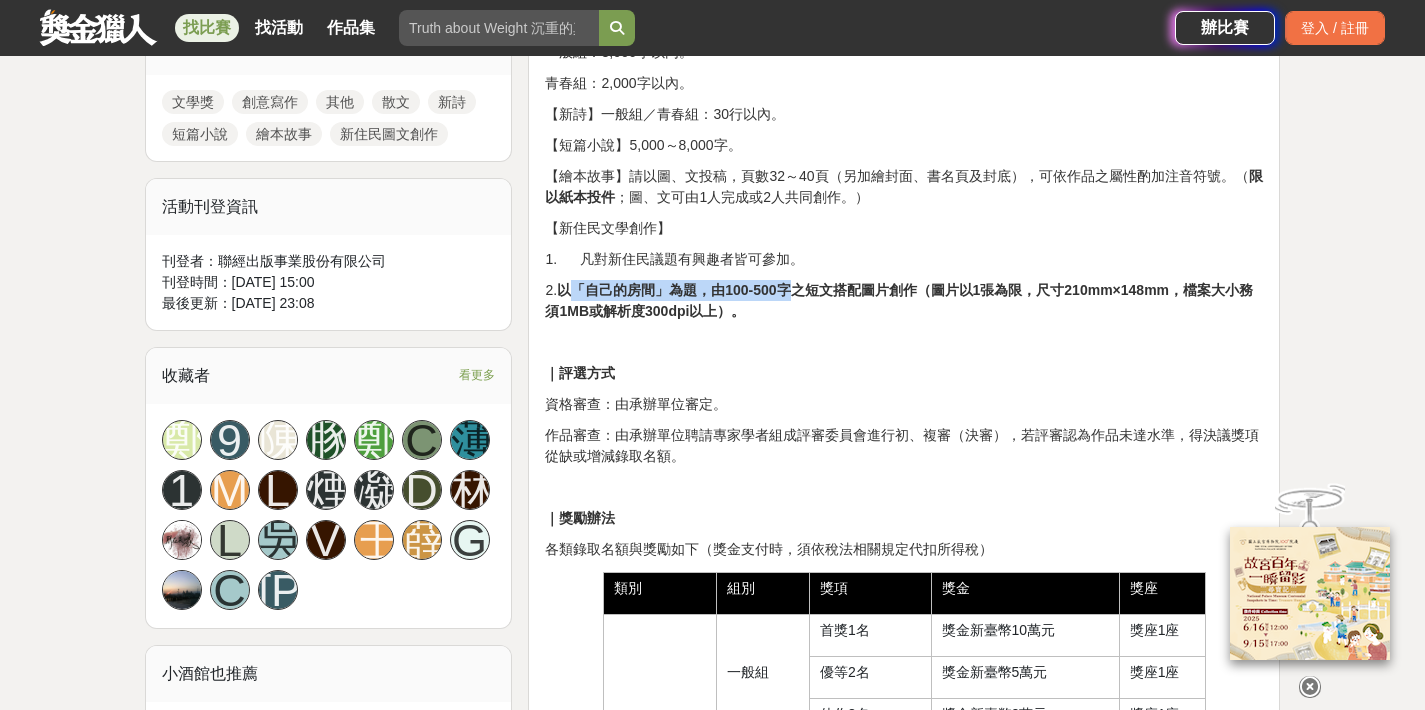 click on "以「自己的房間」為題，由100-500字之短文搭配圖片創作（圖片以1張為限，尺寸210mm×148mm，檔案大小務須1MB或解析度300dpi以上）。" at bounding box center [899, 300] 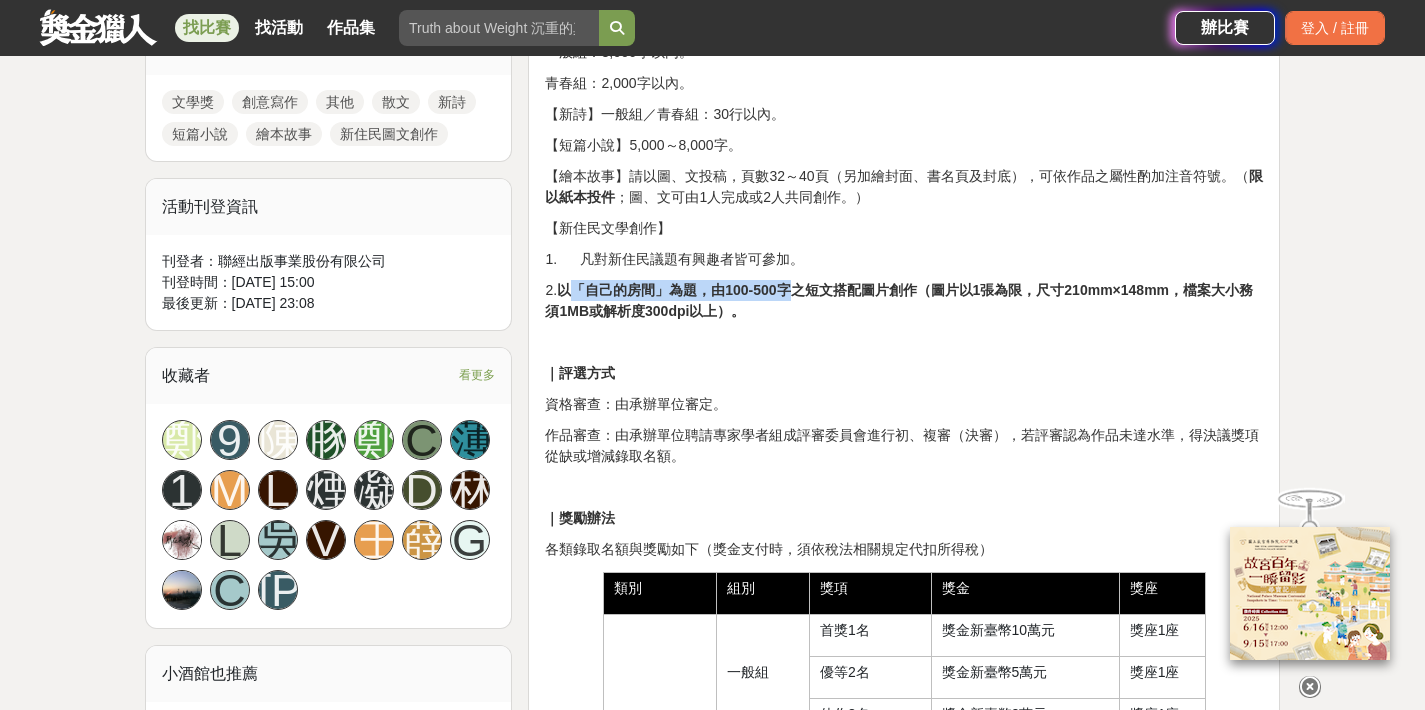click on "以「自己的房間」為題，由100-500字之短文搭配圖片創作（圖片以1張為限，尺寸210mm×148mm，檔案大小務須1MB或解析度300dpi以上）。" at bounding box center [899, 300] 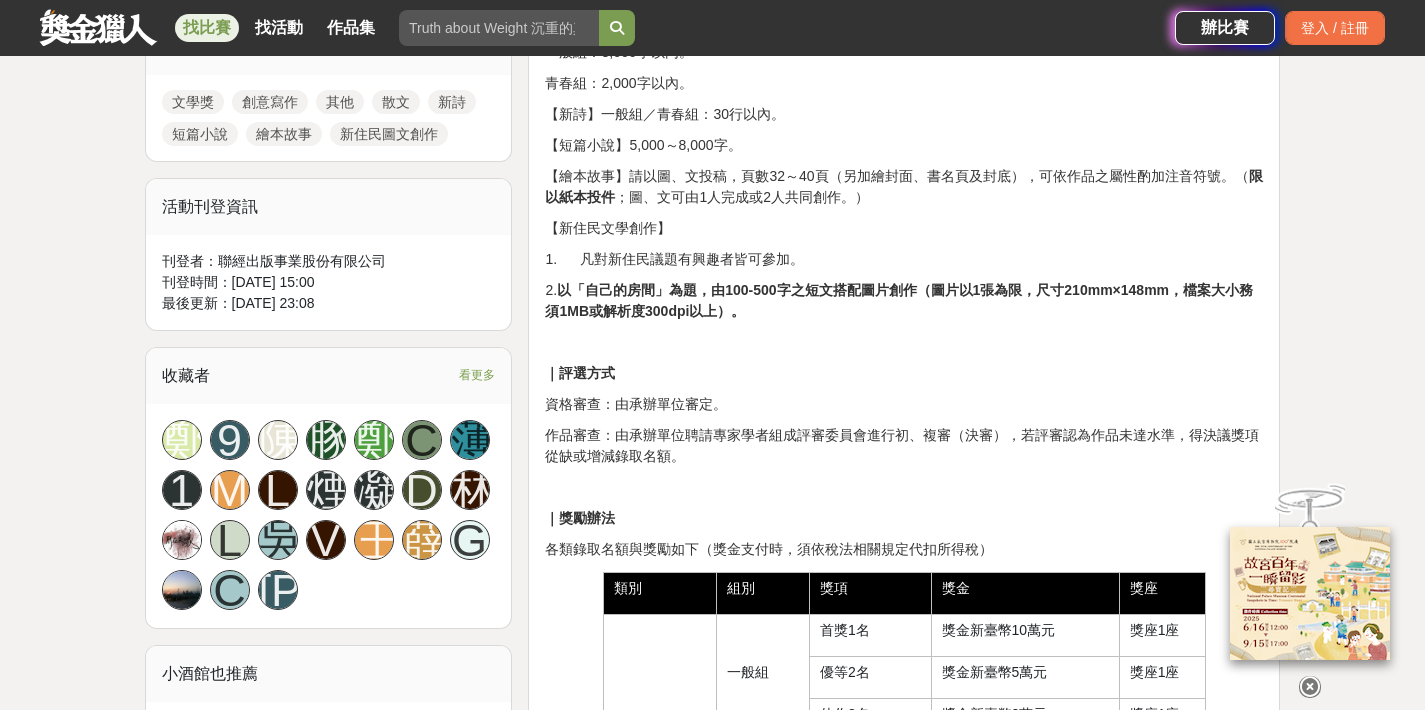 click on "【繪本故事】請以圖、文投稿，頁數32～40頁（另加繪封面、書名頁及封底），可依作品之屬性酌加注音符號。（ 限以紙本投件 ；圖、文可由1人完成或2人共同創作。）" at bounding box center (904, 187) 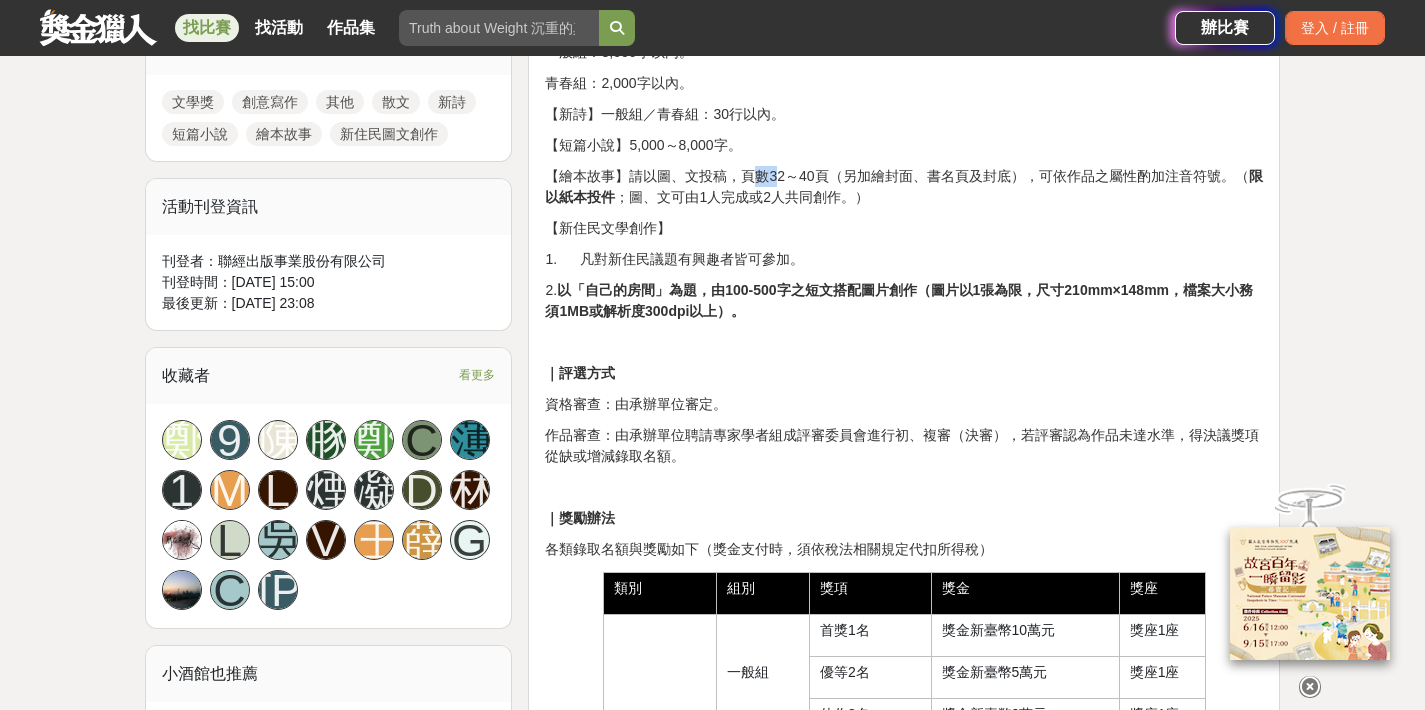 click on "【繪本故事】請以圖、文投稿，頁數32～40頁（另加繪封面、書名頁及封底），可依作品之屬性酌加注音符號。（ 限以紙本投件 ；圖、文可由1人完成或2人共同創作。）" at bounding box center (904, 187) 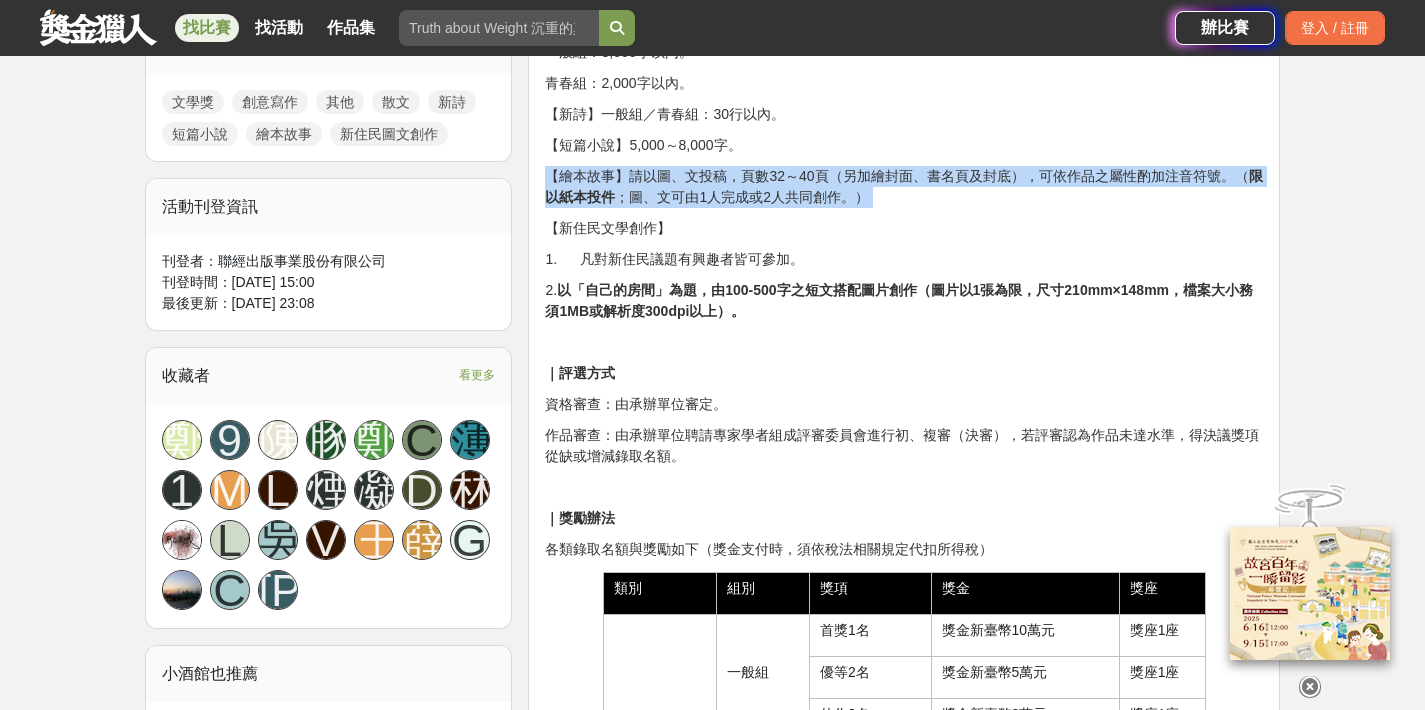 click on "【繪本故事】請以圖、文投稿，頁數32～40頁（另加繪封面、書名頁及封底），可依作品之屬性酌加注音符號。（ 限以紙本投件 ；圖、文可由1人完成或2人共同創作。）" at bounding box center [904, 187] 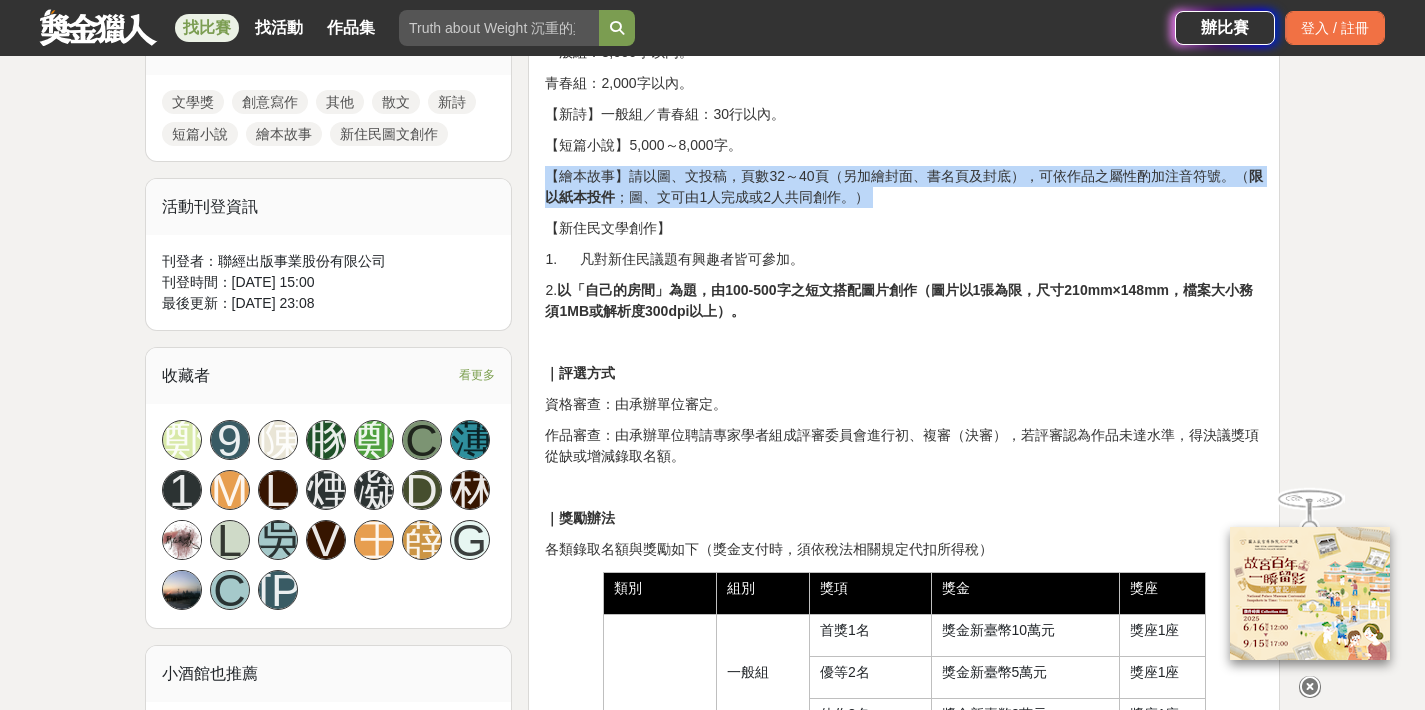 click on "【繪本故事】請以圖、文投稿，頁數32～40頁（另加繪封面、書名頁及封底），可依作品之屬性酌加注音符號。（ 限以紙本投件 ；圖、文可由1人完成或2人共同創作。）" at bounding box center [904, 187] 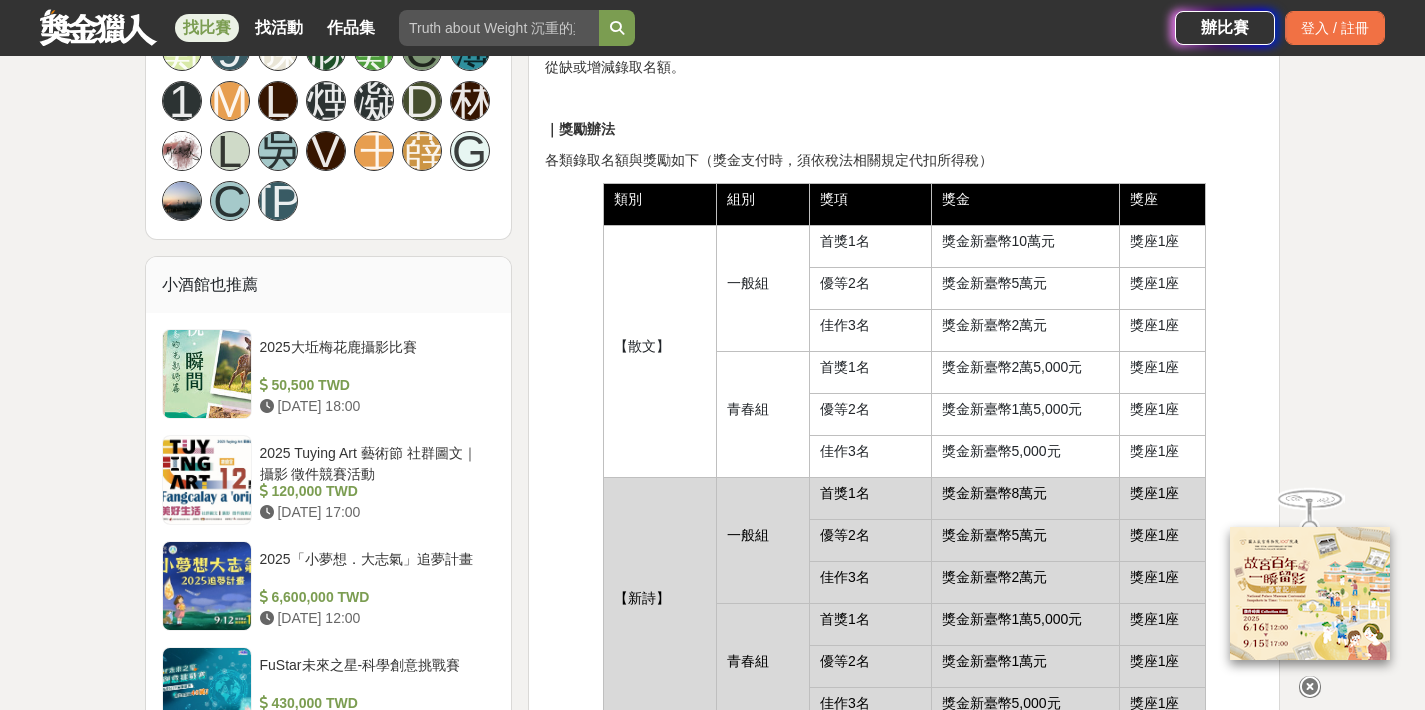 scroll, scrollTop: 2281, scrollLeft: 0, axis: vertical 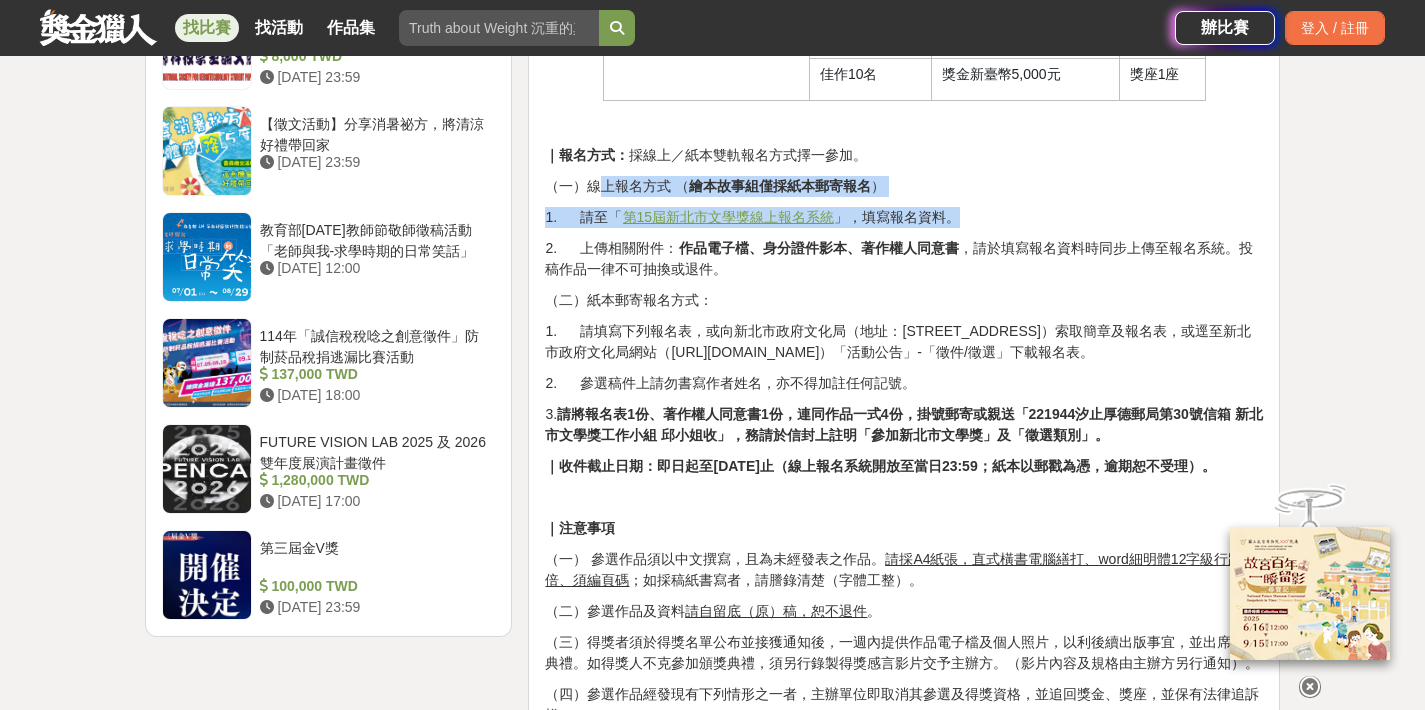 drag, startPoint x: 601, startPoint y: 184, endPoint x: 989, endPoint y: 223, distance: 389.95514 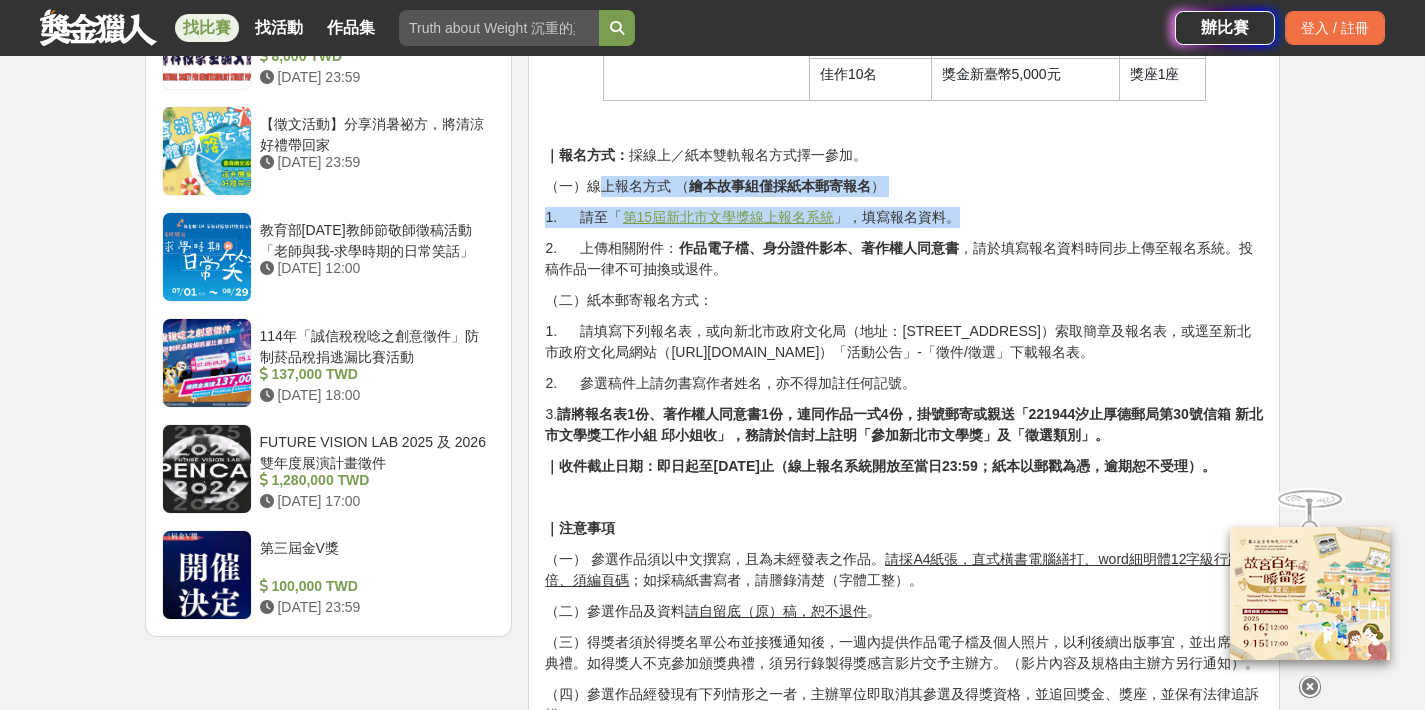 click on "｜徵件資格 凡以中文創作皆可，國籍、居住地不限，海外民眾亦可參加。 青春組限[DATE]以後(含)出生者可投稿，其餘採不分齡徵文。 得獎者經查不合投稿資格者，承辦單位得逕行取消其得獎資格。 每人可同時參加不同文類，但同一文類以一篇為限。   ｜類別與作品字數   【散文】 一般組：3,000字以內。 青春組：2,000字以內。  【新詩】一般組／青春組：30行以內。  【短篇小說】5,000～8,000字。  【繪本故事】請以圖、文投稿，頁數32～40頁（另加繪封面、書名頁及封底），可依作品之屬性酌加注音符號。（ 限以紙本投件 ；圖、文可由1人完成或2人共同創作。）  【新住民文學創作】 1.      凡對新住民議題有興趣者皆可參加。 2.         ｜評選方式 資格審查：由承辦單位審定。   ｜獎勵辦法 類別 組別 獎項 獎金 獎座 【散文】 一般組 首獎1名 獎座1座" at bounding box center [904, -91] 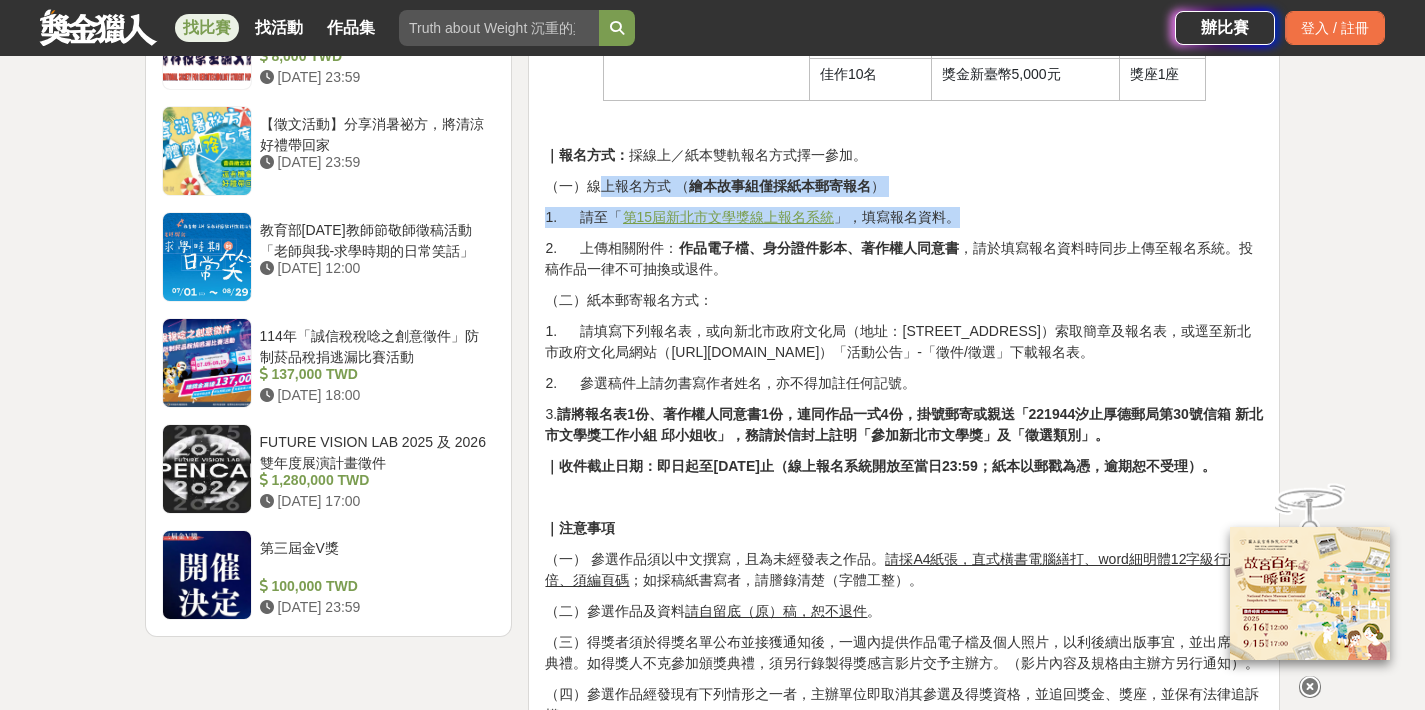 click on "1.      請至「 第15屆新北市文學獎線上報名系統 」，填寫報名資料。" at bounding box center (904, 217) 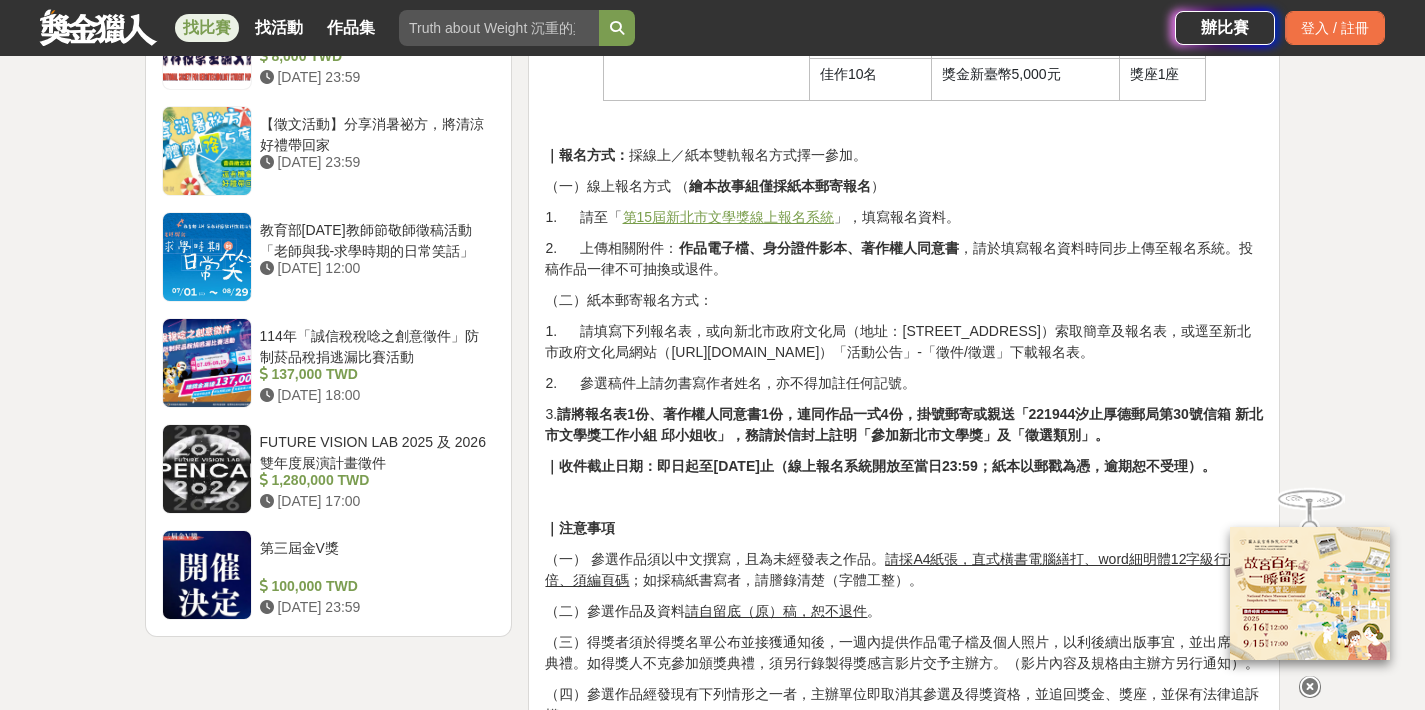 click on "2.      上傳相關附件： 作品電子檔、身分證件影本、著作權人同意書 ，請於填寫報名資料時同步上傳至報名系統。投稿作品一律不可抽換或退件。" at bounding box center (904, 259) 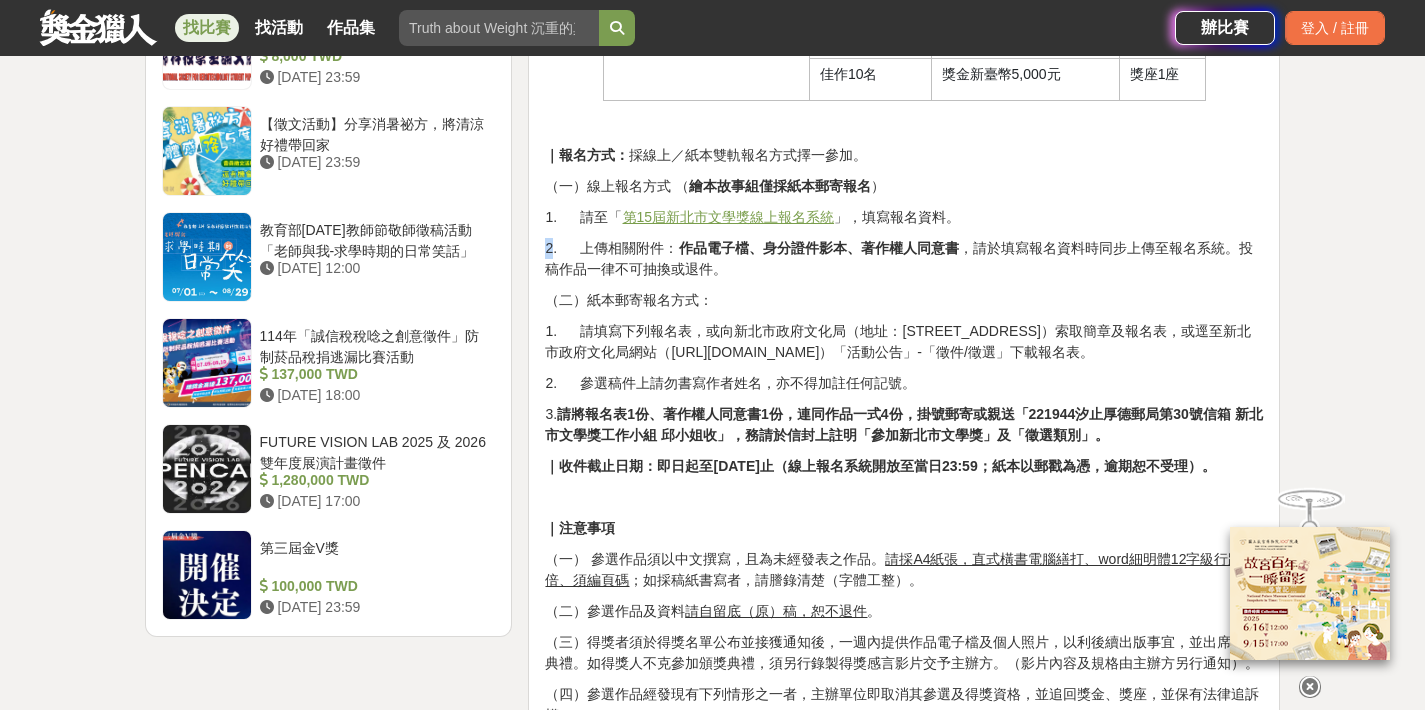 click on "2.      上傳相關附件： 作品電子檔、身分證件影本、著作權人同意書 ，請於填寫報名資料時同步上傳至報名系統。投稿作品一律不可抽換或退件。" at bounding box center (904, 259) 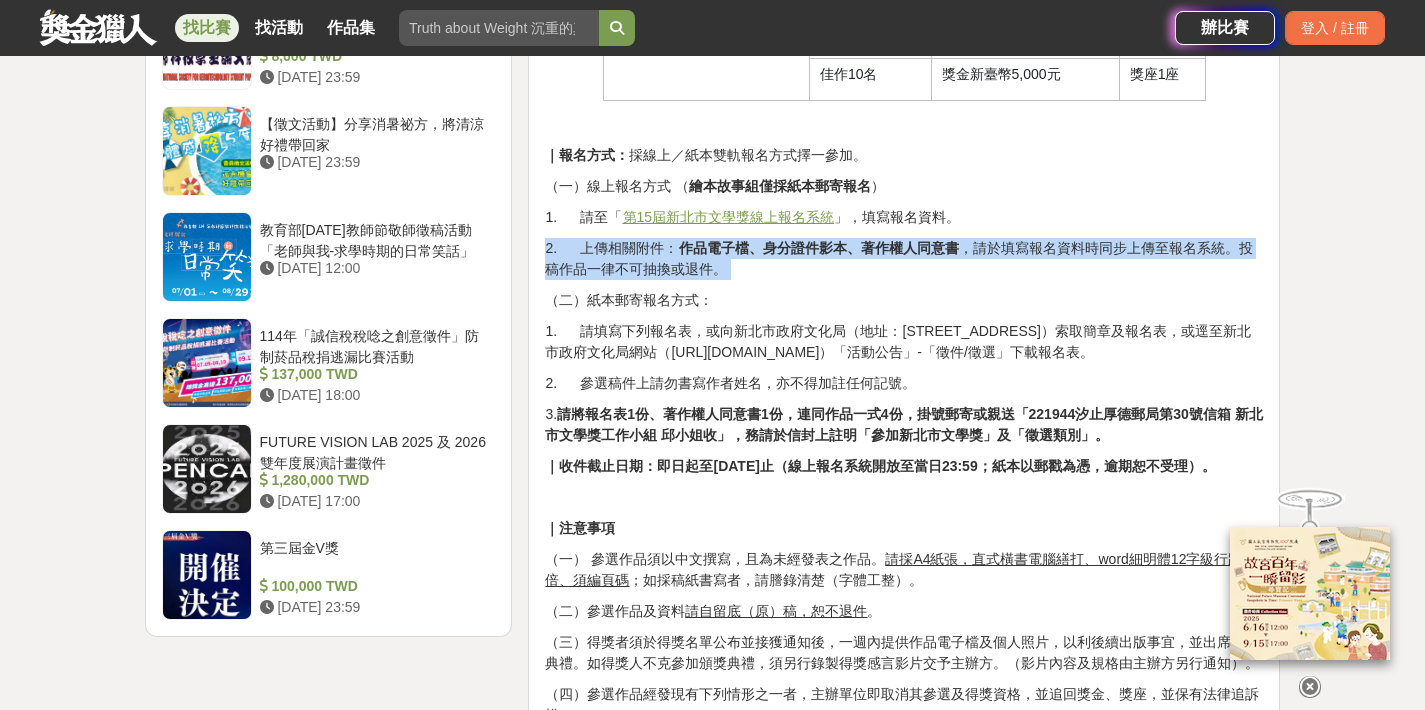 click on "2.      上傳相關附件： 作品電子檔、身分證件影本、著作權人同意書 ，請於填寫報名資料時同步上傳至報名系統。投稿作品一律不可抽換或退件。" at bounding box center [904, 259] 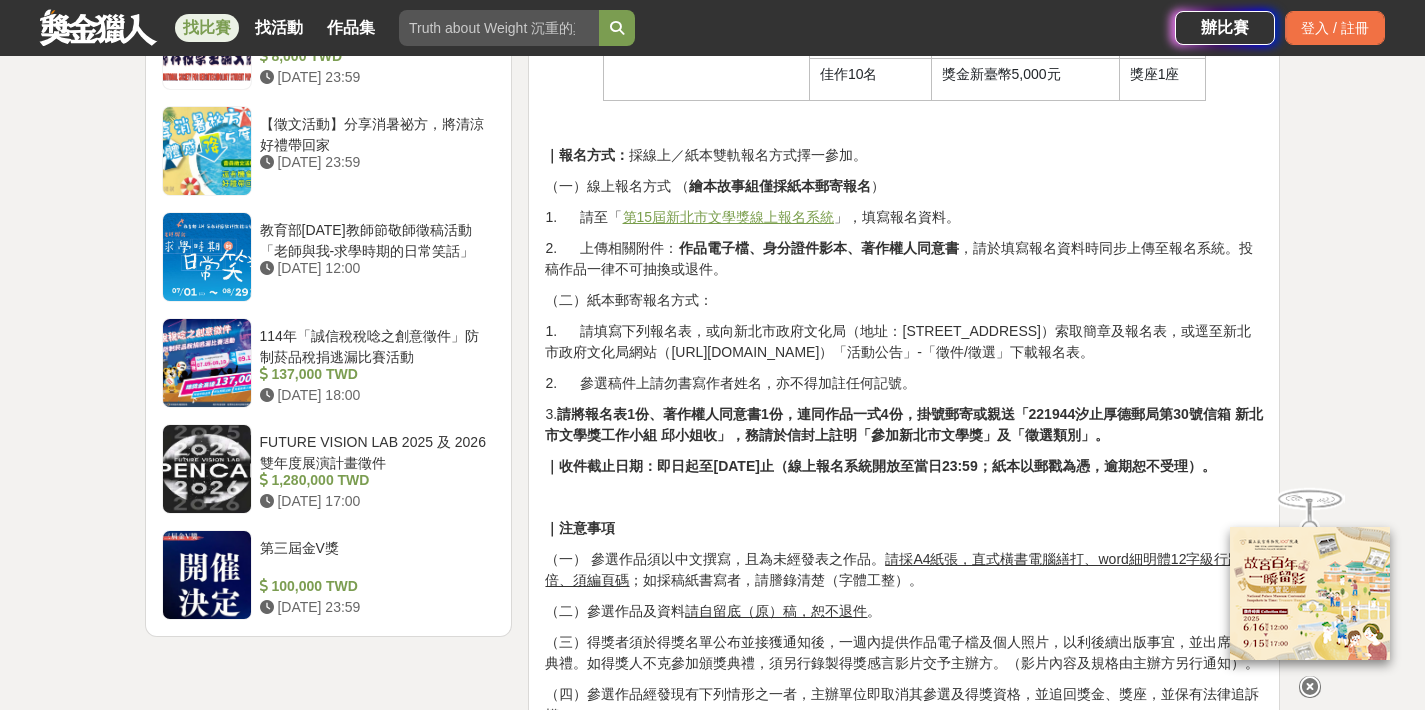 click on "（二）紙本郵寄報名方式：" at bounding box center (904, 300) 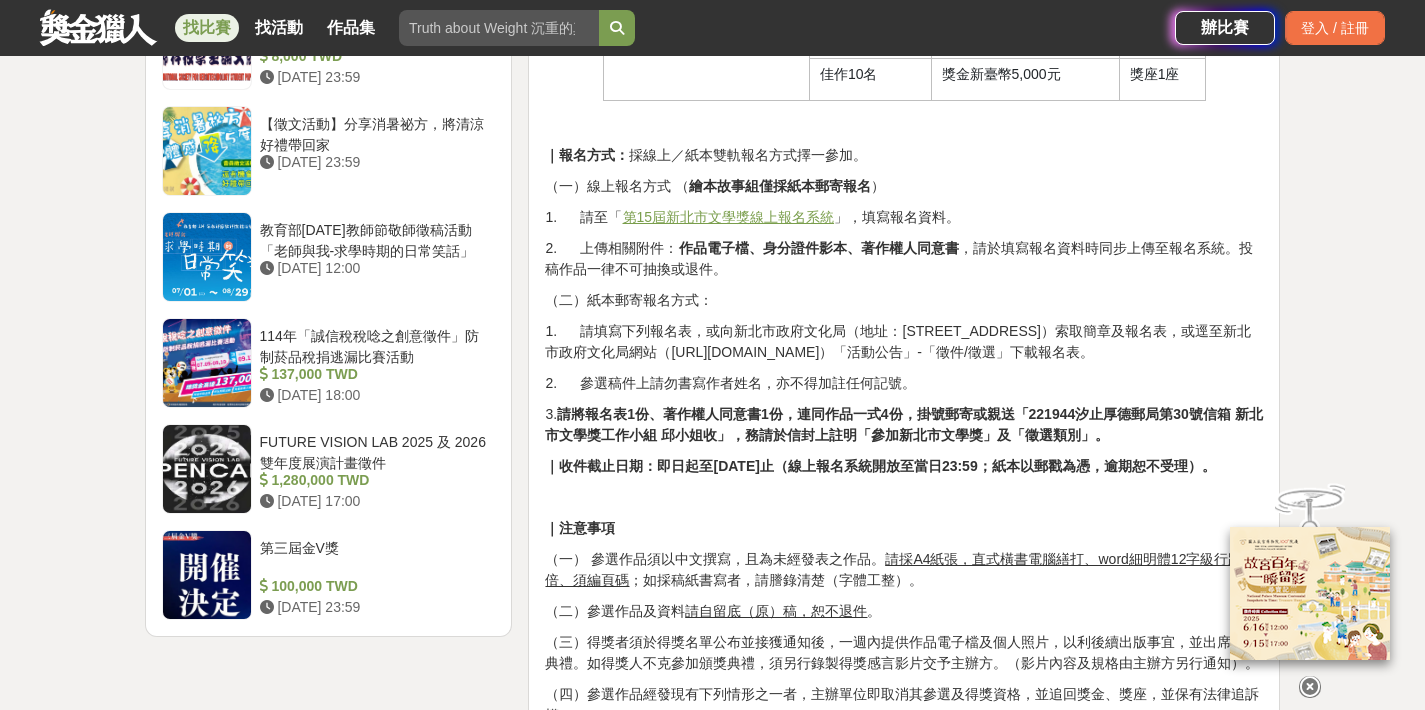 click on "1.      請填寫下列報名表，或向新北市政府文化局（地址：[STREET_ADDRESS]）索取簡章及報名表，或逕至新北市政府文化局網站（[URL][DOMAIN_NAME]）「活動公告」-「徵件/徵選」下載報名表。" at bounding box center (904, 342) 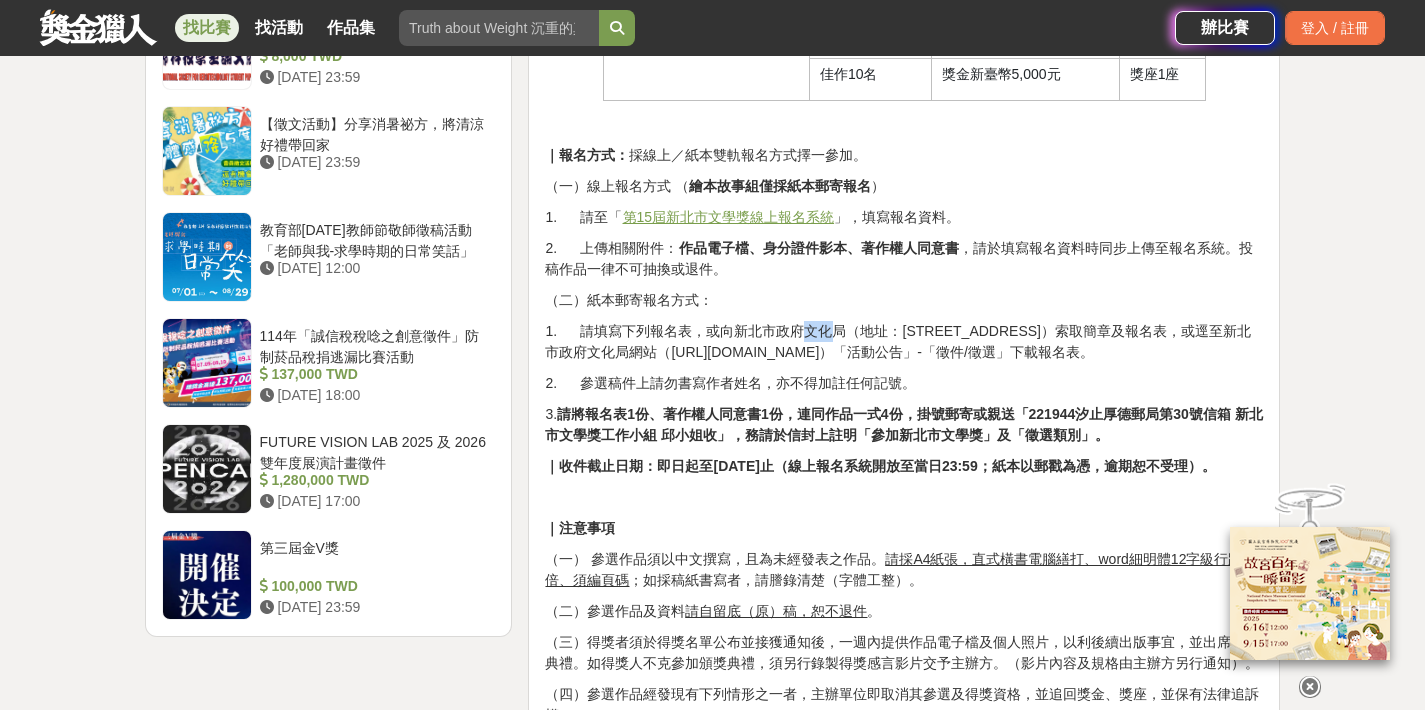 click on "1.      請填寫下列報名表，或向新北市政府文化局（地址：[STREET_ADDRESS]）索取簡章及報名表，或逕至新北市政府文化局網站（[URL][DOMAIN_NAME]）「活動公告」-「徵件/徵選」下載報名表。" at bounding box center (904, 342) 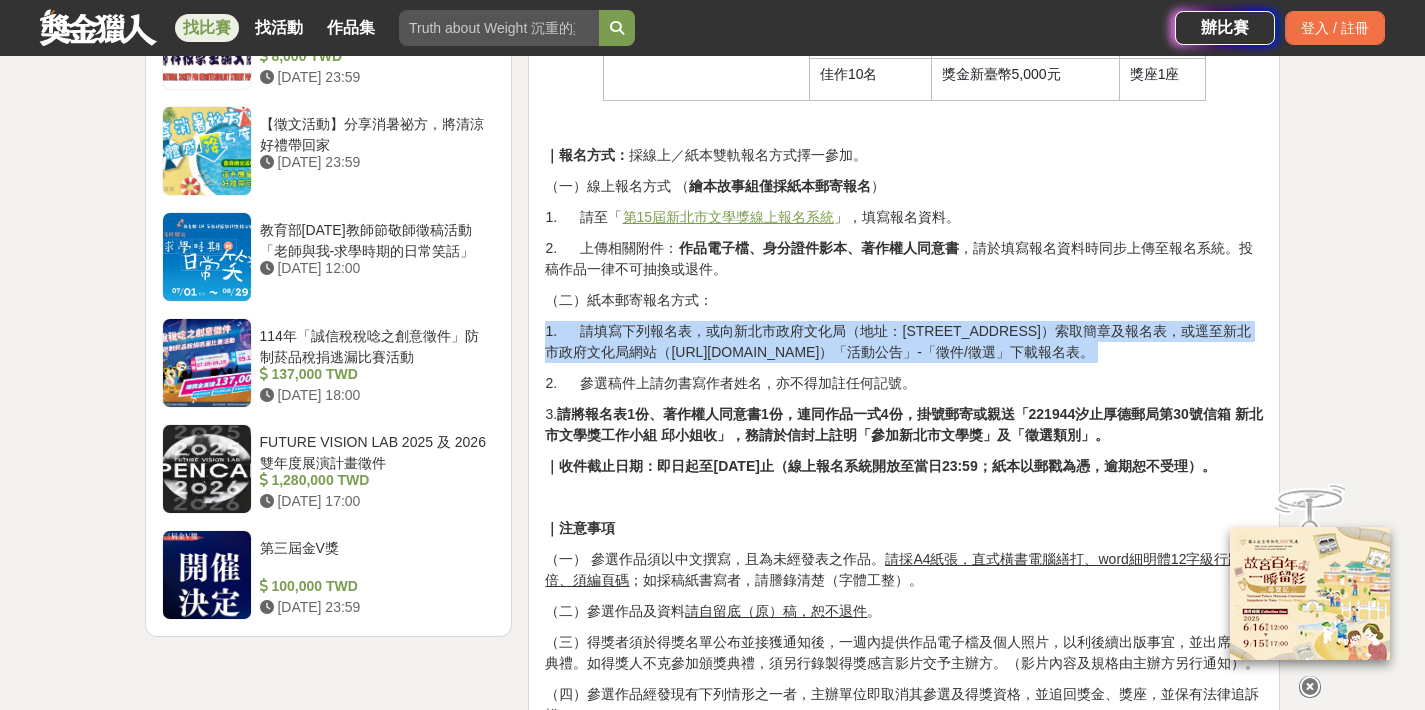 click on "1.      請填寫下列報名表，或向新北市政府文化局（地址：[STREET_ADDRESS]）索取簡章及報名表，或逕至新北市政府文化局網站（[URL][DOMAIN_NAME]）「活動公告」-「徵件/徵選」下載報名表。" at bounding box center (904, 342) 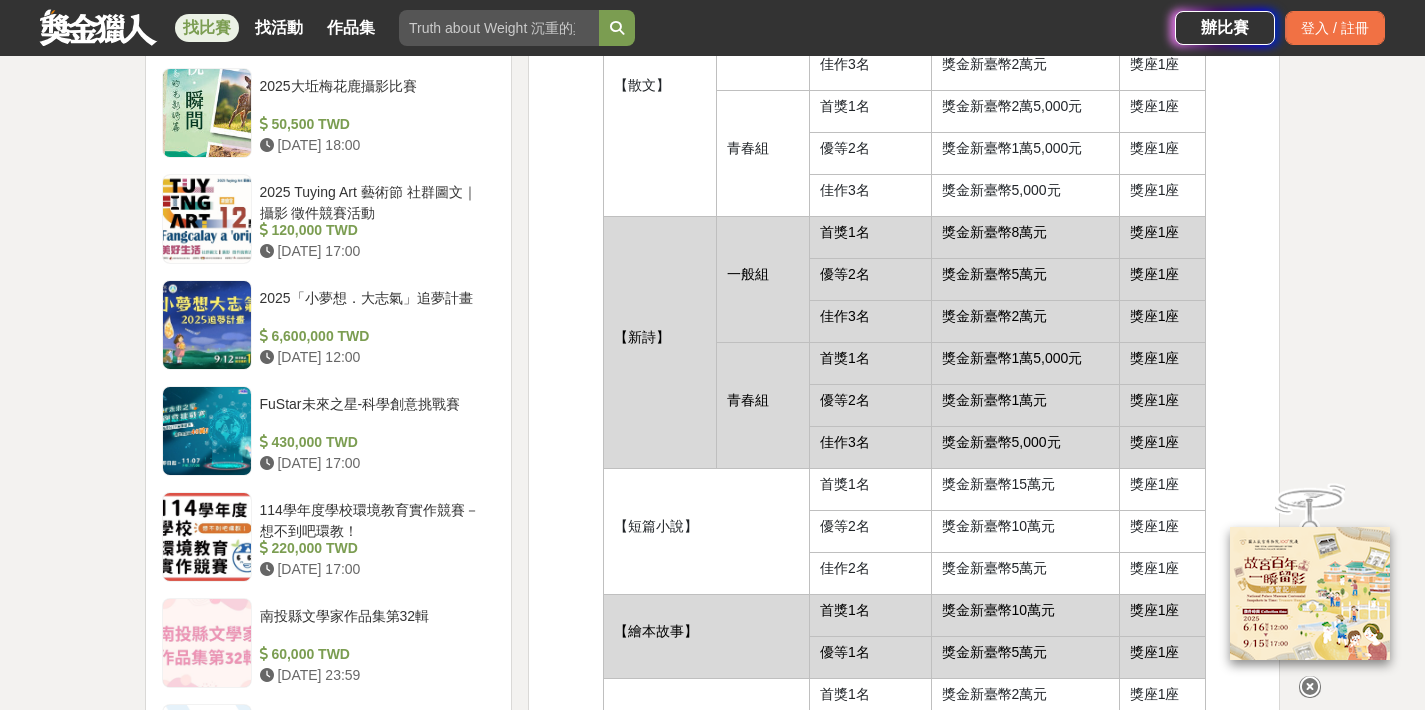 scroll, scrollTop: 697, scrollLeft: 0, axis: vertical 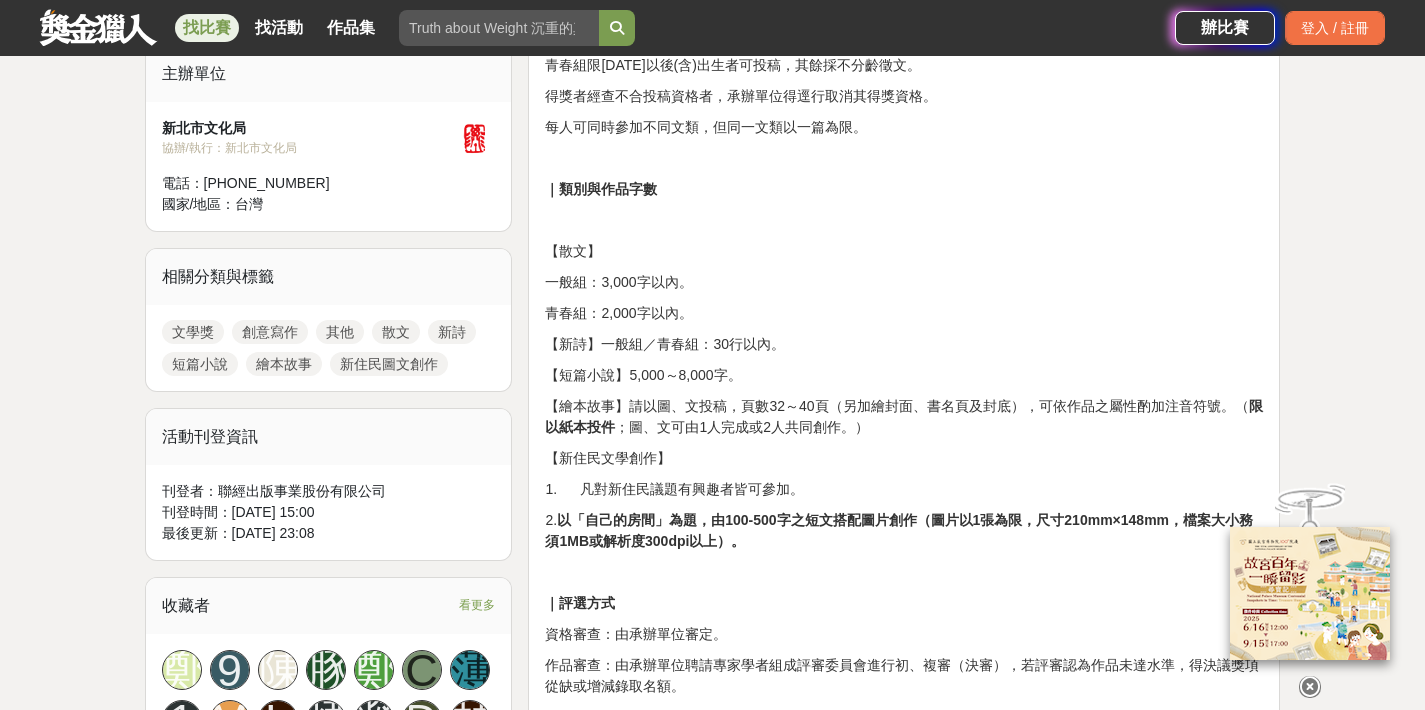 drag, startPoint x: 587, startPoint y: 521, endPoint x: 730, endPoint y: 539, distance: 144.12842 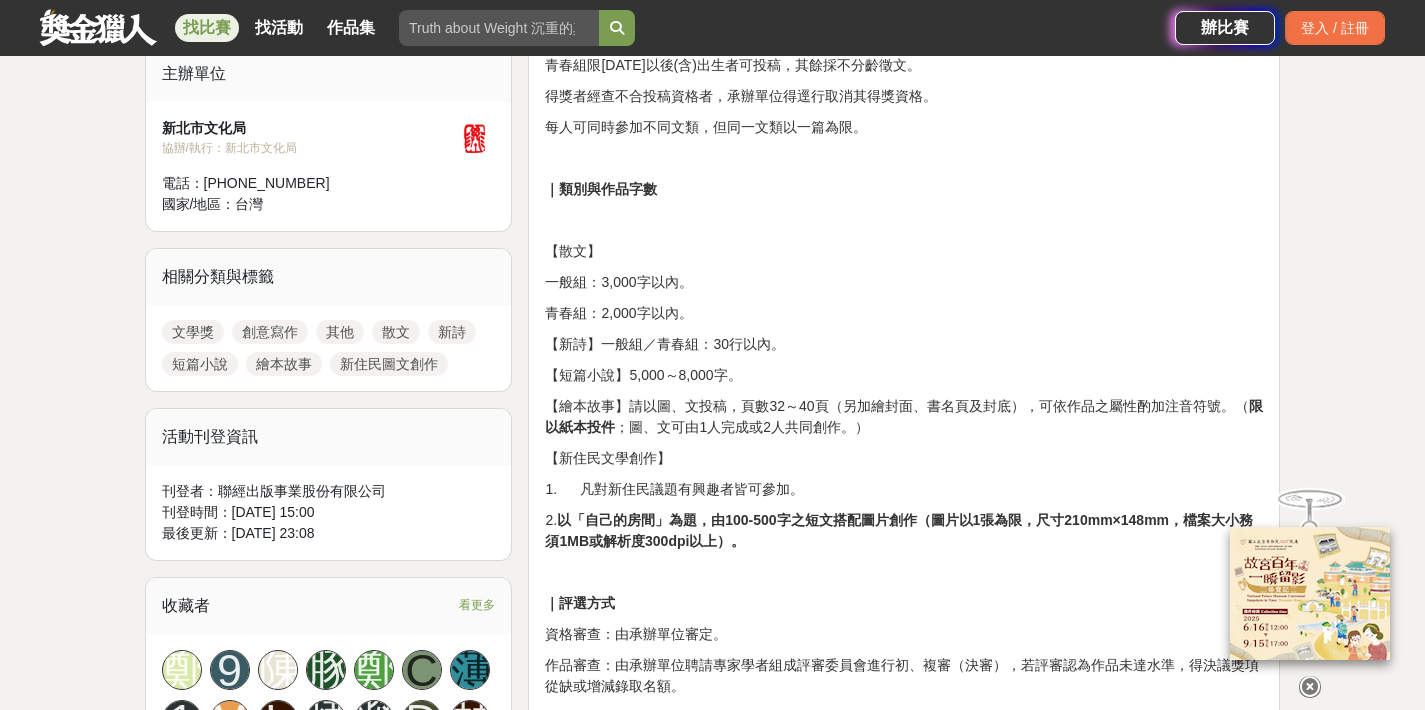 click on "以「自己的房間」為題，由100-500字之短文搭配圖片創作（圖片以1張為限，尺寸210mm×148mm，檔案大小務須1MB或解析度300dpi以上）。" at bounding box center (899, 530) 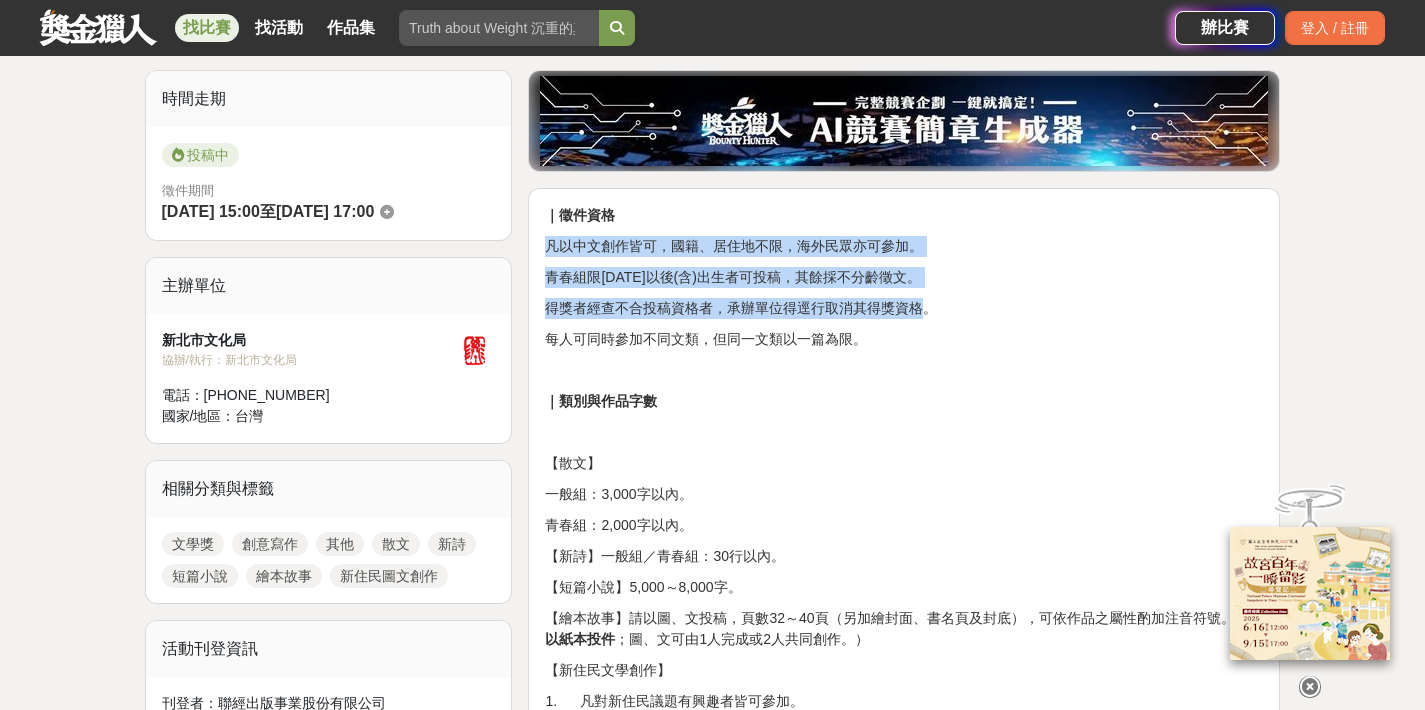 drag, startPoint x: 542, startPoint y: 245, endPoint x: 925, endPoint y: 308, distance: 388.14688 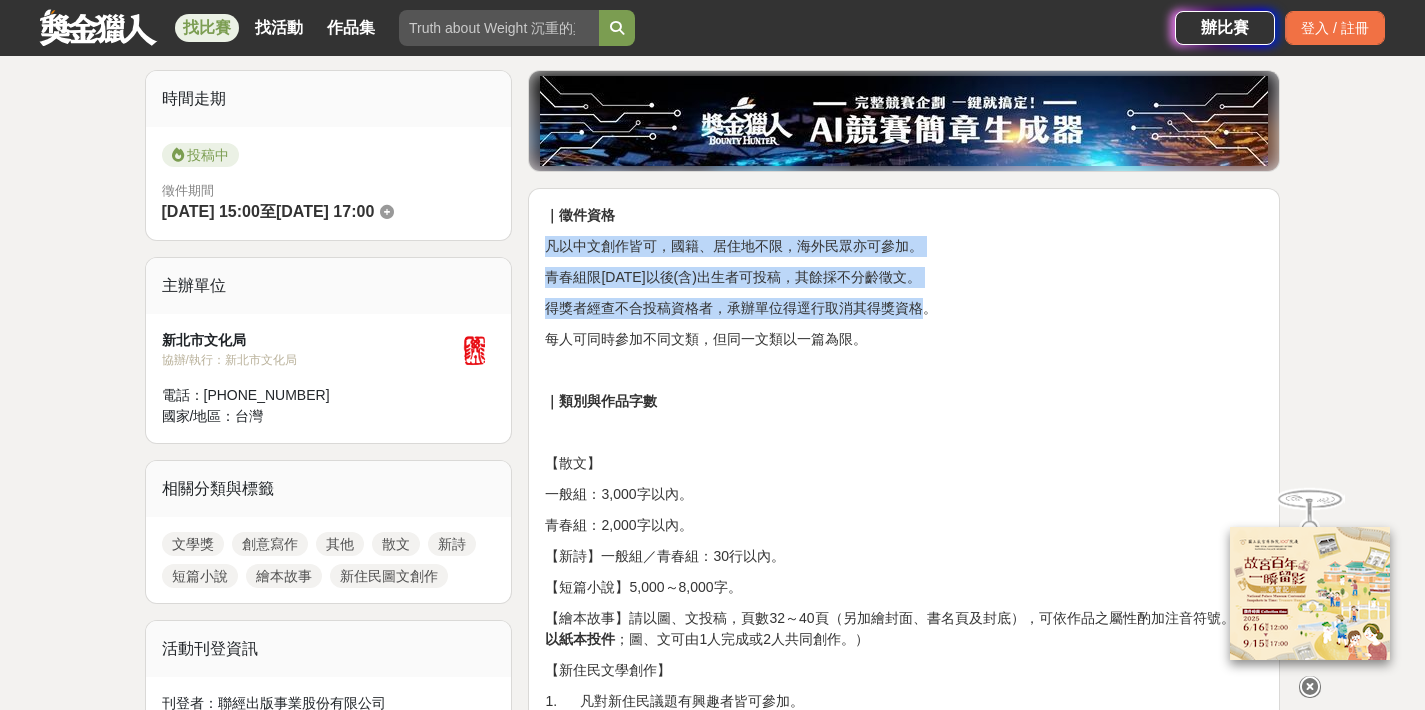 click on "得獎者經查不合投稿資格者，承辦單位得逕行取消其得獎資格。" at bounding box center [904, 308] 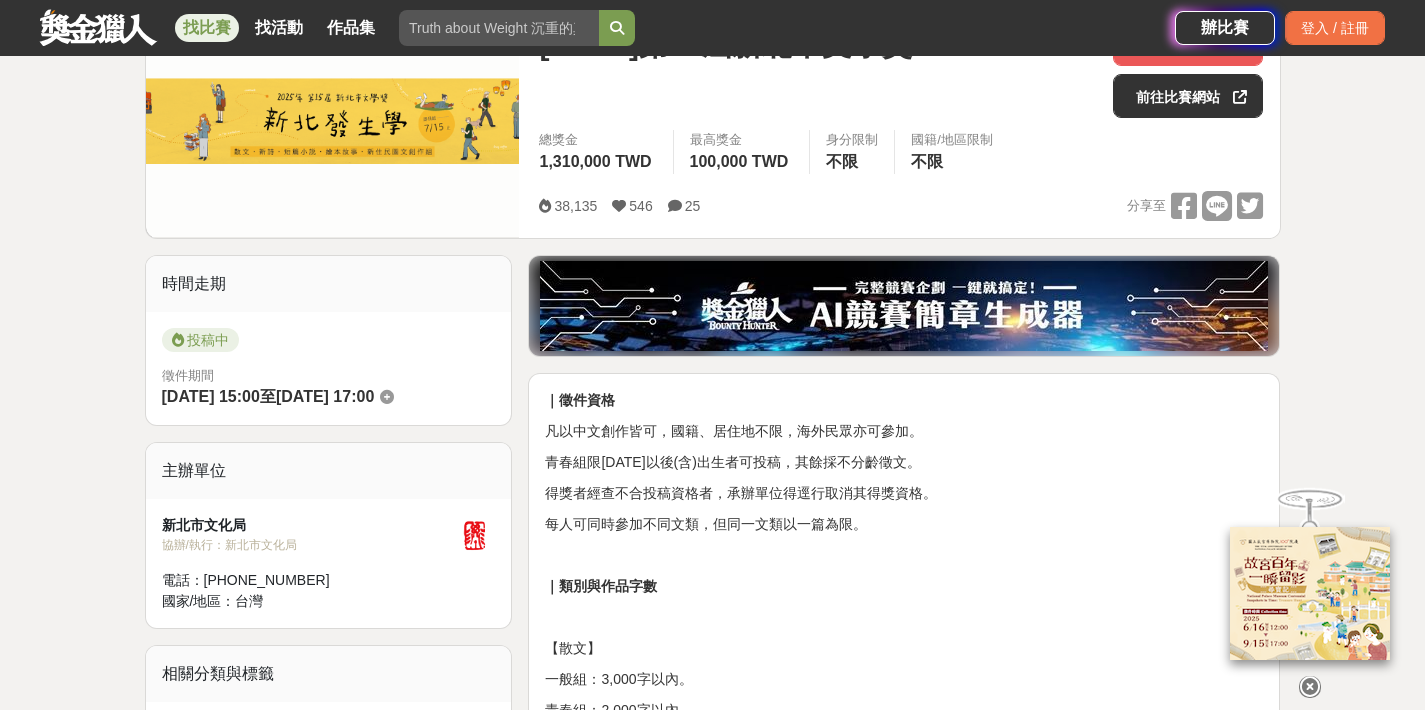 scroll, scrollTop: 666, scrollLeft: 0, axis: vertical 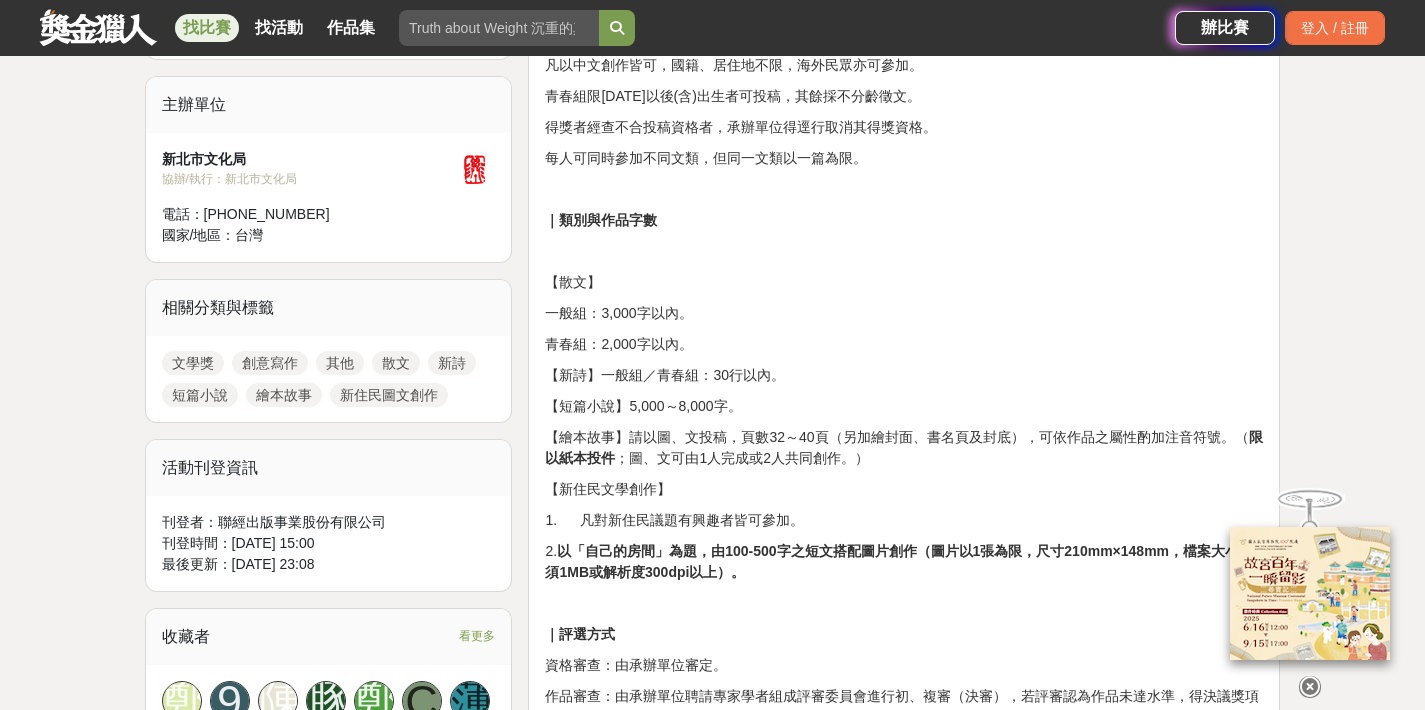 drag, startPoint x: 554, startPoint y: 382, endPoint x: 813, endPoint y: 375, distance: 259.09457 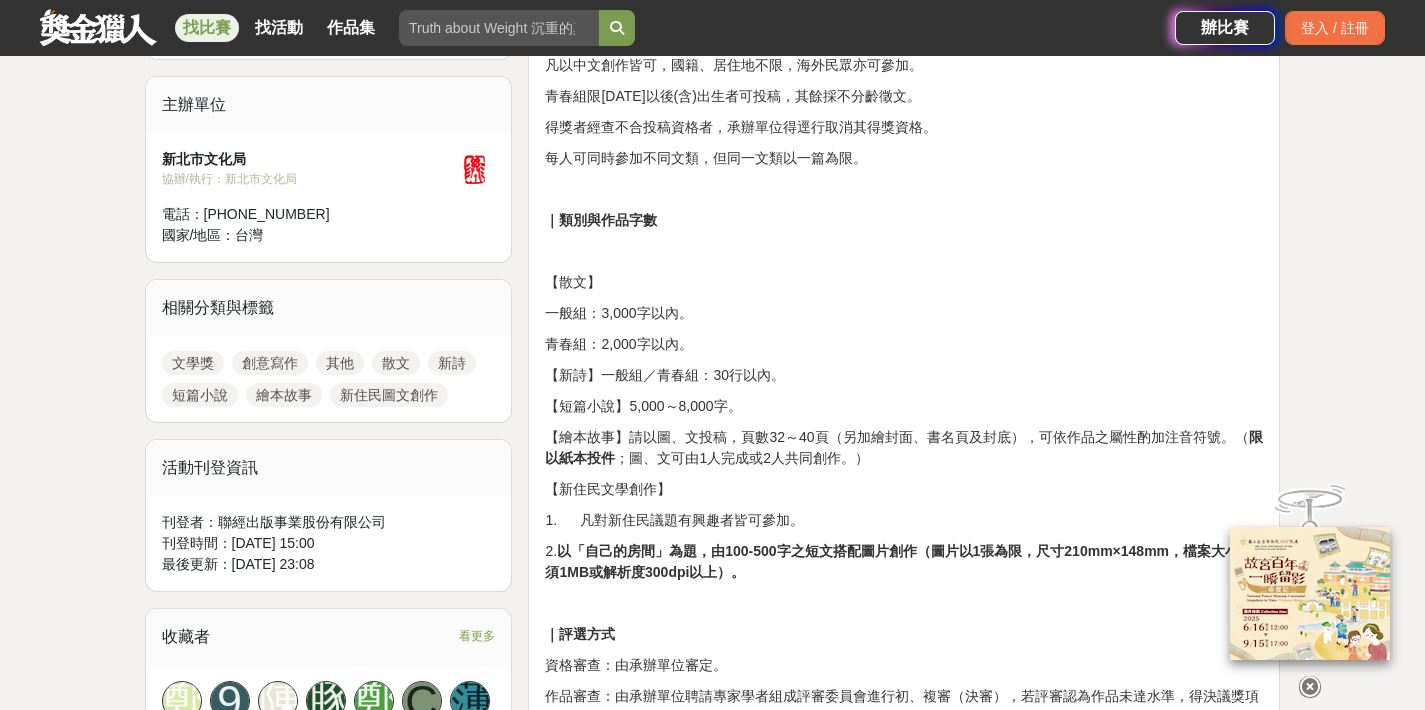 click on "【新詩】一般組／青春組：30行以內。" at bounding box center (904, 375) 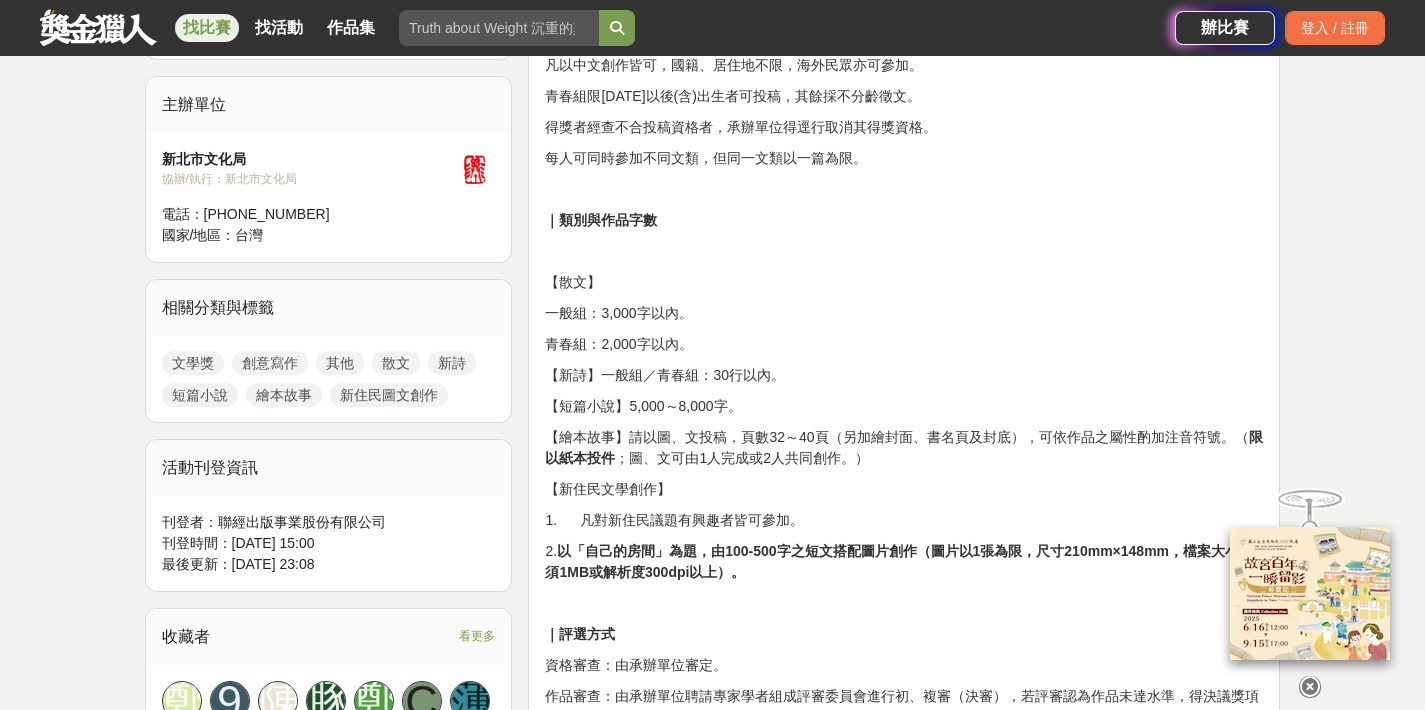click on "【新詩】一般組／青春組：30行以內。" at bounding box center (904, 375) 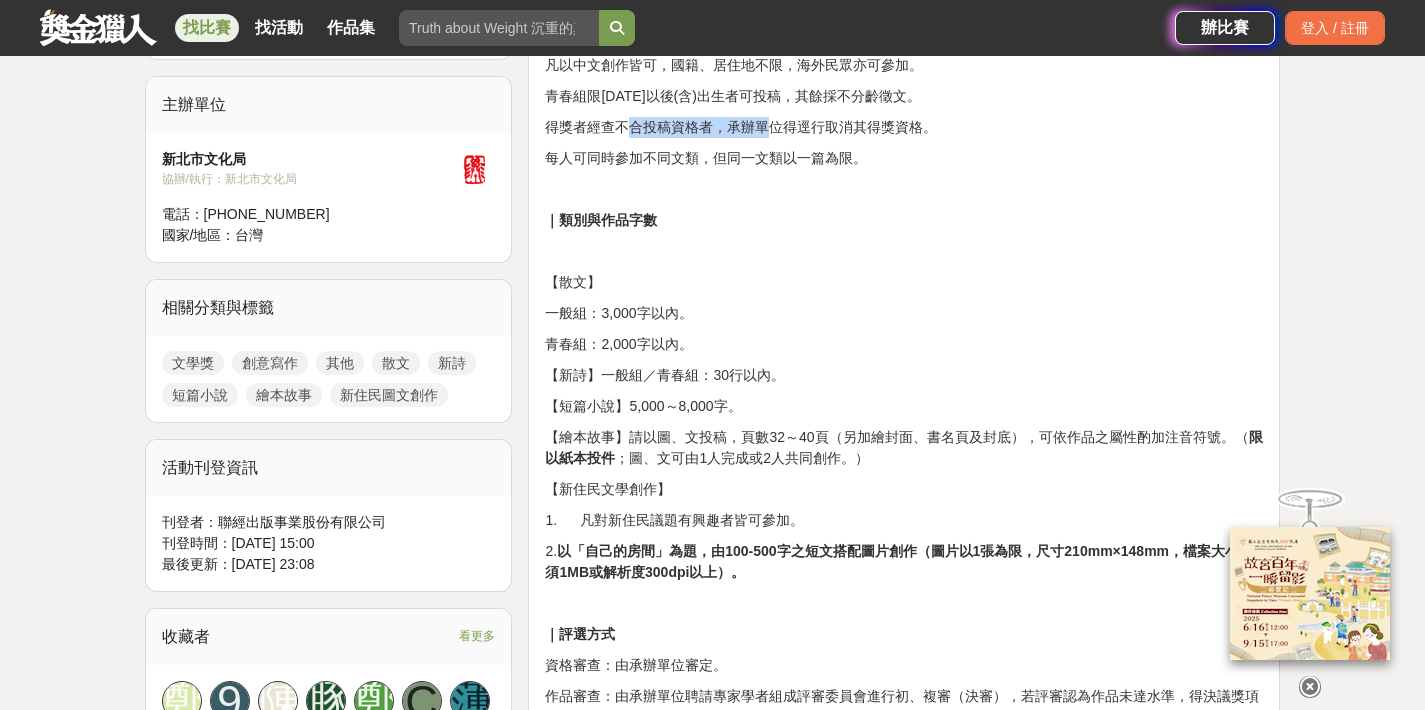 drag, startPoint x: 634, startPoint y: 120, endPoint x: 770, endPoint y: 122, distance: 136.01471 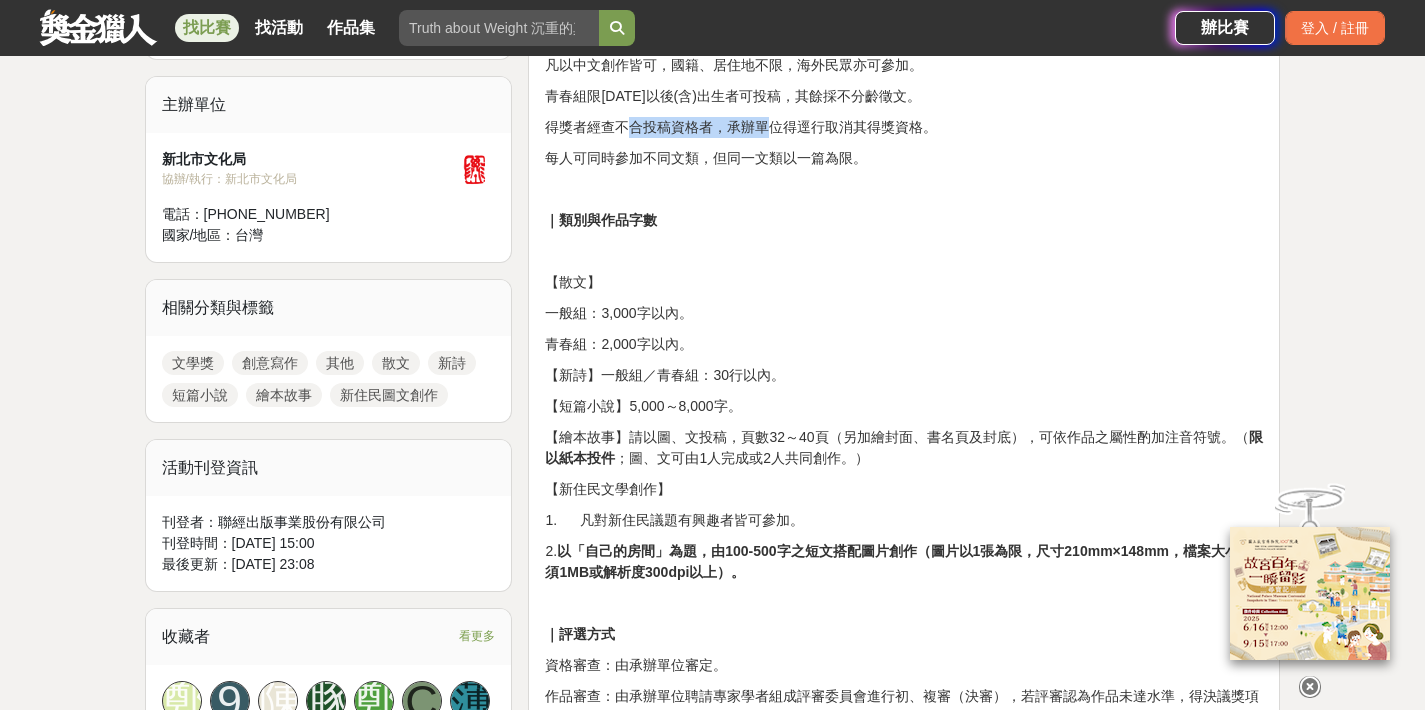 click on "得獎者經查不合投稿資格者，承辦單位得逕行取消其得獎資格。" at bounding box center [904, 127] 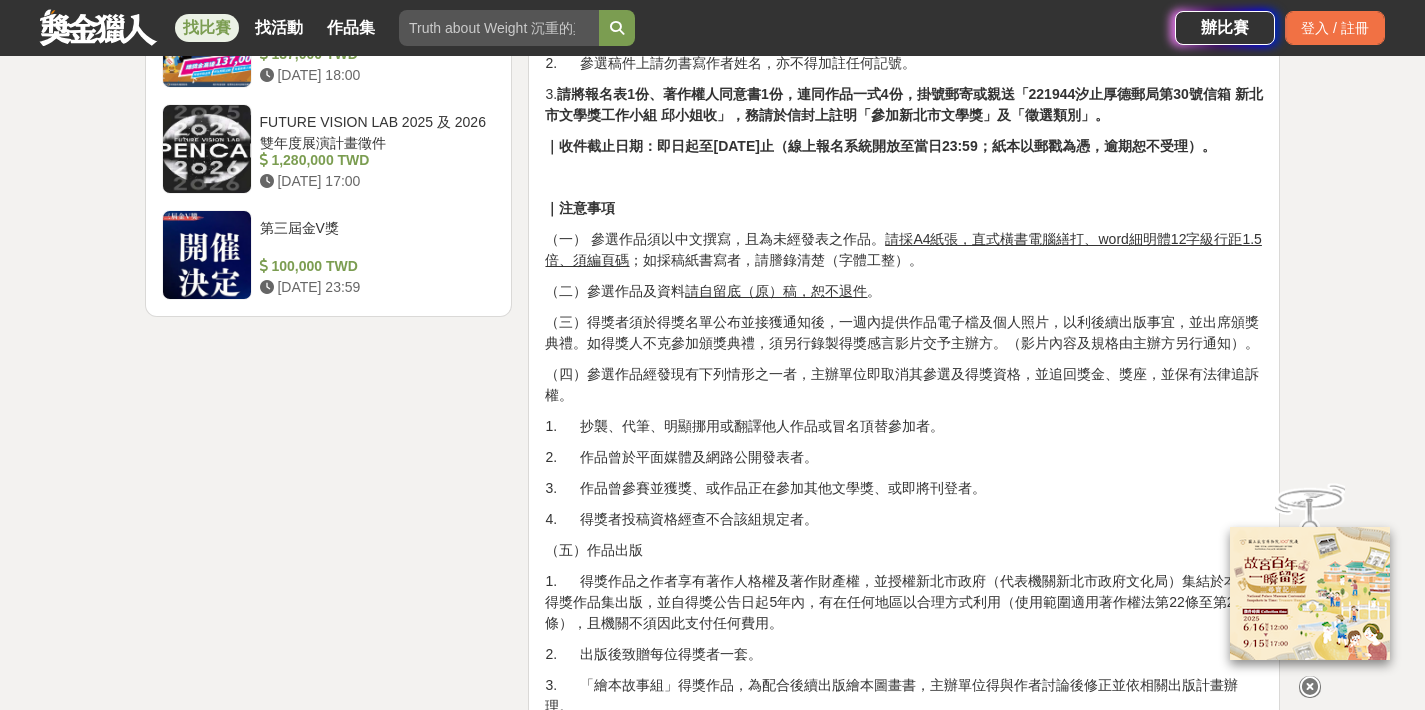 scroll, scrollTop: 2661, scrollLeft: 0, axis: vertical 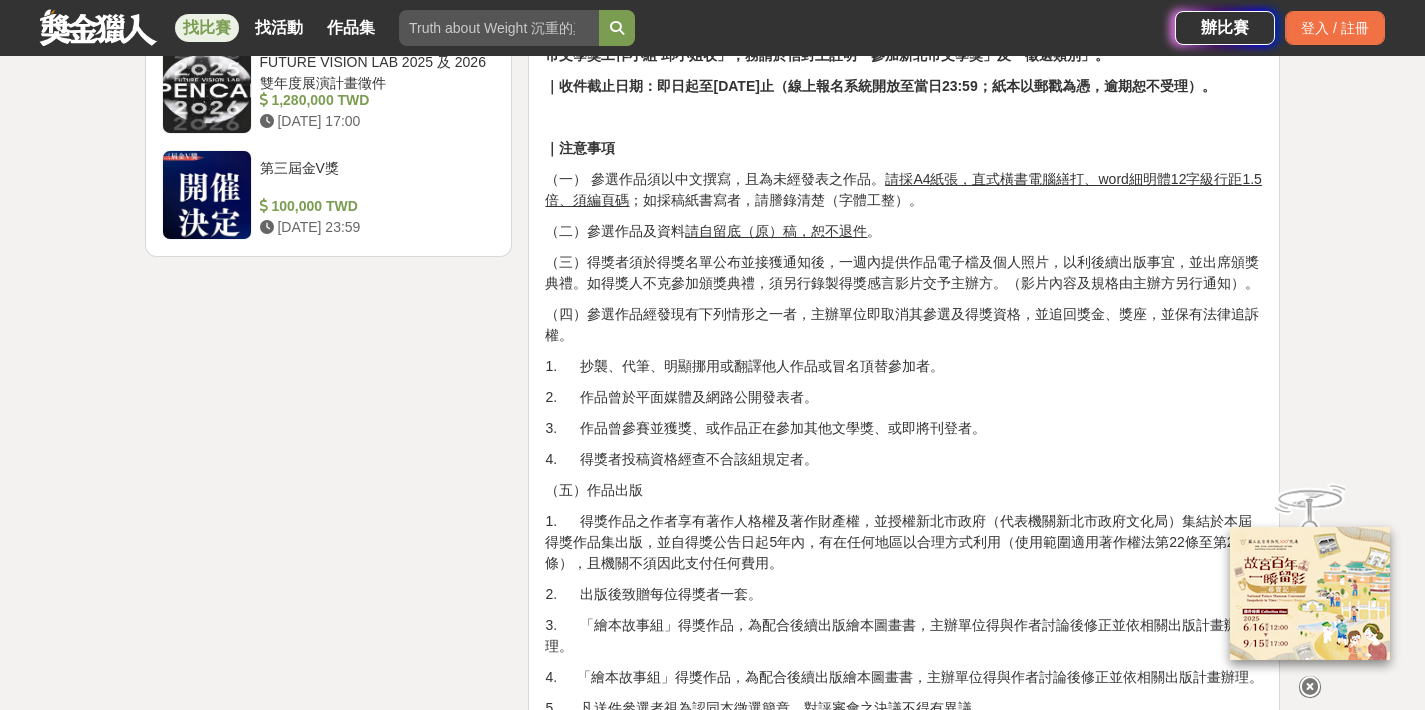 click on "2.      作品曾於平面媒體及網路公開發表者。" at bounding box center (904, 397) 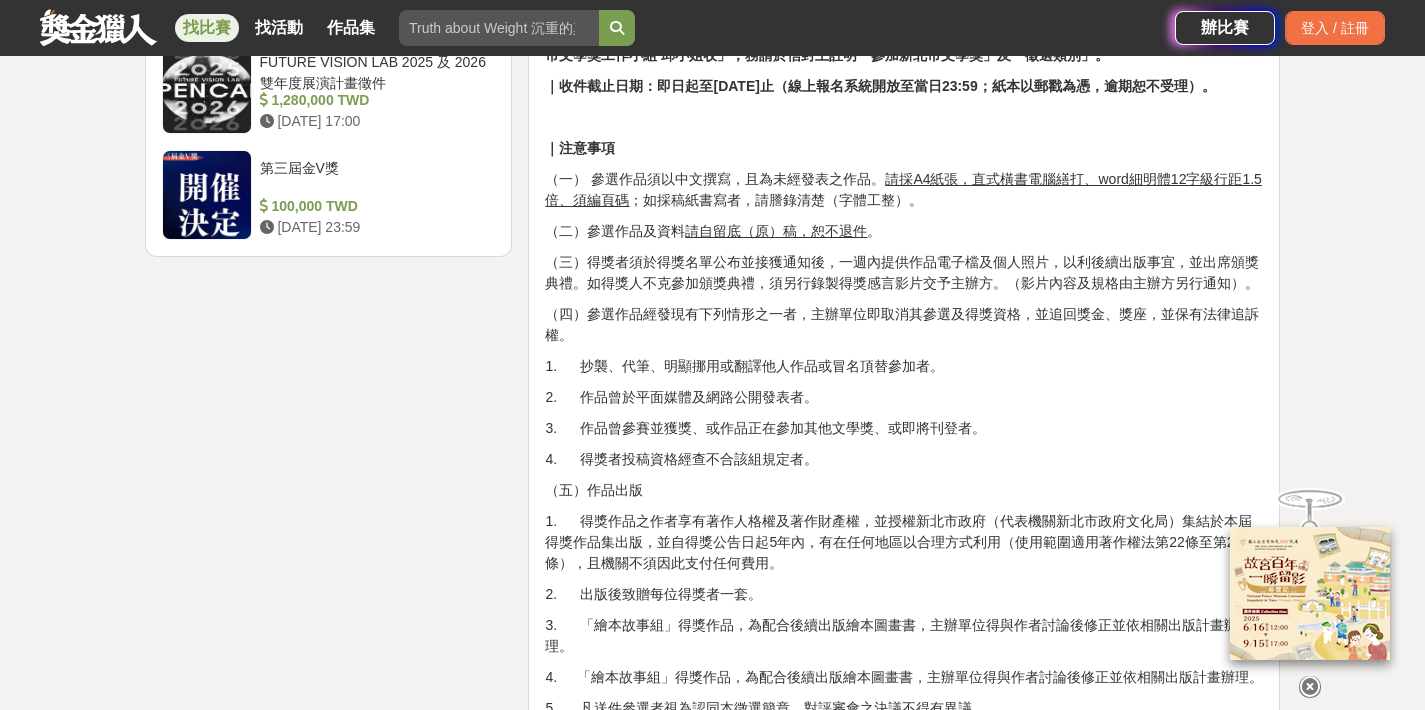 click on "2.      作品曾於平面媒體及網路公開發表者。" at bounding box center (904, 397) 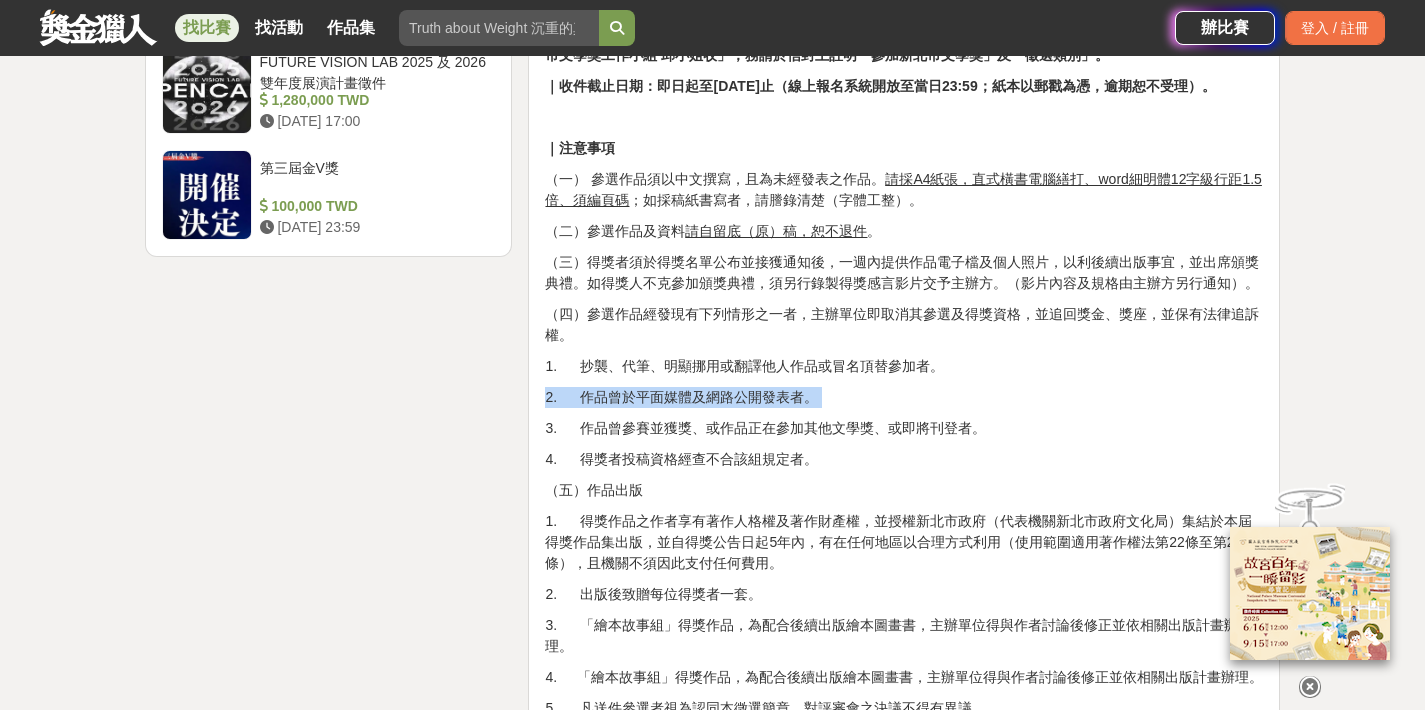 click on "2.      作品曾於平面媒體及網路公開發表者。" at bounding box center (904, 397) 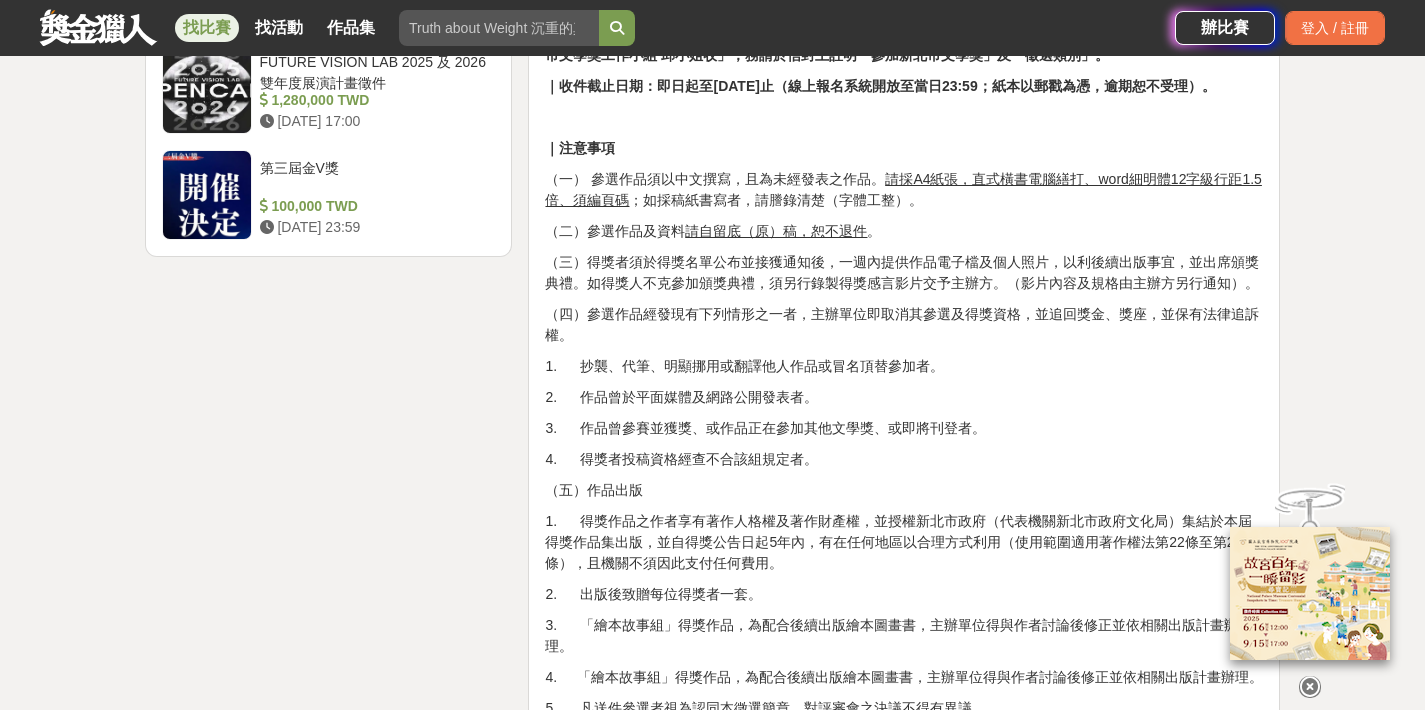 click on "3.      作品曾參賽並獲獎、或作品正在參加其他文學獎、或即將刊登者。" at bounding box center (904, 428) 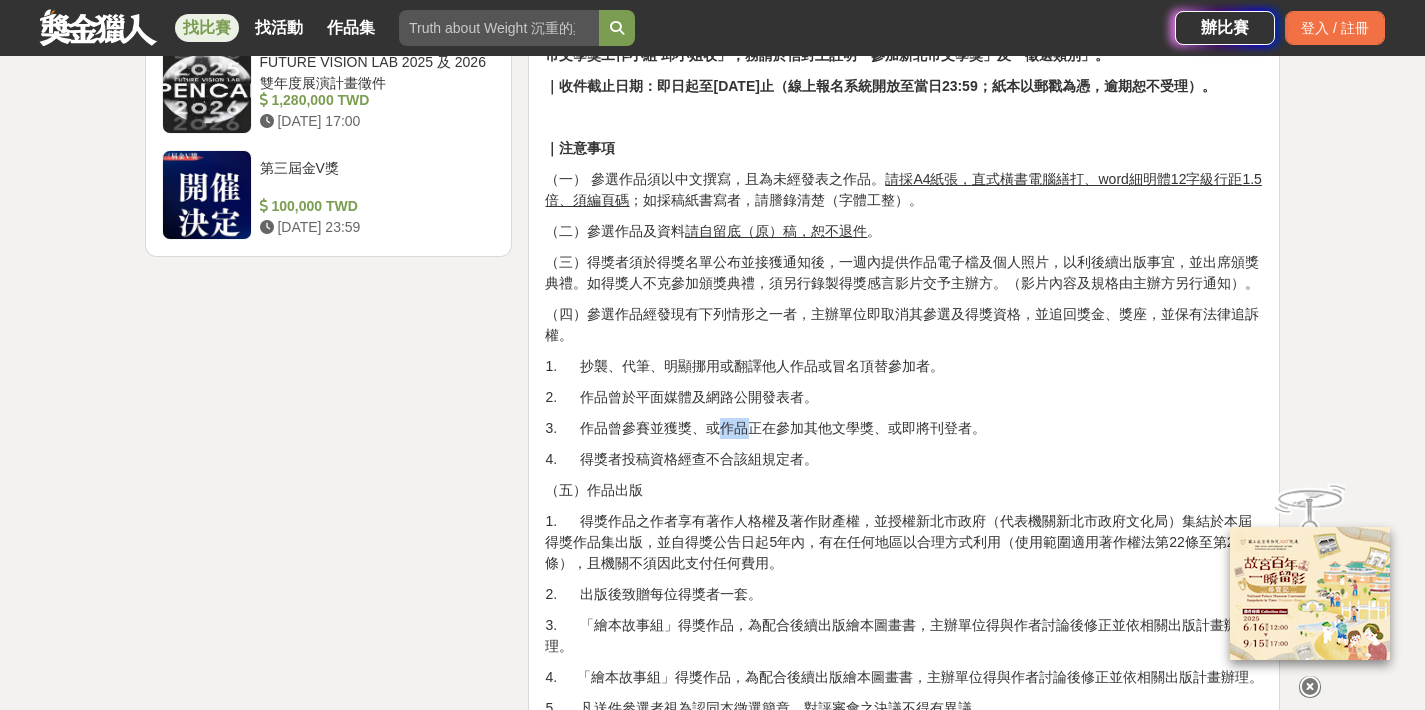 click on "3.      作品曾參賽並獲獎、或作品正在參加其他文學獎、或即將刊登者。" at bounding box center [904, 428] 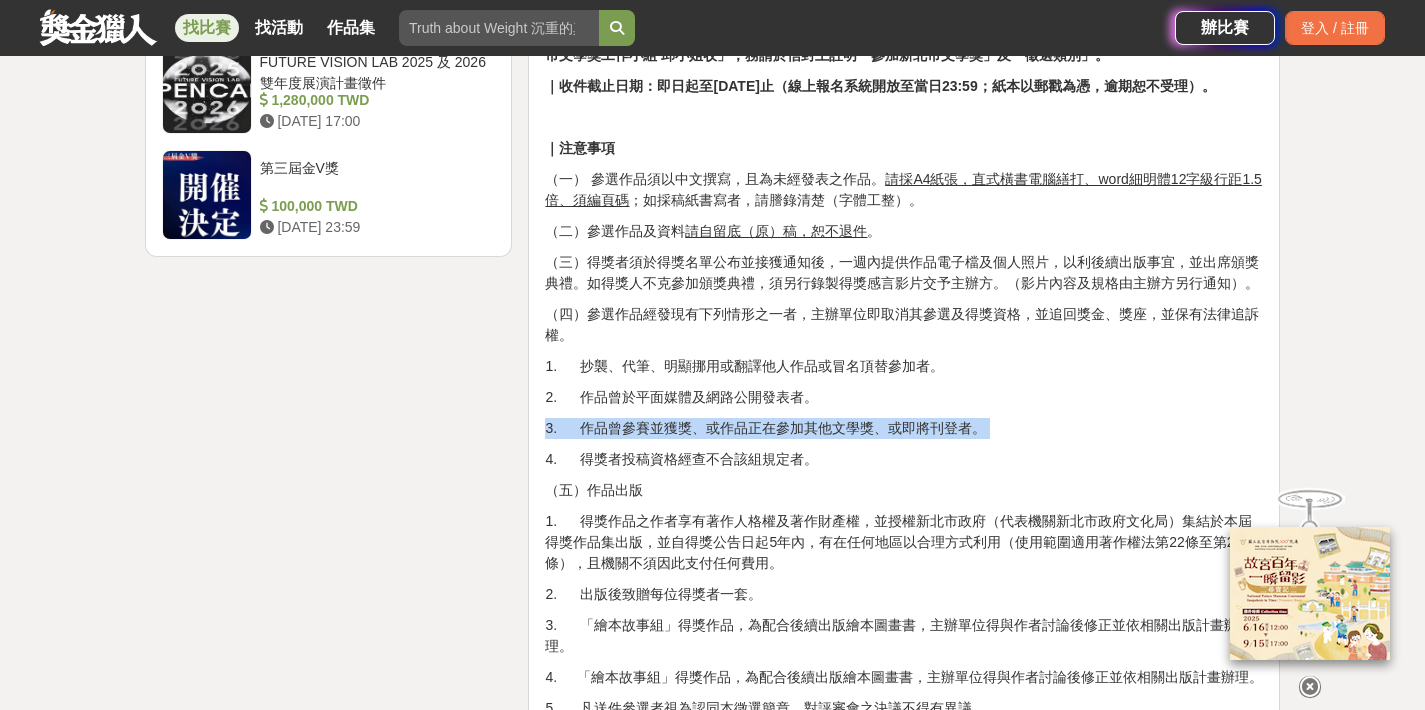 click on "3.      作品曾參賽並獲獎、或作品正在參加其他文學獎、或即將刊登者。" at bounding box center [904, 428] 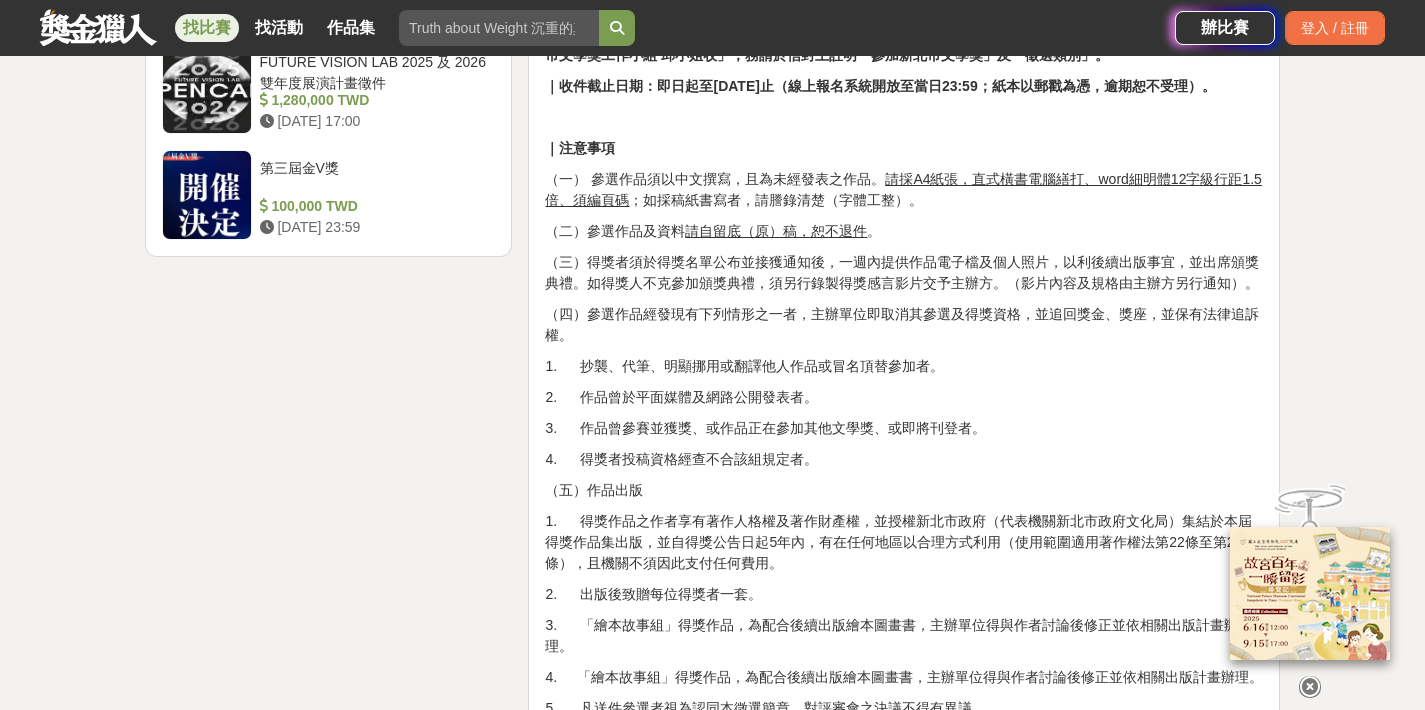 click on "4.      得獎者投稿資格經查不合該組規定者。" at bounding box center (904, 459) 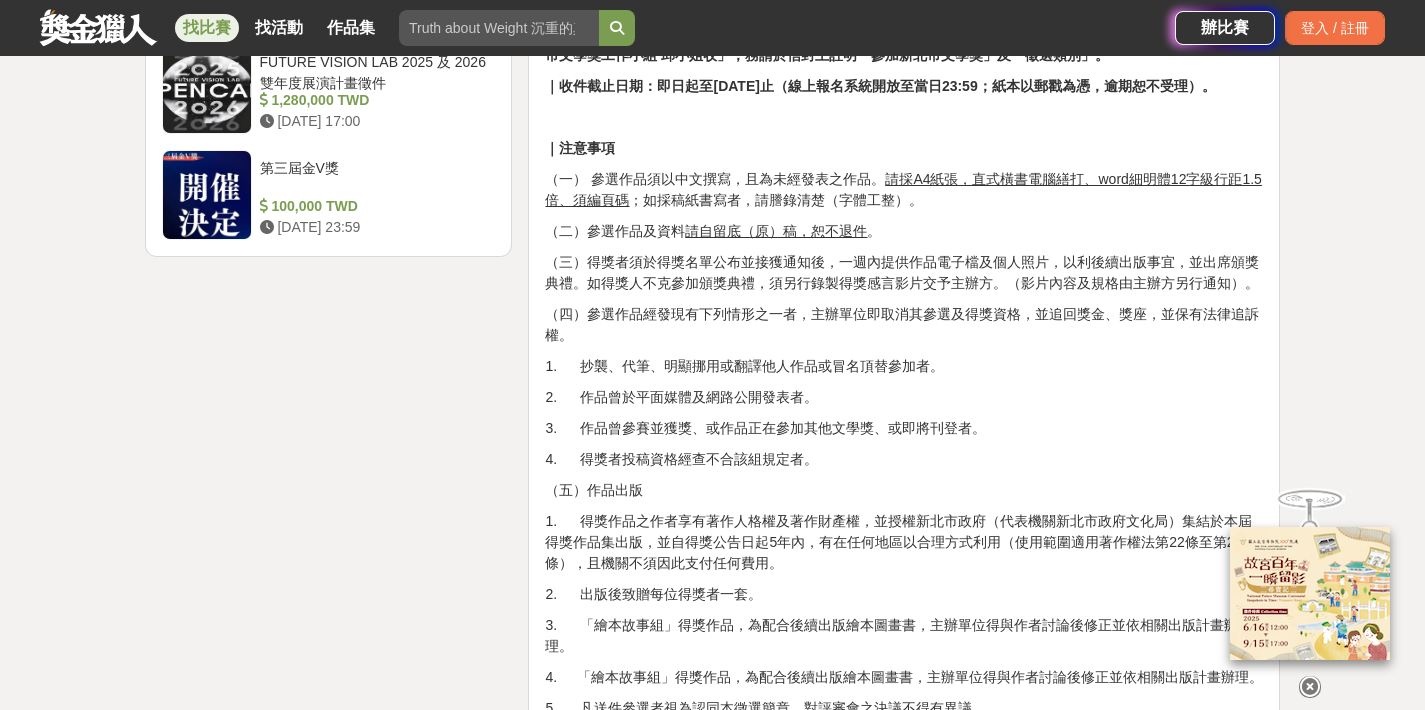 click on "4.      得獎者投稿資格經查不合該組規定者。" at bounding box center [904, 459] 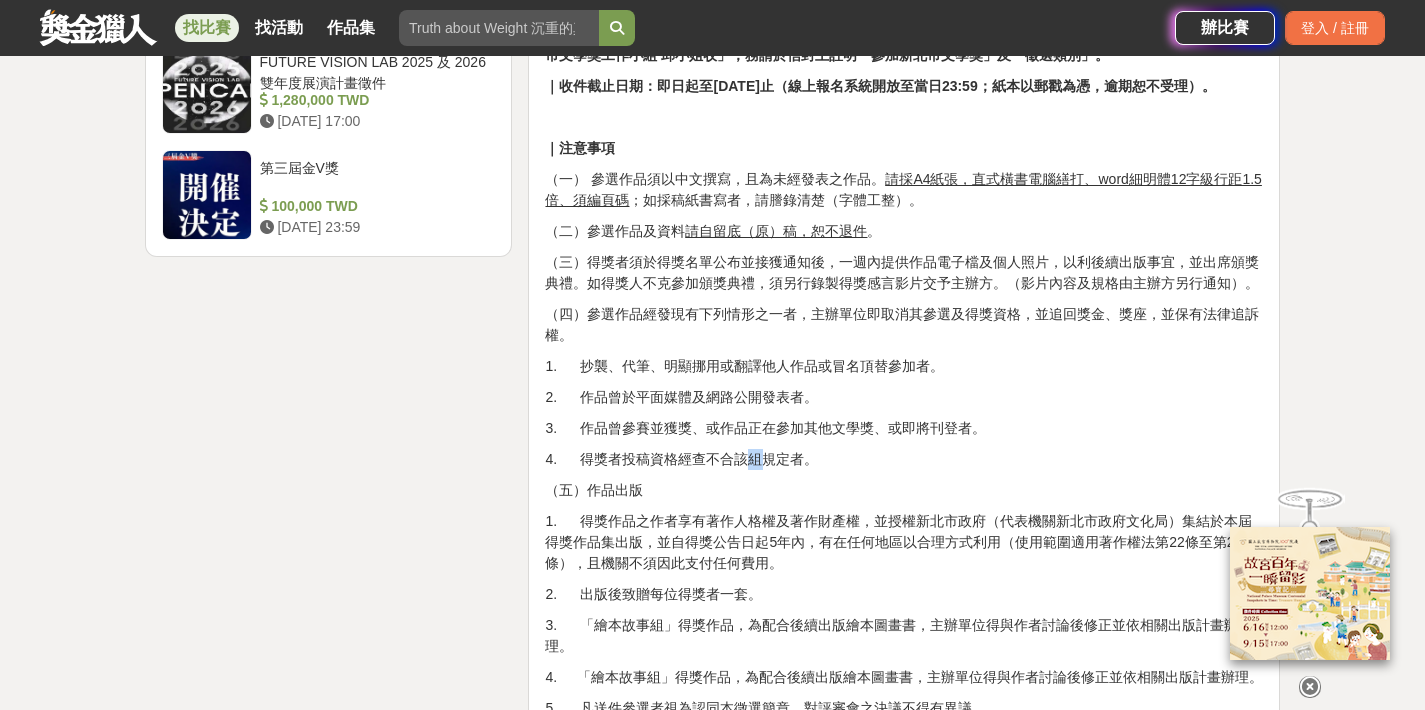 click on "4.      得獎者投稿資格經查不合該組規定者。" at bounding box center (904, 459) 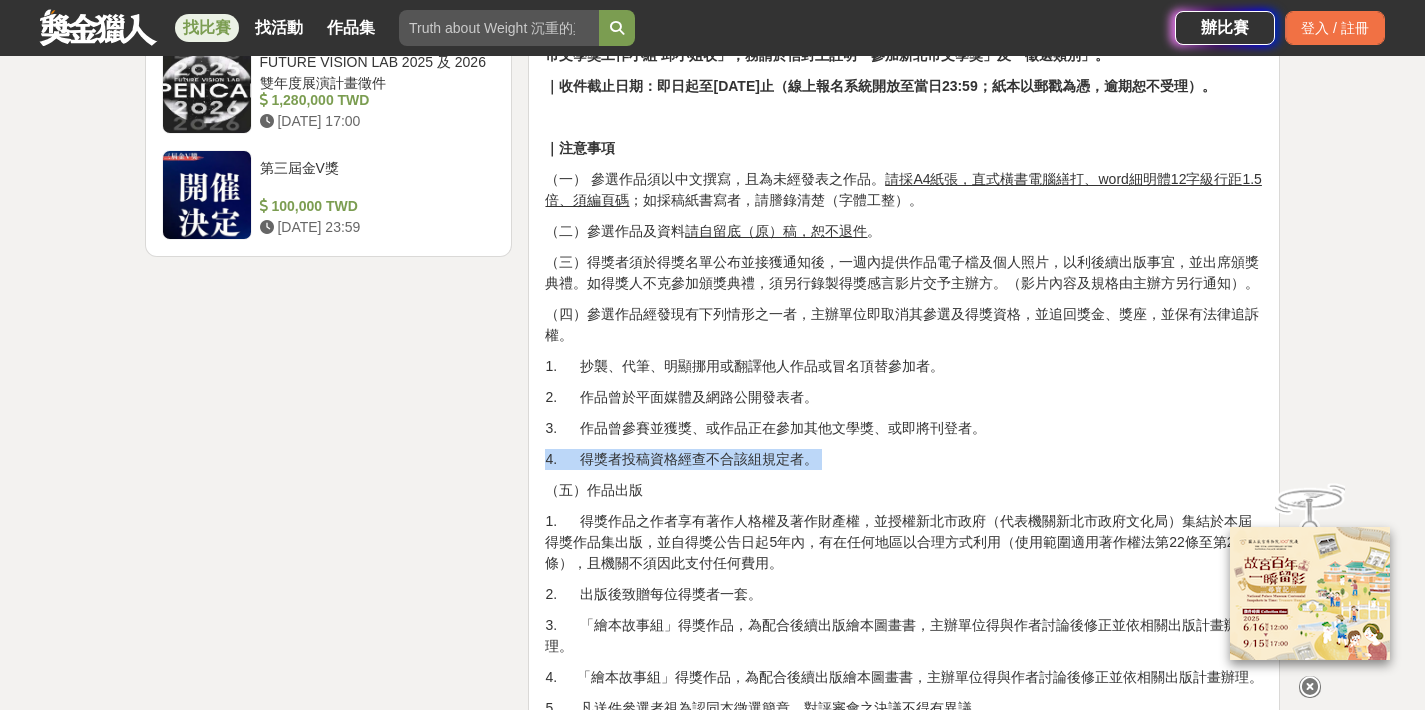 click on "4.      得獎者投稿資格經查不合該組規定者。" at bounding box center (904, 459) 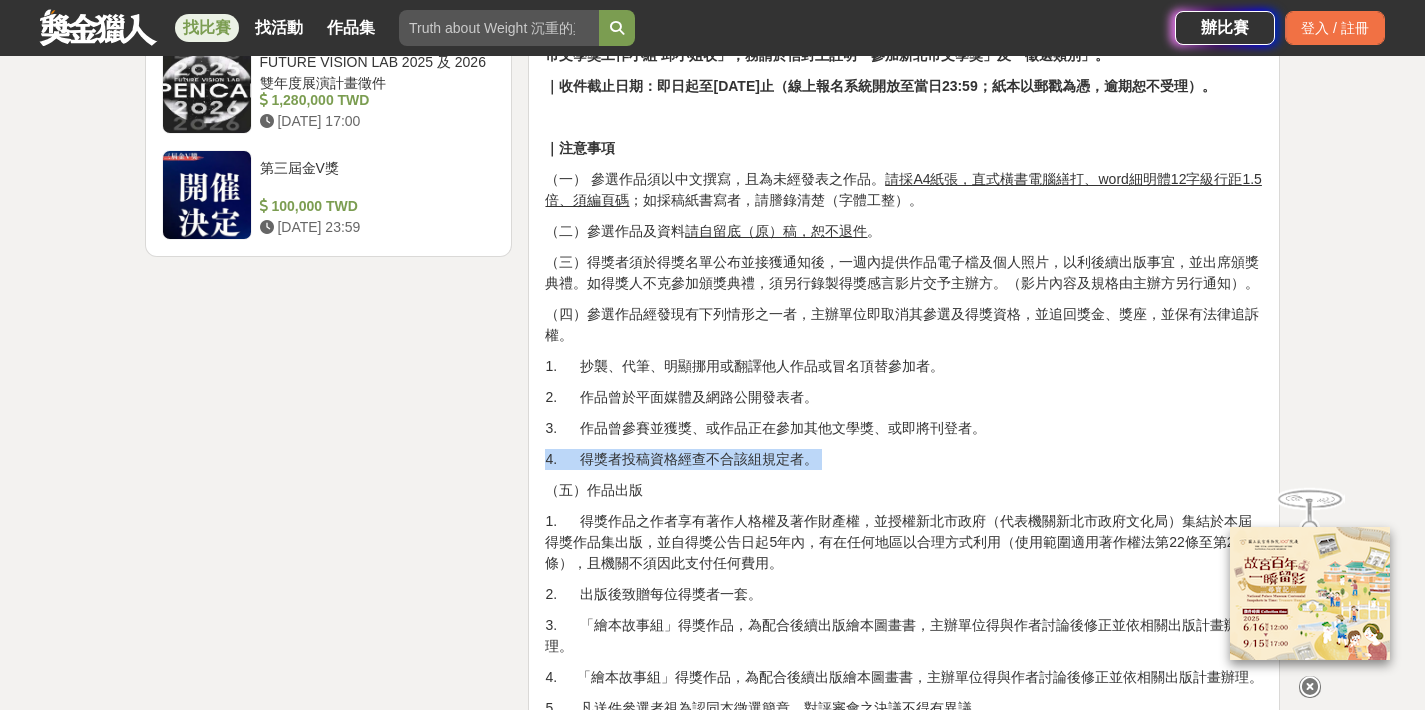 click on "4.      得獎者投稿資格經查不合該組規定者。" at bounding box center [904, 459] 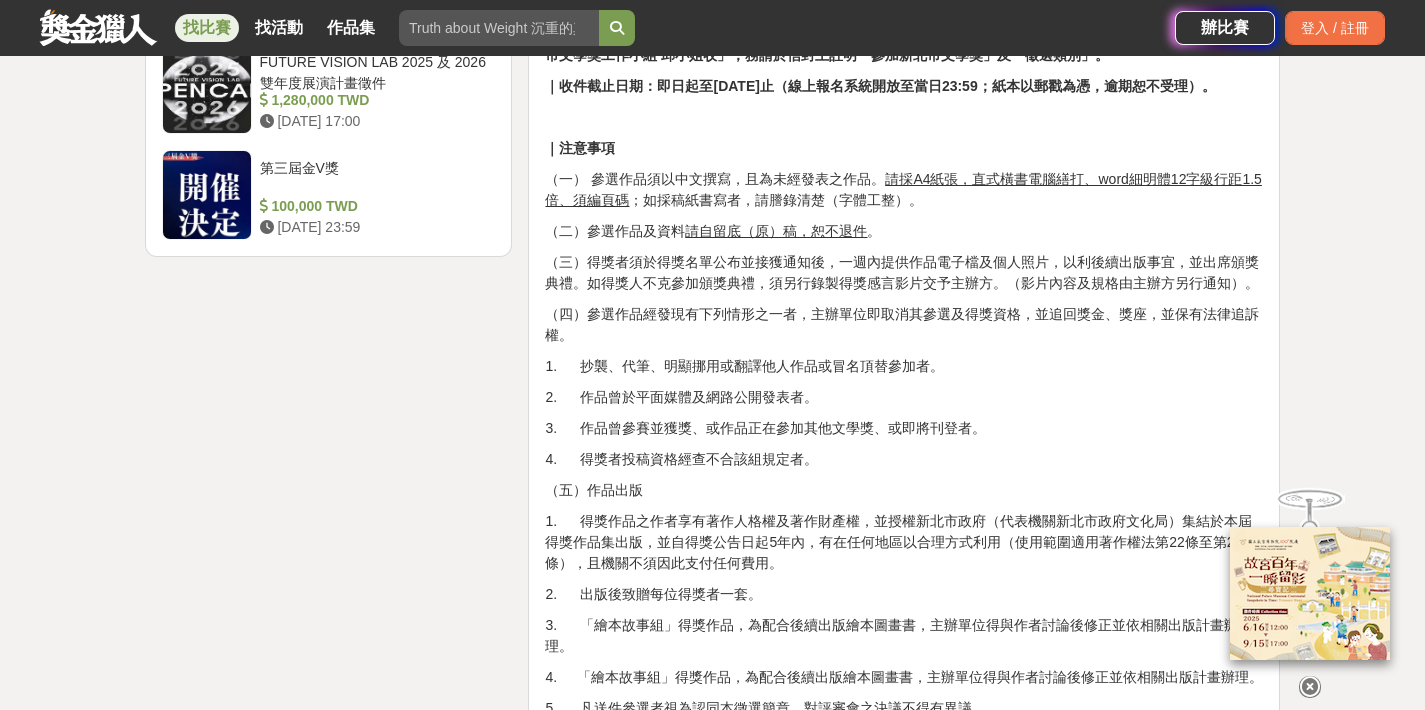 click on "4.      得獎者投稿資格經查不合該組規定者。" at bounding box center (904, 459) 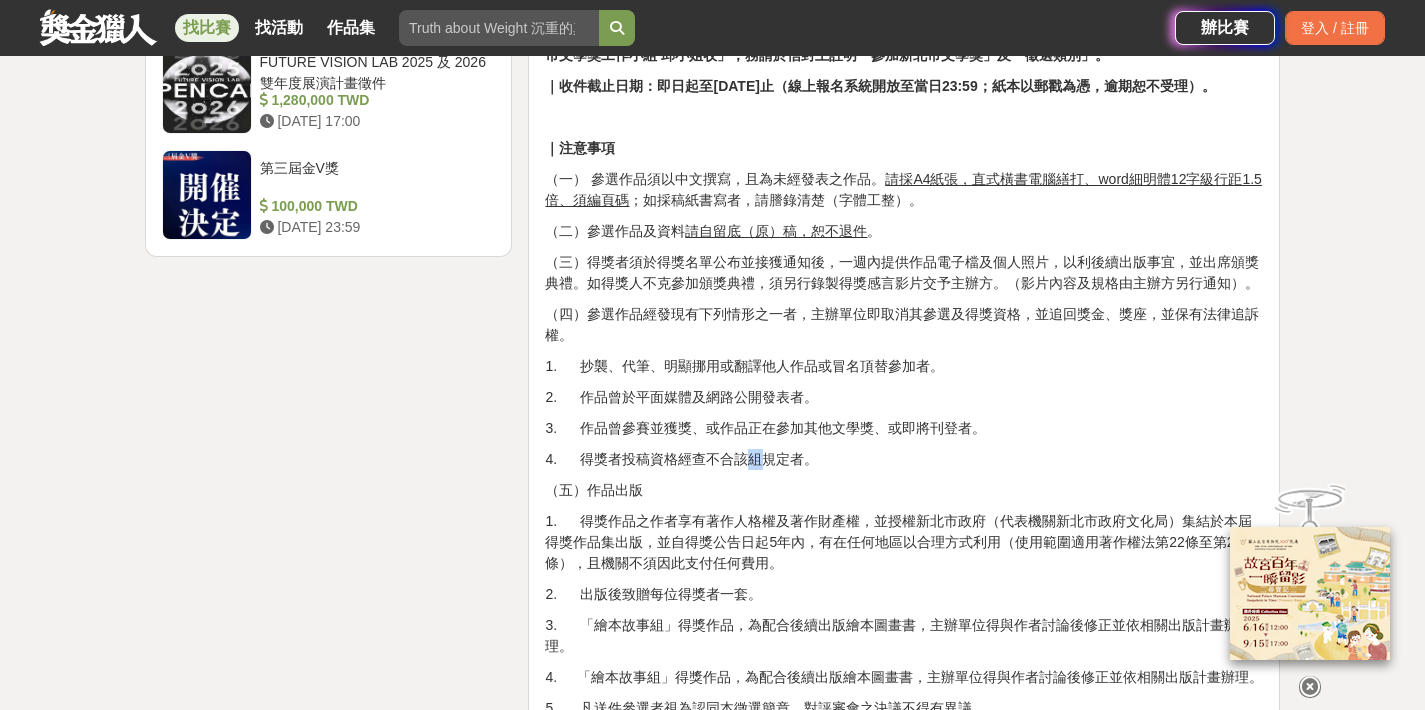click on "4.      得獎者投稿資格經查不合該組規定者。" at bounding box center [904, 459] 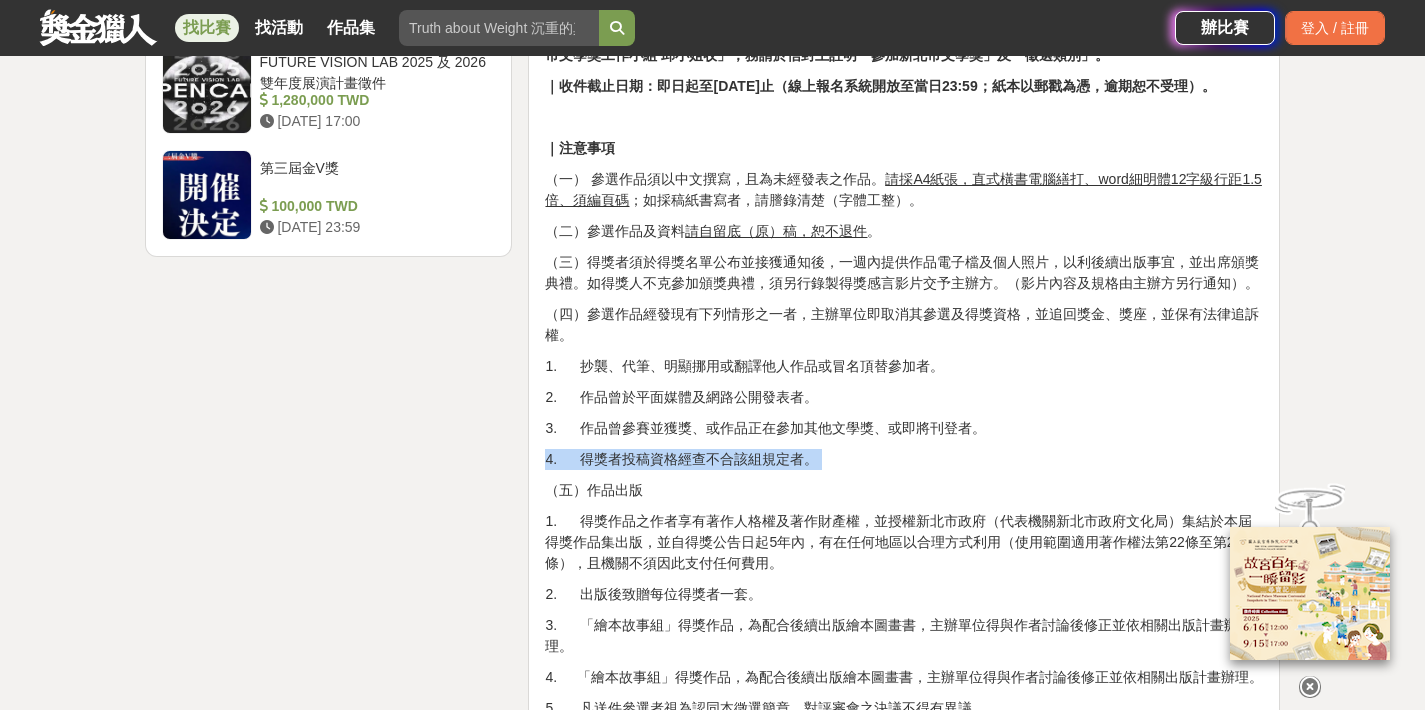 click on "4.      得獎者投稿資格經查不合該組規定者。" at bounding box center [904, 459] 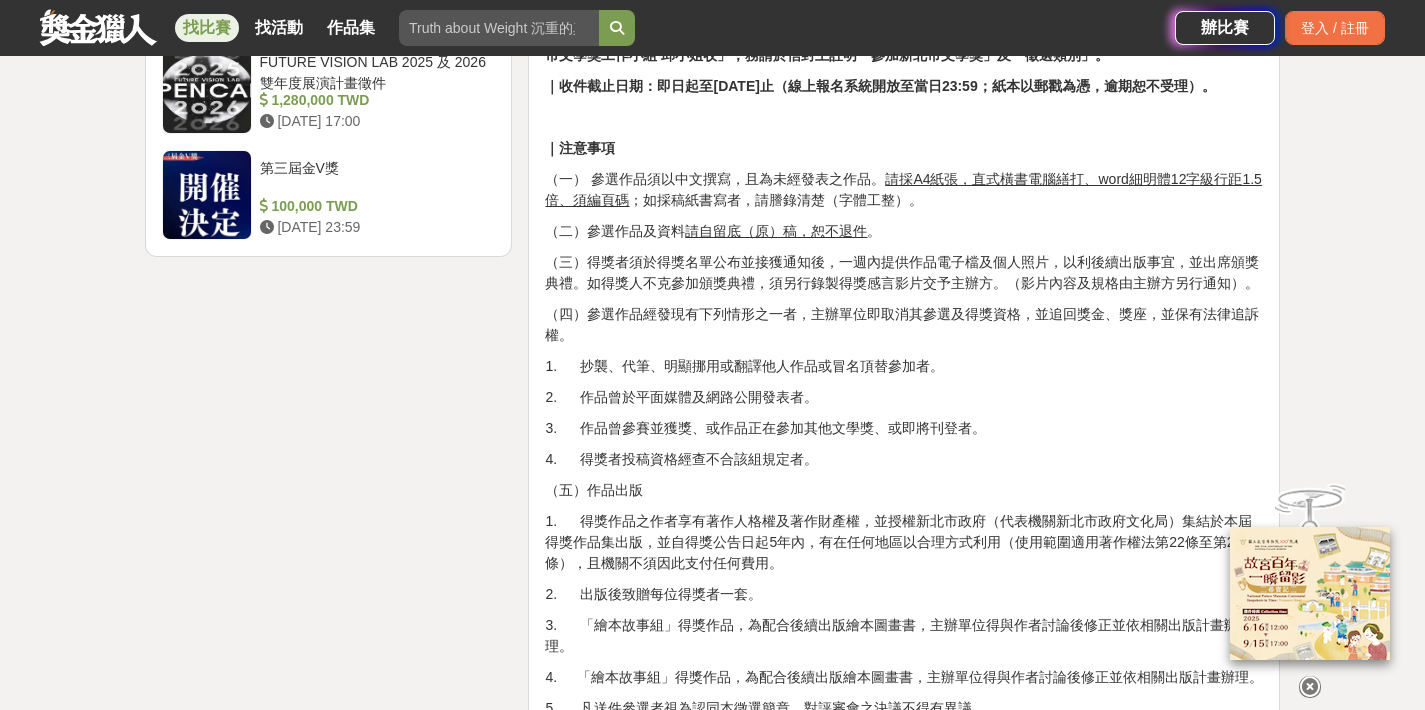 click on "4.      得獎者投稿資格經查不合該組規定者。" at bounding box center [904, 459] 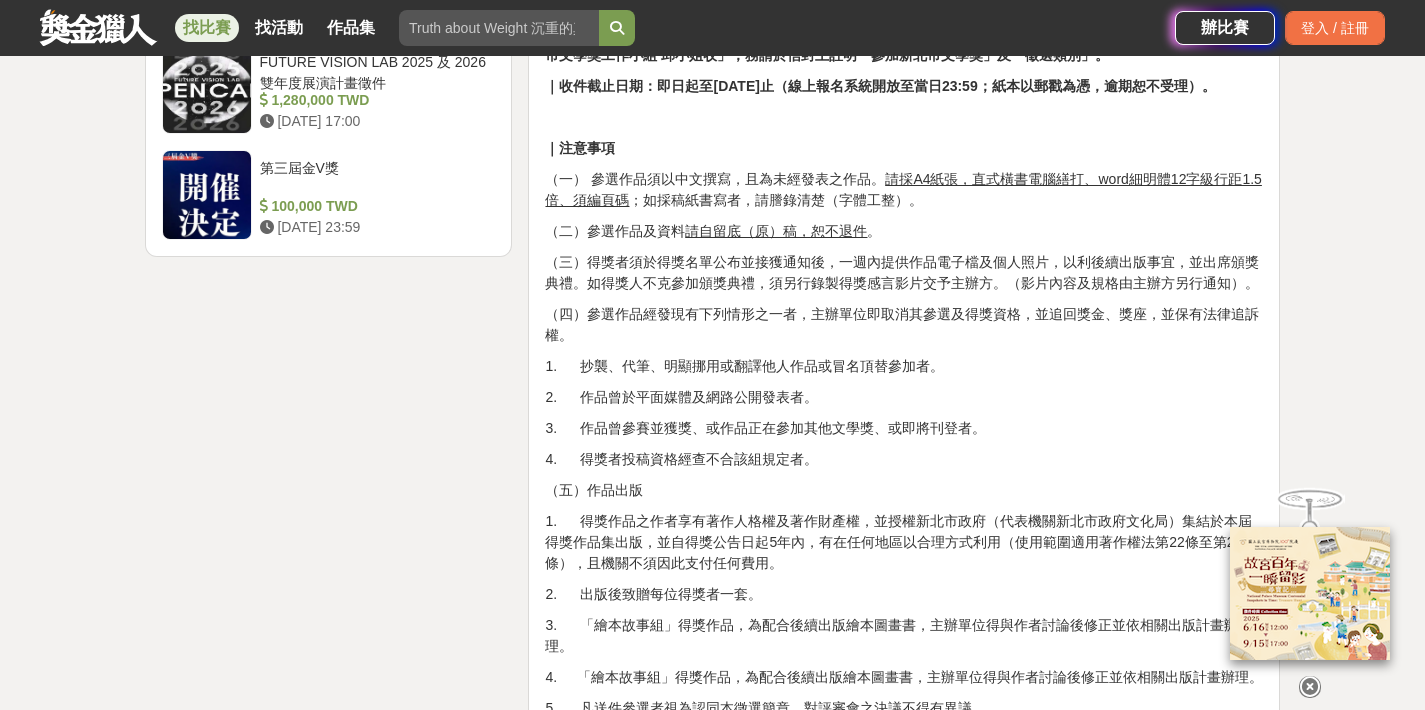 click on "4.      得獎者投稿資格經查不合該組規定者。" at bounding box center [904, 459] 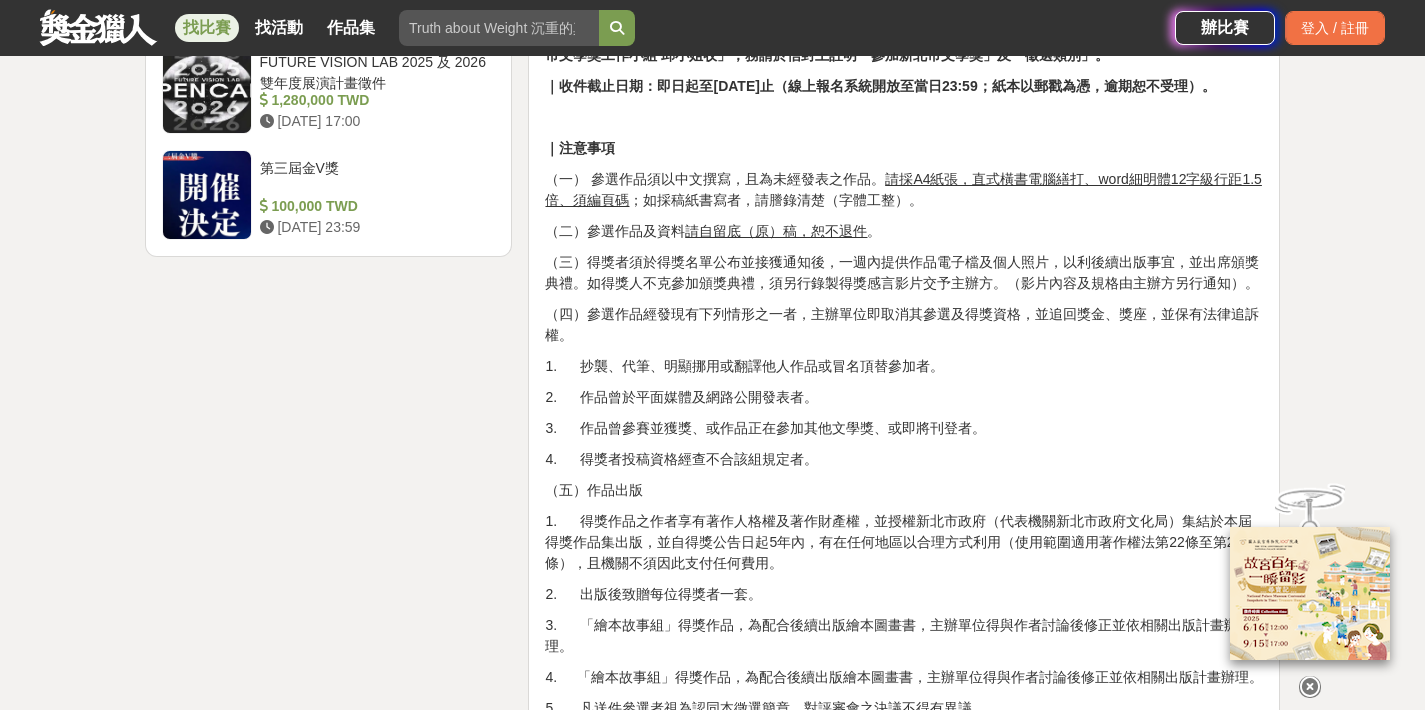 click on "（五）作品出版" at bounding box center (904, 490) 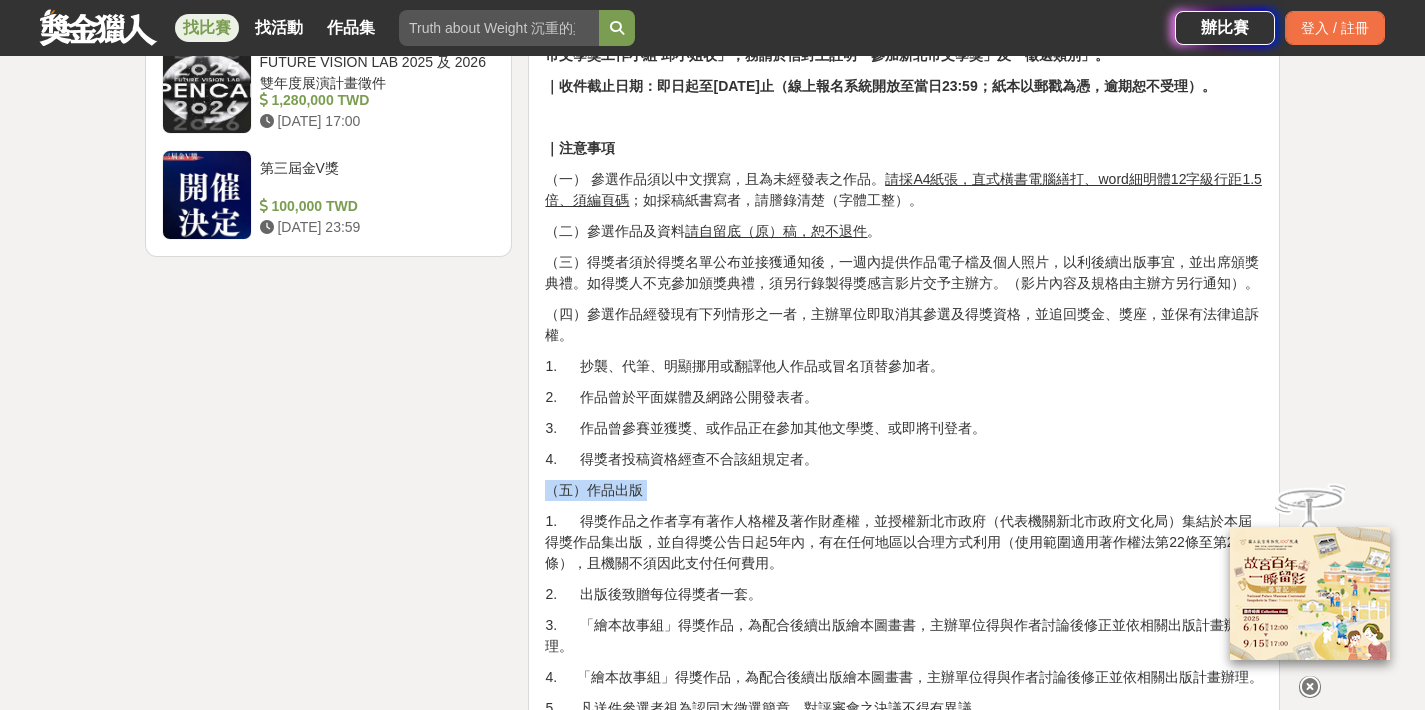 click on "（五）作品出版" at bounding box center (904, 490) 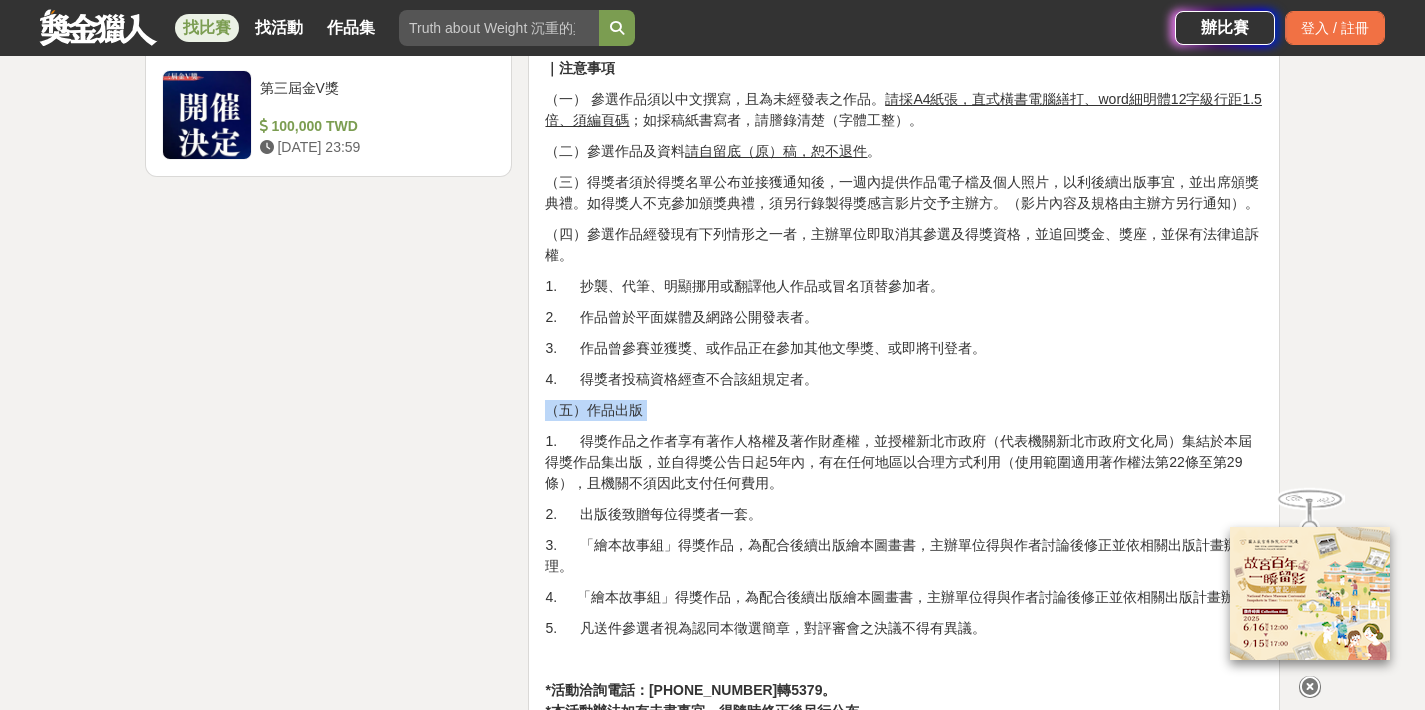 scroll, scrollTop: 2887, scrollLeft: 0, axis: vertical 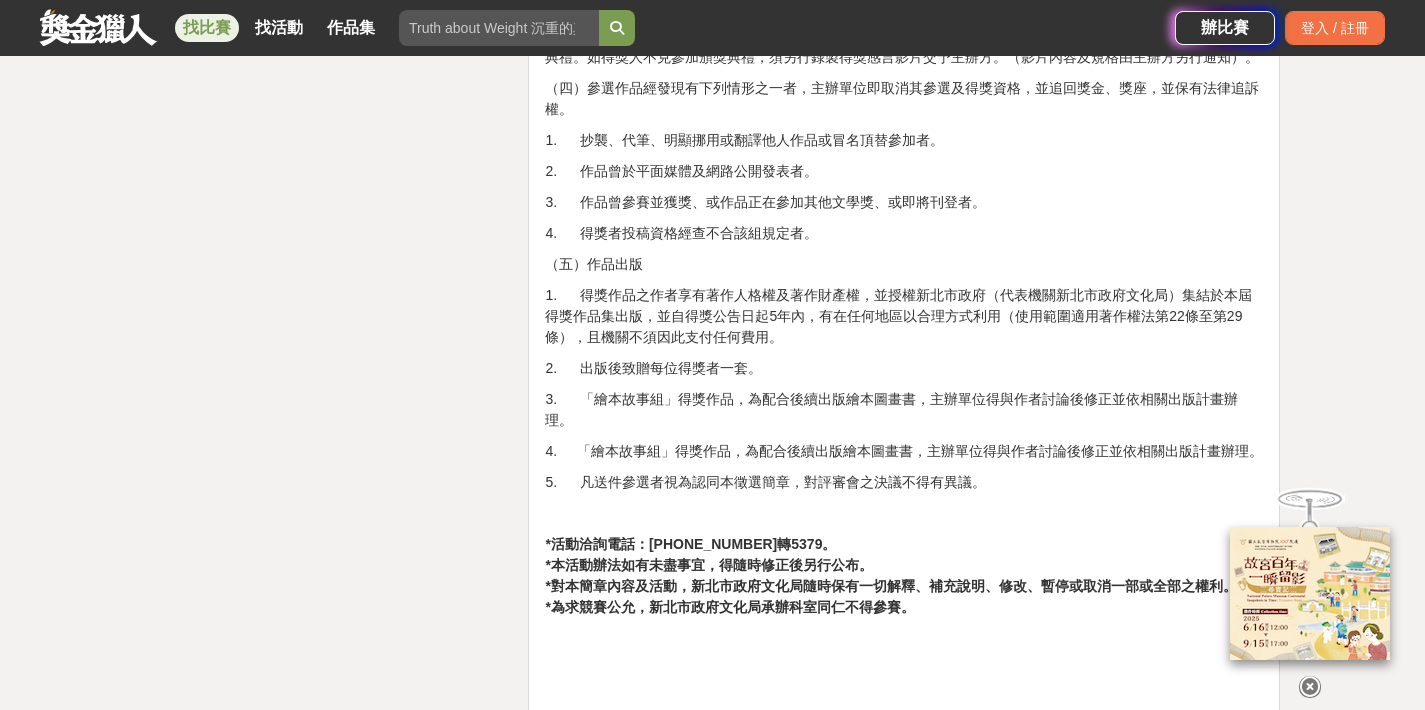 click on "*活動洽詢電話：[PHONE_NUMBER]轉5379。 *本活動辦法如有未盡事宜，得隨時修正後另行公布。 *對本簡章內容及活動，新北市政府文化局隨時保有一切解釋、補充說明、修改、暫停或取消一部或全部之權利。 *為求競賽公允，新北市政府文化局承辦科室同仁不得參賽。" at bounding box center (904, 576) 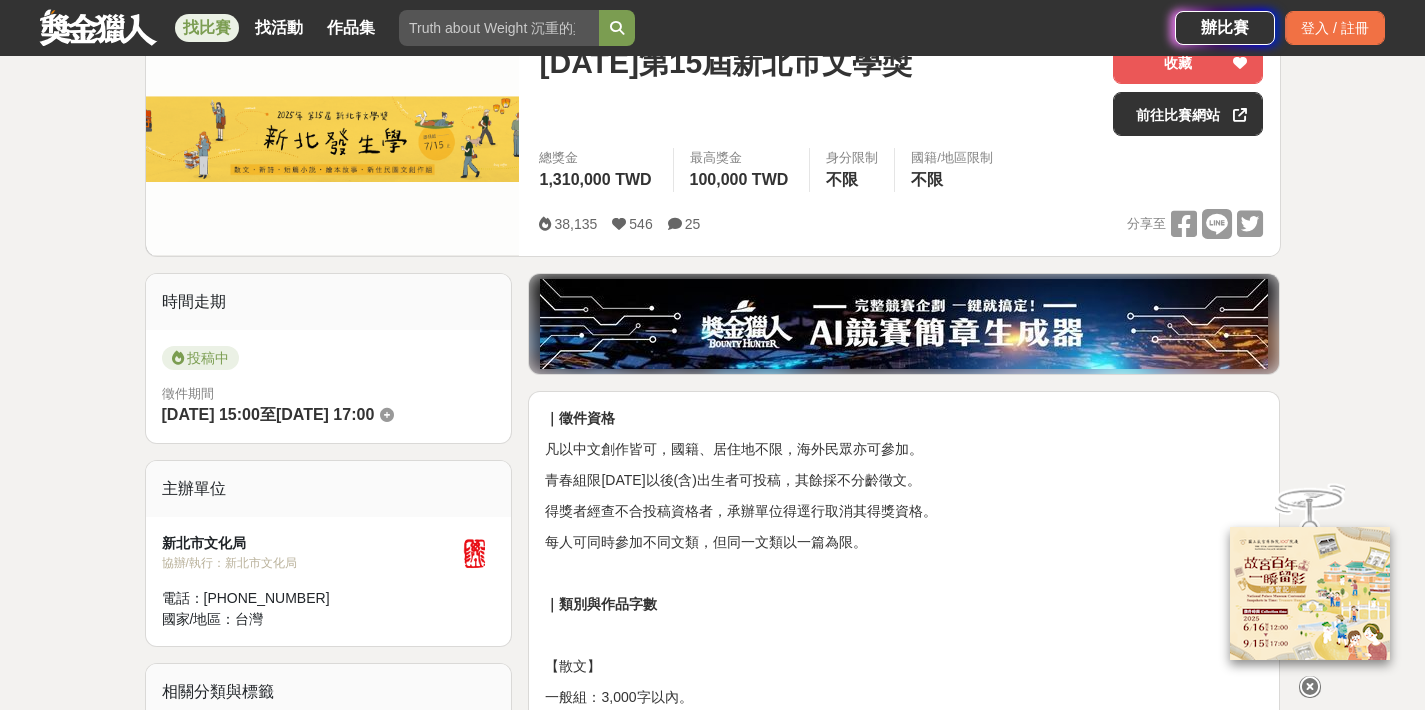 scroll, scrollTop: 120, scrollLeft: 0, axis: vertical 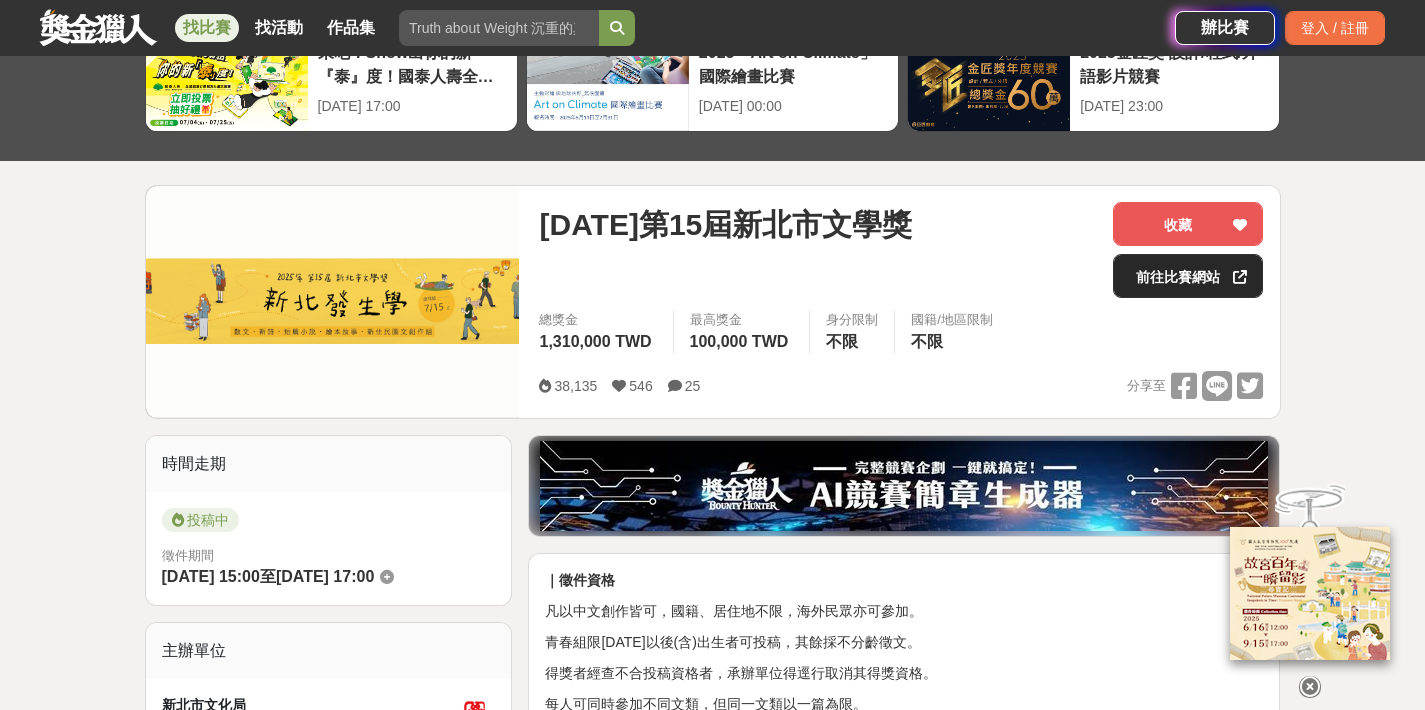click on "前往比賽網站" at bounding box center [1188, 276] 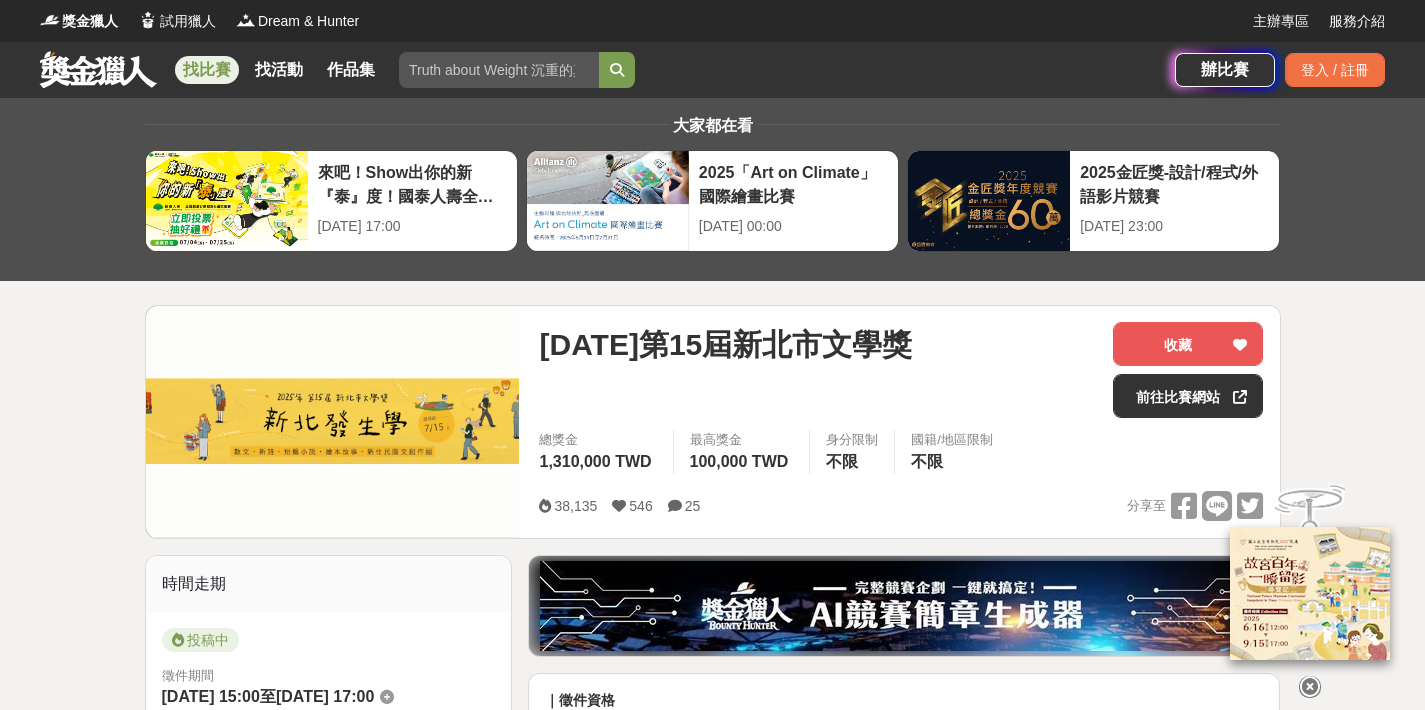 scroll, scrollTop: 0, scrollLeft: 0, axis: both 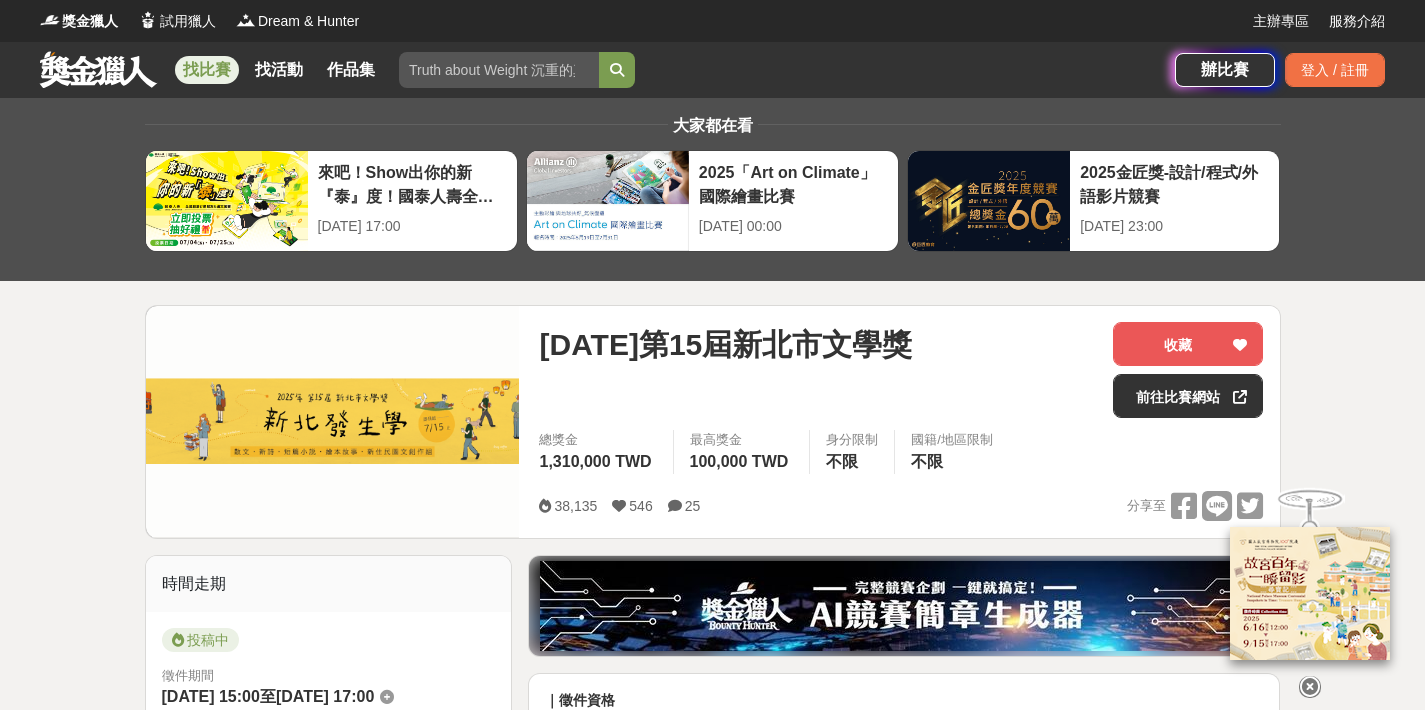 click at bounding box center (98, 69) 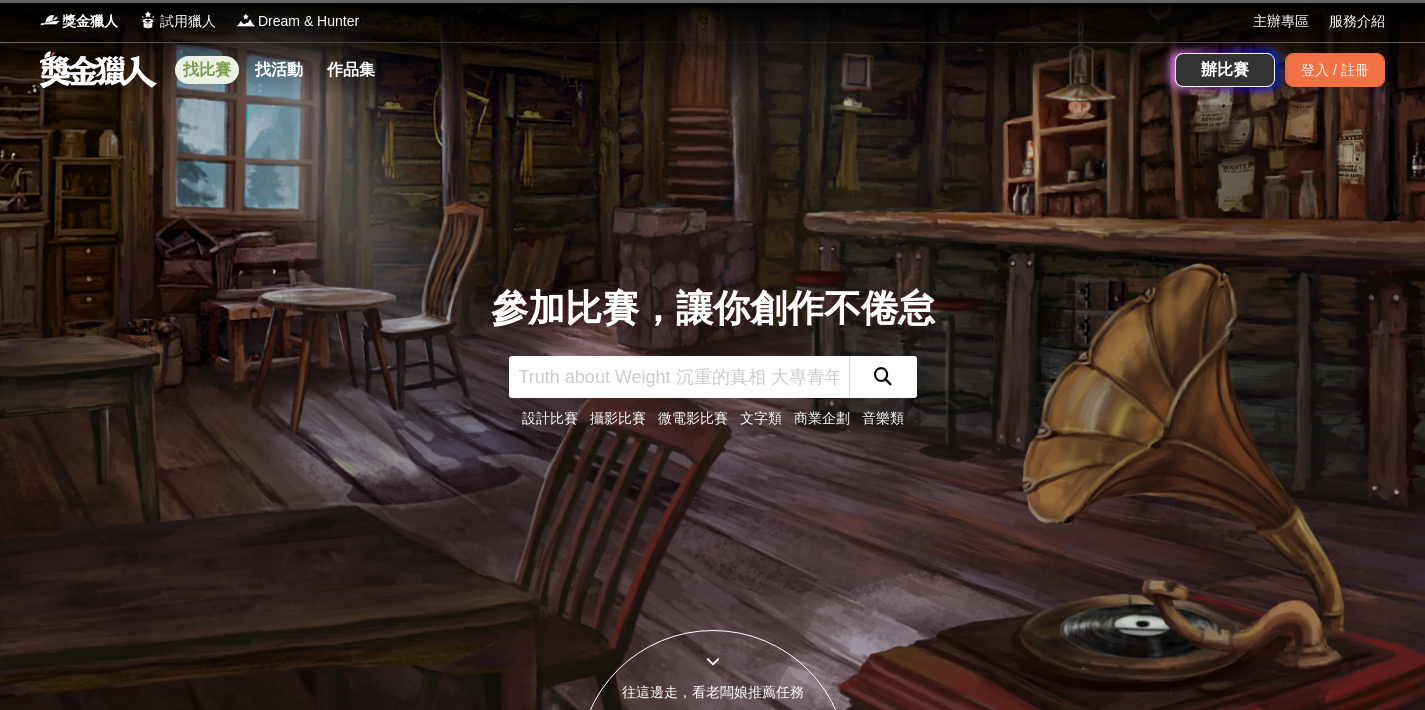 click on "找比賽" at bounding box center (207, 70) 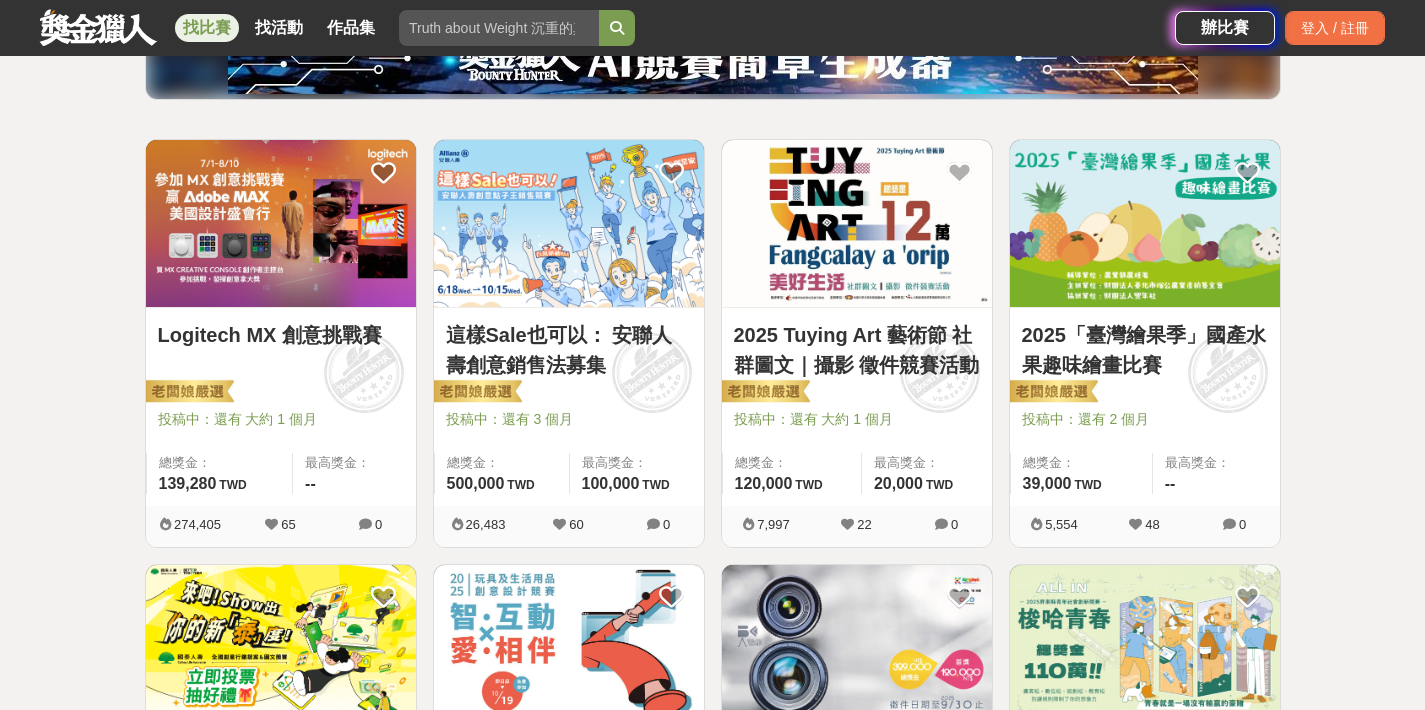 scroll, scrollTop: 338, scrollLeft: 0, axis: vertical 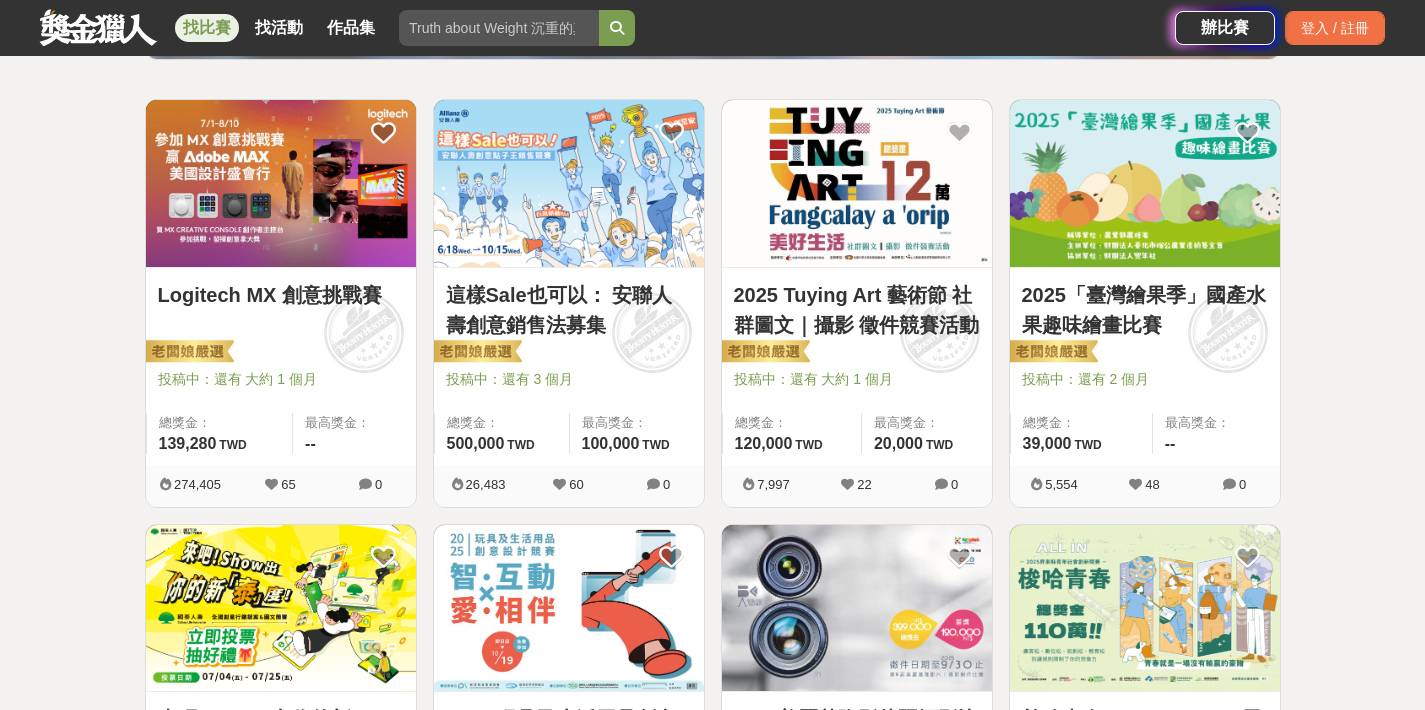 click on "2025 Tuying Art 藝術節 社群圖文｜攝影 徵件競賽活動" at bounding box center [857, 310] 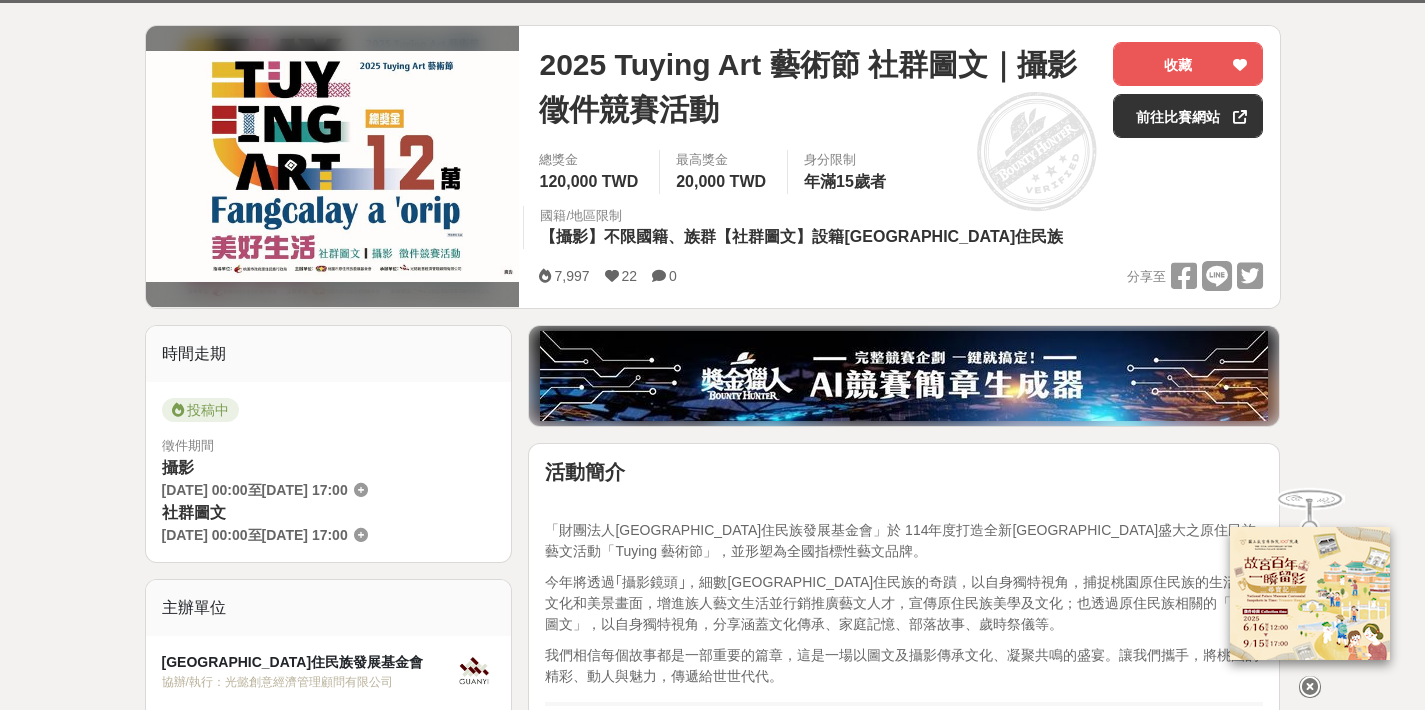 scroll, scrollTop: 783, scrollLeft: 0, axis: vertical 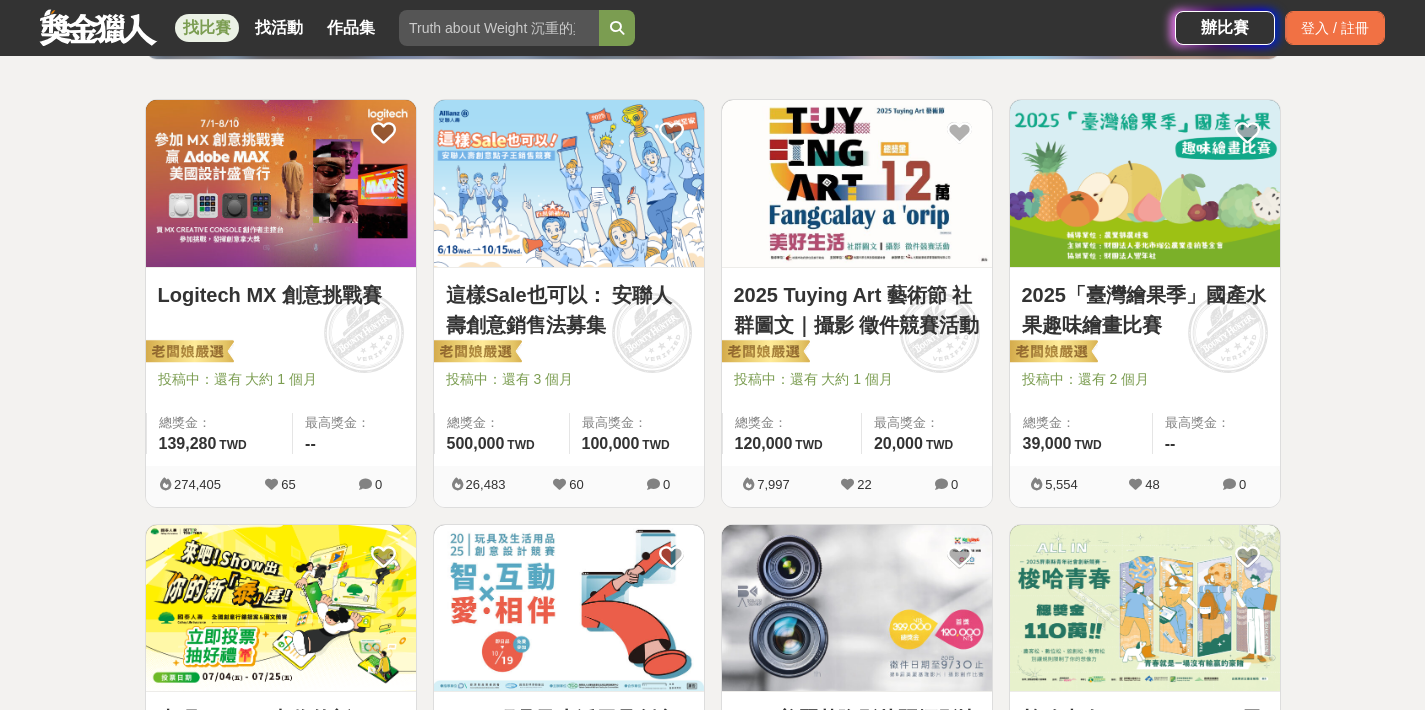 click on "2025「臺灣繪果季」國產水果趣味繪畫比賽" at bounding box center (1145, 310) 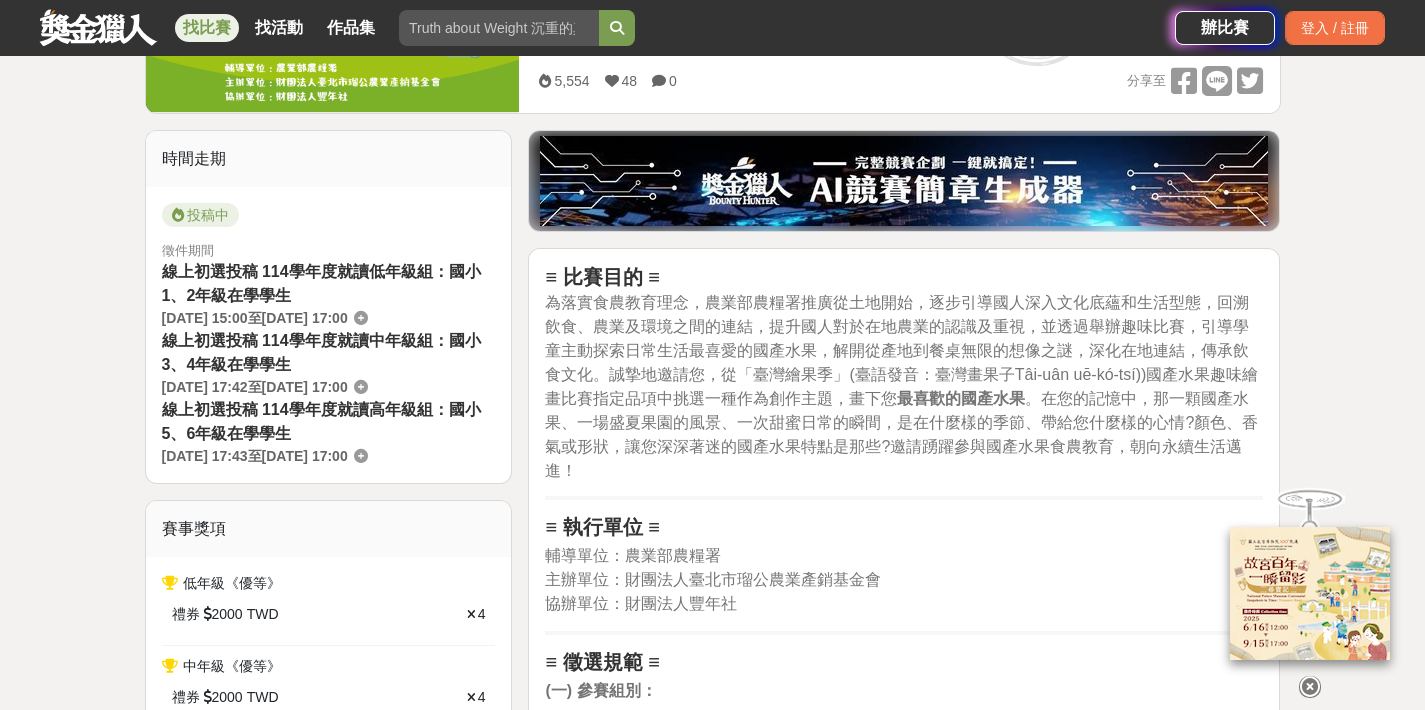 scroll, scrollTop: 525, scrollLeft: 0, axis: vertical 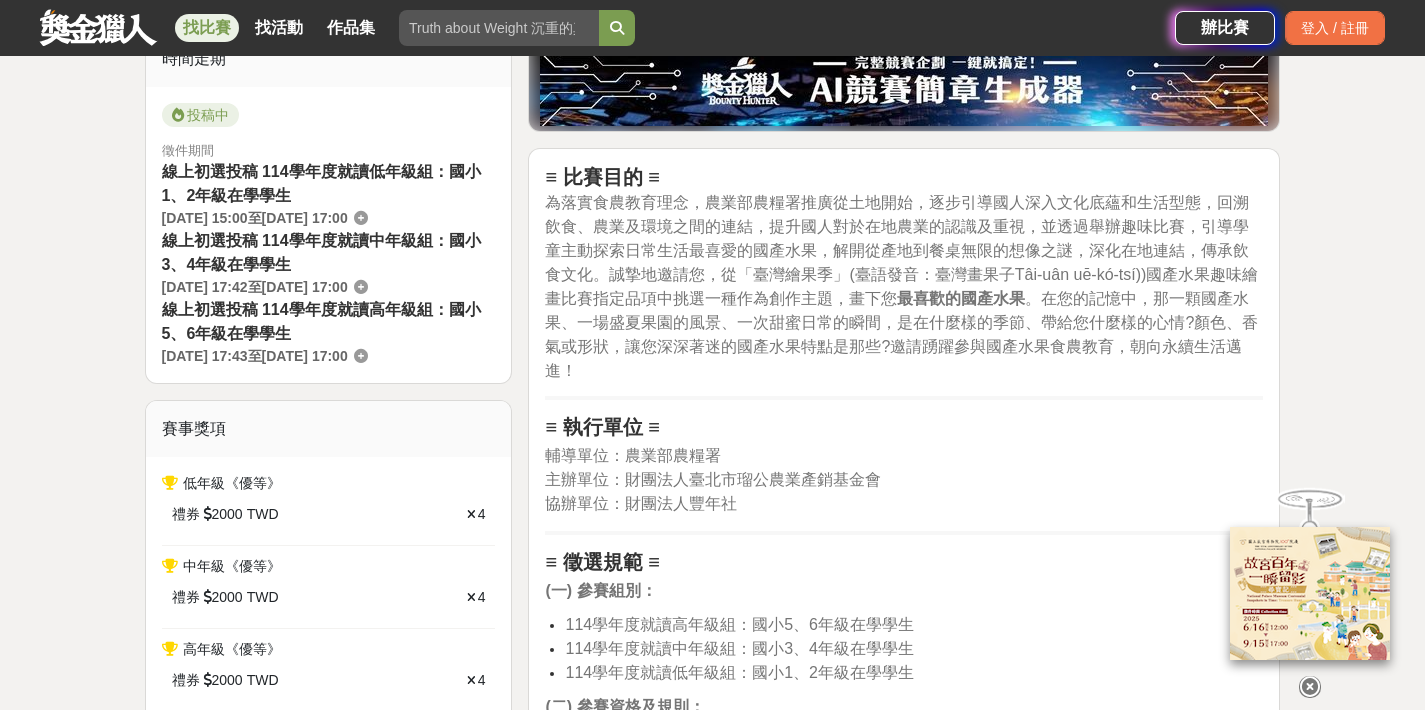 click on "≡ 比賽目的 ≡ 為落實食農教育理念，農業部農糧署推廣從土地開始，逐步引導國人深入文化底蘊和生活型態，回溯飲食、農業及環境之間的連結，提升國人對於在地農業的認識及重視，並透過舉辦趣味比賽，引導學童主動探索日常生活最喜愛的國產水果，解開從產地到餐桌無限的想像之謎，深化在地連結，傳承飲食文化。誠摯地邀請您，從「臺灣繪果季」(臺語發音：臺灣畫果子Tâi-uân uē-kó-tsí))國產水果趣味繪畫比賽指定品項中挑選一種作為創作主題，畫下您 最喜歡的國產水果 。在您的記憶中，那一顆國產水果、一場盛夏果園的風景、一次甜蜜日常的瞬間，是在什麼樣的季節、帶給您什麼樣的心情?顏色、香氣或形狀，讓您深深著迷的國產水果特點是那些?邀請踴躍參與國產水果食農教育，朝向永續生活邁進！" at bounding box center (904, 273) 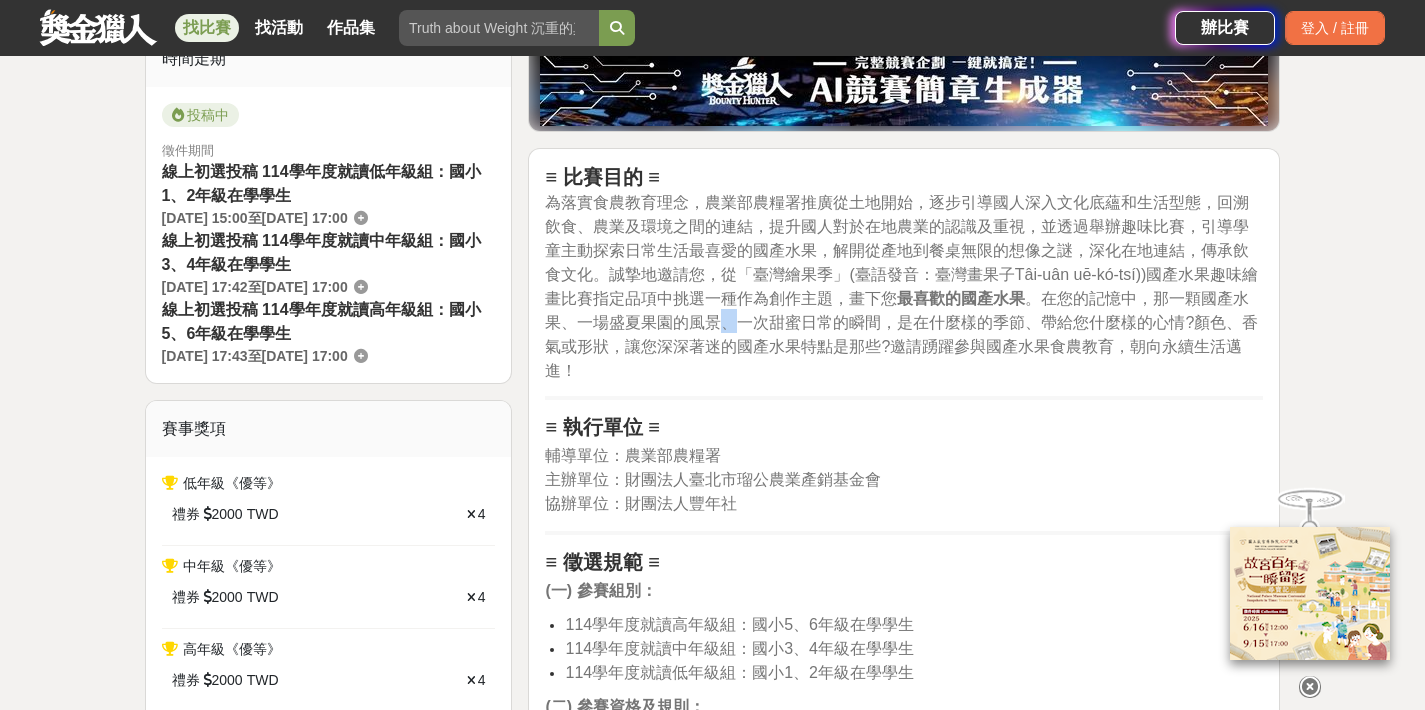 click on "≡ 比賽目的 ≡ 為落實食農教育理念，農業部農糧署推廣從土地開始，逐步引導國人深入文化底蘊和生活型態，回溯飲食、農業及環境之間的連結，提升國人對於在地農業的認識及重視，並透過舉辦趣味比賽，引導學童主動探索日常生活最喜愛的國產水果，解開從產地到餐桌無限的想像之謎，深化在地連結，傳承飲食文化。誠摯地邀請您，從「臺灣繪果季」(臺語發音：臺灣畫果子Tâi-uân uē-kó-tsí))國產水果趣味繪畫比賽指定品項中挑選一種作為創作主題，畫下您 最喜歡的國產水果 。在您的記憶中，那一顆國產水果、一場盛夏果園的風景、一次甜蜜日常的瞬間，是在什麼樣的季節、帶給您什麼樣的心情?顏色、香氣或形狀，讓您深深著迷的國產水果特點是那些?邀請踴躍參與國產水果食農教育，朝向永續生活邁進！" at bounding box center [904, 273] 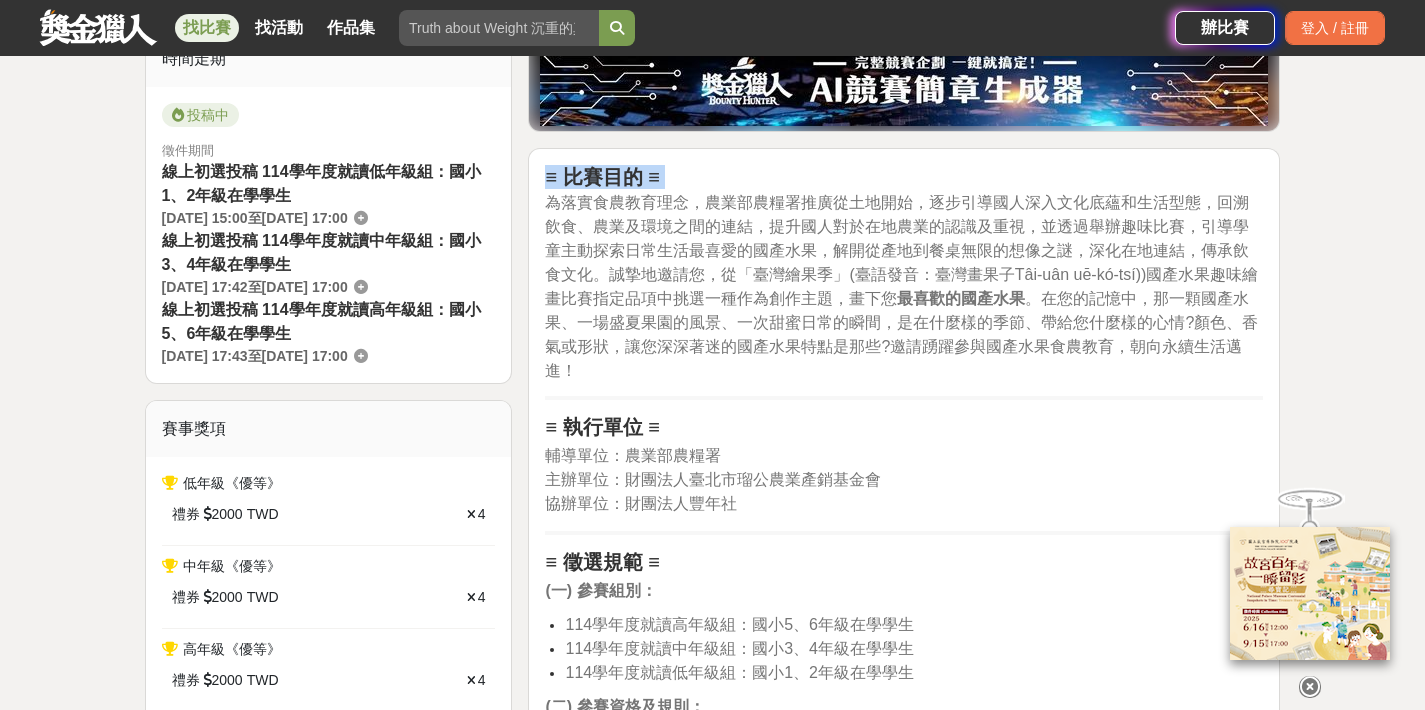 click on "≡ 比賽目的 ≡ 為落實食農教育理念，農業部農糧署推廣從土地開始，逐步引導國人深入文化底蘊和生活型態，回溯飲食、農業及環境之間的連結，提升國人對於在地農業的認識及重視，並透過舉辦趣味比賽，引導學童主動探索日常生活最喜愛的國產水果，解開從產地到餐桌無限的想像之謎，深化在地連結，傳承飲食文化。誠摯地邀請您，從「臺灣繪果季」(臺語發音：臺灣畫果子Tâi-uân uē-kó-tsí))國產水果趣味繪畫比賽指定品項中挑選一種作為創作主題，畫下您 最喜歡的國產水果 。在您的記憶中，那一顆國產水果、一場盛夏果園的風景、一次甜蜜日常的瞬間，是在什麼樣的季節、帶給您什麼樣的心情?顏色、香氣或形狀，讓您深深著迷的國產水果特點是那些?邀請踴躍參與國產水果食農教育，朝向永續生活邁進！" at bounding box center (904, 273) 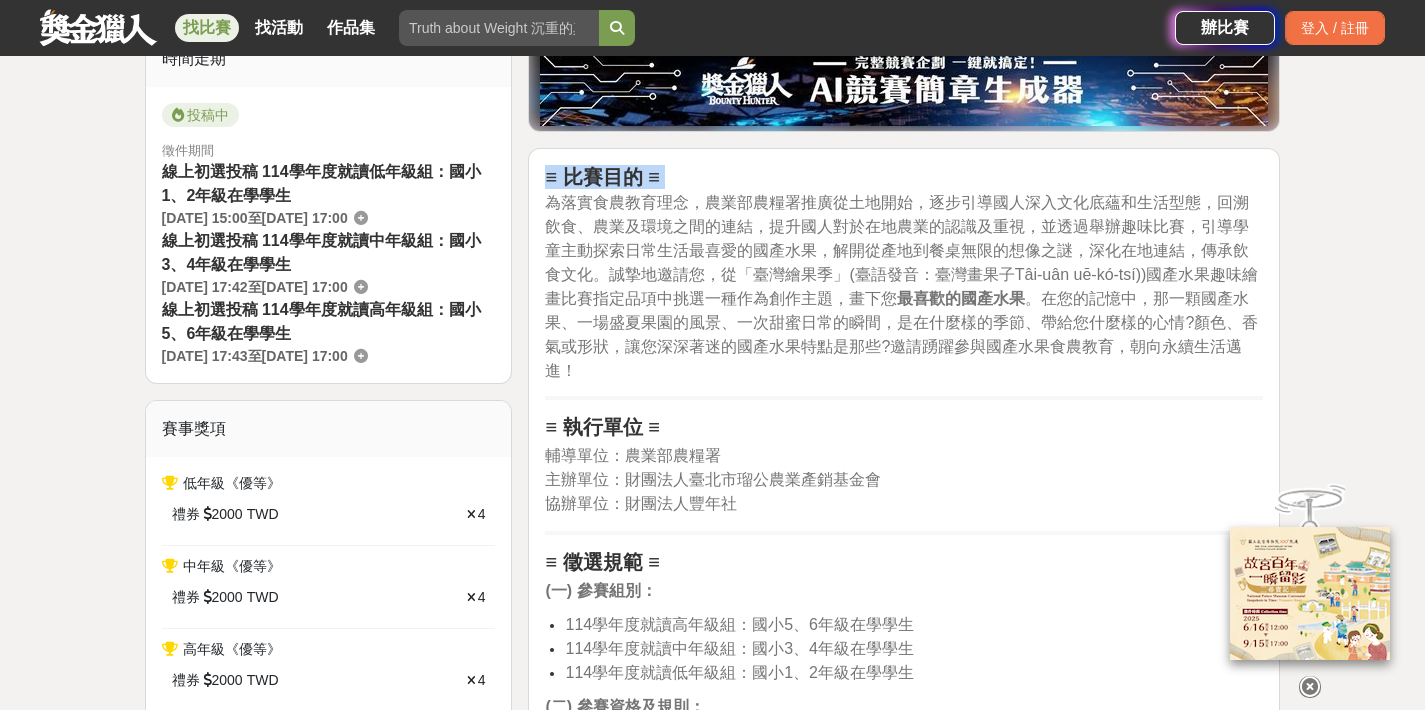 click on "為落實食農教育理念，農業部農糧署推廣從土地開始，逐步引導國人深入文化底蘊和生活型態，回溯飲食、農業及環境之間的連結，提升國人對於在地農業的認識及重視，並透過舉辦趣味比賽，引導學童主動探索日常生活最喜愛的國產水果，解開從產地到餐桌無限的想像之謎，深化在地連結，傳承飲食文化。誠摯地邀請您，從「臺灣繪果季」(臺語發音：臺灣畫果子Tâi-uân uē-kó-tsí))國產水果趣味繪畫比賽指定品項中挑選一種作為創作主題，畫下您 最喜歡的國產水果 。在您的記憶中，那一顆國產水果、一場盛夏果園的風景、一次甜蜜日常的瞬間，是在什麼樣的季節、帶給您什麼樣的心情?顏色、香氣或形狀，讓您深深著迷的國產水果特點是那些?邀請踴躍參與國產水果食農教育，朝向永續生活邁進！" at bounding box center (901, 286) 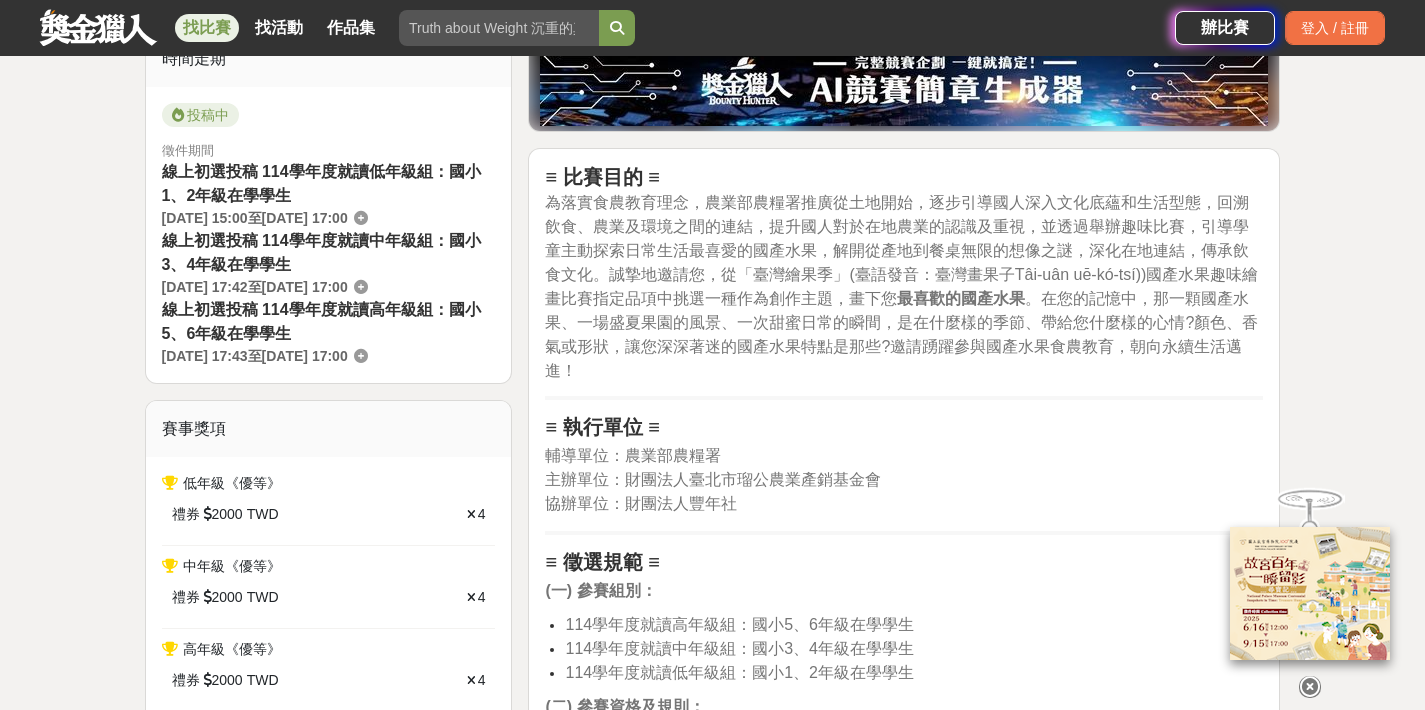 click on "為落實食農教育理念，農業部農糧署推廣從土地開始，逐步引導國人深入文化底蘊和生活型態，回溯飲食、農業及環境之間的連結，提升國人對於在地農業的認識及重視，並透過舉辦趣味比賽，引導學童主動探索日常生活最喜愛的國產水果，解開從產地到餐桌無限的想像之謎，深化在地連結，傳承飲食文化。誠摯地邀請您，從「臺灣繪果季」(臺語發音：臺灣畫果子Tâi-uân uē-kó-tsí))國產水果趣味繪畫比賽指定品項中挑選一種作為創作主題，畫下您 最喜歡的國產水果 。在您的記憶中，那一顆國產水果、一場盛夏果園的風景、一次甜蜜日常的瞬間，是在什麼樣的季節、帶給您什麼樣的心情?顏色、香氣或形狀，讓您深深著迷的國產水果特點是那些?邀請踴躍參與國產水果食農教育，朝向永續生活邁進！" at bounding box center (901, 286) 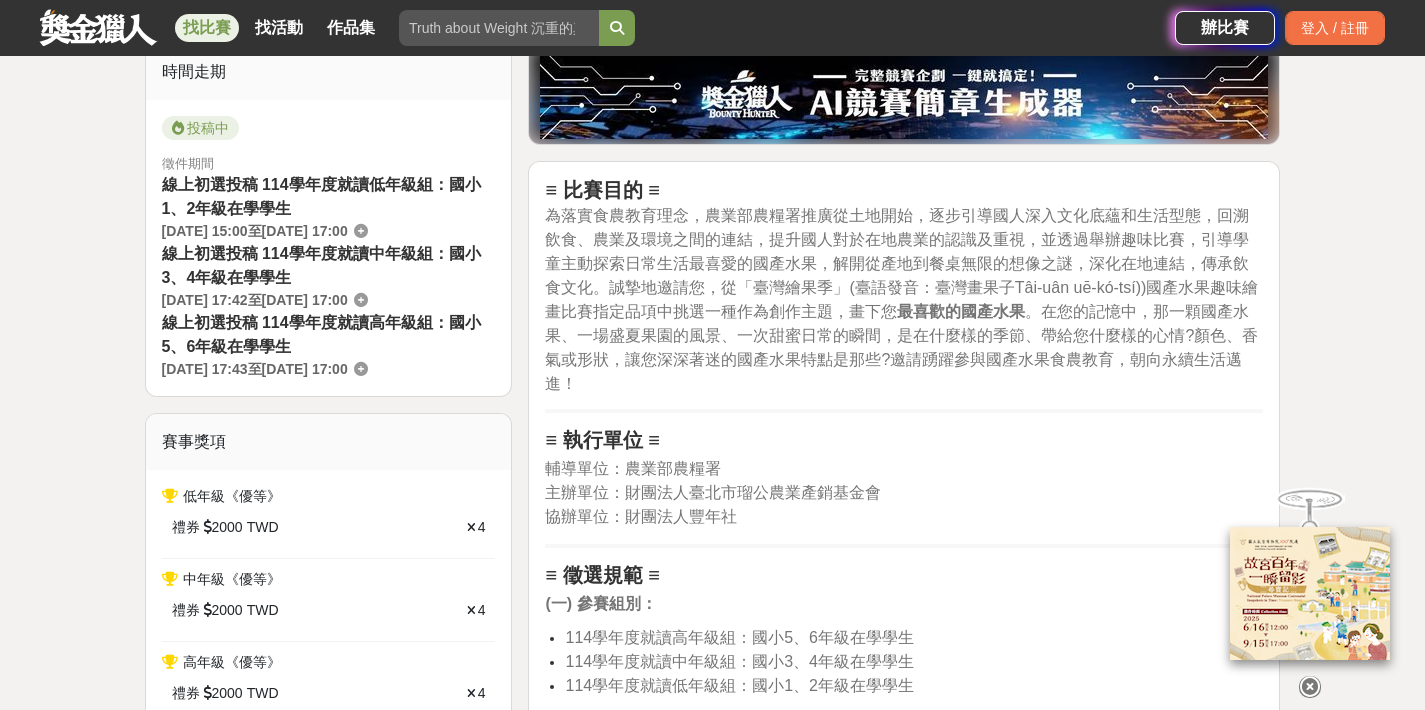 scroll, scrollTop: 386, scrollLeft: 0, axis: vertical 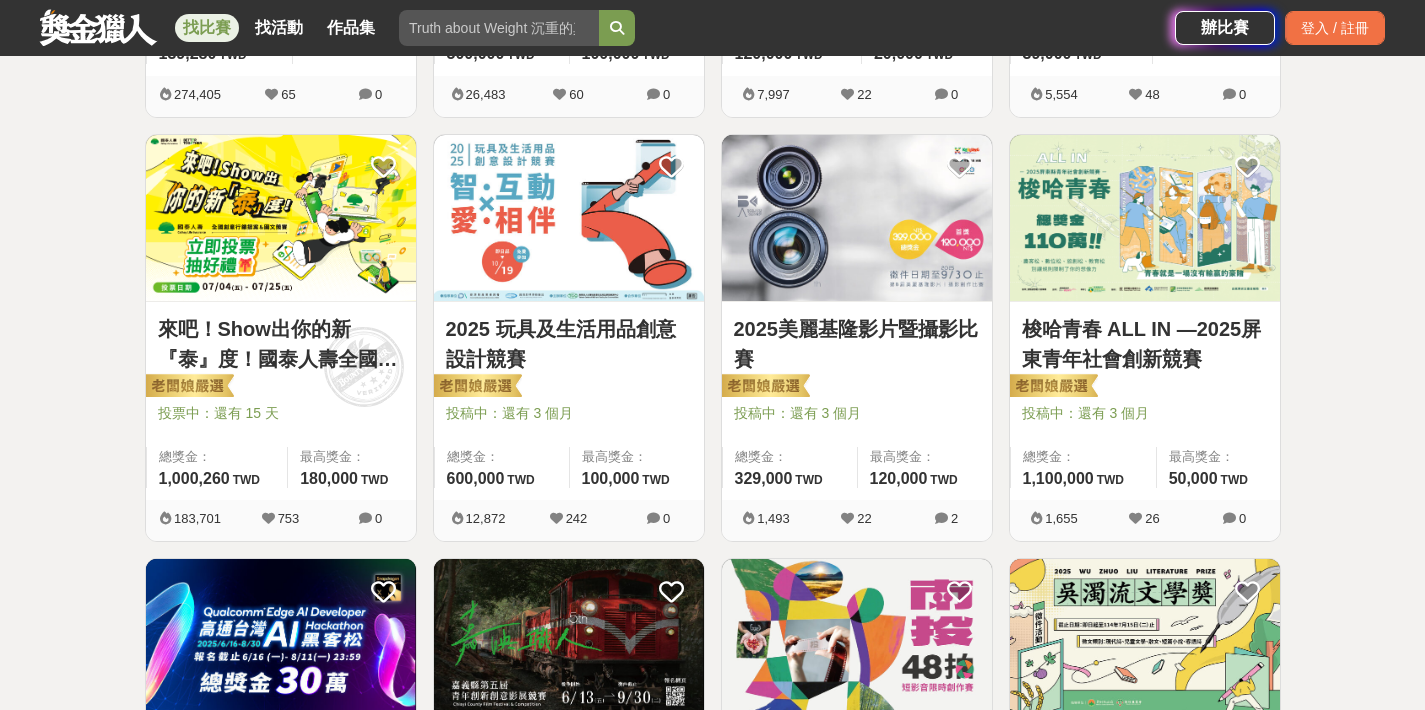 click at bounding box center (569, 218) 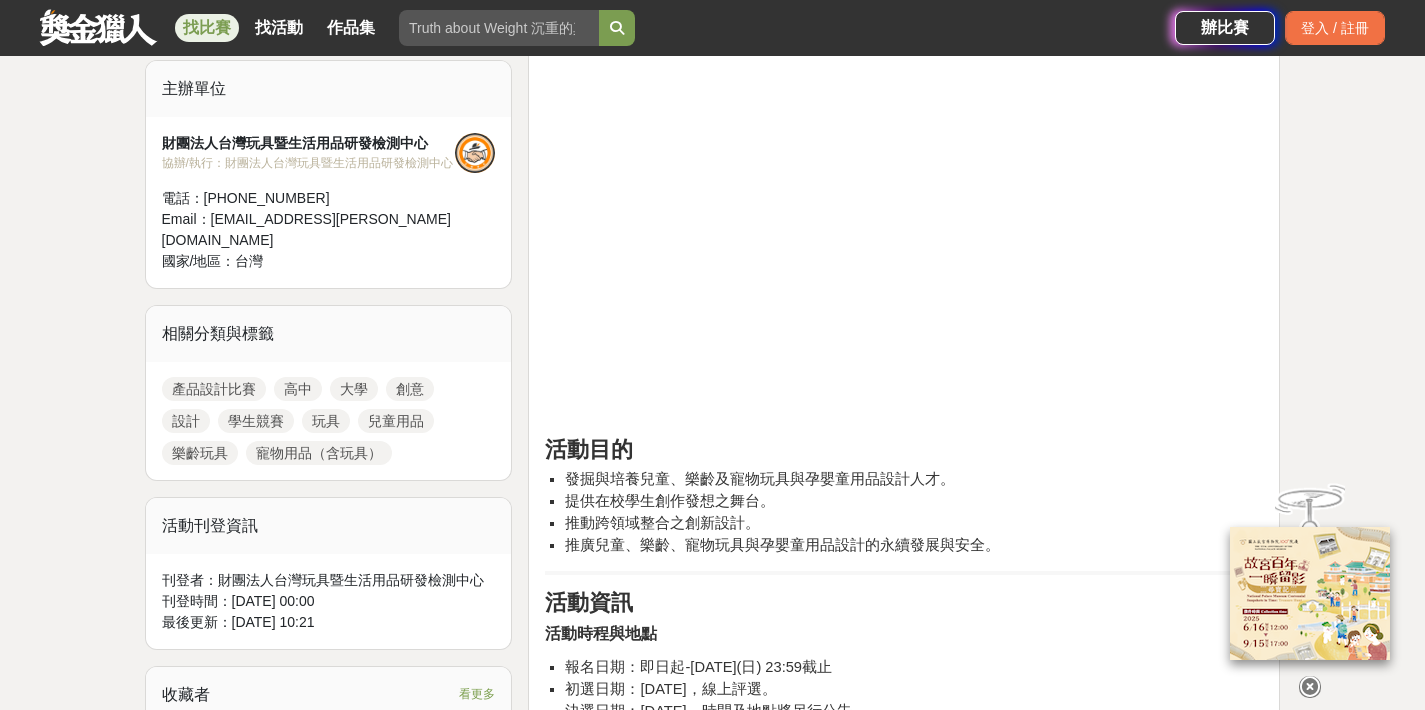 scroll, scrollTop: 815, scrollLeft: 0, axis: vertical 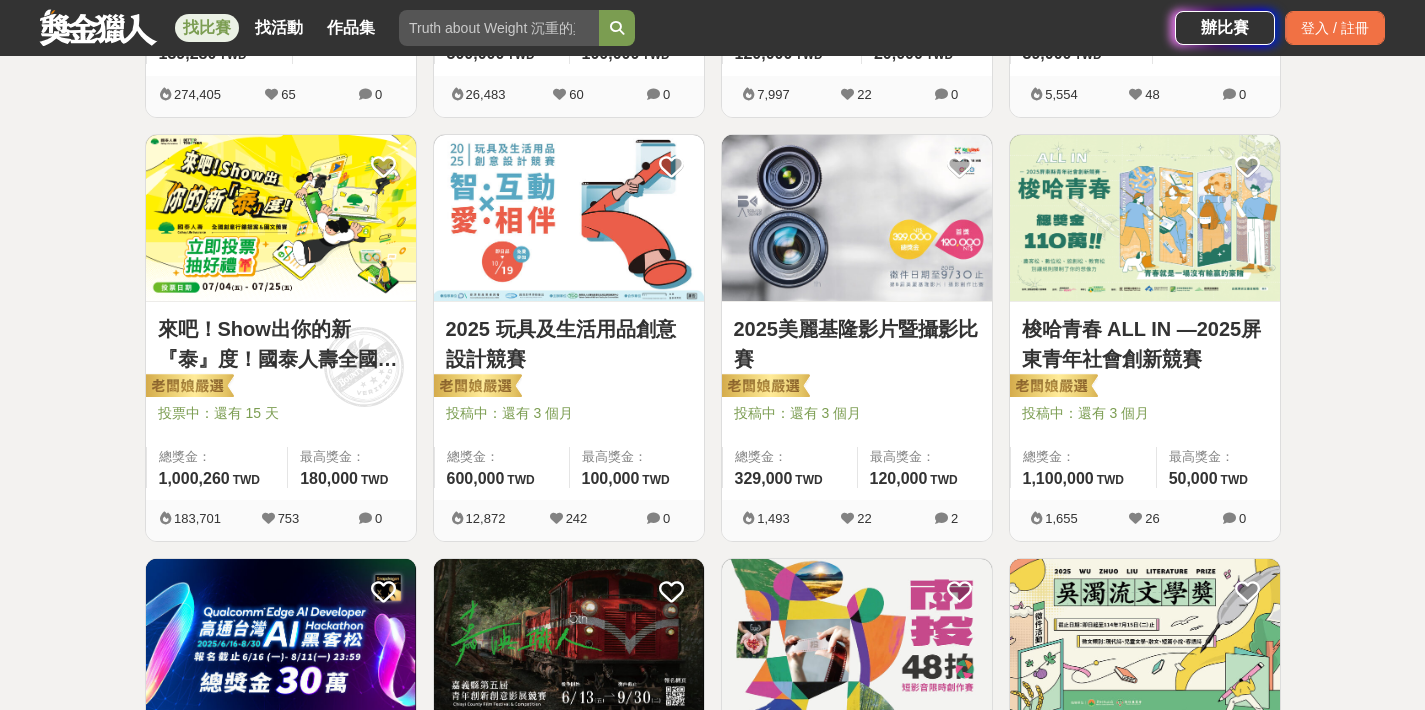 click at bounding box center [281, 218] 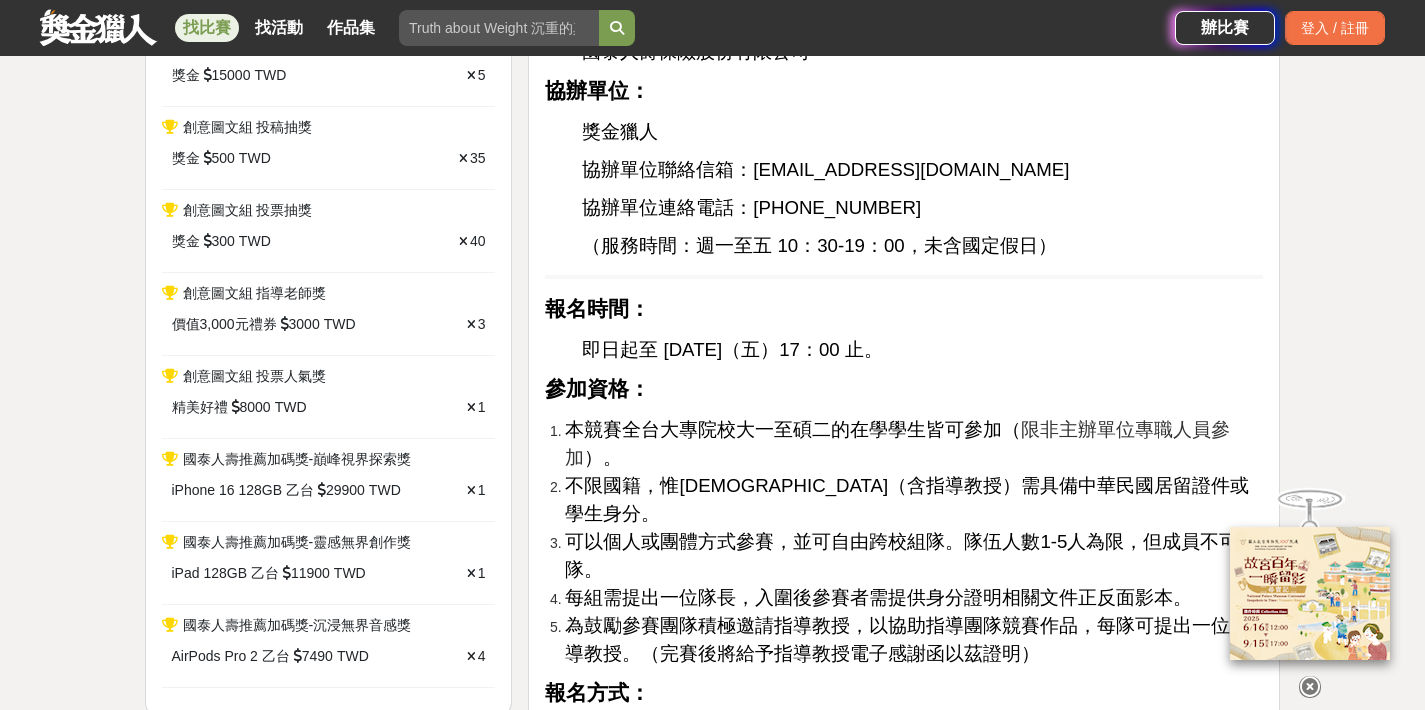 scroll, scrollTop: 2008, scrollLeft: 0, axis: vertical 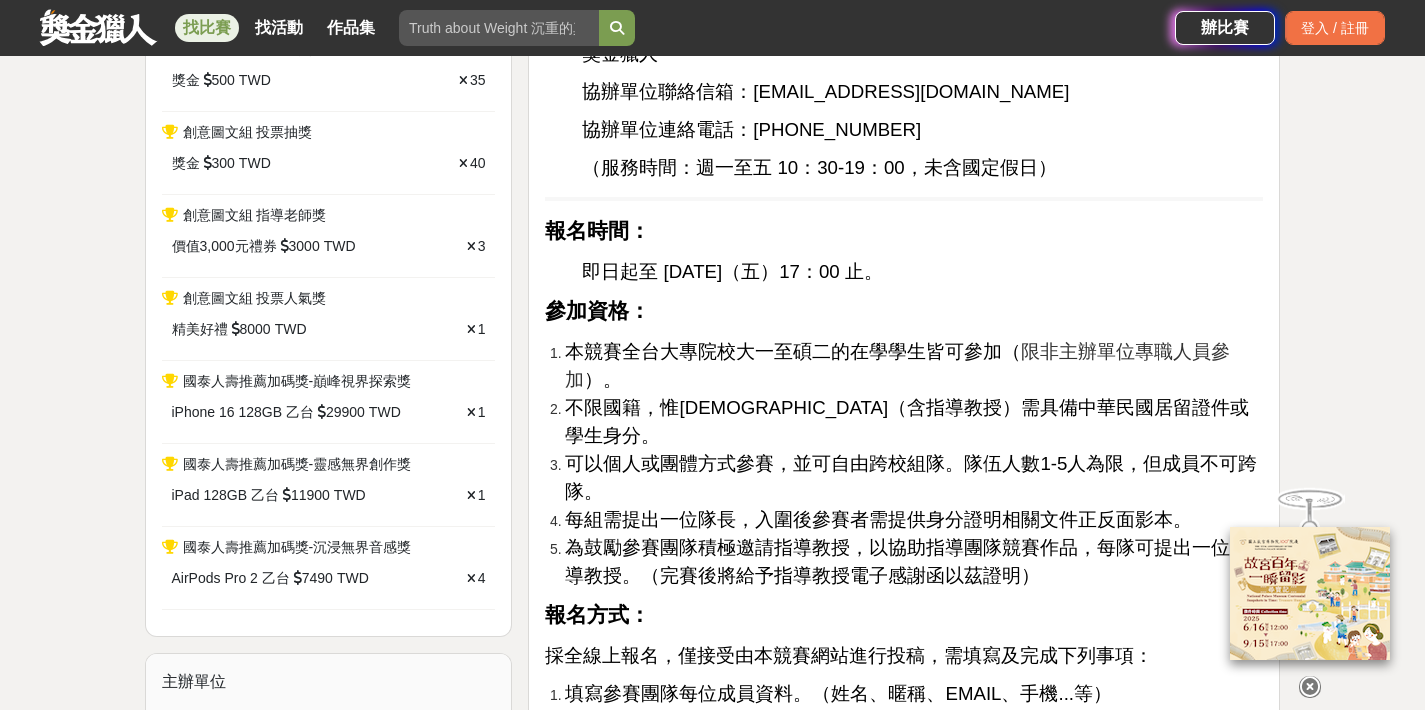 click on "本競賽全台大專院校大一至碩二的在學學生皆可參加（" at bounding box center (793, 351) 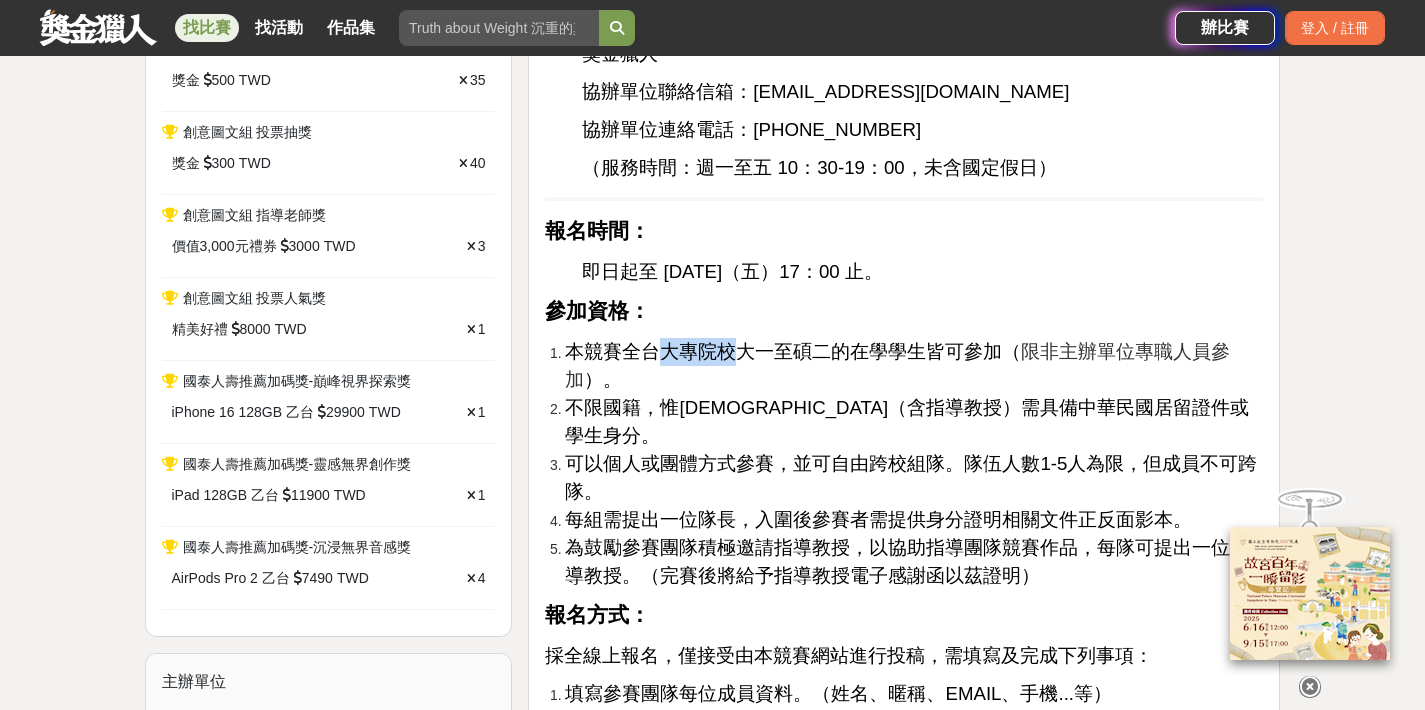 click on "本競賽全台大專院校大一至碩二的在學學生皆可參加（" at bounding box center (793, 351) 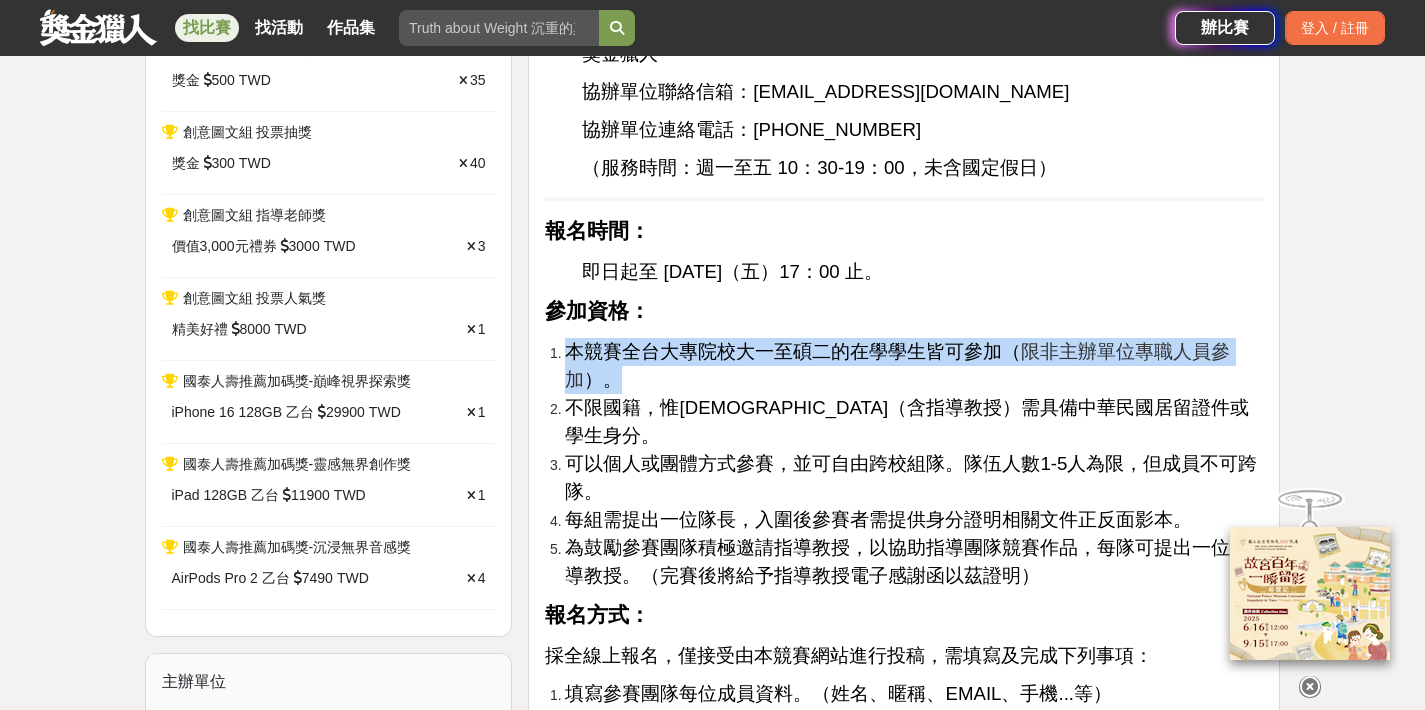 click on "本競賽全台大專院校大一至碩二的在學學生皆可參加（" at bounding box center (793, 351) 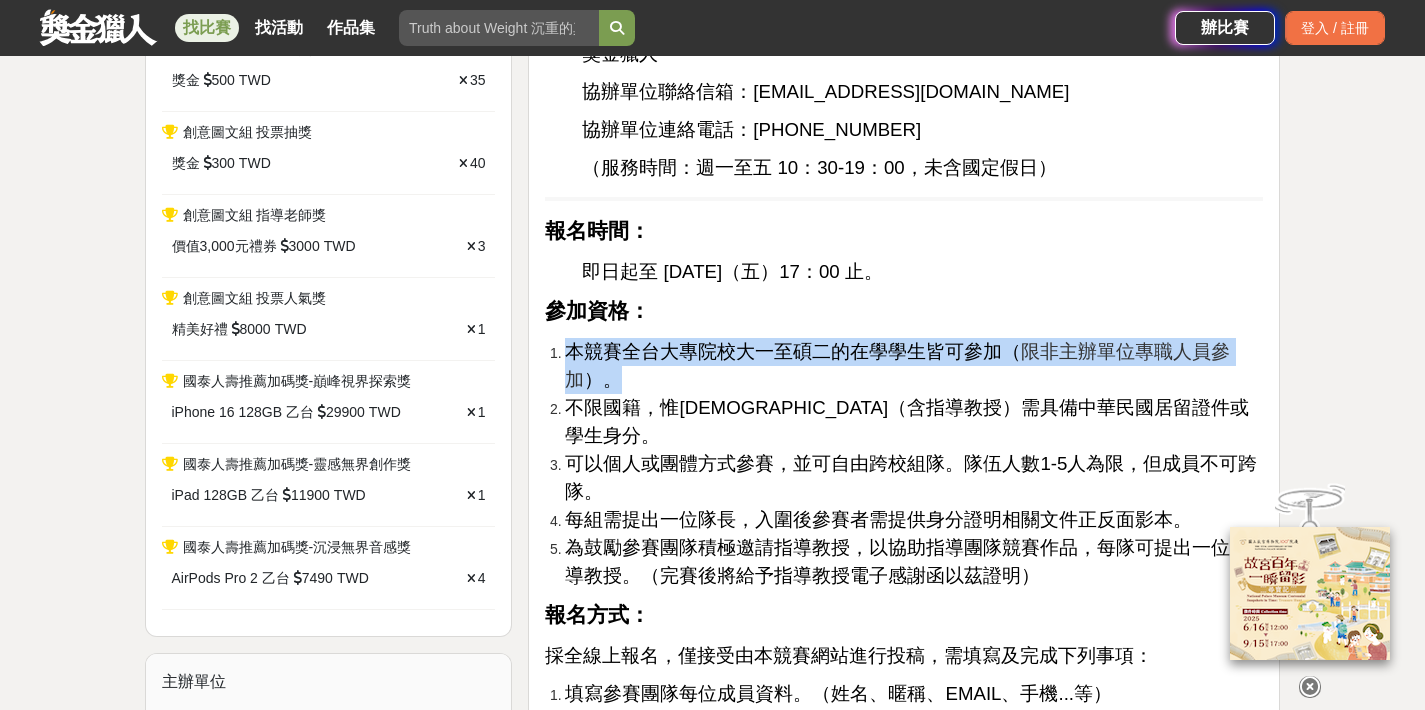 click on "本競賽全台大專院校大一至碩二的在學學生皆可參加（" at bounding box center [793, 351] 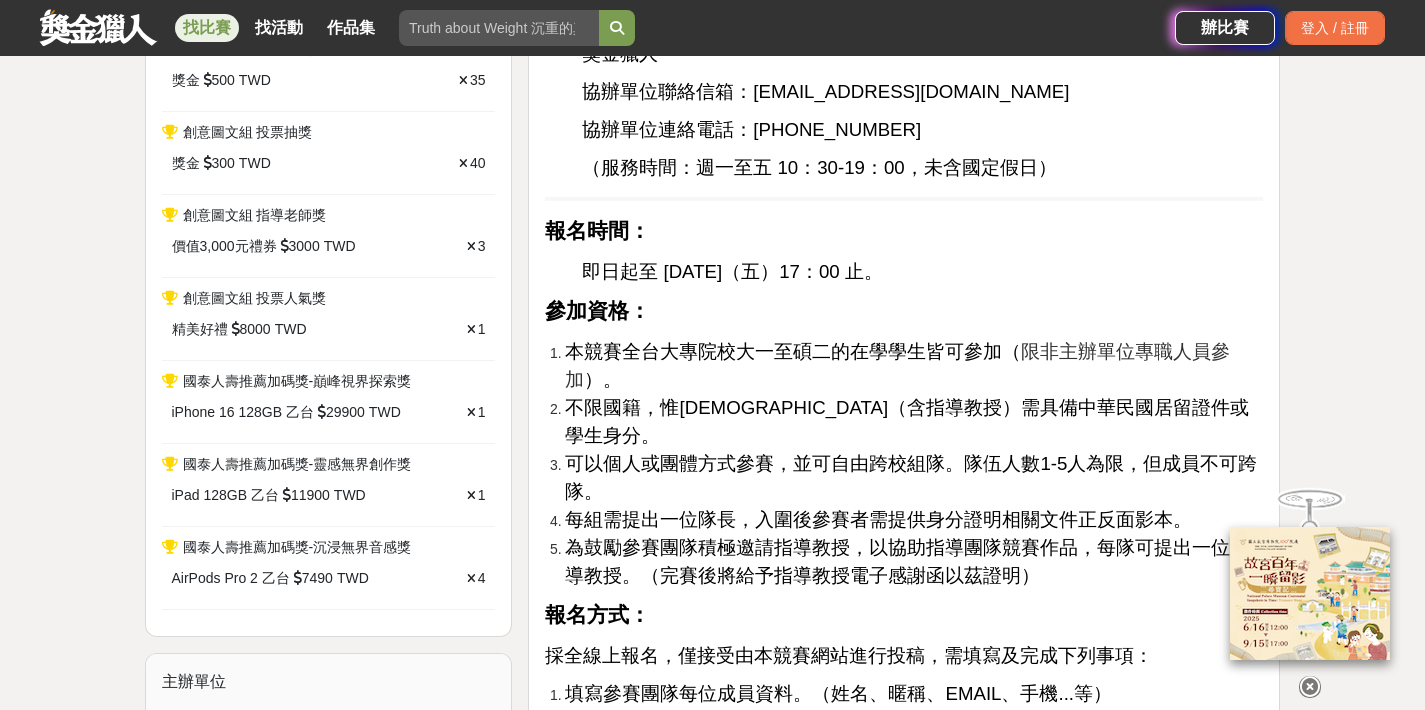 click on "不限國籍，惟[DEMOGRAPHIC_DATA]（含指導教授）需具備中華民國居留證件或學生身分。" at bounding box center [907, 421] 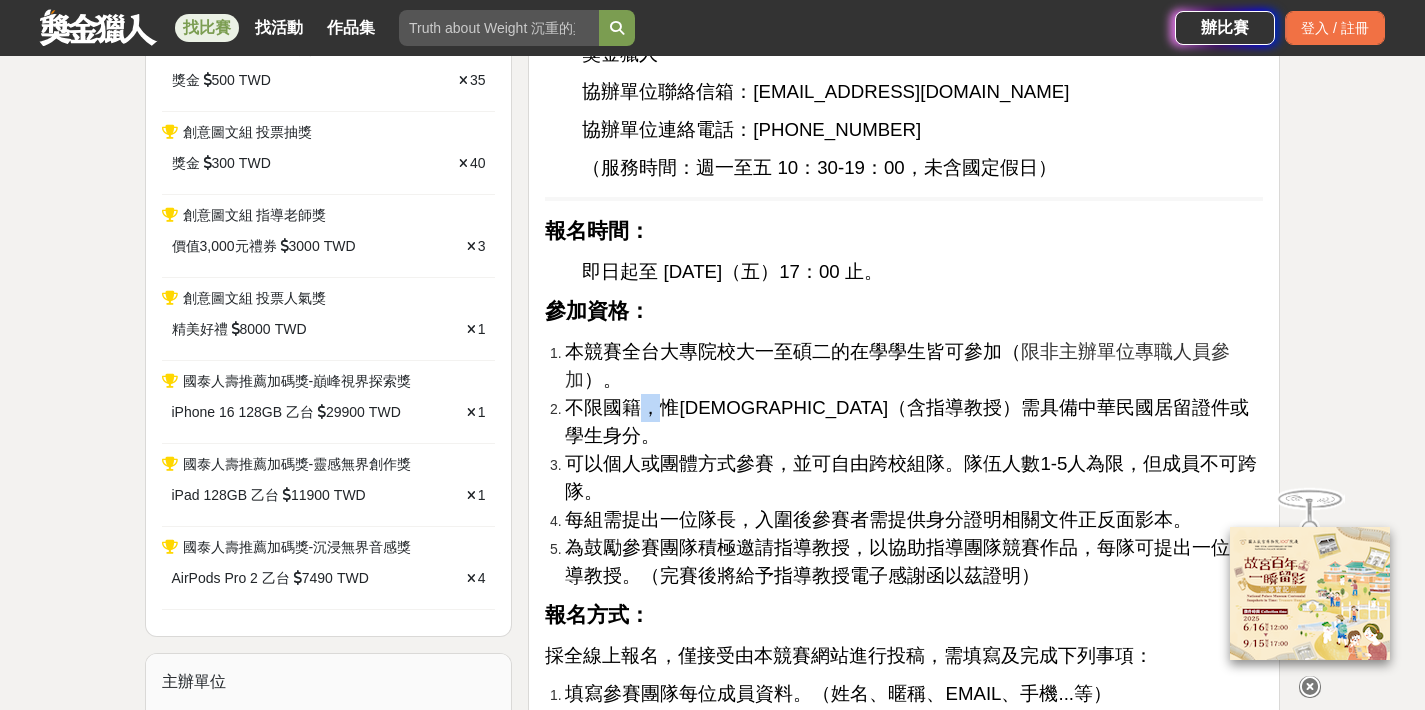 click on "不限國籍，惟[DEMOGRAPHIC_DATA]（含指導教授）需具備中華民國居留證件或學生身分。" at bounding box center [907, 421] 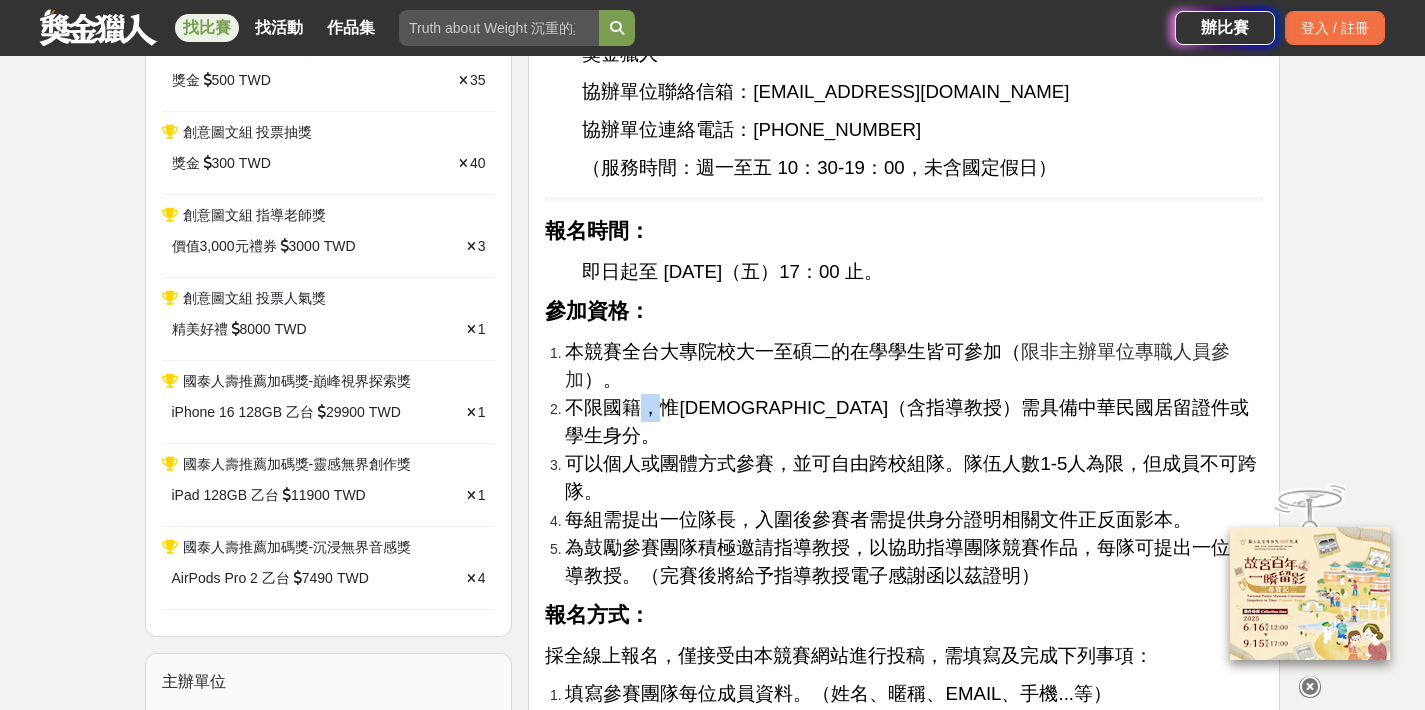 click on "不限國籍，惟[DEMOGRAPHIC_DATA]（含指導教授）需具備中華民國居留證件或學生身分。" at bounding box center [907, 421] 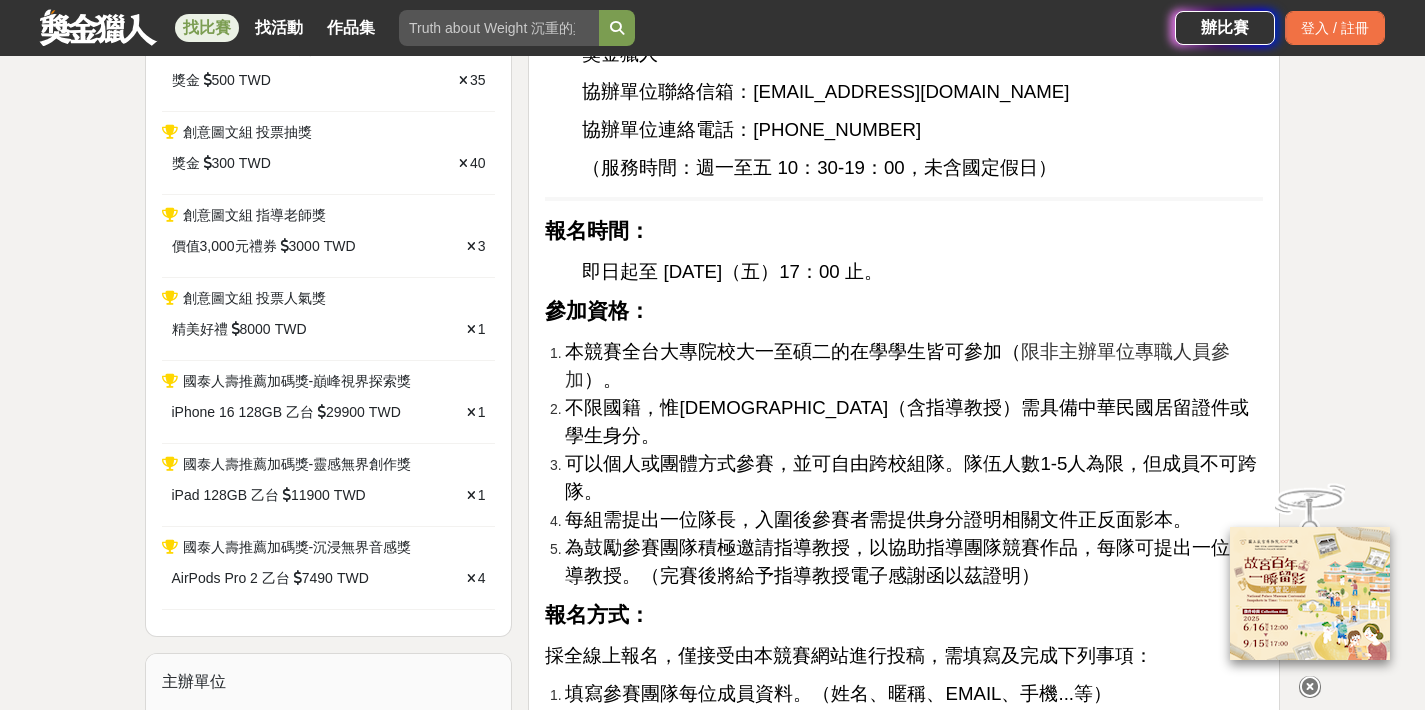 click on "為鼓勵參賽團隊積極邀請指導教授，以協助指導團隊競賽作品，每隊可提出一位指導教授。（完賽後將給予指導教授電子感謝函以茲證明）" at bounding box center (914, 562) 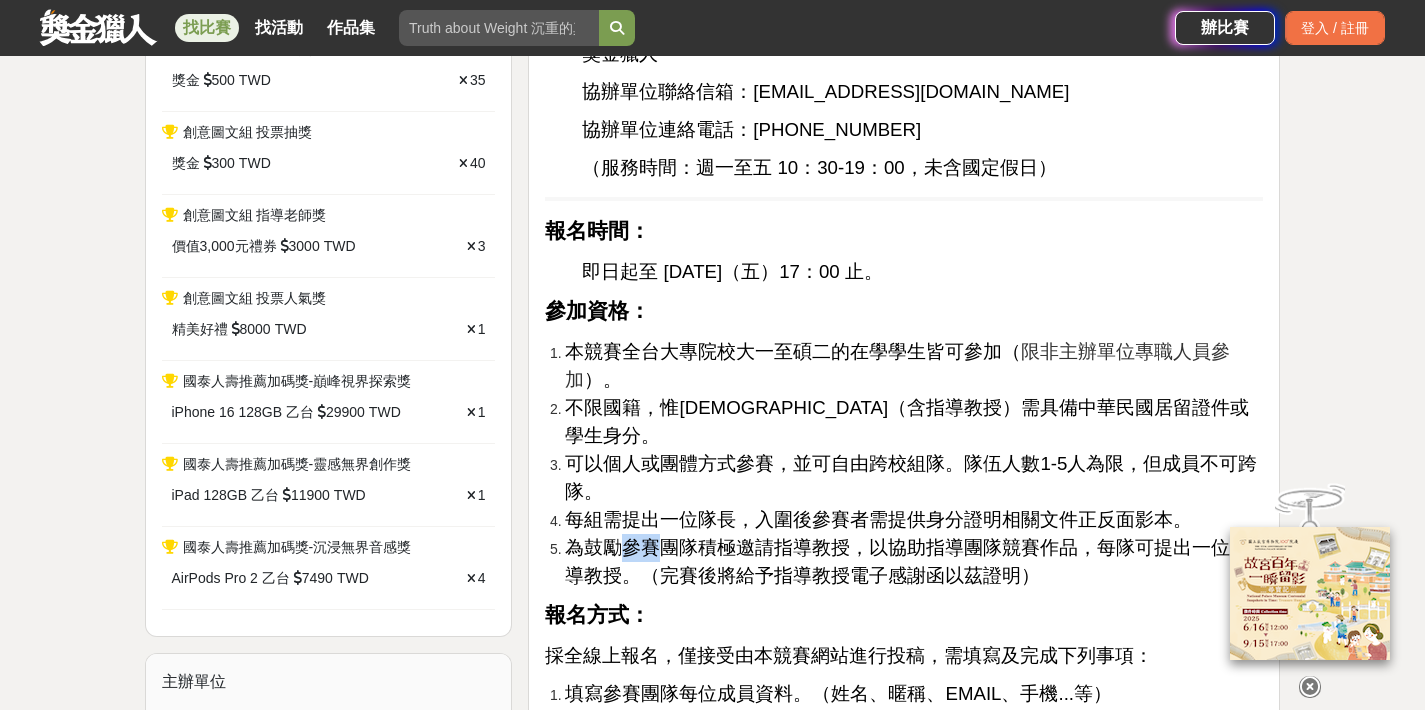click on "為鼓勵參賽團隊積極邀請指導教授，以協助指導團隊競賽作品，每隊可提出一位指導教授。（完賽後將給予指導教授電子感謝函以茲證明）" at bounding box center [914, 562] 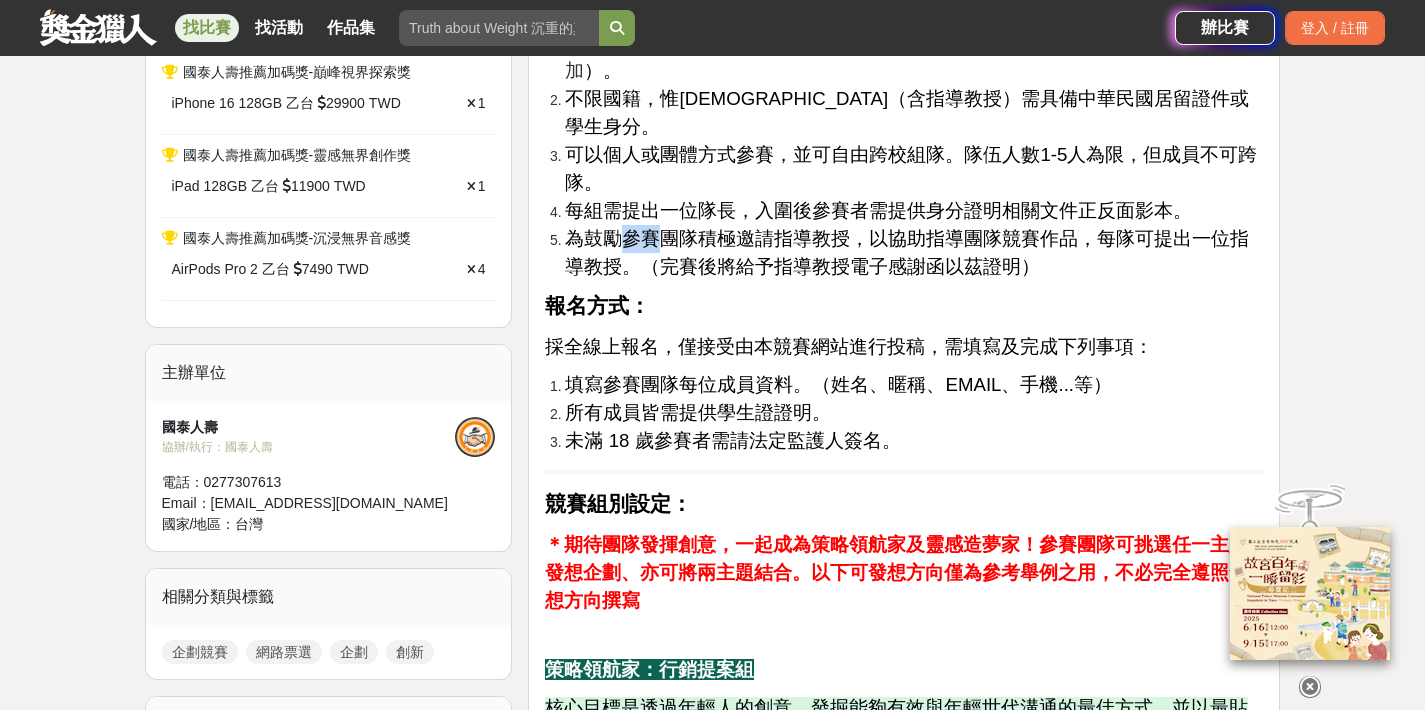 scroll, scrollTop: 2657, scrollLeft: 0, axis: vertical 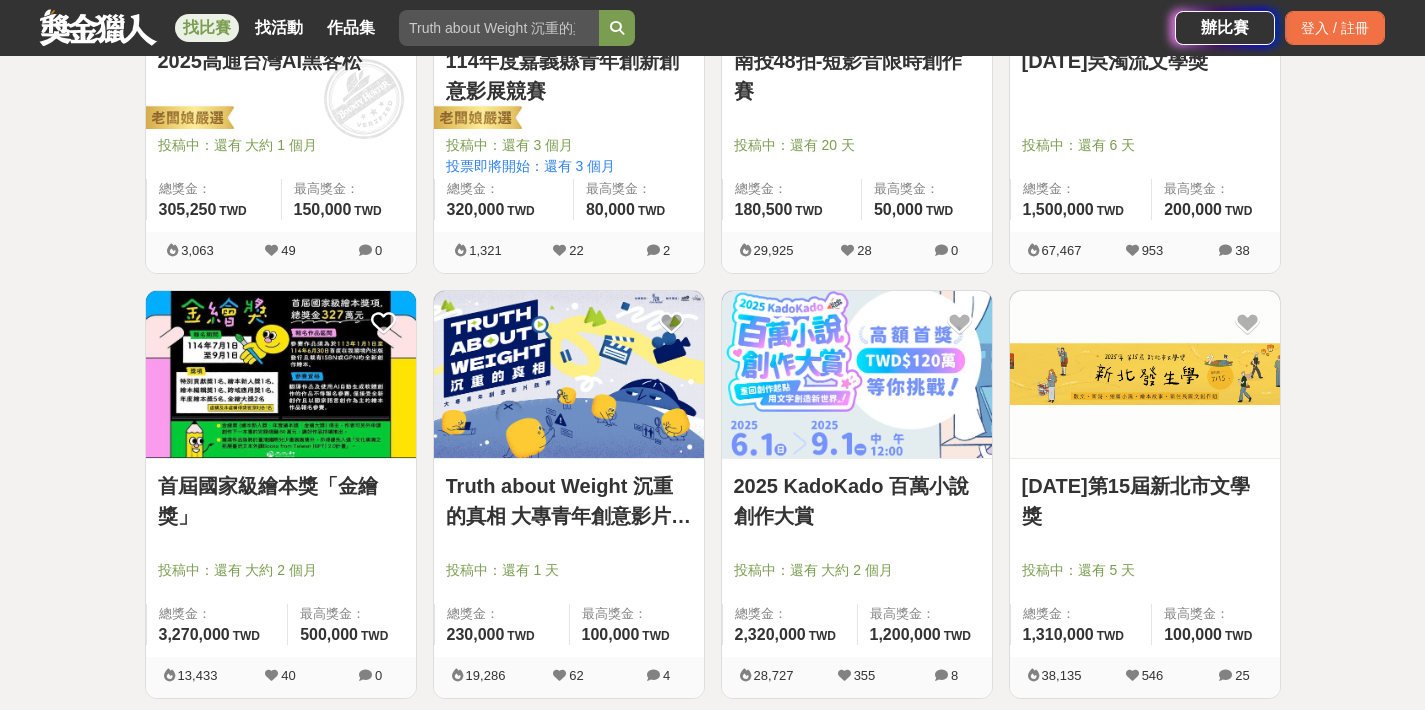 click on "[DATE][PERSON_NAME]文學獎 投稿中：還有 6 天 總獎金： 1,500,000 150 萬 TWD 最高獎金： 200,000 TWD" at bounding box center [1145, 133] 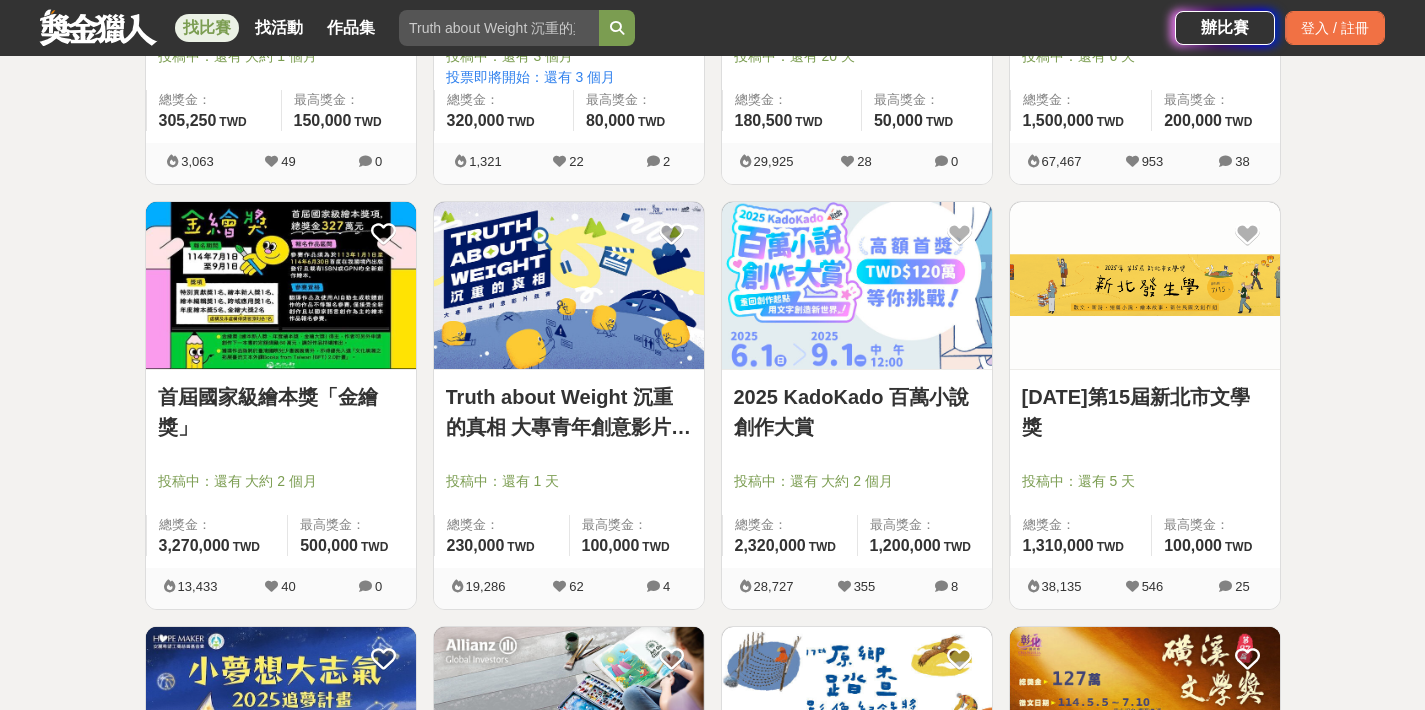 scroll, scrollTop: 1393, scrollLeft: 0, axis: vertical 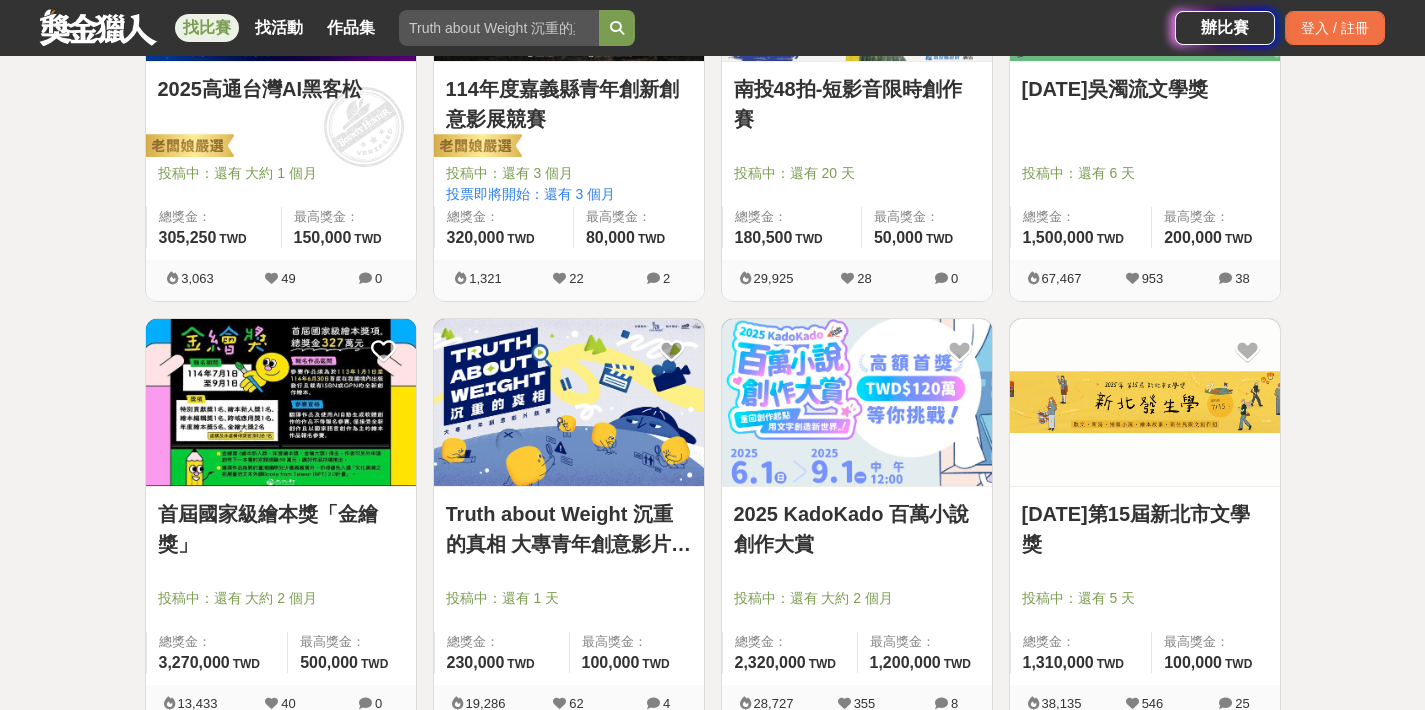 click at bounding box center (1145, -23) 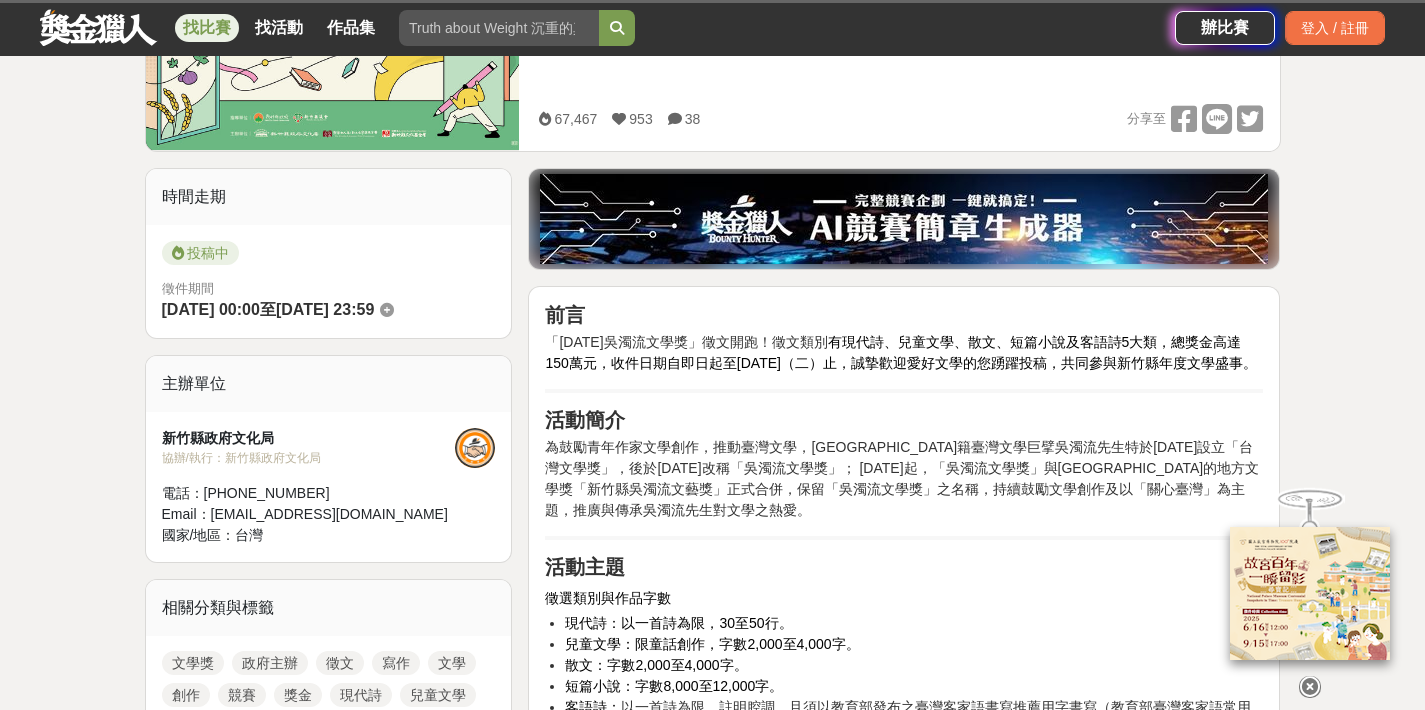 scroll, scrollTop: 420, scrollLeft: 0, axis: vertical 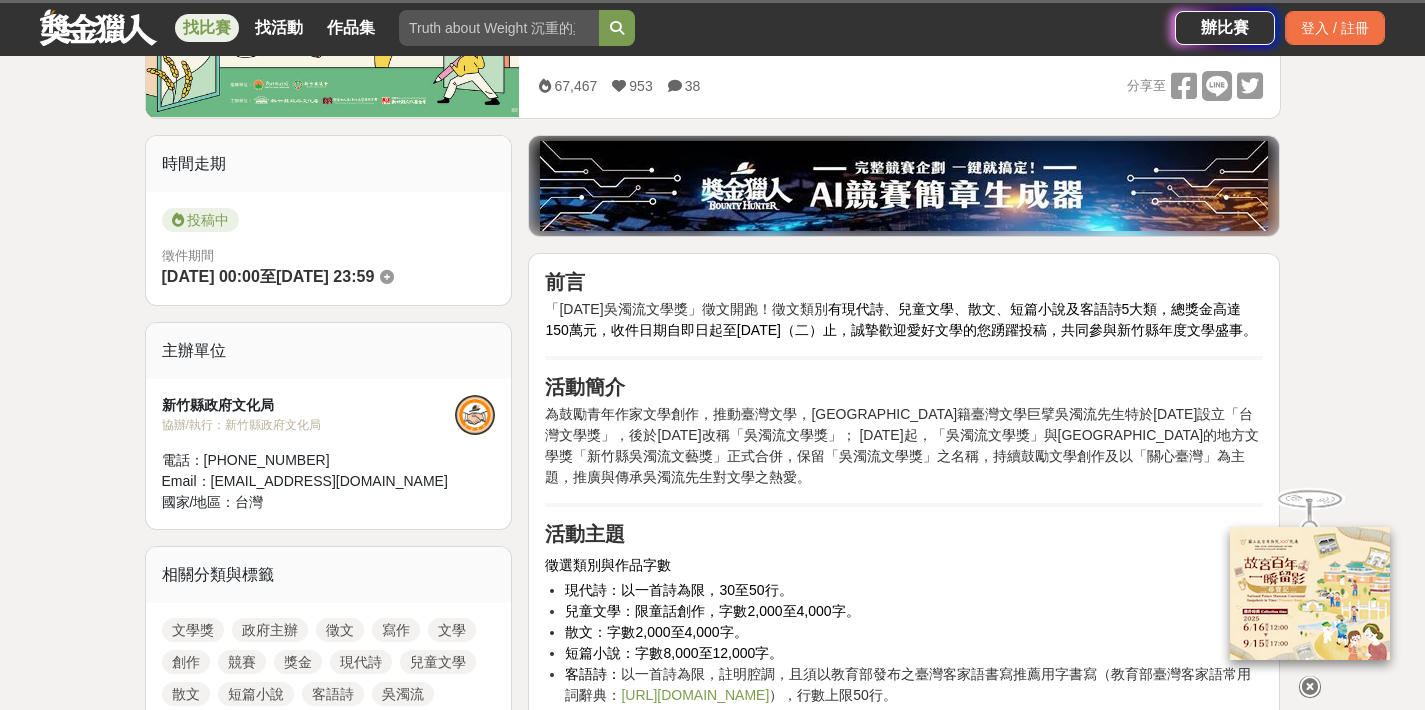 click on "「[DATE]吳濁流文學獎」徵文開跑！徵文類別 有現代詩、兒童文學、散文、短篇小說及客語詩5大類，總獎金高達150萬元，收件日期自即日起至[DATE]（二）止，誠摯歡迎愛好文學的您踴躍投稿，共同參與新竹縣年度文學盛事。" at bounding box center [904, 320] 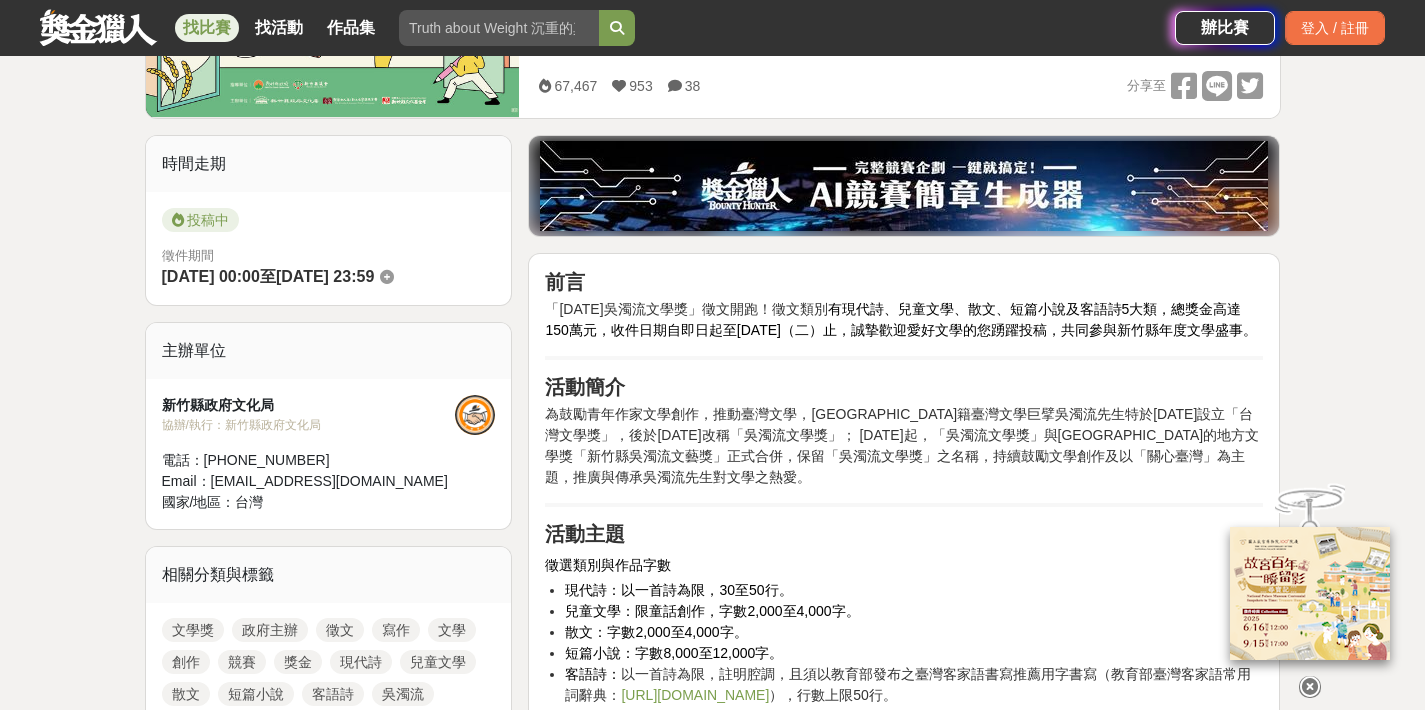 click on "「[DATE]吳濁流文學獎」徵文開跑！徵文類別 有現代詩、兒童文學、散文、短篇小說及客語詩5大類，總獎金高達150萬元，收件日期自即日起至[DATE]（二）止，誠摯歡迎愛好文學的您踴躍投稿，共同參與新竹縣年度文學盛事。" at bounding box center (904, 320) 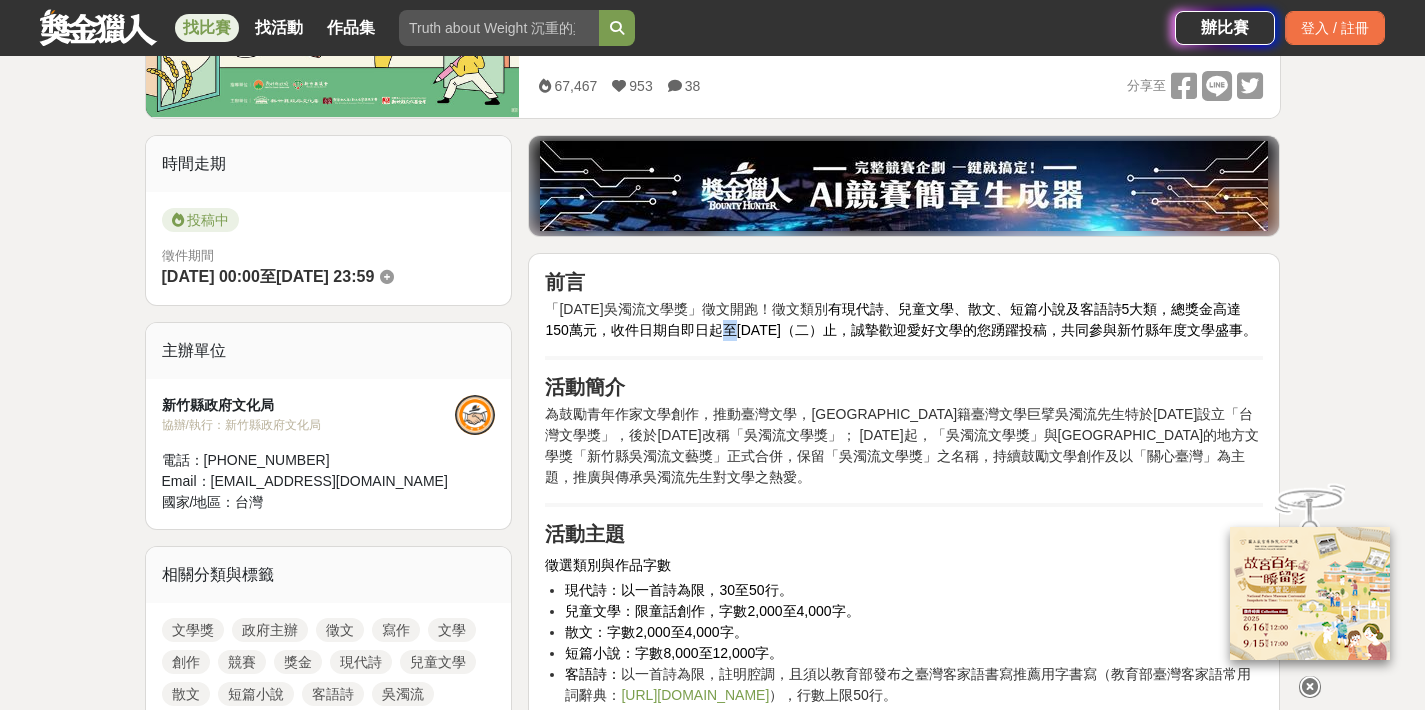 click on "「[DATE]吳濁流文學獎」徵文開跑！徵文類別 有現代詩、兒童文學、散文、短篇小說及客語詩5大類，總獎金高達150萬元，收件日期自即日起至[DATE]（二）止，誠摯歡迎愛好文學的您踴躍投稿，共同參與新竹縣年度文學盛事。" at bounding box center (904, 320) 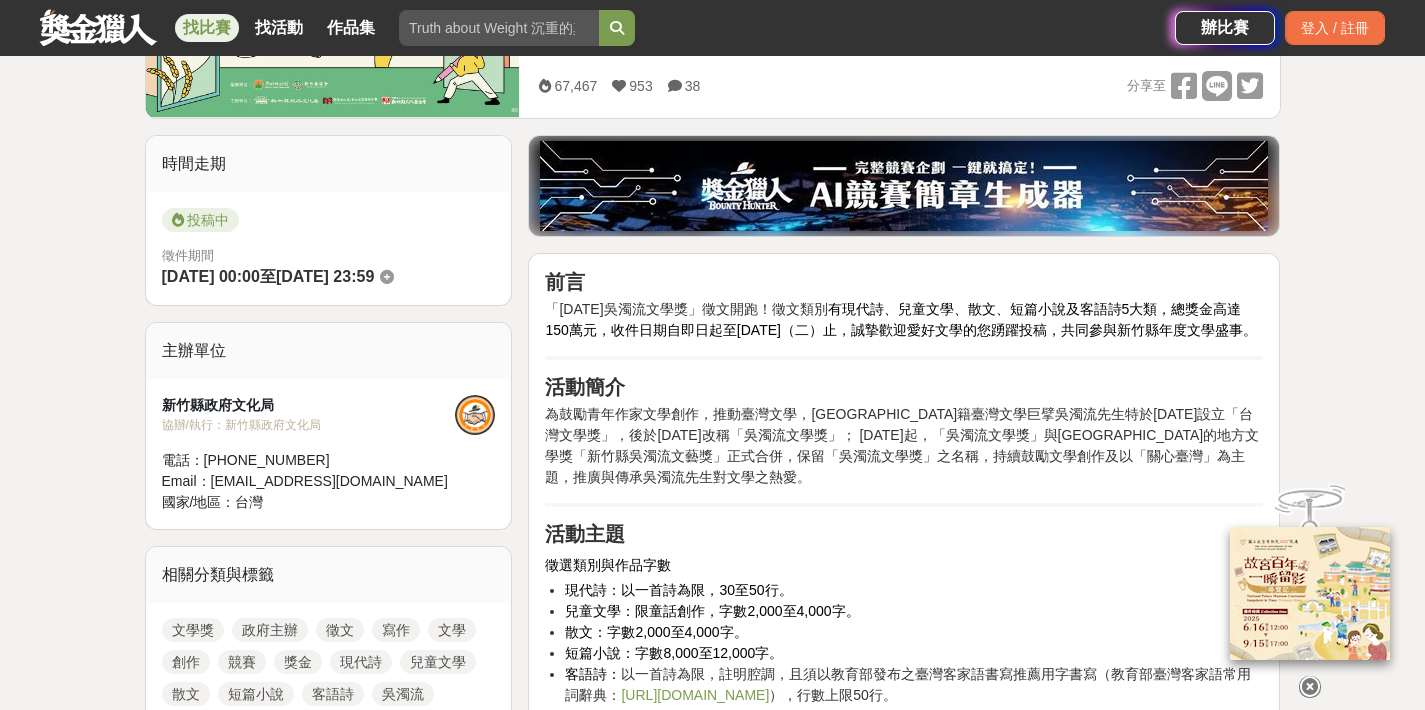 click on "「[DATE]吳濁流文學獎」徵文開跑！徵文類別 有現代詩、兒童文學、散文、短篇小說及客語詩5大類，總獎金高達150萬元，收件日期自即日起至[DATE]（二）止，誠摯歡迎愛好文學的您踴躍投稿，共同參與新竹縣年度文學盛事。" at bounding box center (904, 320) 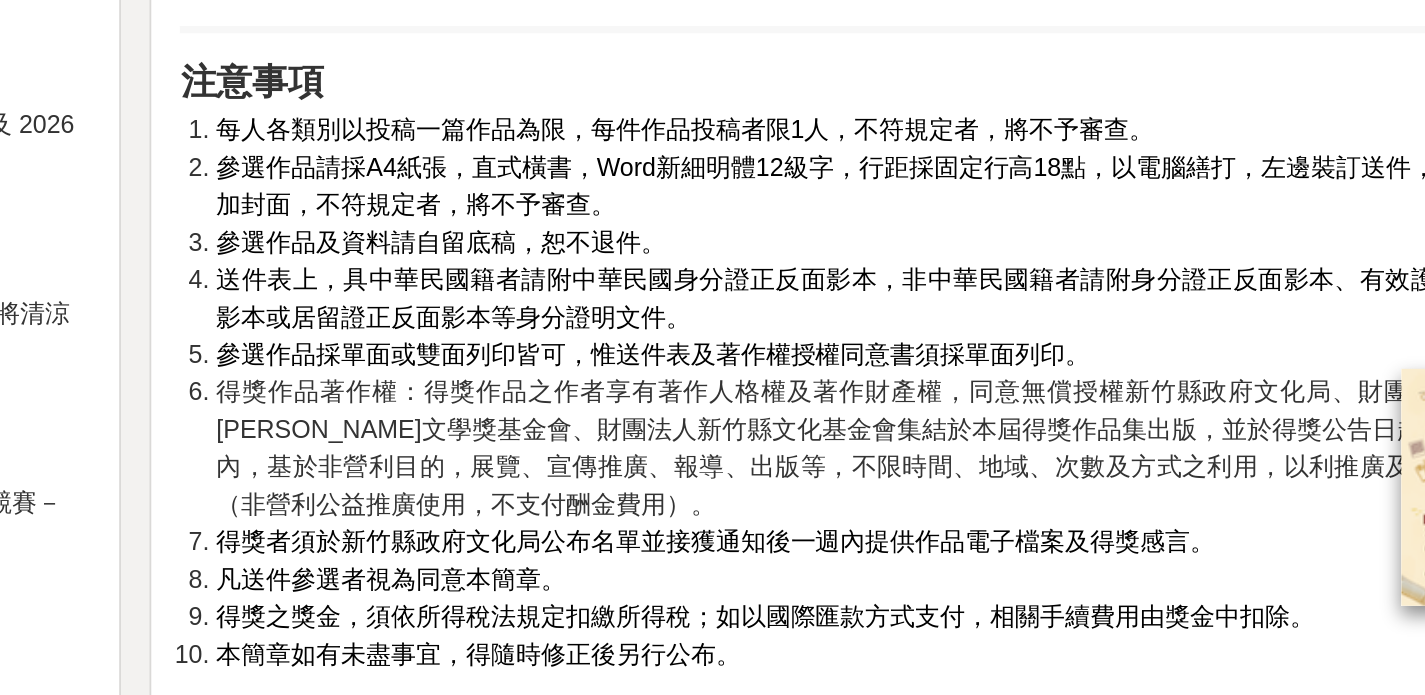 scroll, scrollTop: 2163, scrollLeft: 0, axis: vertical 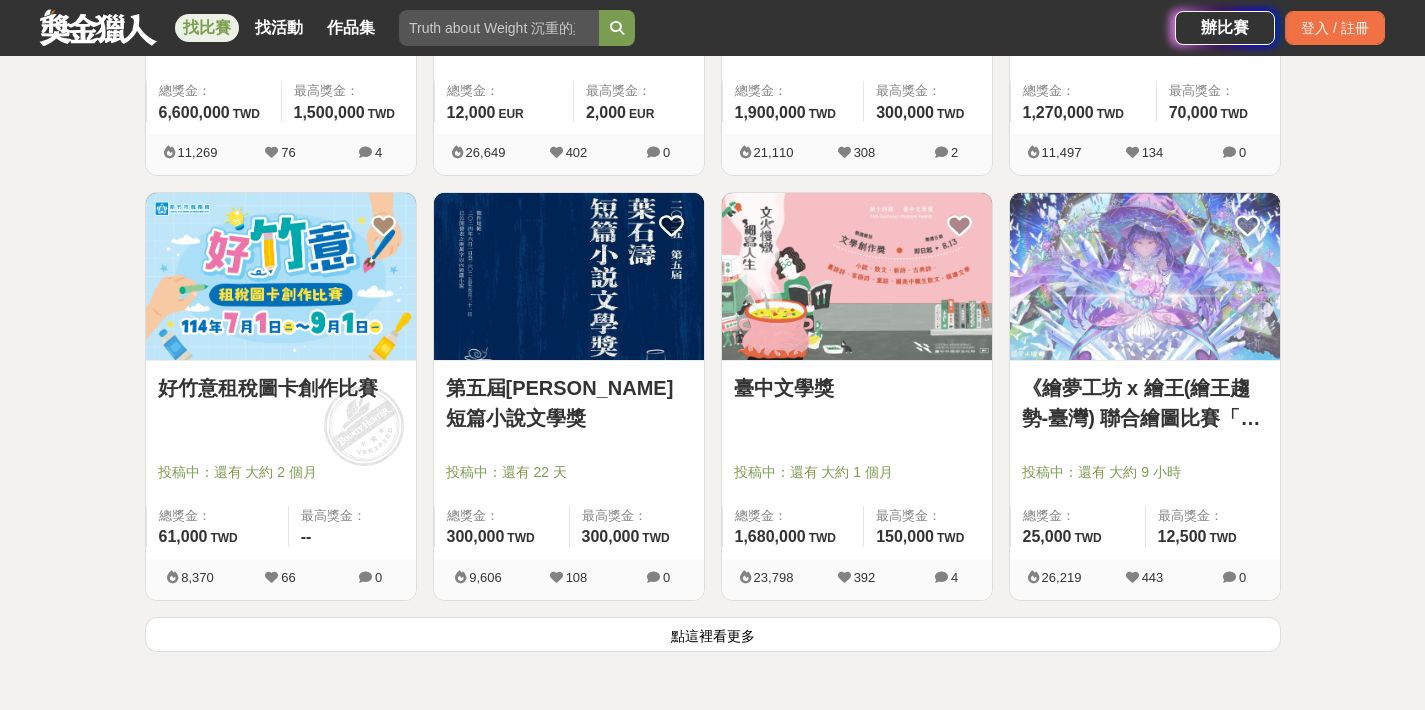 click on "點這裡看更多" at bounding box center [713, 634] 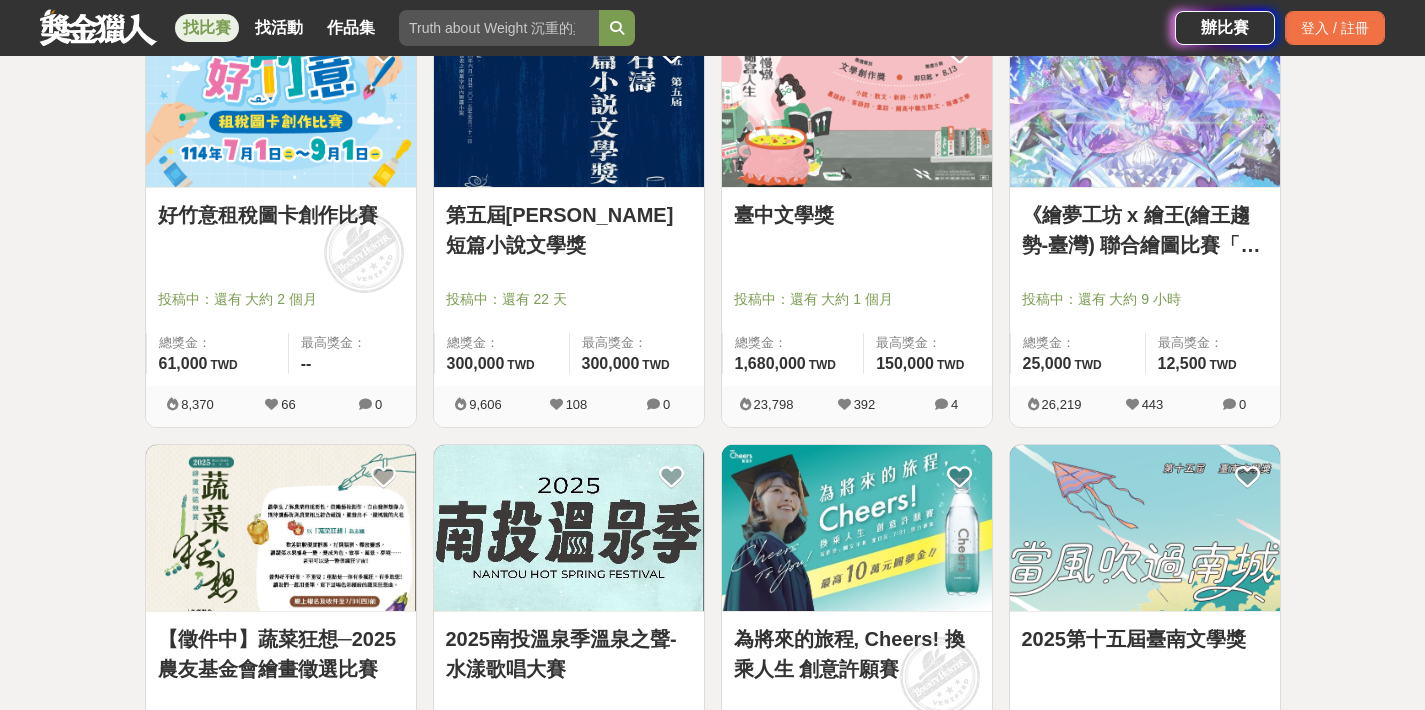 scroll, scrollTop: 2558, scrollLeft: 0, axis: vertical 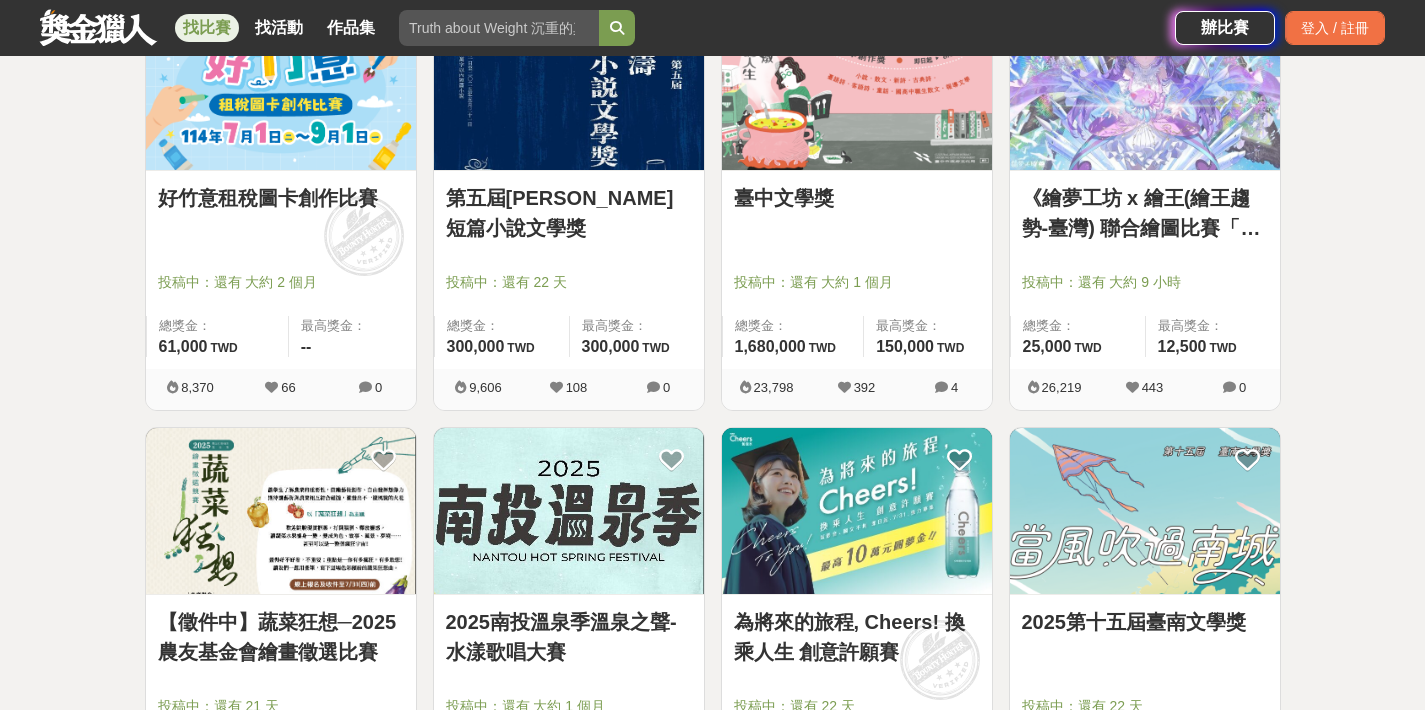 click at bounding box center (857, 86) 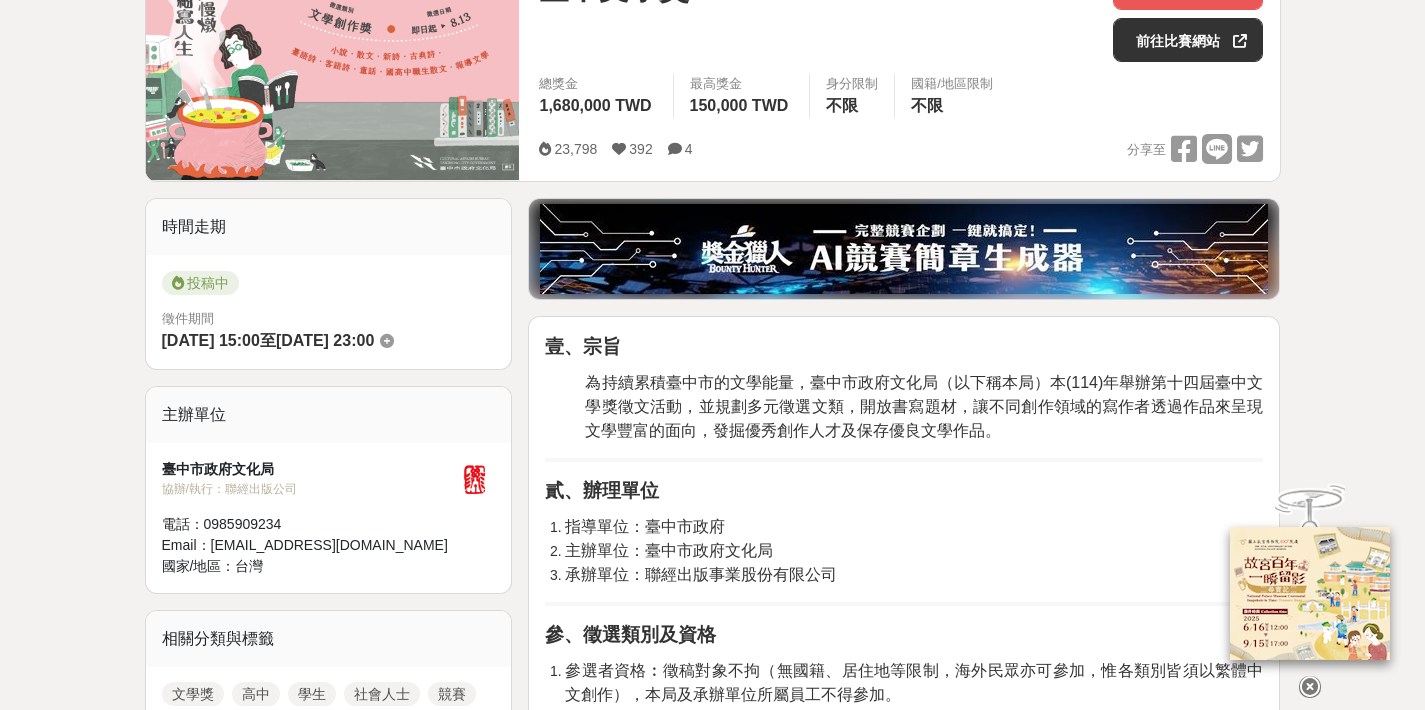 scroll, scrollTop: 614, scrollLeft: 0, axis: vertical 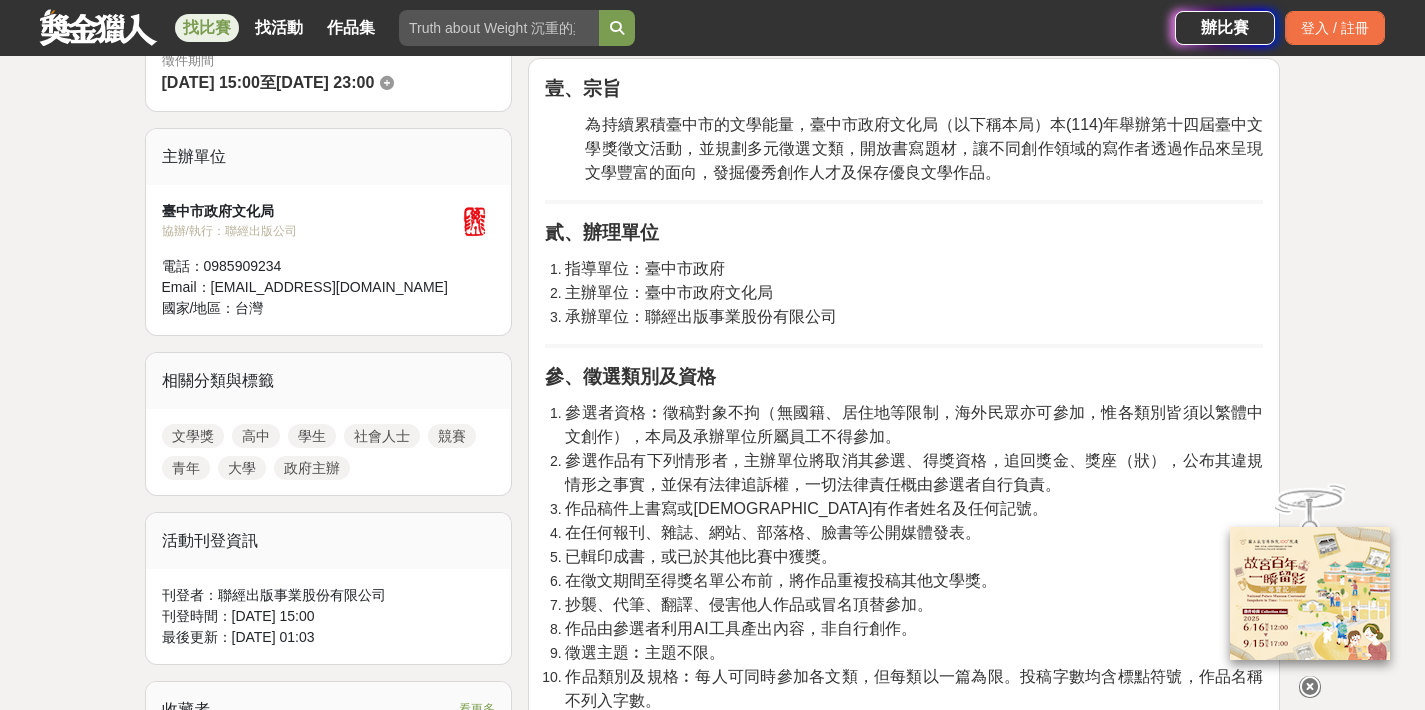 click on "為持續累積臺中市的文學能量，臺中市政府文化局（以下稱本局）本(114)年舉辦第十四屆臺中文學獎徵文活動，並規劃多元徵選文類，開放書寫題材，讓不同創作領域的寫作者透過作品來呈現文學豐富的面向，發掘優秀創作人才及保存優良文學作品。" at bounding box center (924, 149) 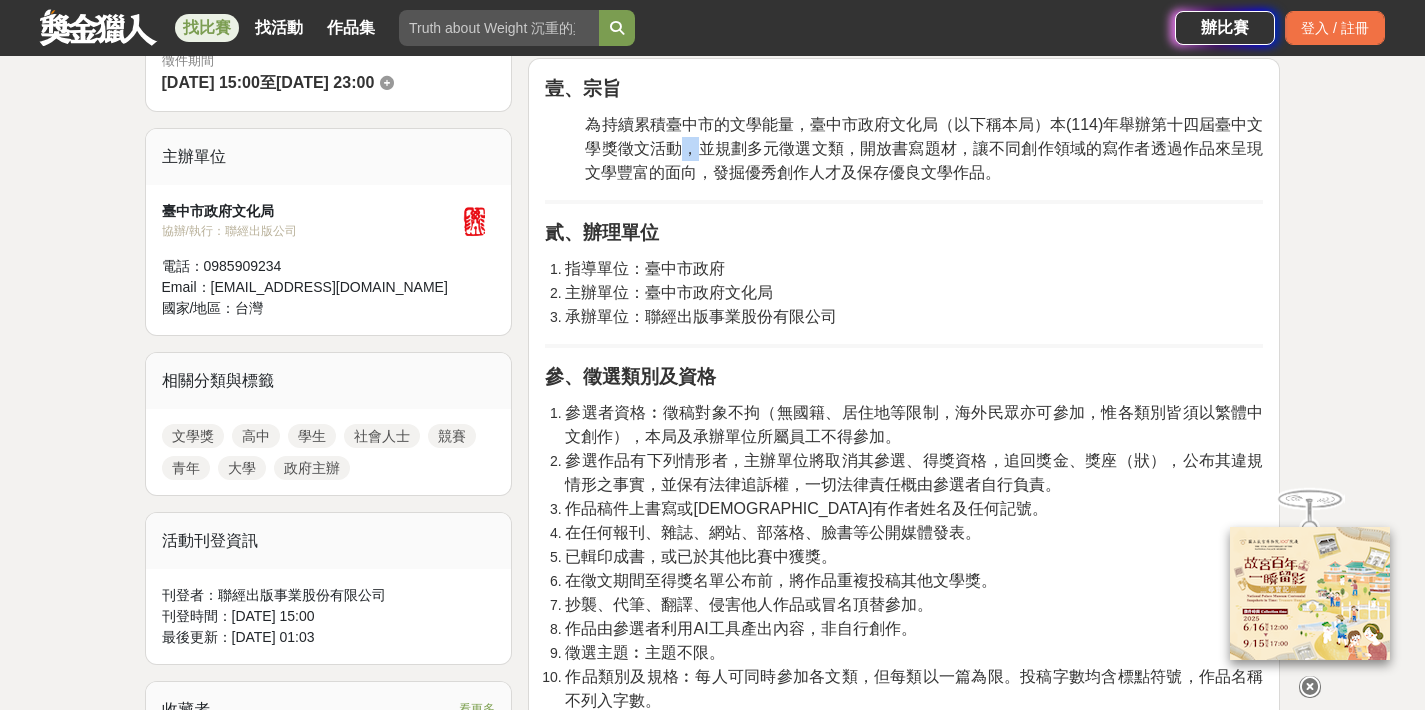 click on "為持續累積臺中市的文學能量，臺中市政府文化局（以下稱本局）本(114)年舉辦第十四屆臺中文學獎徵文活動，並規劃多元徵選文類，開放書寫題材，讓不同創作領域的寫作者透過作品來呈現文學豐富的面向，發掘優秀創作人才及保存優良文學作品。" at bounding box center (924, 149) 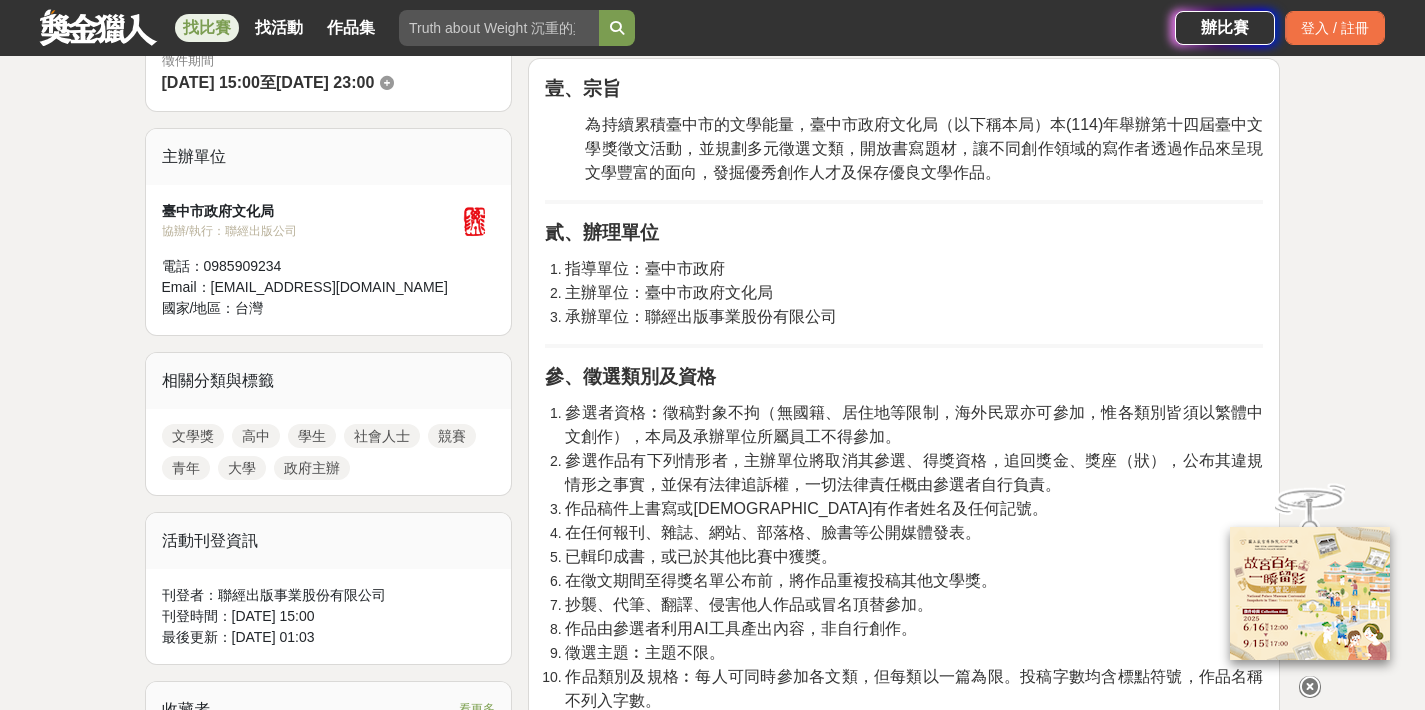 click on "為持續累積臺中市的文學能量，臺中市政府文化局（以下稱本局）本(114)年舉辦第十四屆臺中文學獎徵文活動，並規劃多元徵選文類，開放書寫題材，讓不同創作領域的寫作者透過作品來呈現文學豐富的面向，發掘優秀創作人才及保存優良文學作品。" at bounding box center (924, 149) 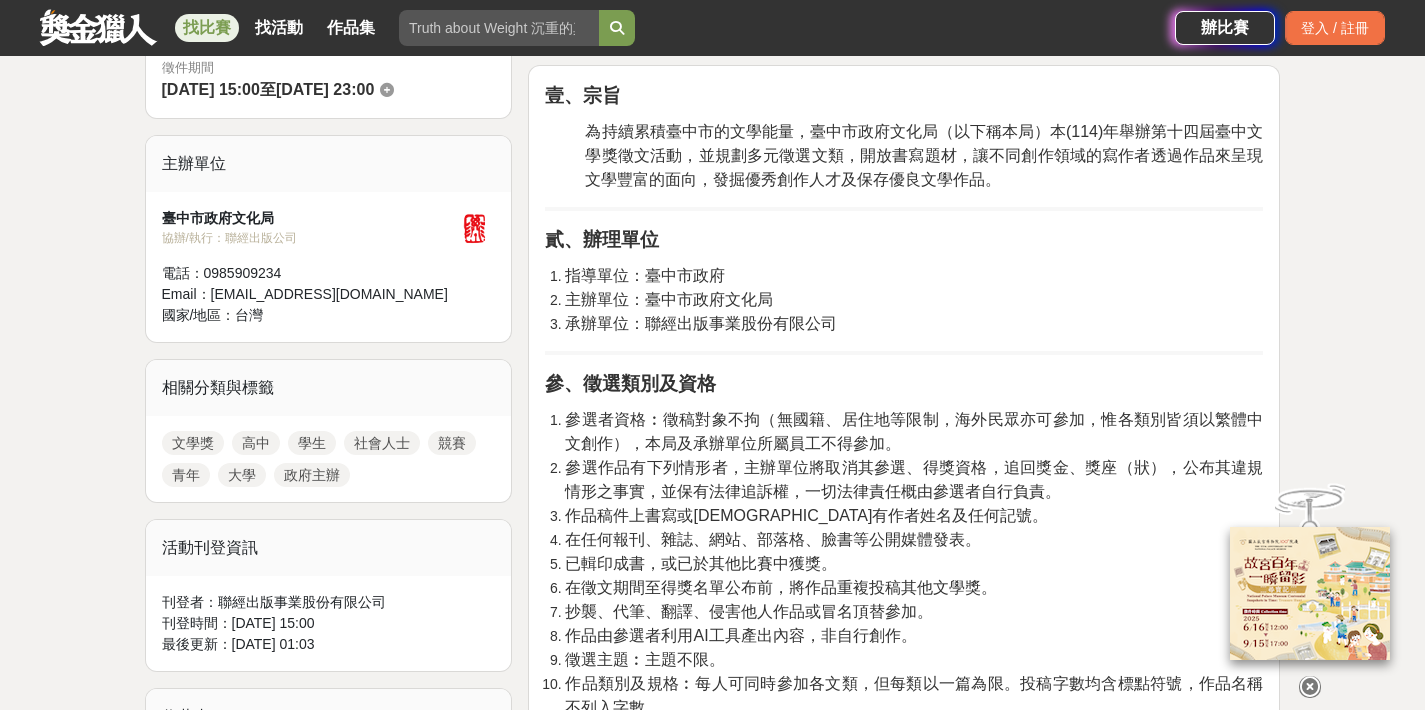 scroll, scrollTop: 608, scrollLeft: 0, axis: vertical 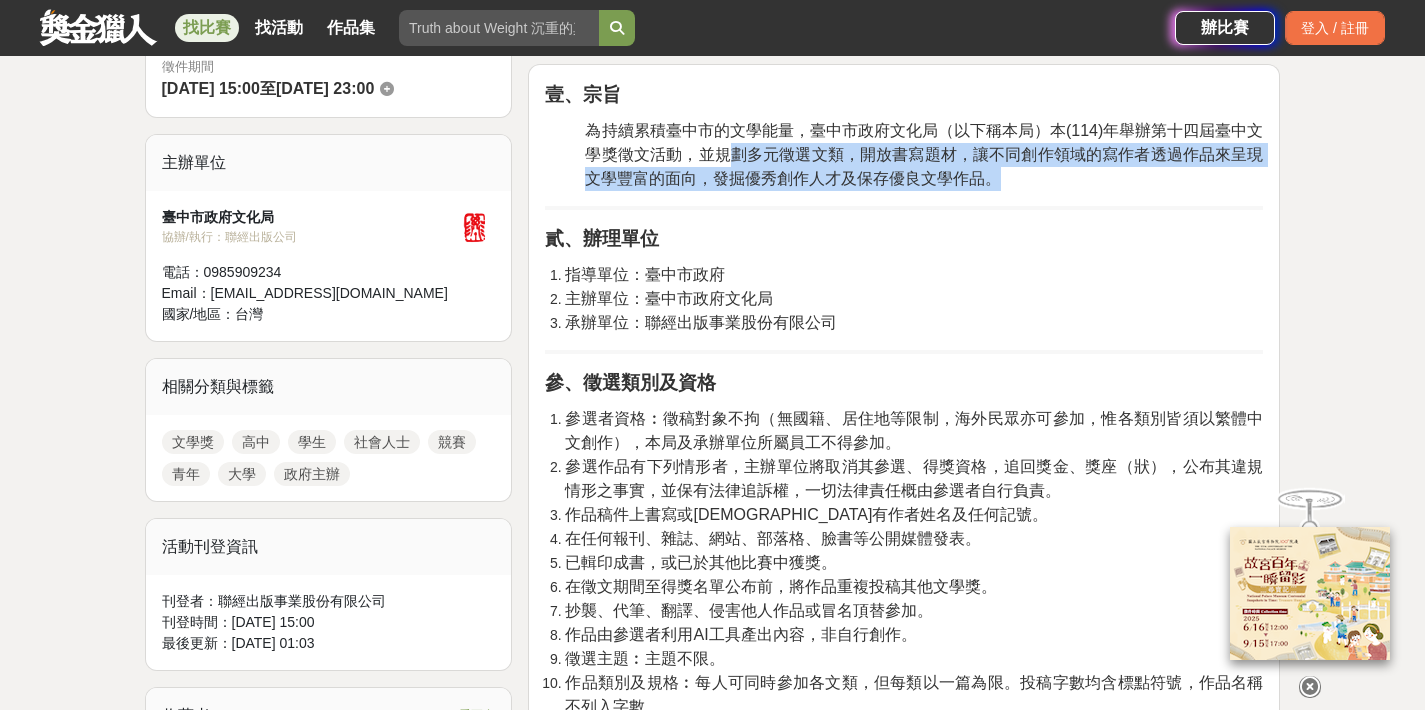 drag, startPoint x: 723, startPoint y: 150, endPoint x: 1120, endPoint y: 168, distance: 397.40784 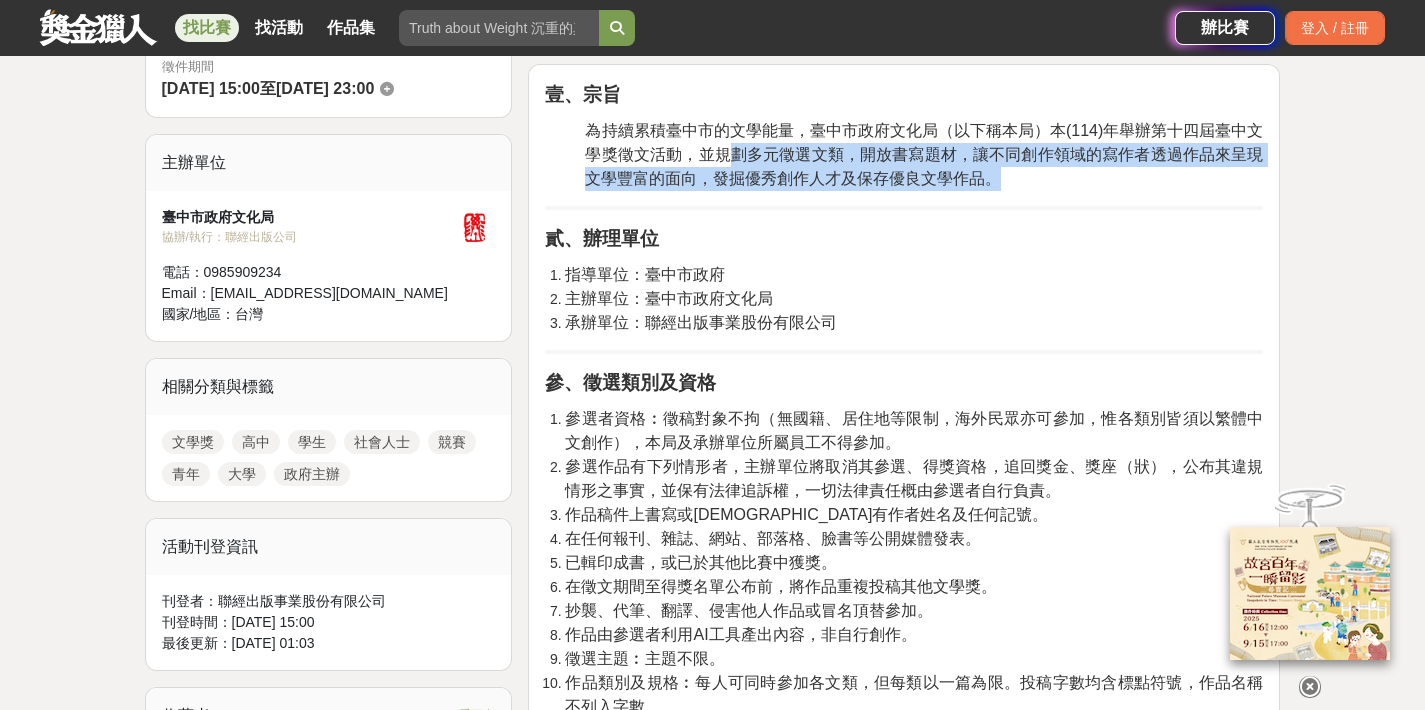 click on "為持續累積臺中市的文學能量，臺中市政府文化局（以下稱本局）本(114)年舉辦第十四屆臺中文學獎徵文活動，並規劃多元徵選文類，開放書寫題材，讓不同創作領域的寫作者透過作品來呈現文學豐富的面向，發掘優秀創作人才及保存優良文學作品。" at bounding box center (924, 155) 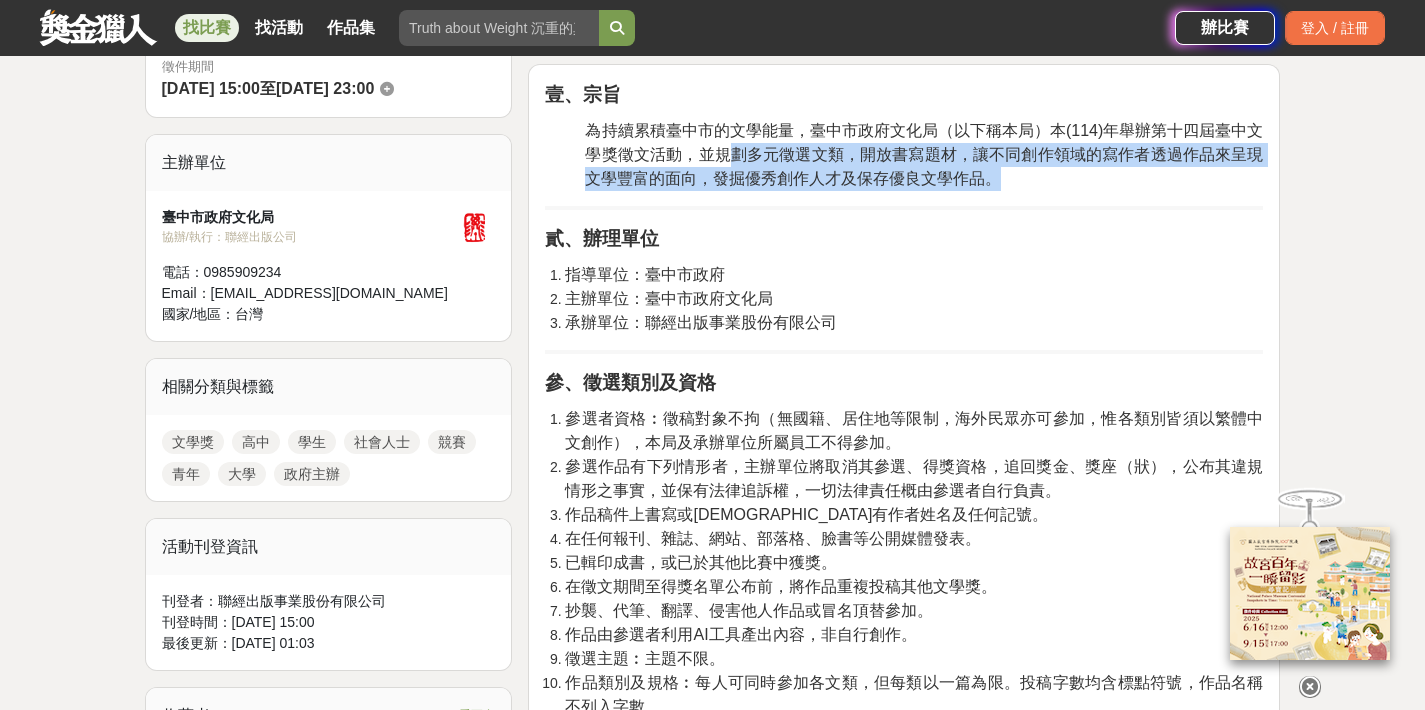 click on "為持續累積臺中市的文學能量，臺中市政府文化局（以下稱本局）本(114)年舉辦第十四屆臺中文學獎徵文活動，並規劃多元徵選文類，開放書寫題材，讓不同創作領域的寫作者透過作品來呈現文學豐富的面向，發掘優秀創作人才及保存優良文學作品。" at bounding box center [924, 155] 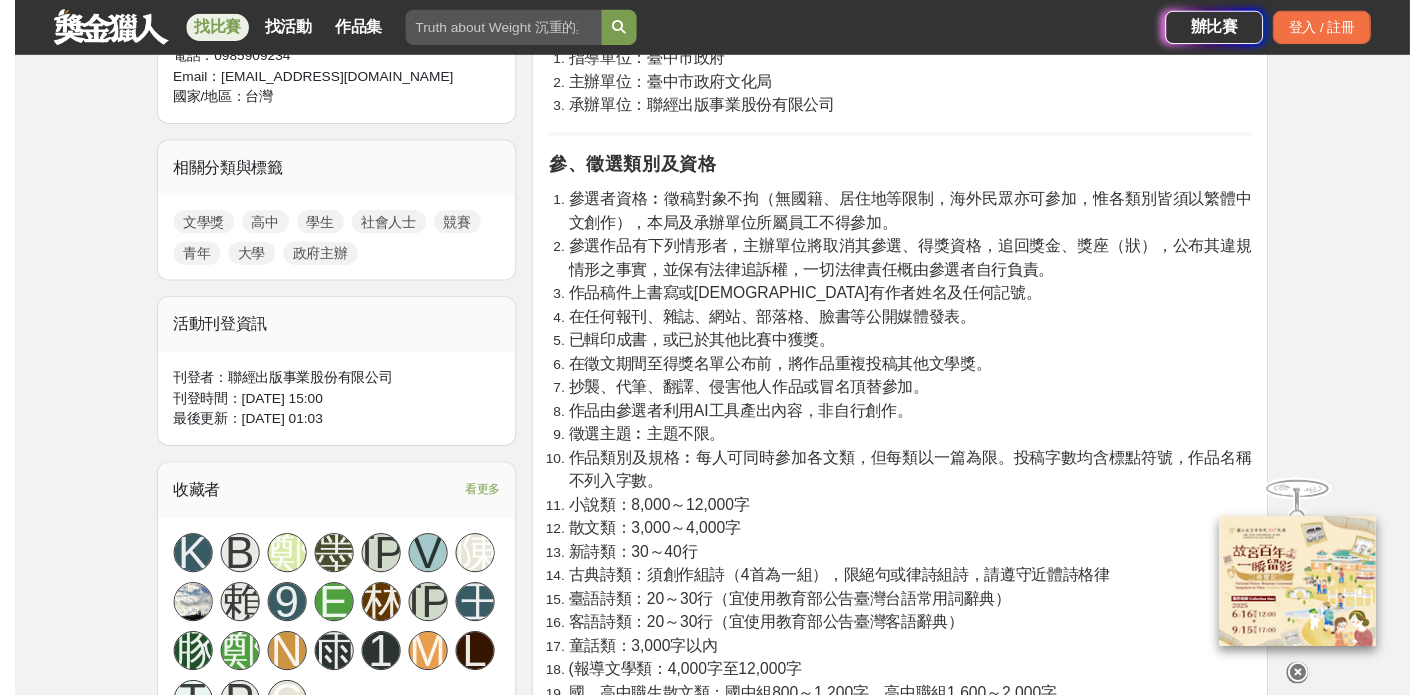 scroll, scrollTop: 700, scrollLeft: 0, axis: vertical 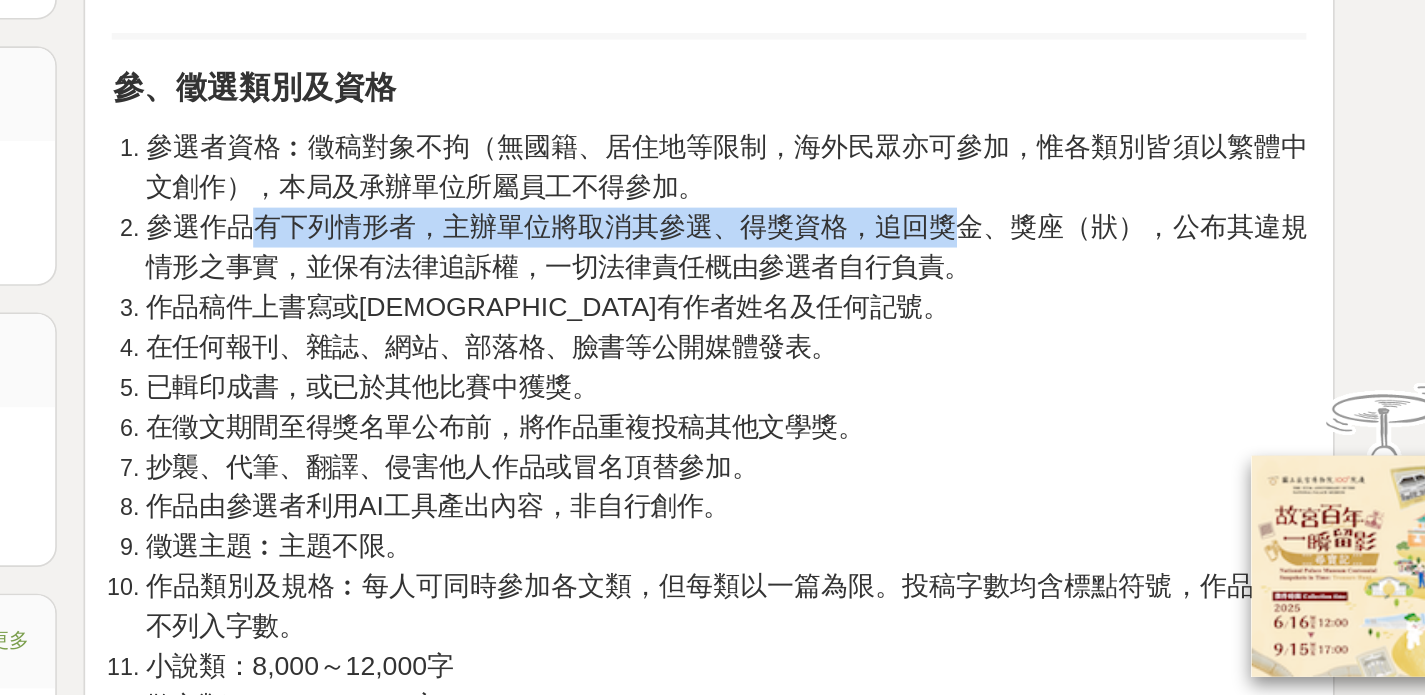 drag, startPoint x: 146, startPoint y: 128, endPoint x: 576, endPoint y: 128, distance: 430 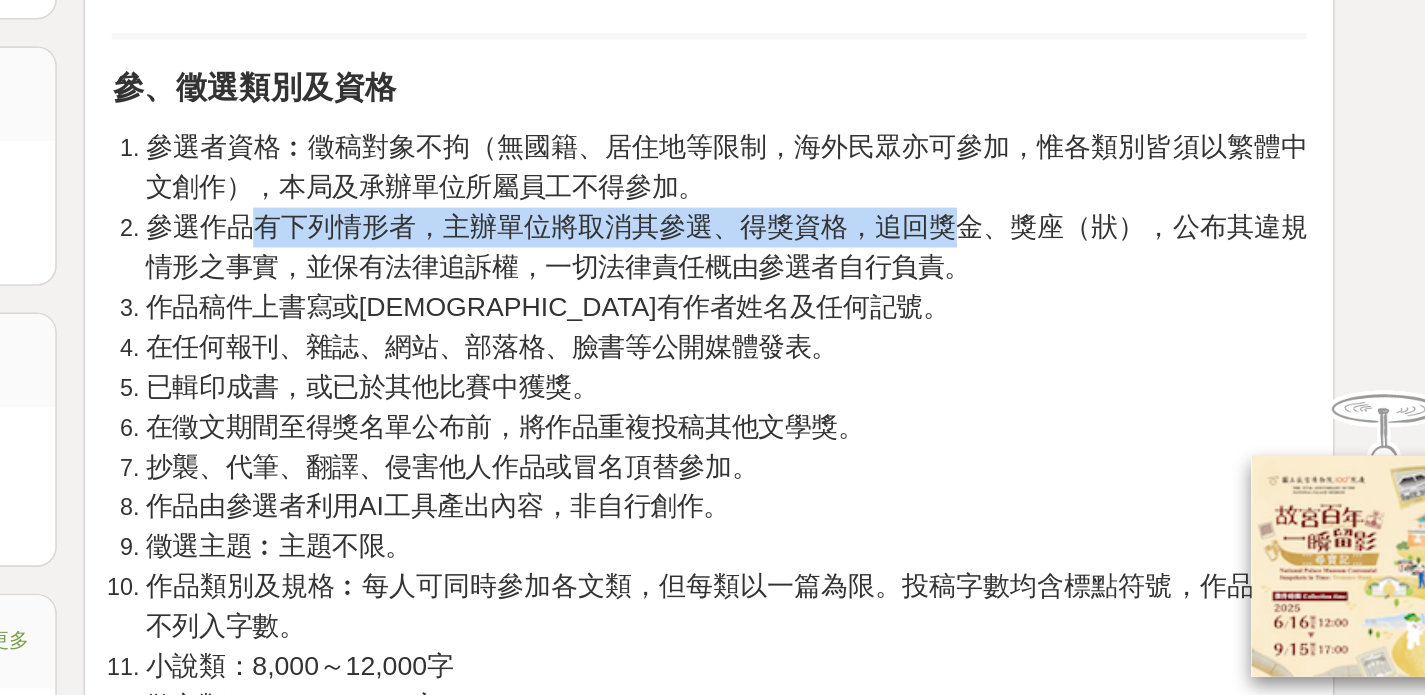 click on "參選作品有下列情形者，主辦單位將取消其參選、得獎資格，追回獎金、獎座（狀），公布其違規情形之事實，並保有法律追訴權，一切法律責任概由參選者自行負責。" at bounding box center (914, 386) 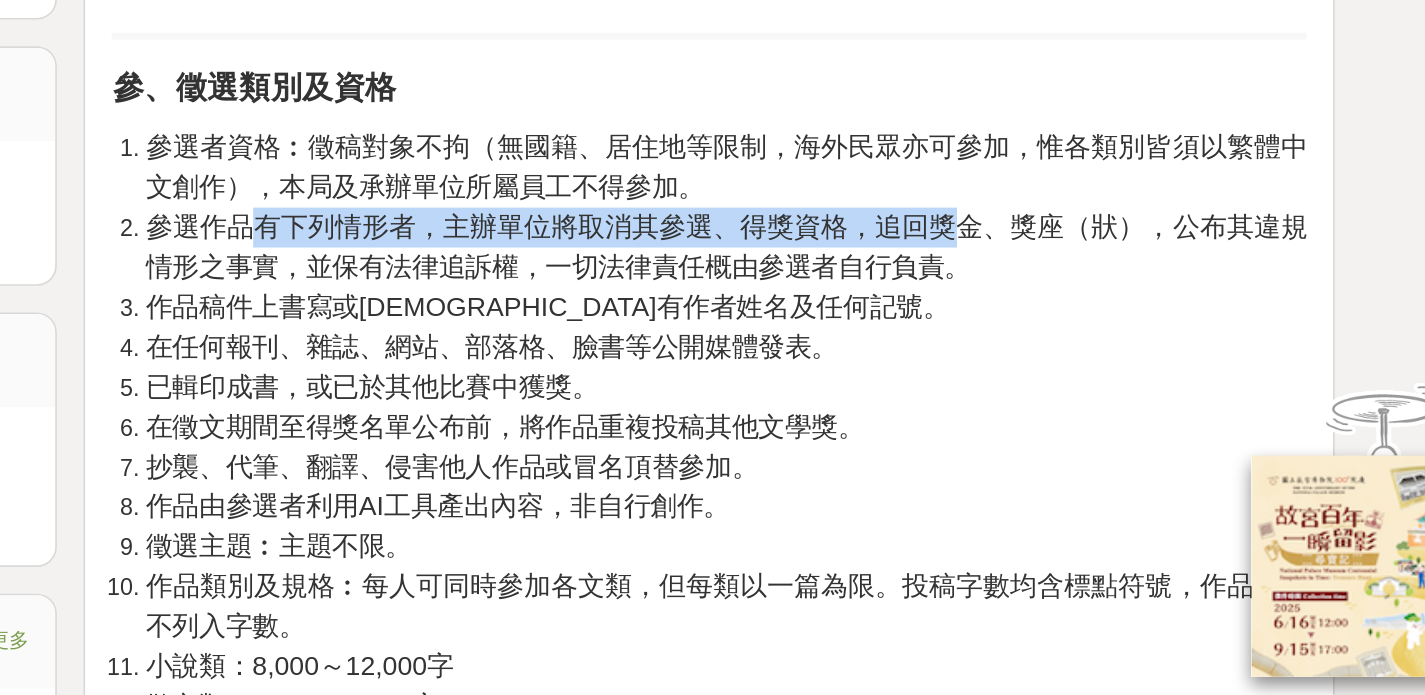 click on "參選作品有下列情形者，主辦單位將取消其參選、得獎資格，追回獎金、獎座（狀），公布其違規情形之事實，並保有法律追訴權，一切法律責任概由參選者自行負責。" at bounding box center [914, 386] 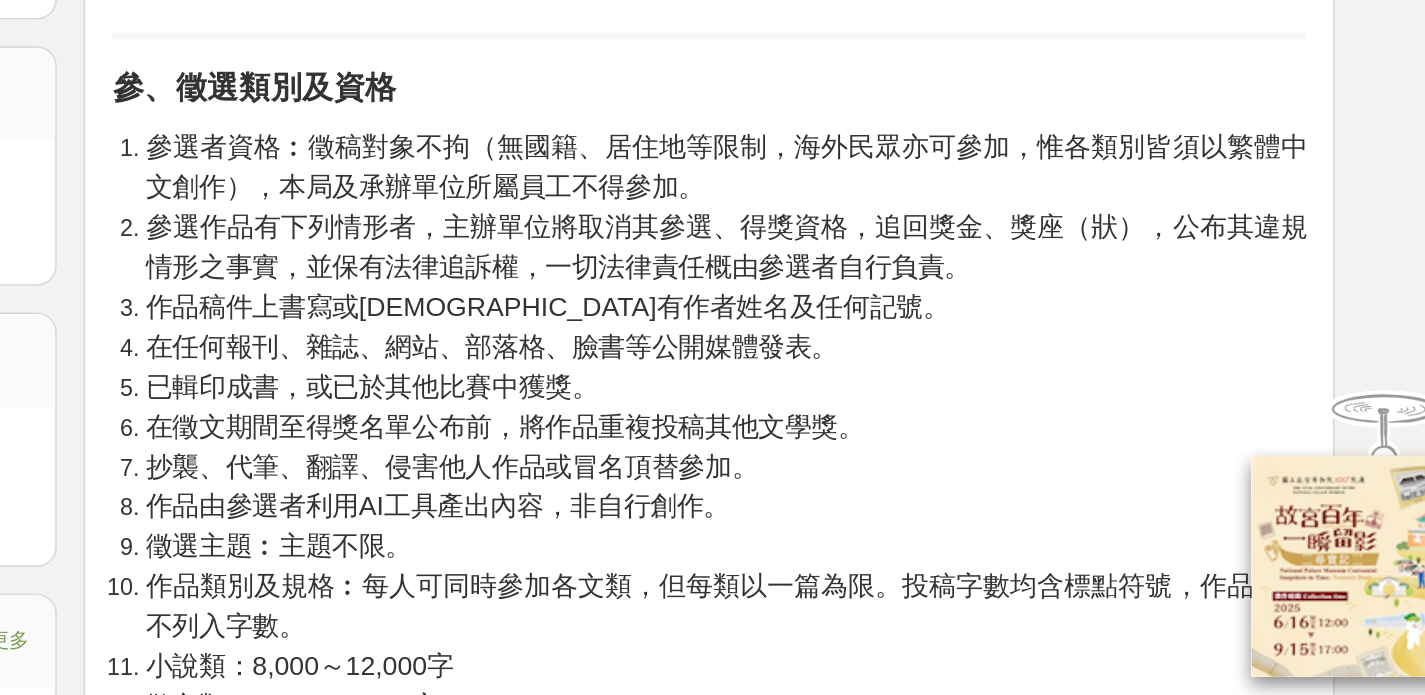 click on "參選作品有下列情形者，主辦單位將取消其參選、得獎資格，追回獎金、獎座（狀），公布其違規情形之事實，並保有法律追訴權，一切法律責任概由參選者自行負責。" at bounding box center (914, 386) 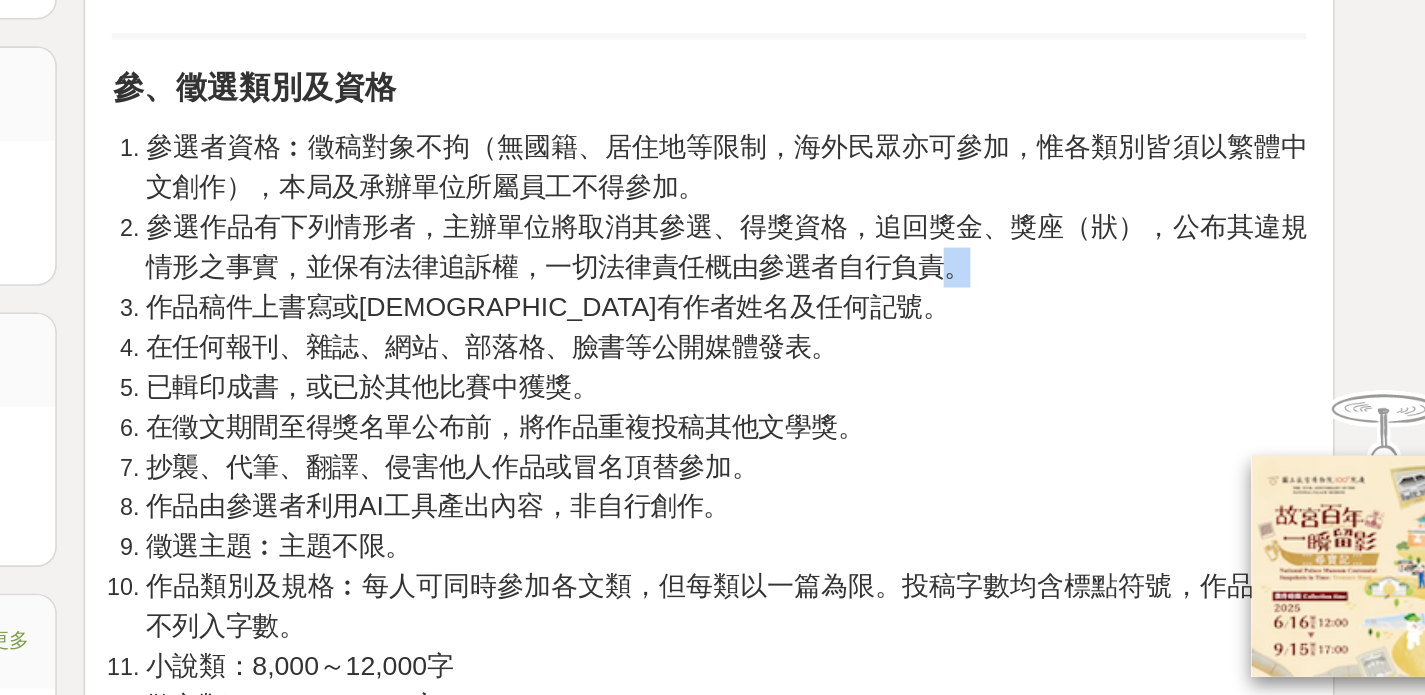 click on "參選作品有下列情形者，主辦單位將取消其參選、得獎資格，追回獎金、獎座（狀），公布其違規情形之事實，並保有法律追訴權，一切法律責任概由參選者自行負責。" at bounding box center (914, 386) 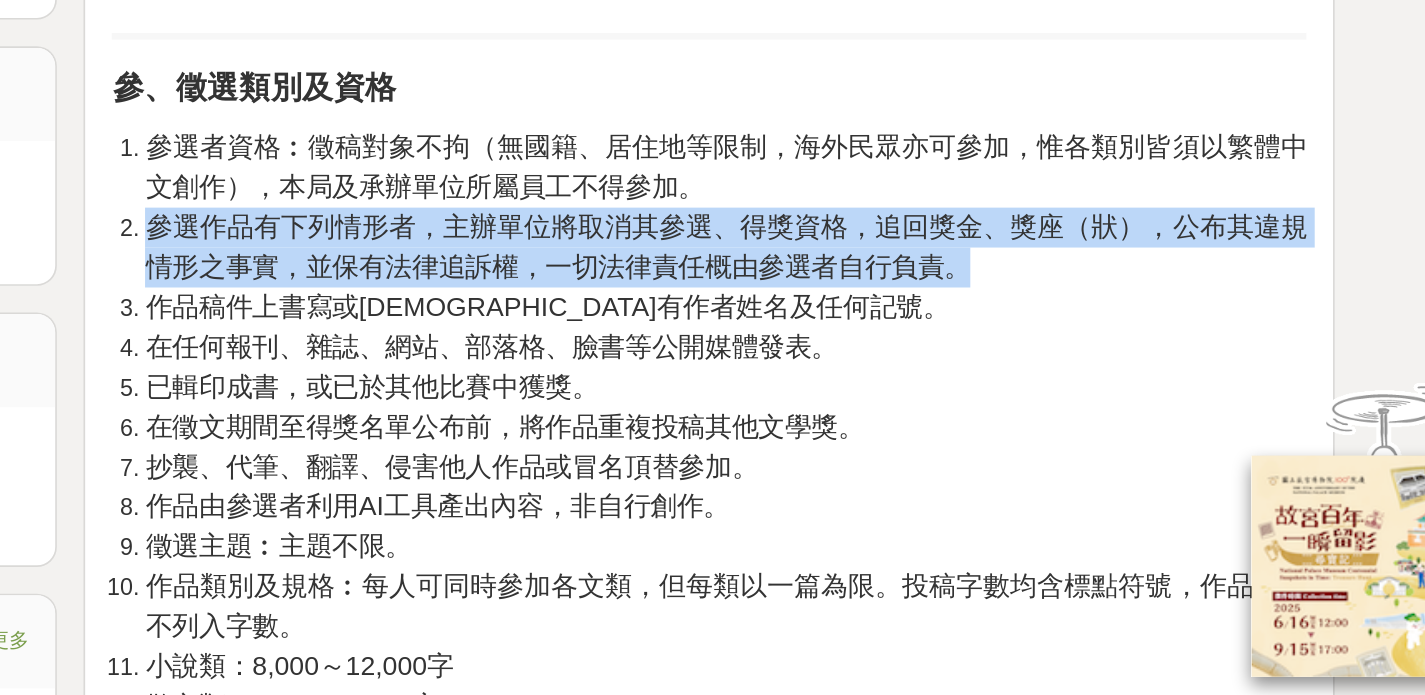 click on "參選作品有下列情形者，主辦單位將取消其參選、得獎資格，追回獎金、獎座（狀），公布其違規情形之事實，並保有法律追訴權，一切法律責任概由參選者自行負責。" at bounding box center (914, 386) 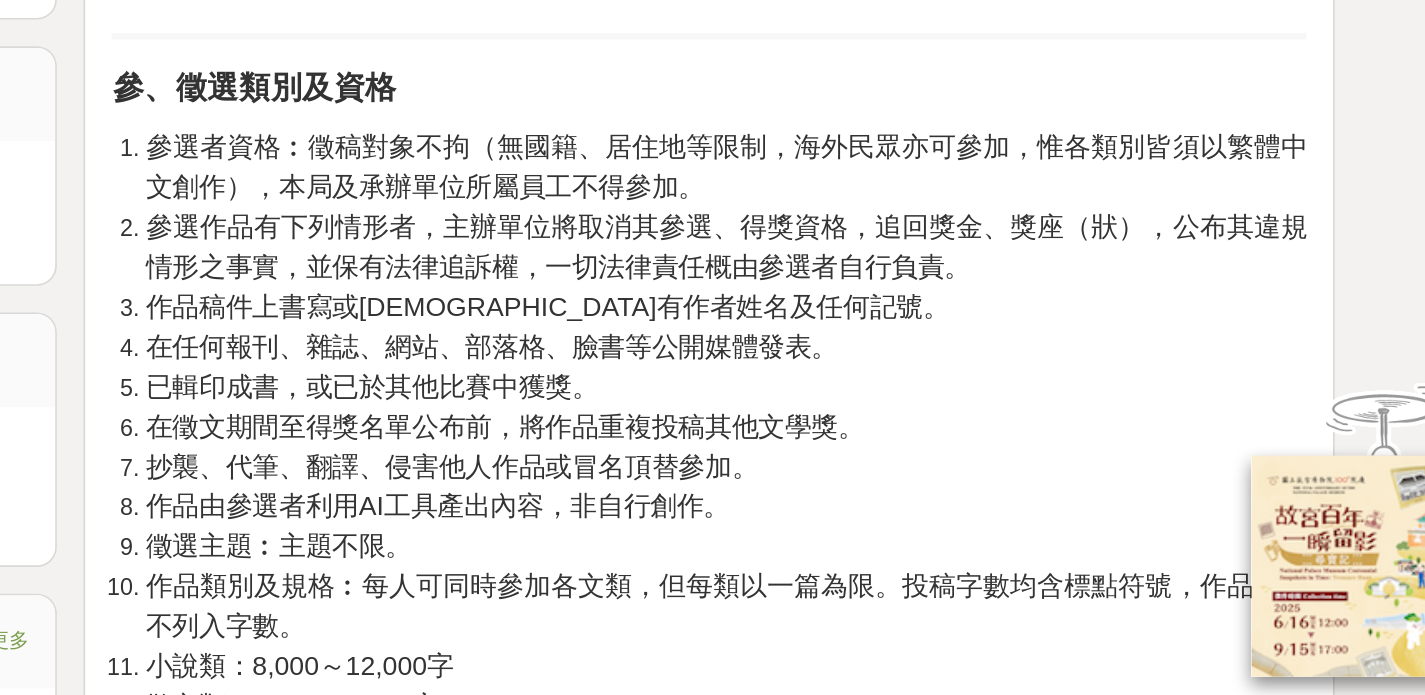 click on "作品稿件上書寫或[DEMOGRAPHIC_DATA]有作者姓名及任何記號。" at bounding box center [806, 422] 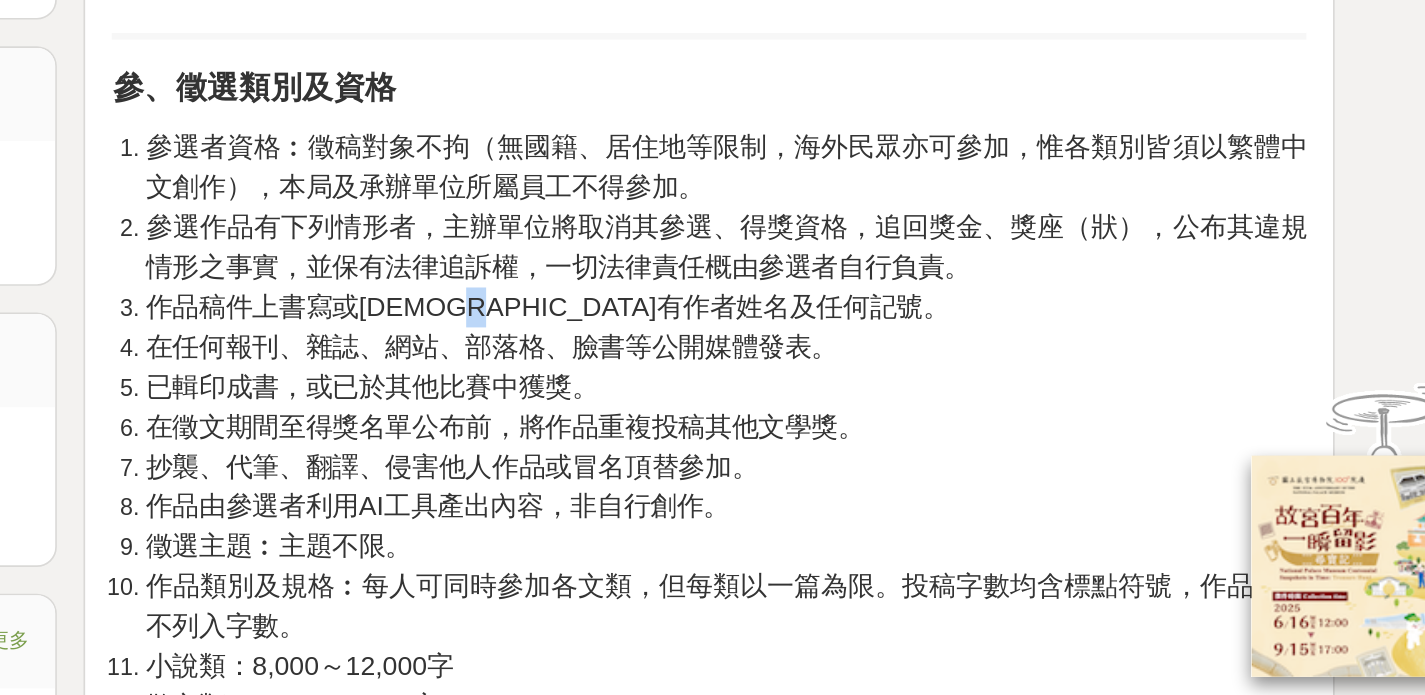 click on "作品稿件上書寫或[DEMOGRAPHIC_DATA]有作者姓名及任何記號。" at bounding box center (806, 422) 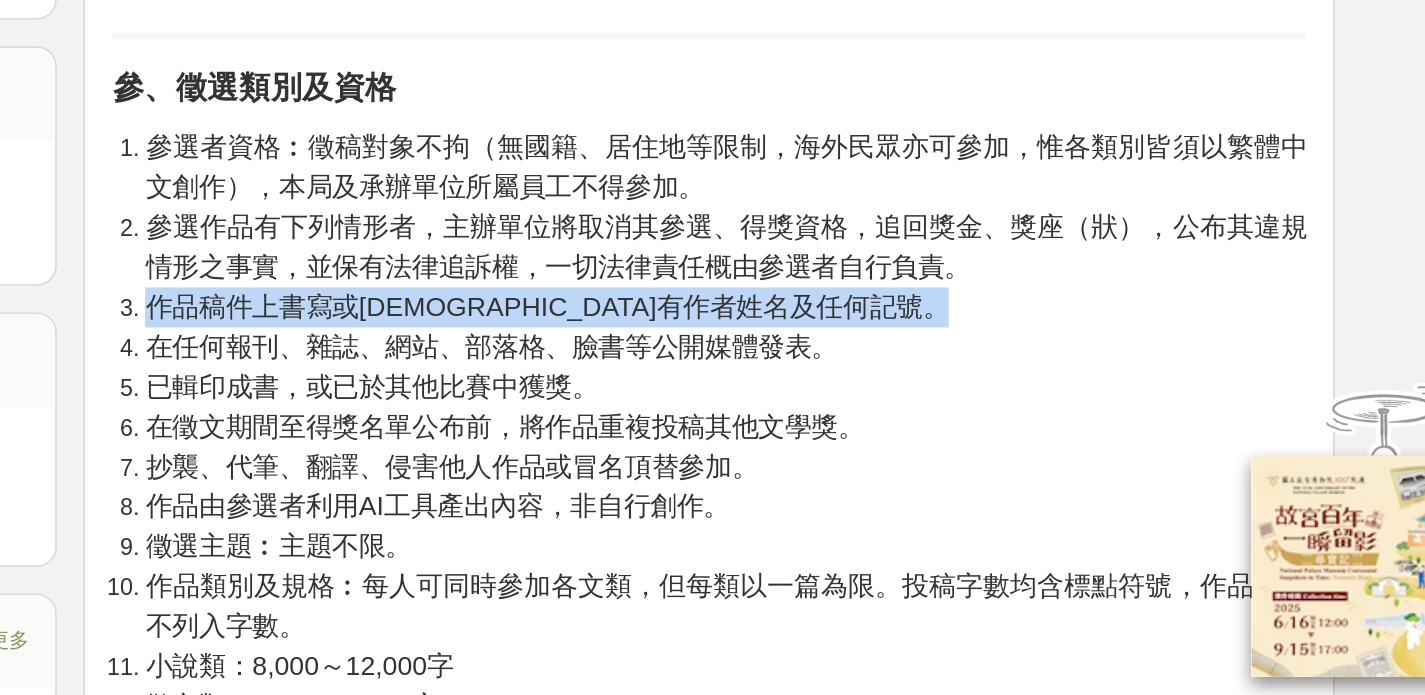 click on "作品稿件上書寫或[DEMOGRAPHIC_DATA]有作者姓名及任何記號。" at bounding box center [806, 422] 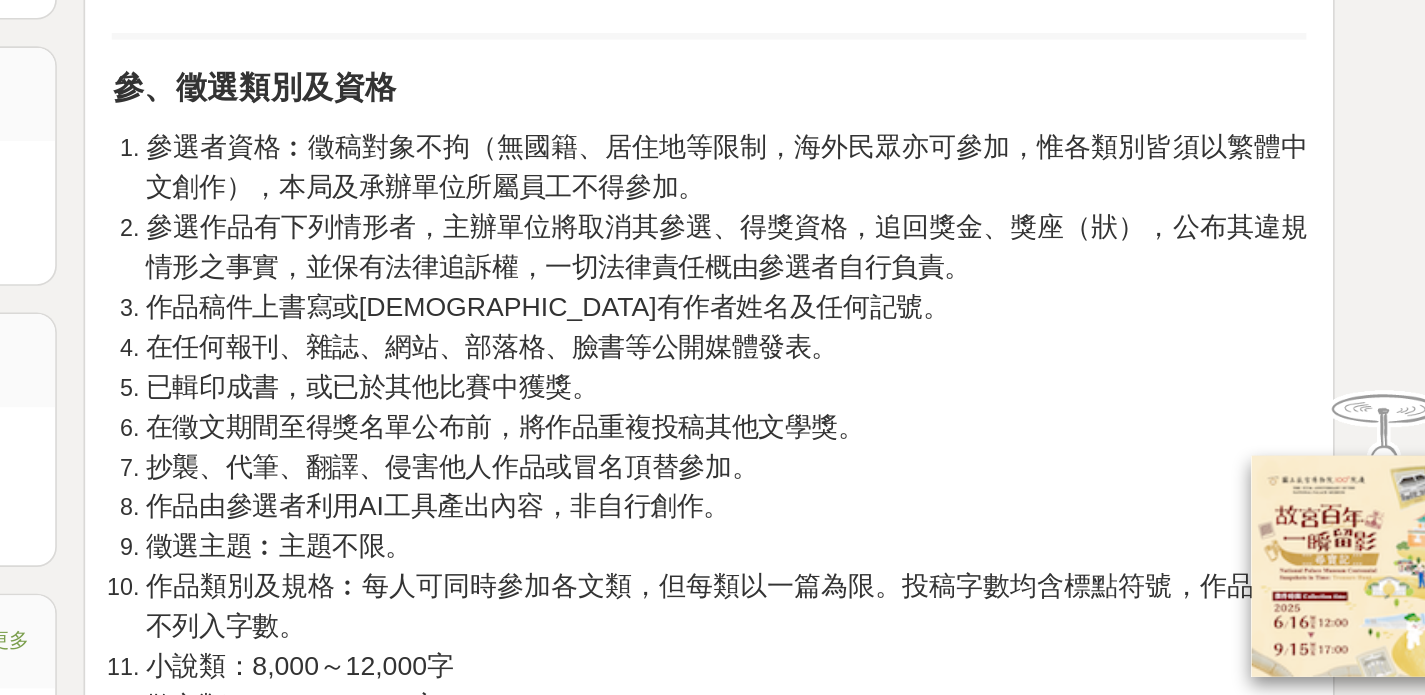 click on "在任何報刊、雜誌、網站、部落格、臉書等公開媒體發表。" at bounding box center [773, 446] 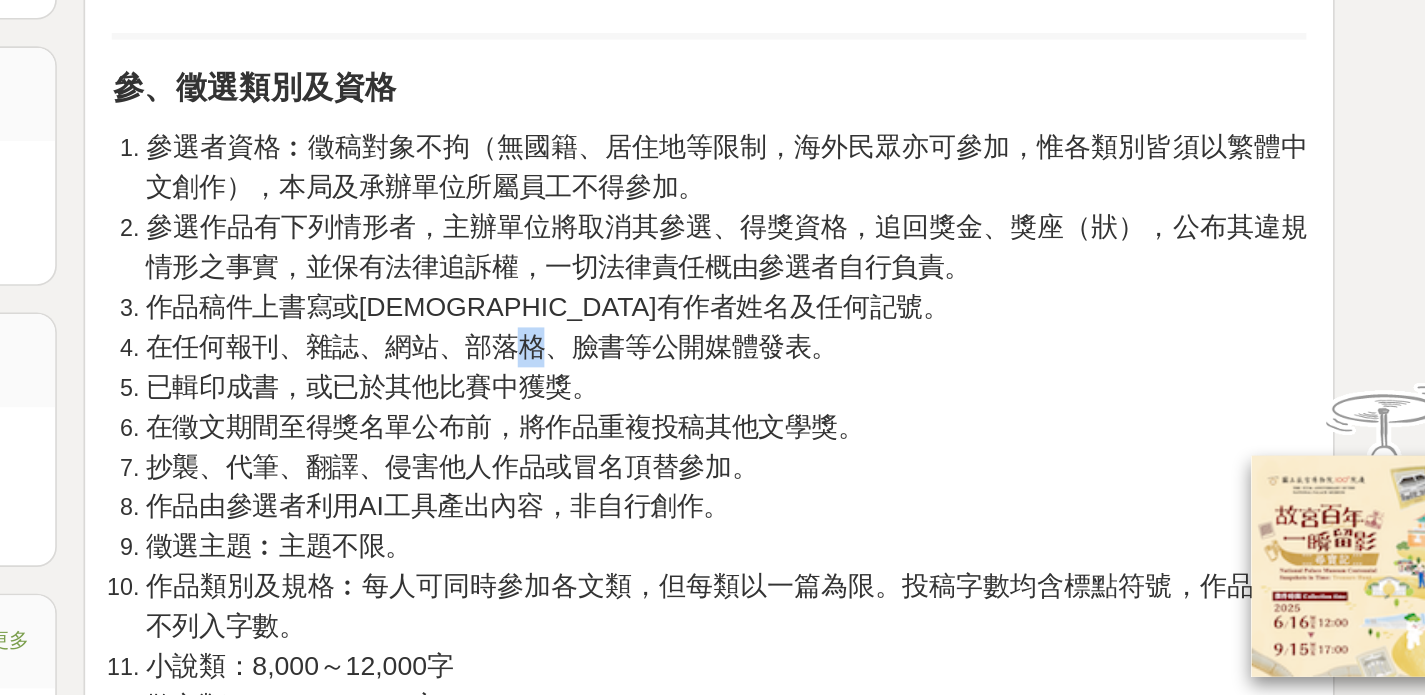 click on "在任何報刊、雜誌、網站、部落格、臉書等公開媒體發表。" at bounding box center [773, 446] 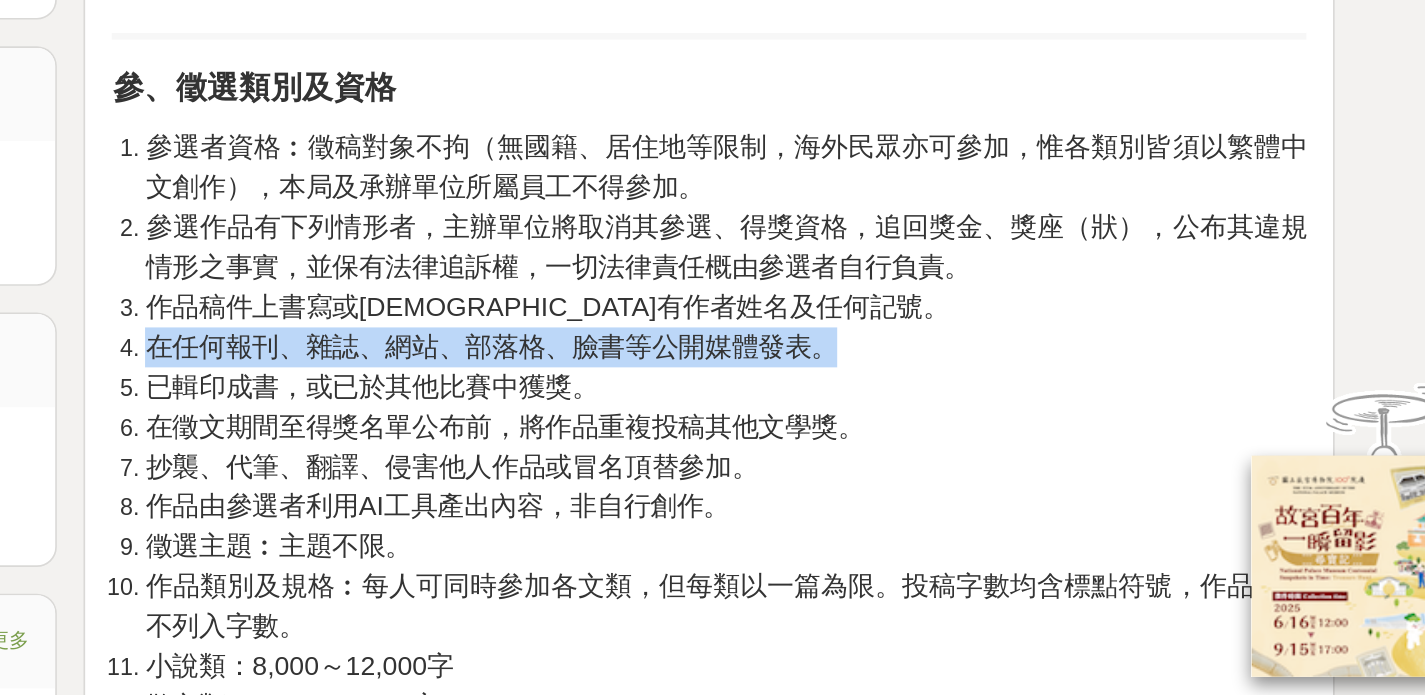 click on "在任何報刊、雜誌、網站、部落格、臉書等公開媒體發表。" at bounding box center (773, 446) 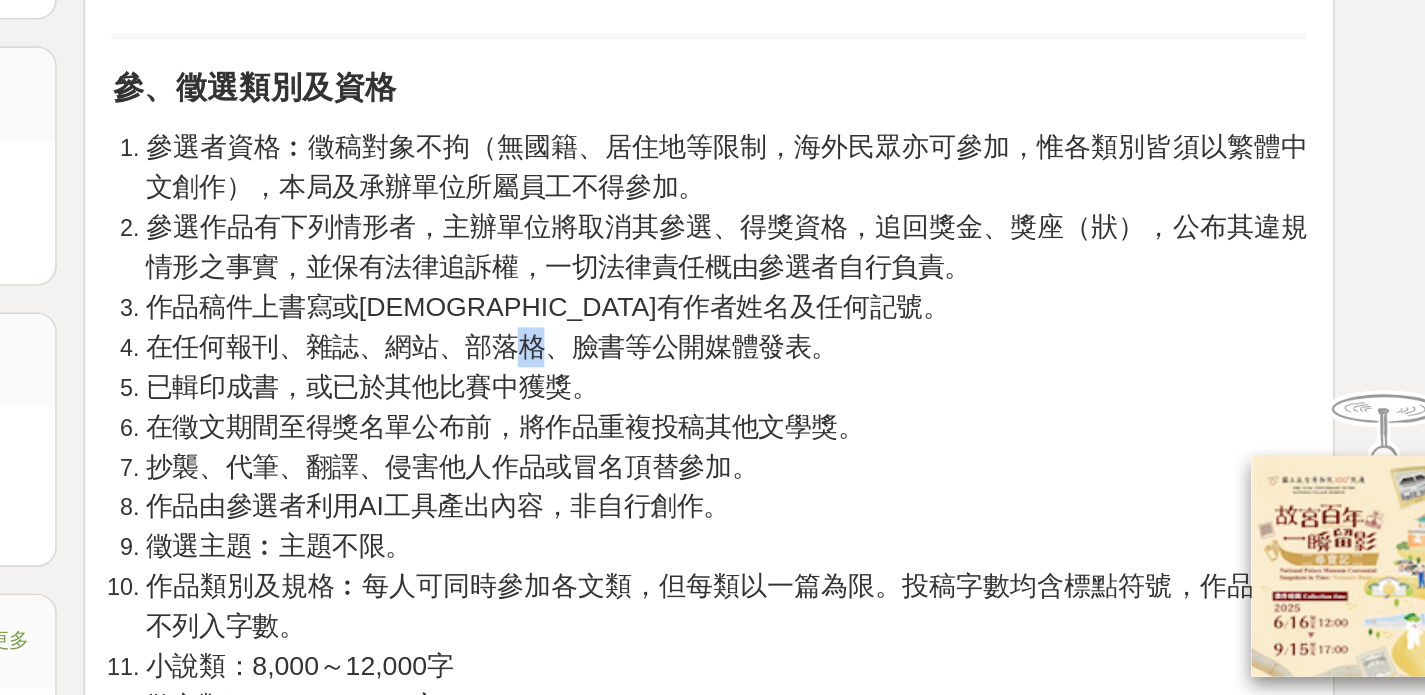 click on "在任何報刊、雜誌、網站、部落格、臉書等公開媒體發表。" at bounding box center [773, 446] 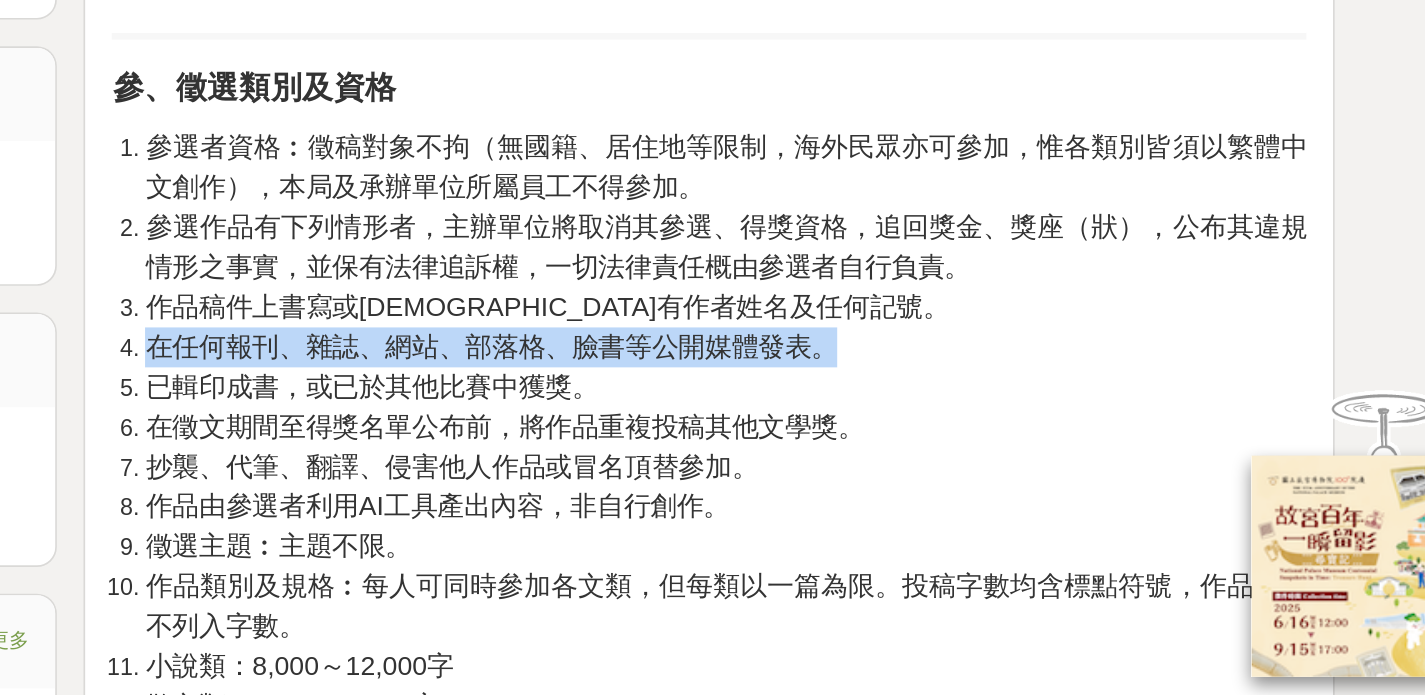 click on "在任何報刊、雜誌、網站、部落格、臉書等公開媒體發表。" at bounding box center (773, 446) 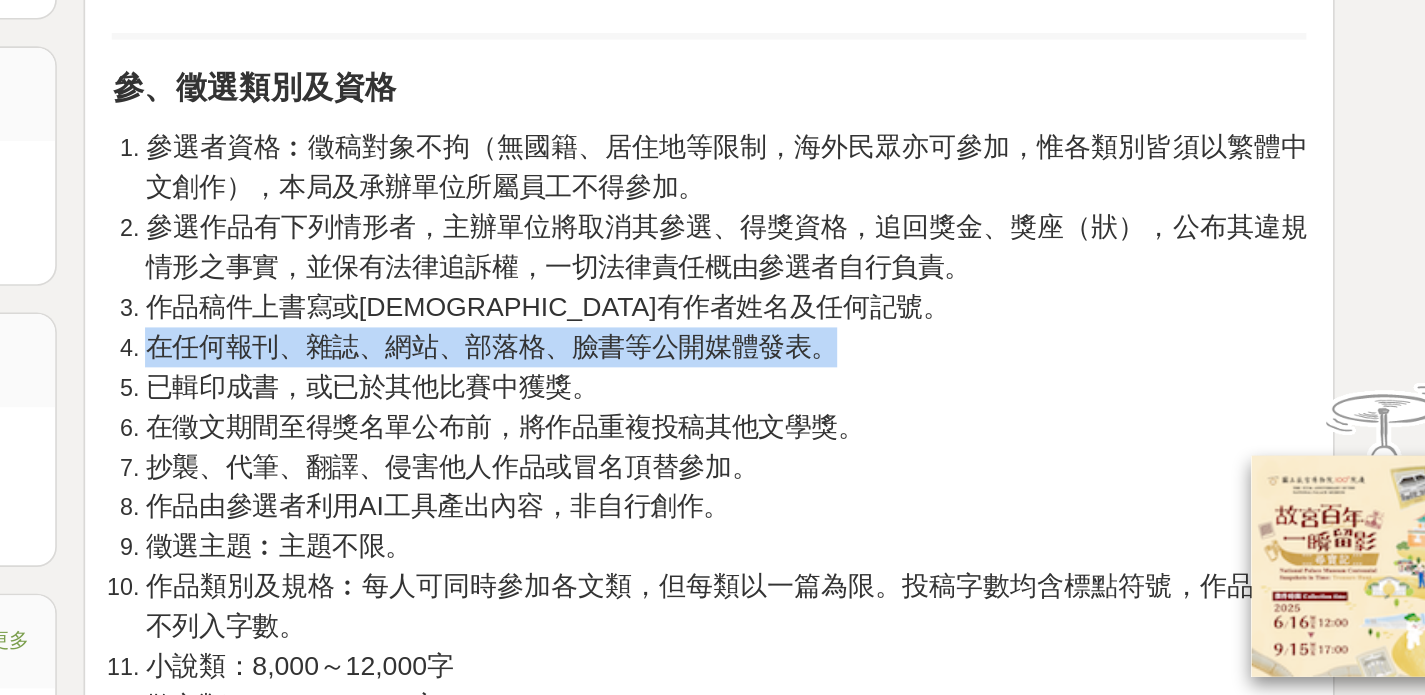 click on "在任何報刊、雜誌、網站、部落格、臉書等公開媒體發表。" at bounding box center (773, 446) 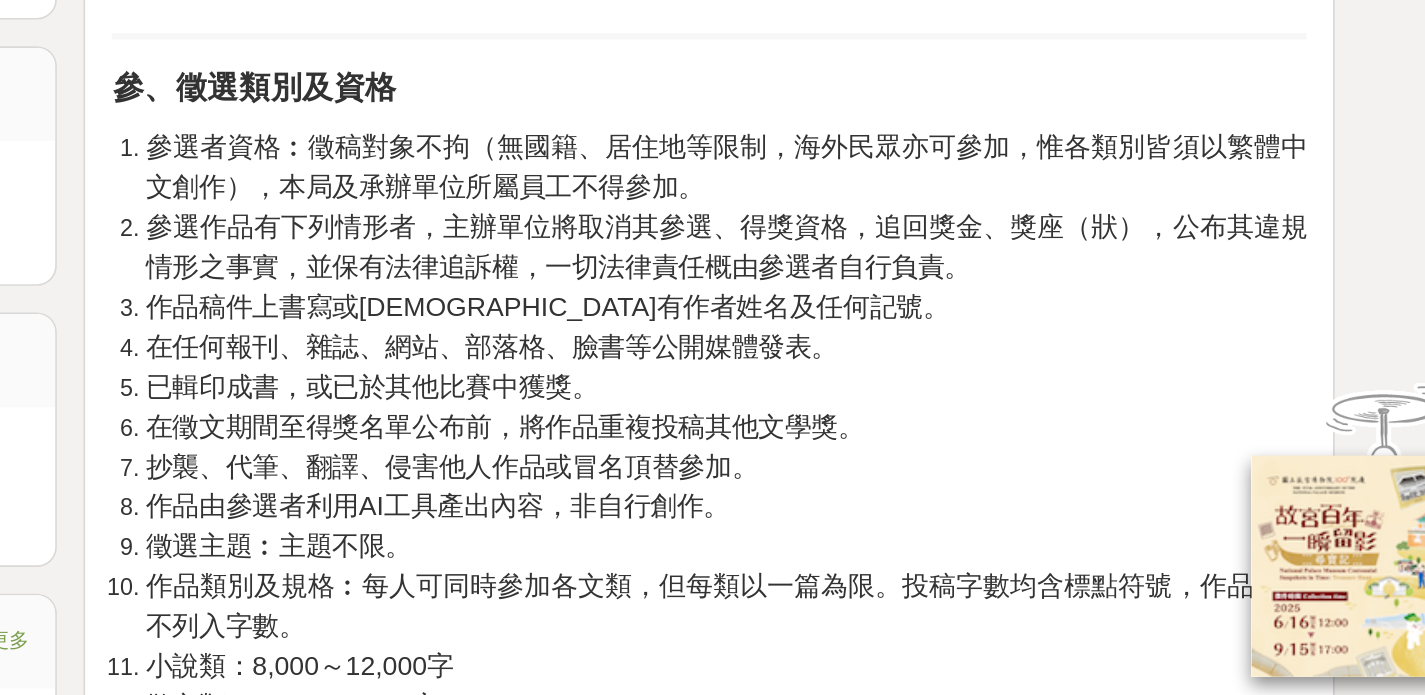click on "已輯印成書，或已於其他比賽中獲獎。" at bounding box center [701, 470] 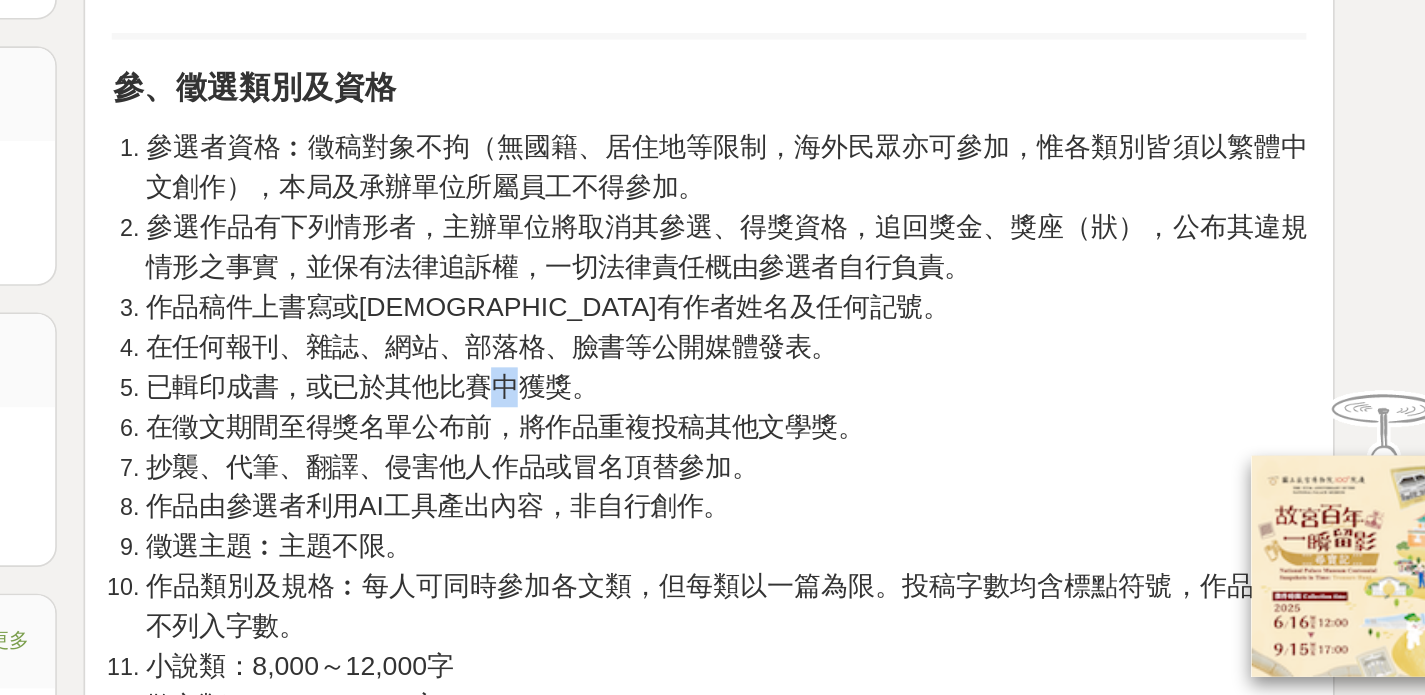 click on "已輯印成書，或已於其他比賽中獲獎。" at bounding box center (701, 470) 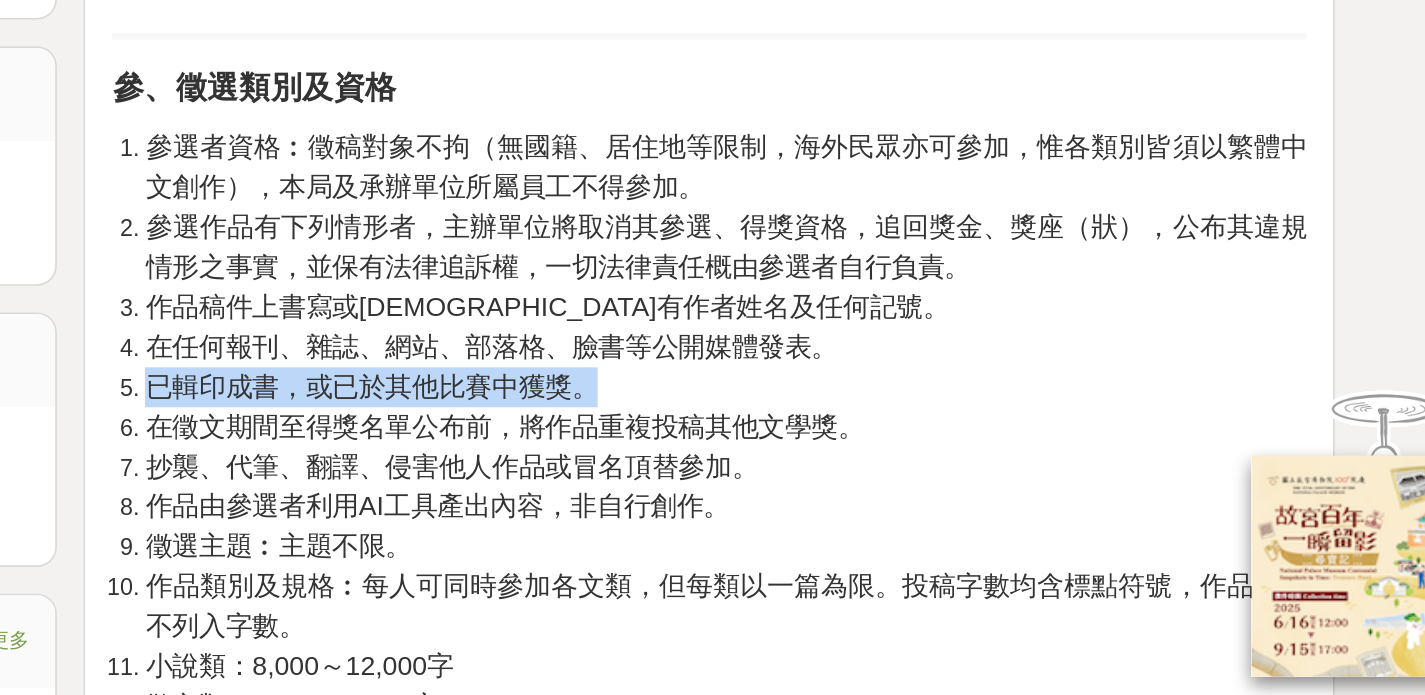 click on "已輯印成書，或已於其他比賽中獲獎。" at bounding box center [701, 470] 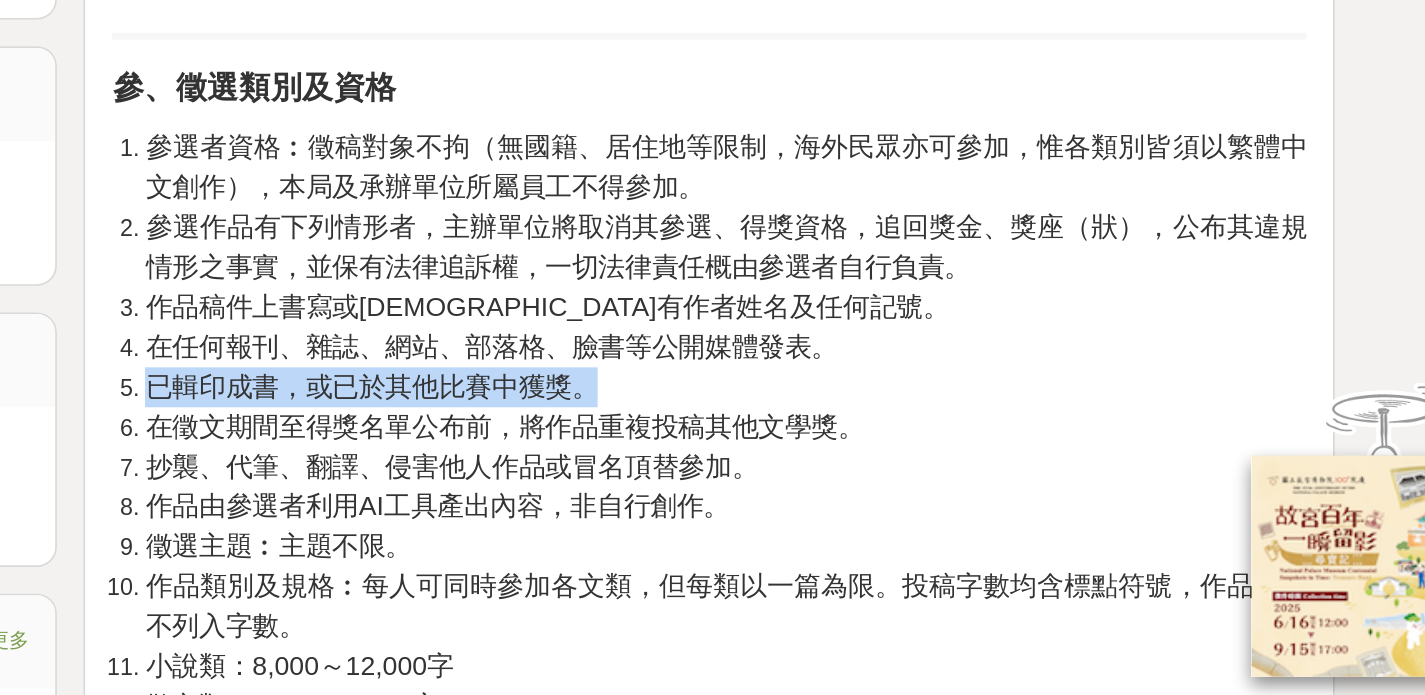 click on "已輯印成書，或已於其他比賽中獲獎。" at bounding box center (701, 470) 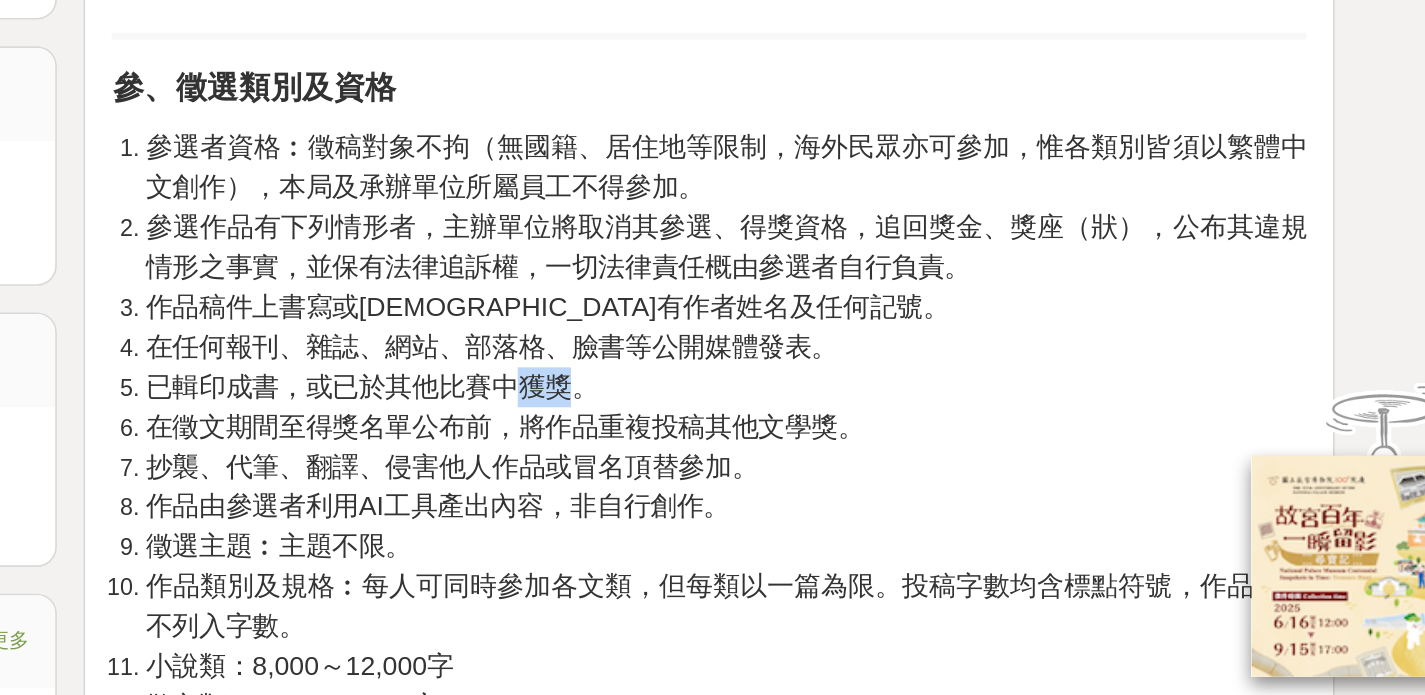 click on "已輯印成書，或已於其他比賽中獲獎。" at bounding box center [701, 470] 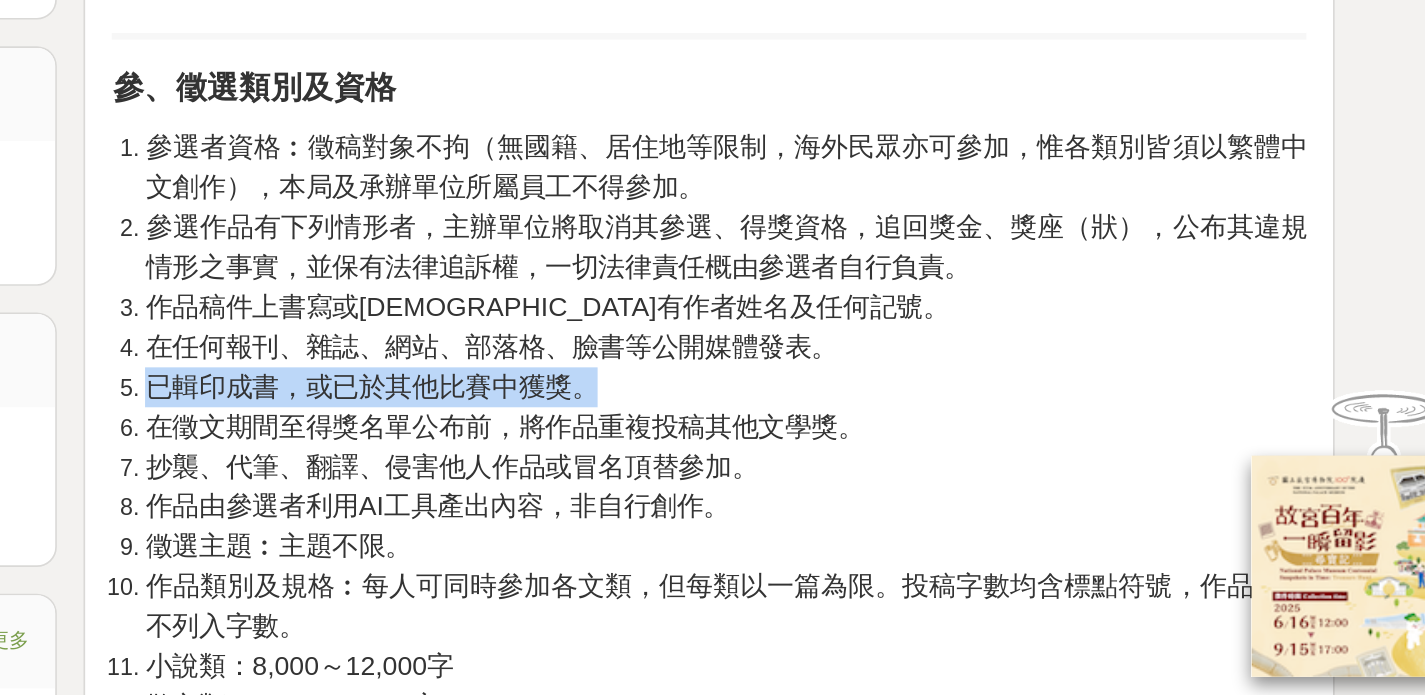 click on "已輯印成書，或已於其他比賽中獲獎。" at bounding box center [701, 470] 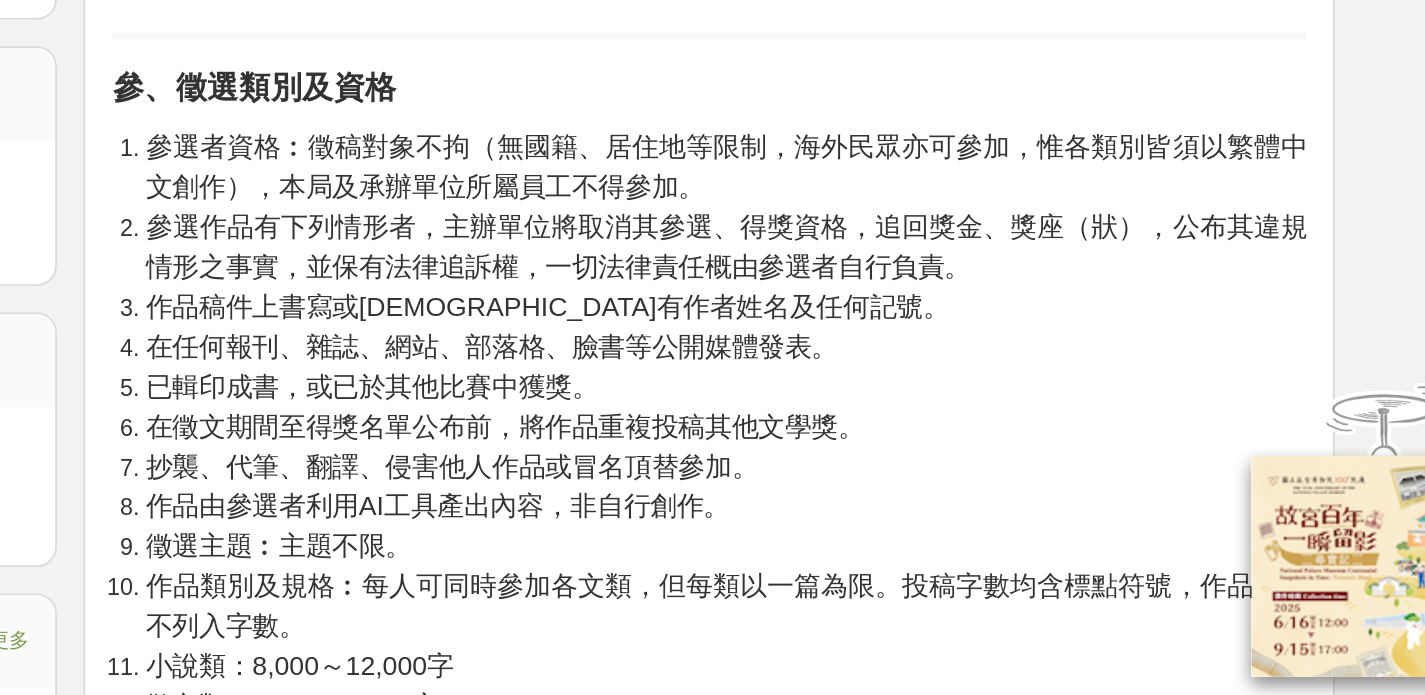 click on "在徵文期間至得獎名單公布前，將作品重複投稿其他文學獎。" at bounding box center (914, 495) 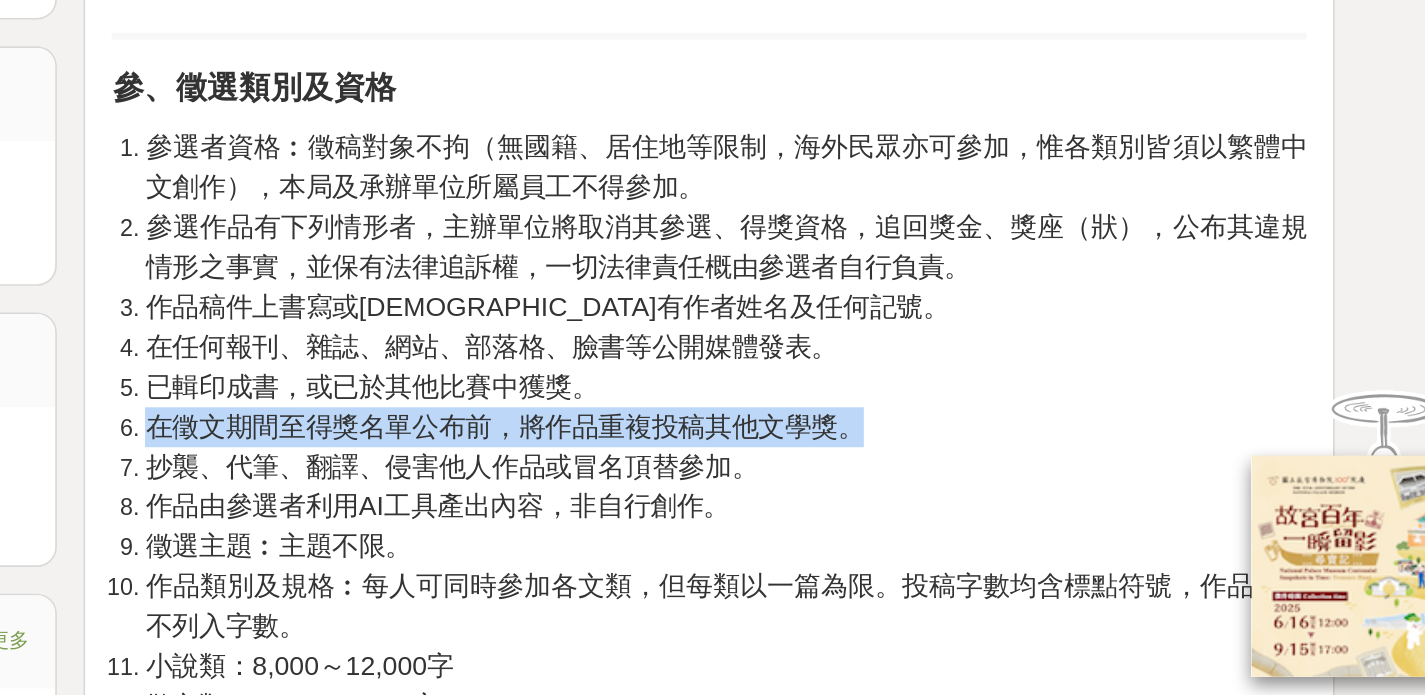 click on "在徵文期間至得獎名單公布前，將作品重複投稿其他文學獎。" at bounding box center (914, 495) 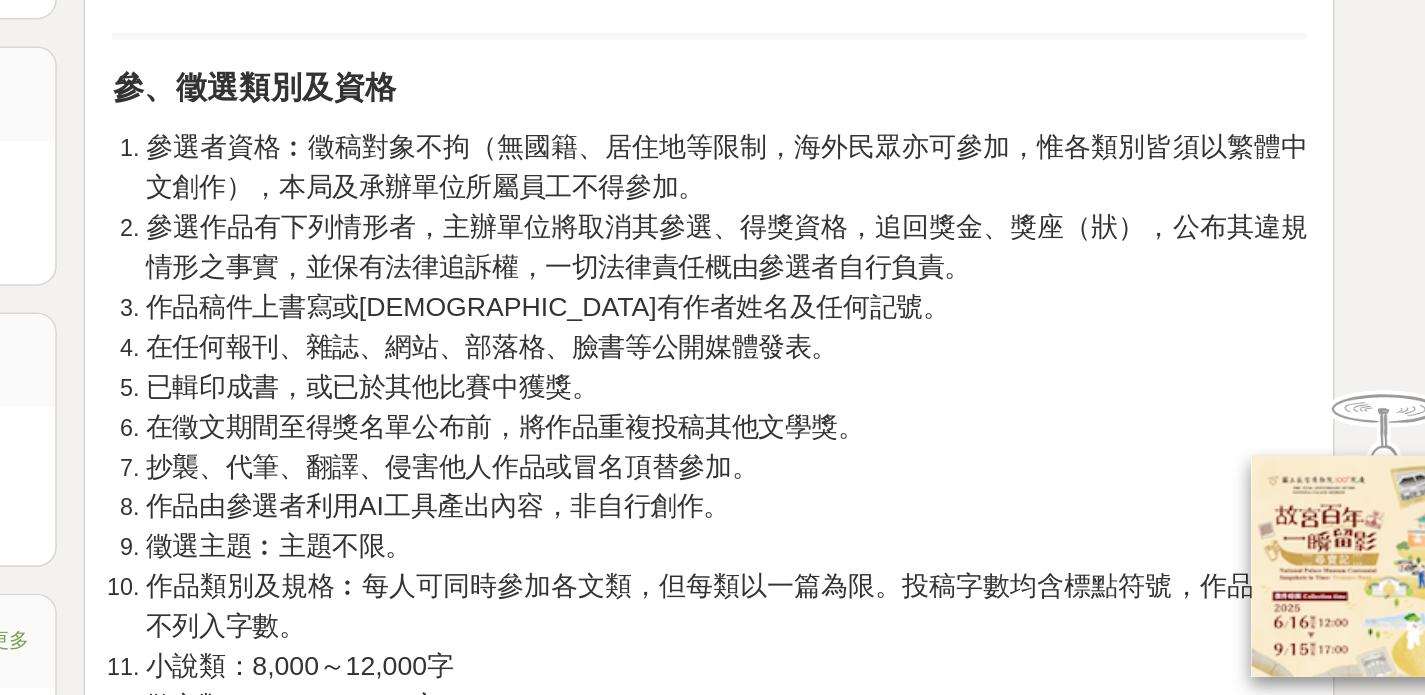 click on "抄襲、代筆、翻譯、侵害他人作品或冒名頂替參加。" at bounding box center (749, 518) 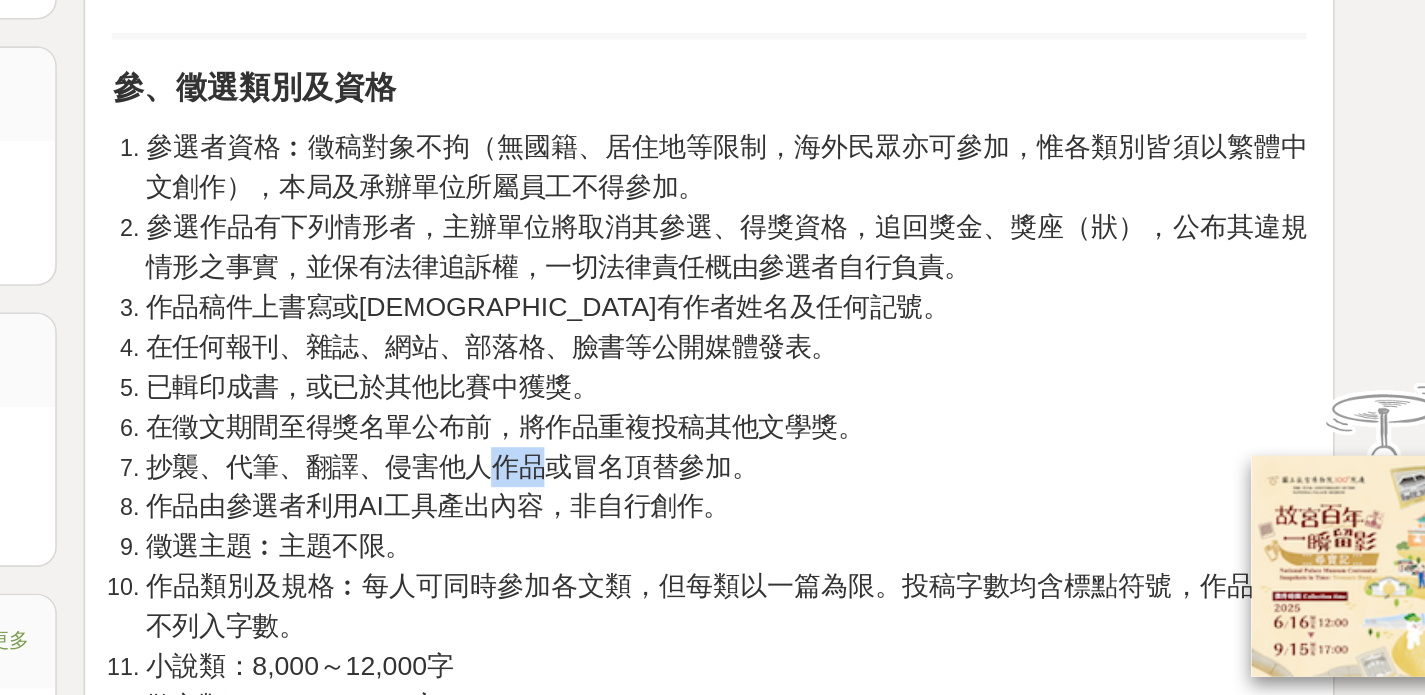 click on "抄襲、代筆、翻譯、侵害他人作品或冒名頂替參加。" at bounding box center [749, 518] 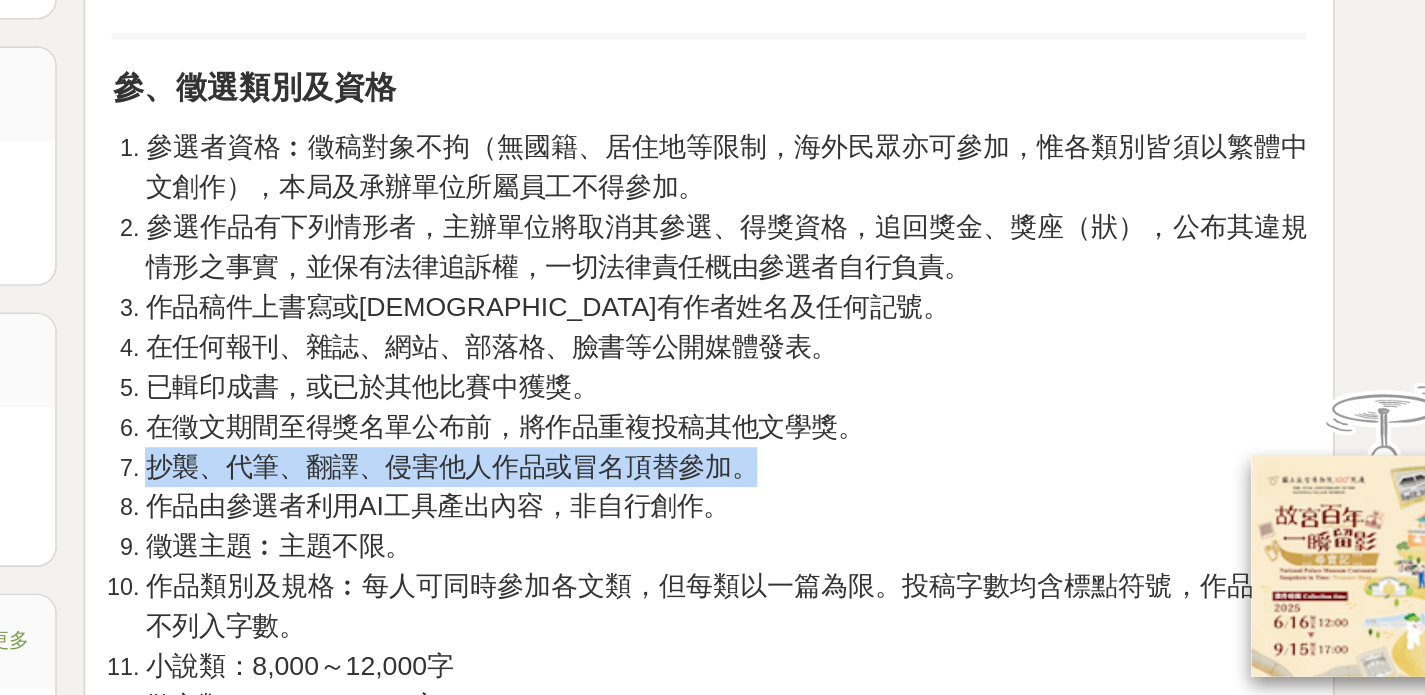 click on "抄襲、代筆、翻譯、侵害他人作品或冒名頂替參加。" at bounding box center [749, 518] 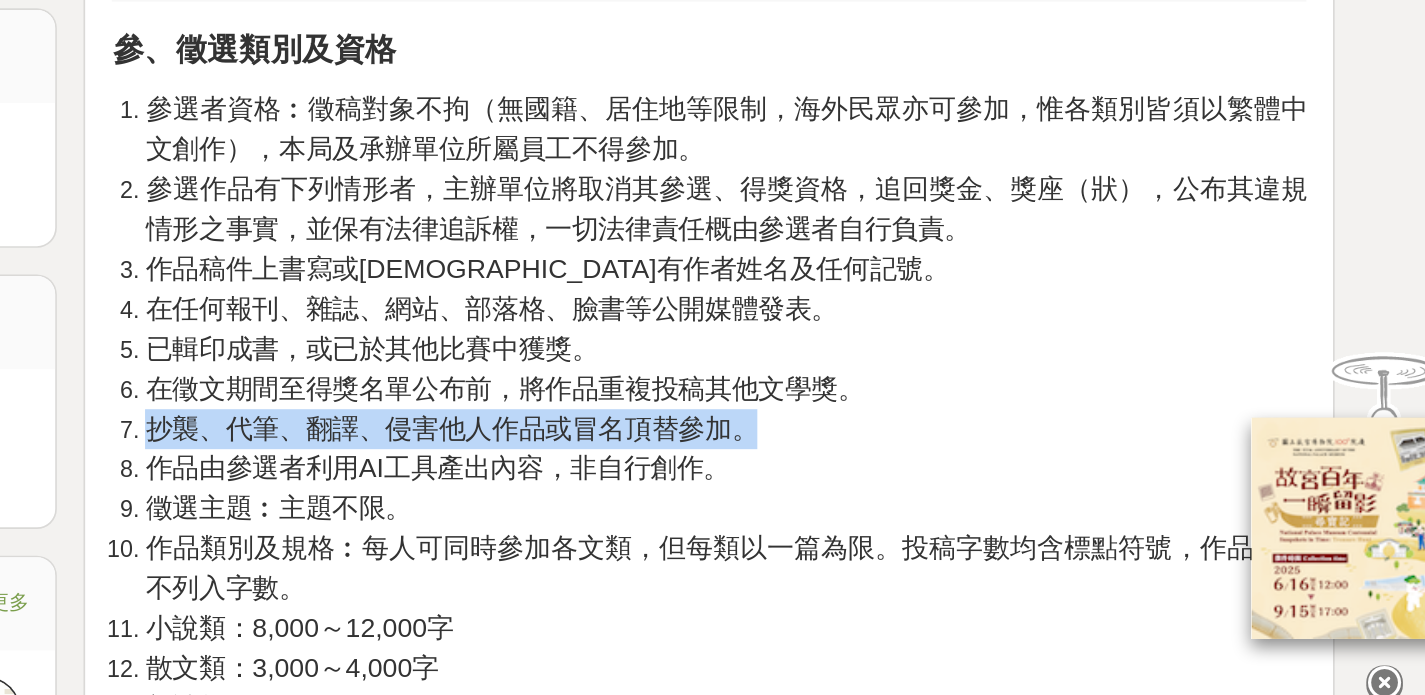 scroll, scrollTop: 721, scrollLeft: 0, axis: vertical 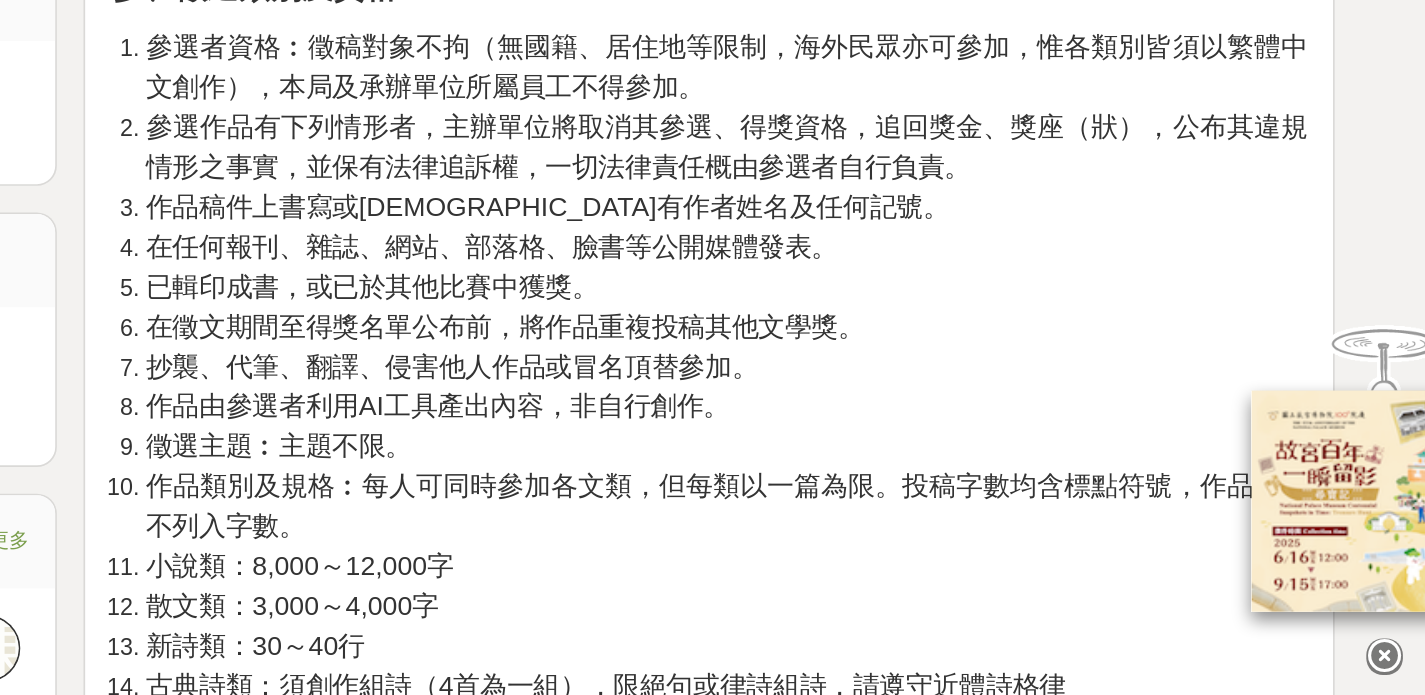 click on "徵選主題︰主題不限。" at bounding box center (914, 546) 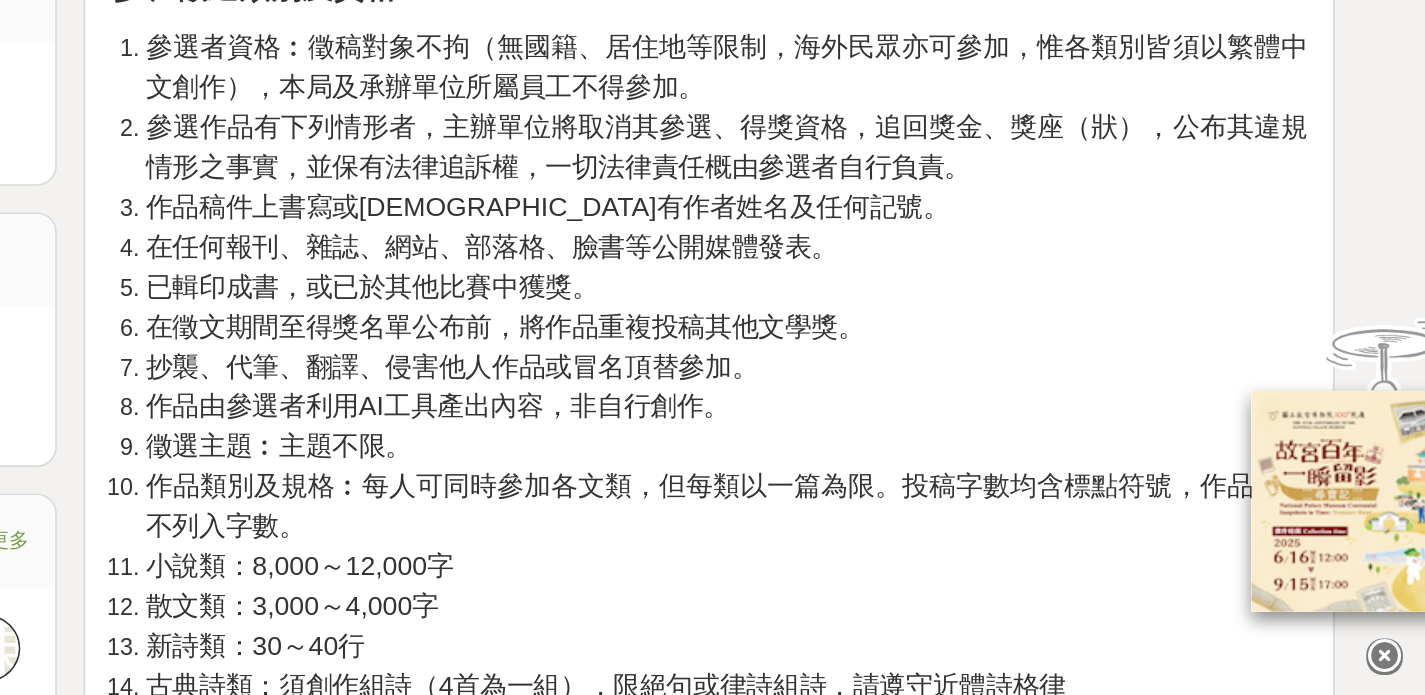 click on "徵選主題︰主題不限。" at bounding box center (914, 546) 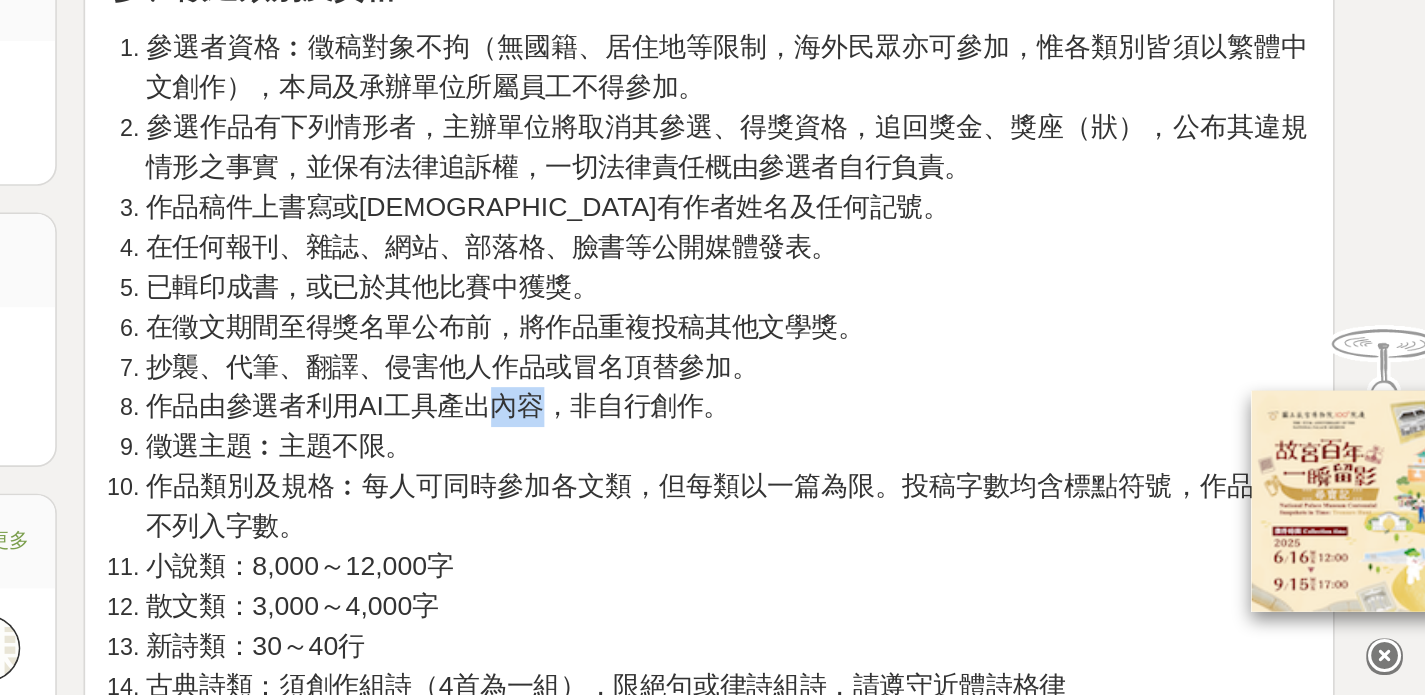 click on "作品由參選者利用AI工具產出內容，非自行創作。" at bounding box center [740, 521] 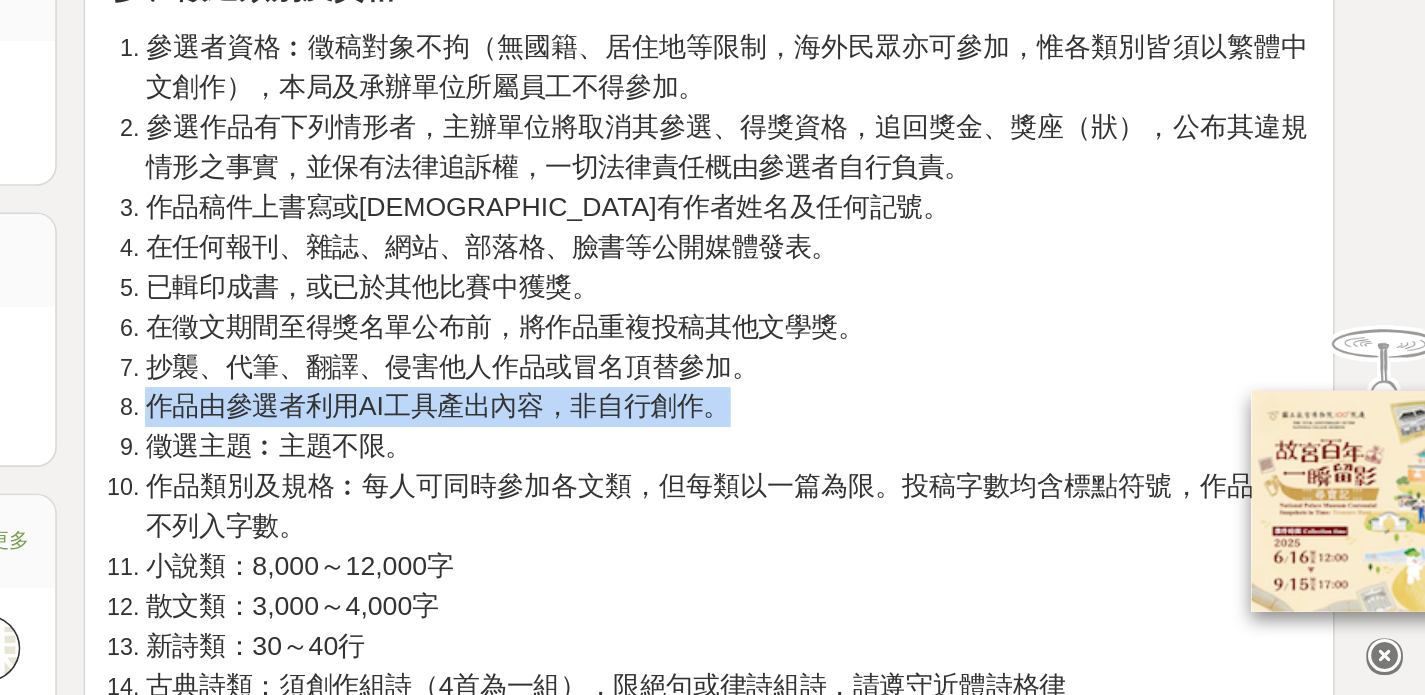 click on "作品由參選者利用AI工具產出內容，非自行創作。" at bounding box center [740, 521] 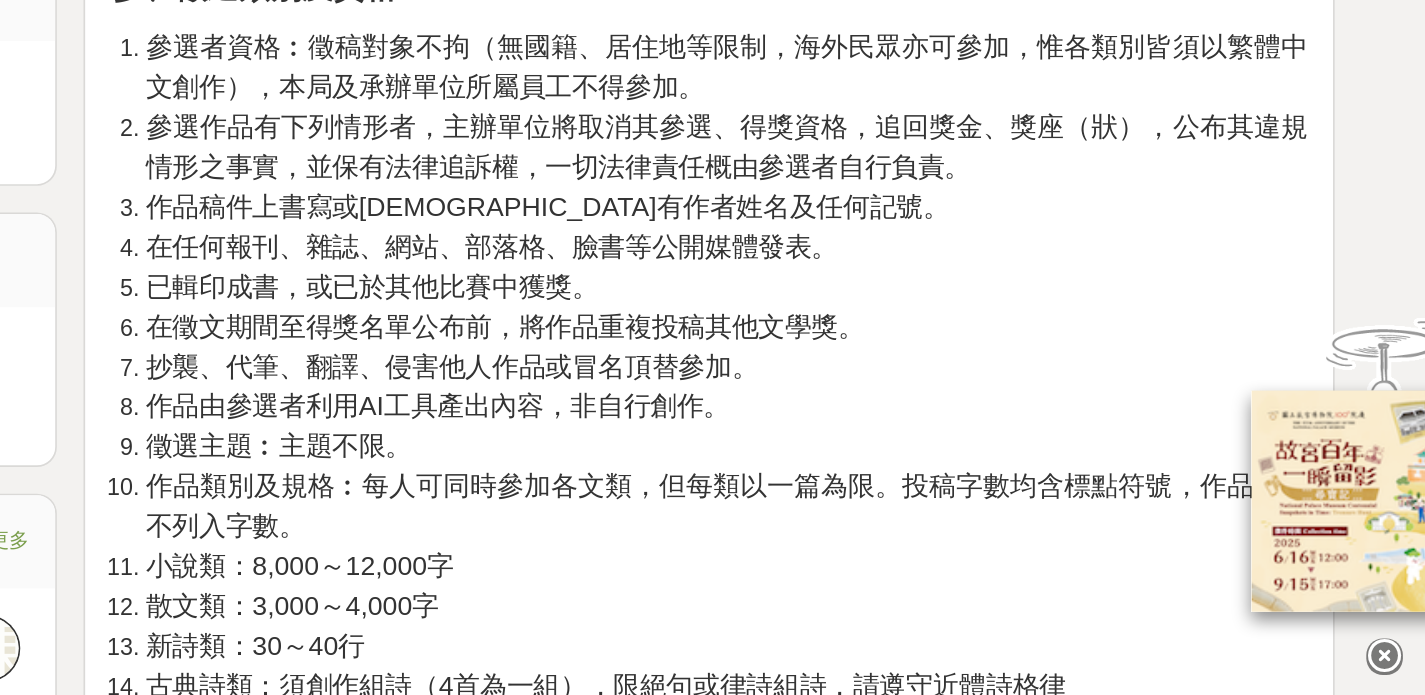 click on "徵選主題︰主題不限。" at bounding box center [914, 546] 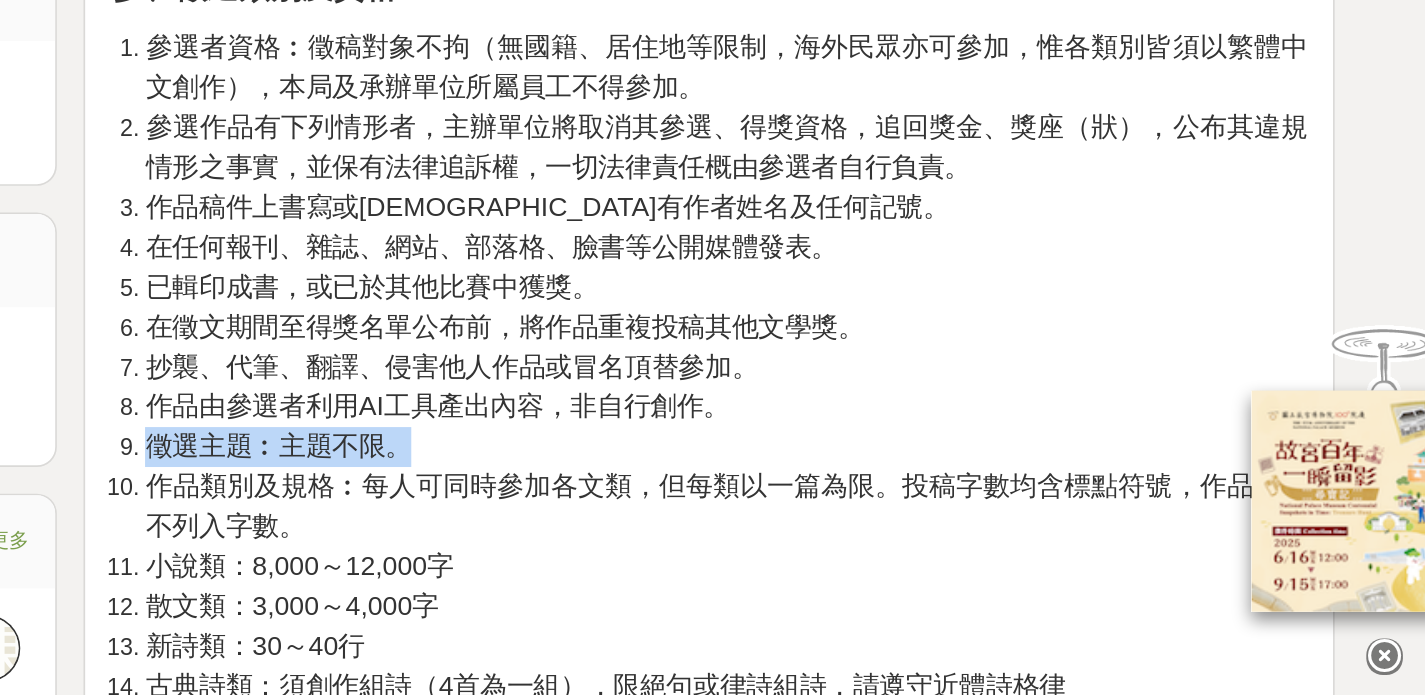 click on "徵選主題︰主題不限。" at bounding box center (914, 546) 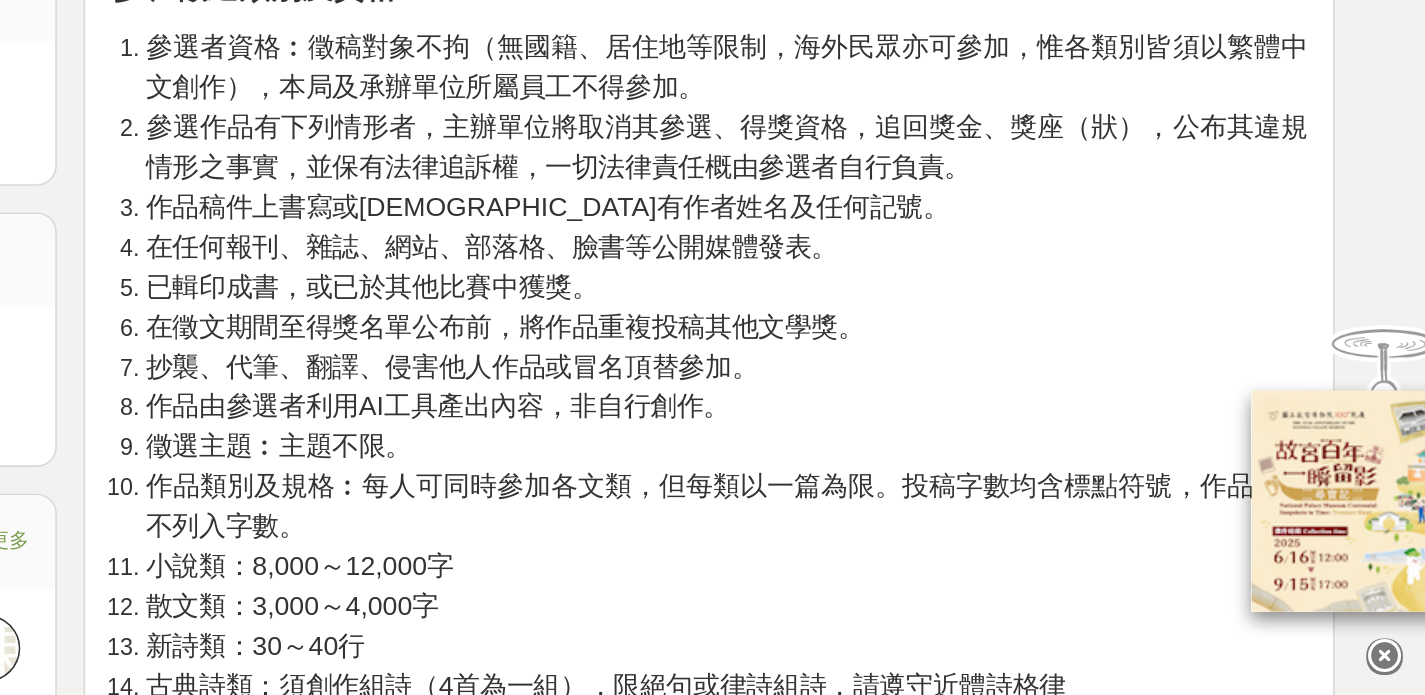 click on "作品類別及規格︰每人可同時參加各文類，但每類以一篇為限。投稿字數均含標點符號，作品名稱不列入字數。" at bounding box center [914, 581] 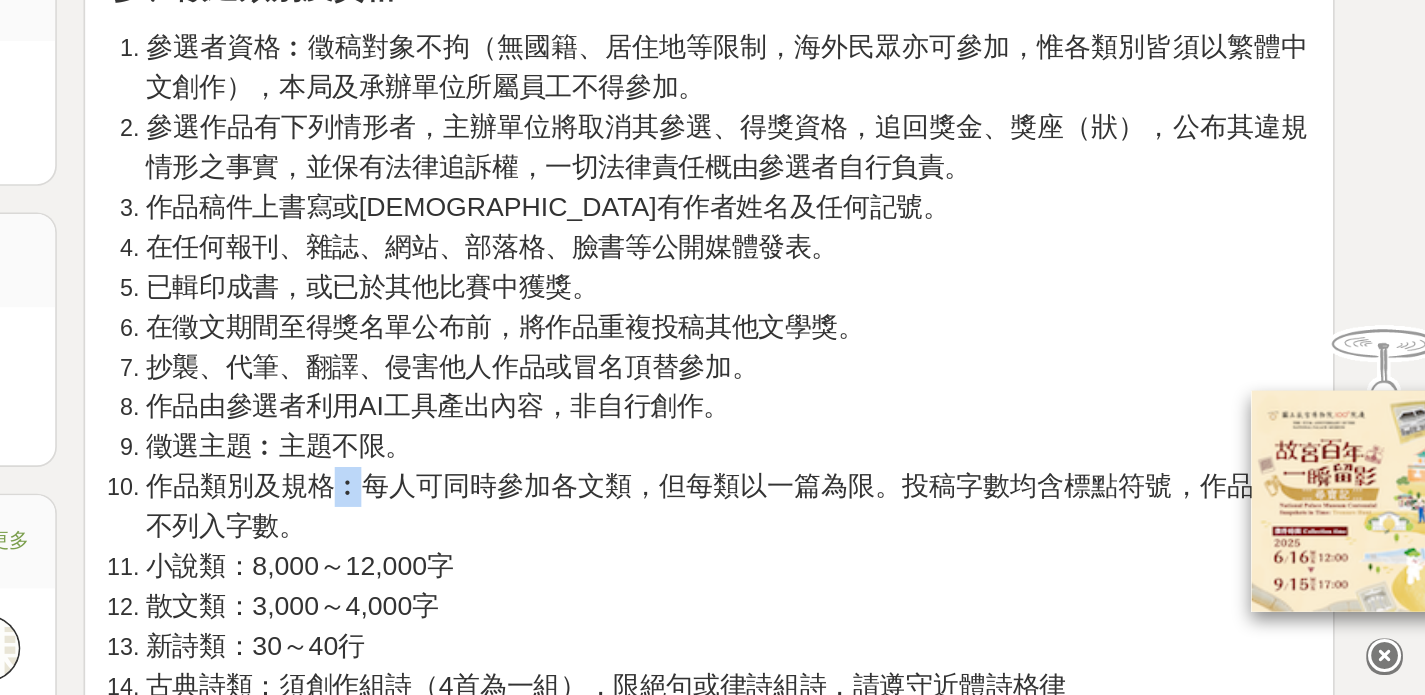 click on "作品類別及規格︰每人可同時參加各文類，但每類以一篇為限。投稿字數均含標點符號，作品名稱不列入字數。" at bounding box center [914, 581] 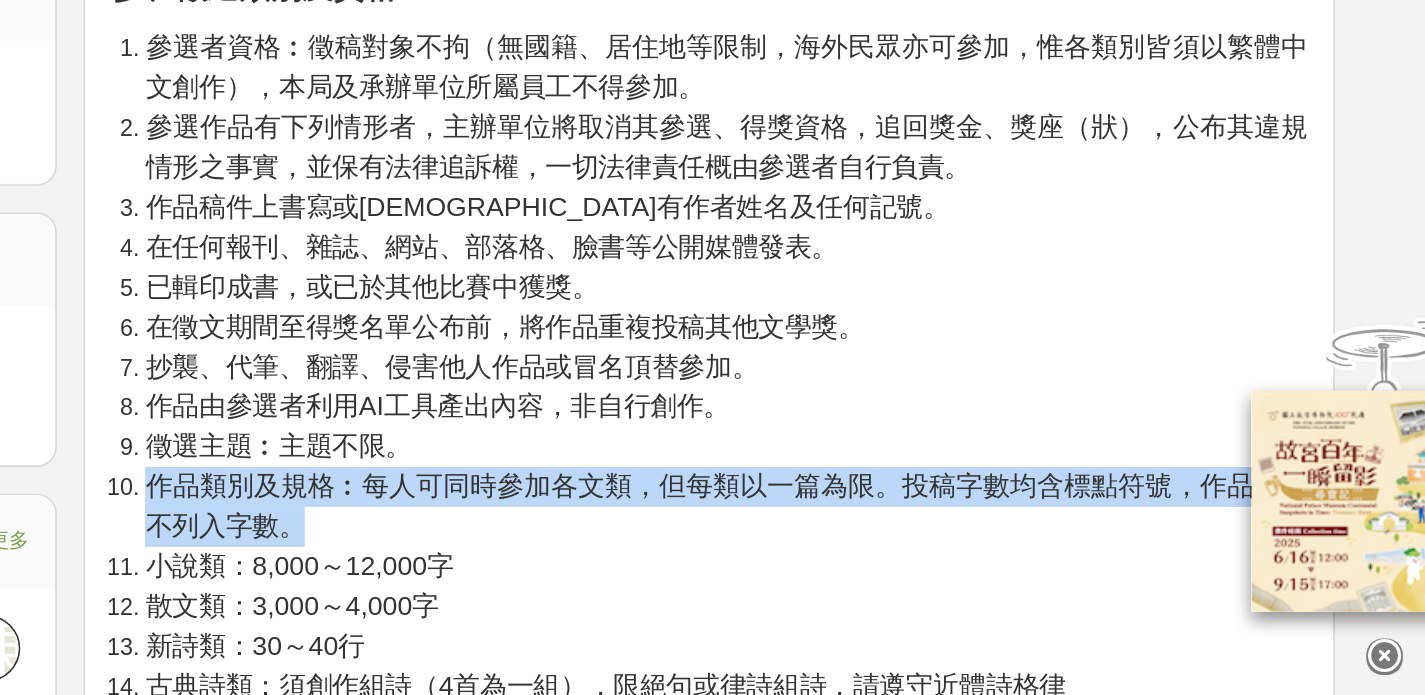 click on "作品類別及規格︰每人可同時參加各文類，但每類以一篇為限。投稿字數均含標點符號，作品名稱不列入字數。" at bounding box center (914, 581) 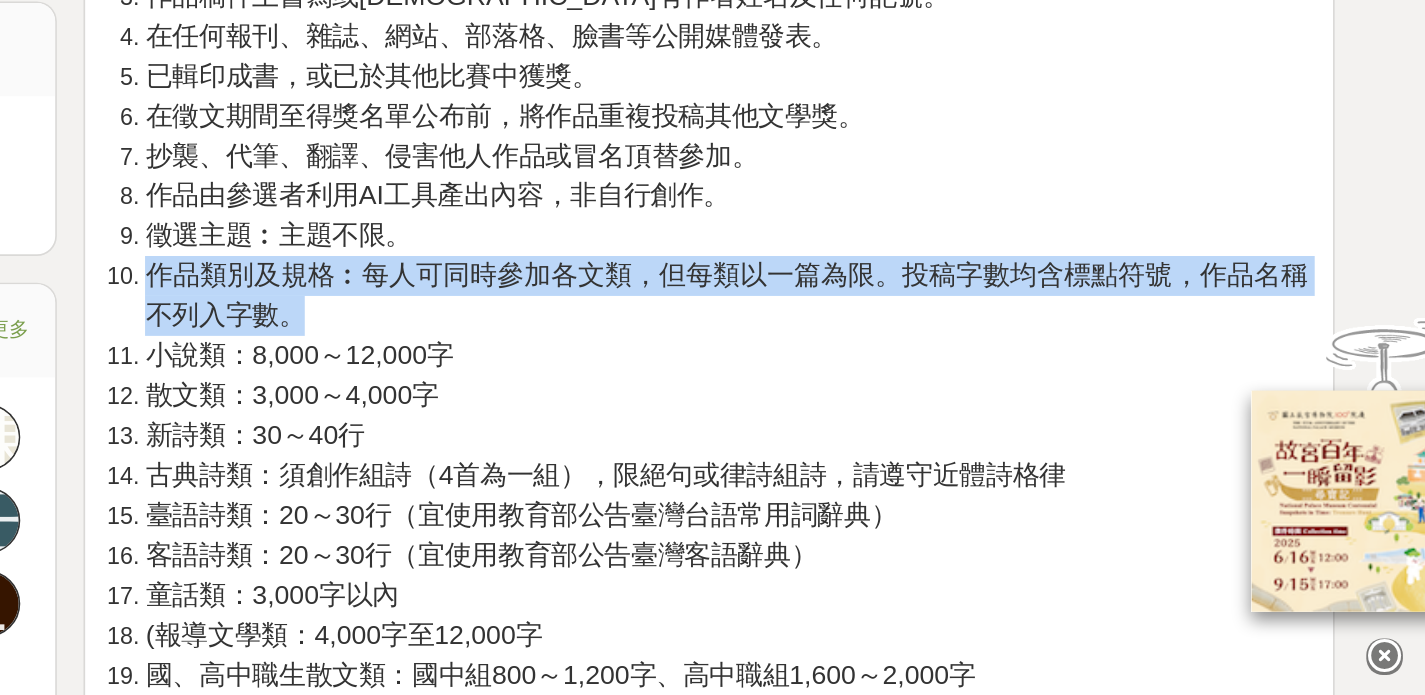 scroll, scrollTop: 904, scrollLeft: 0, axis: vertical 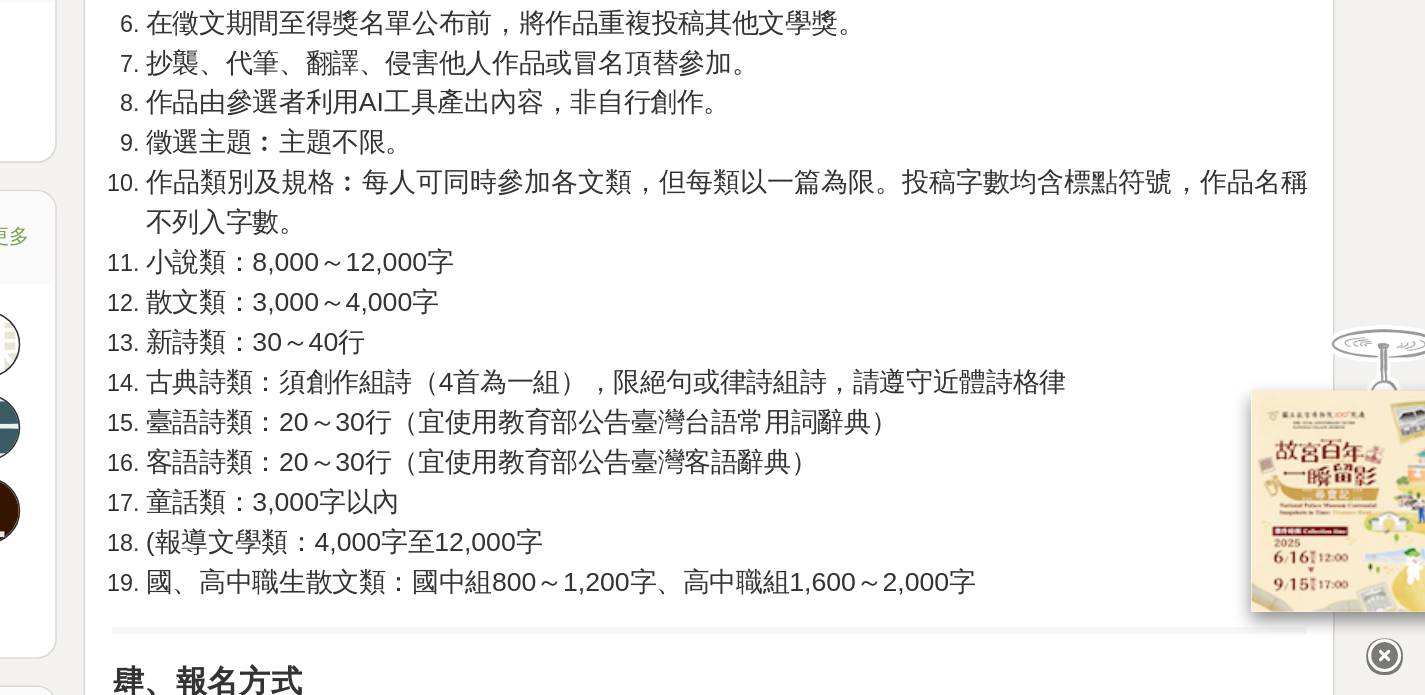 click on "新詩類：30～40行" at bounding box center (631, 482) 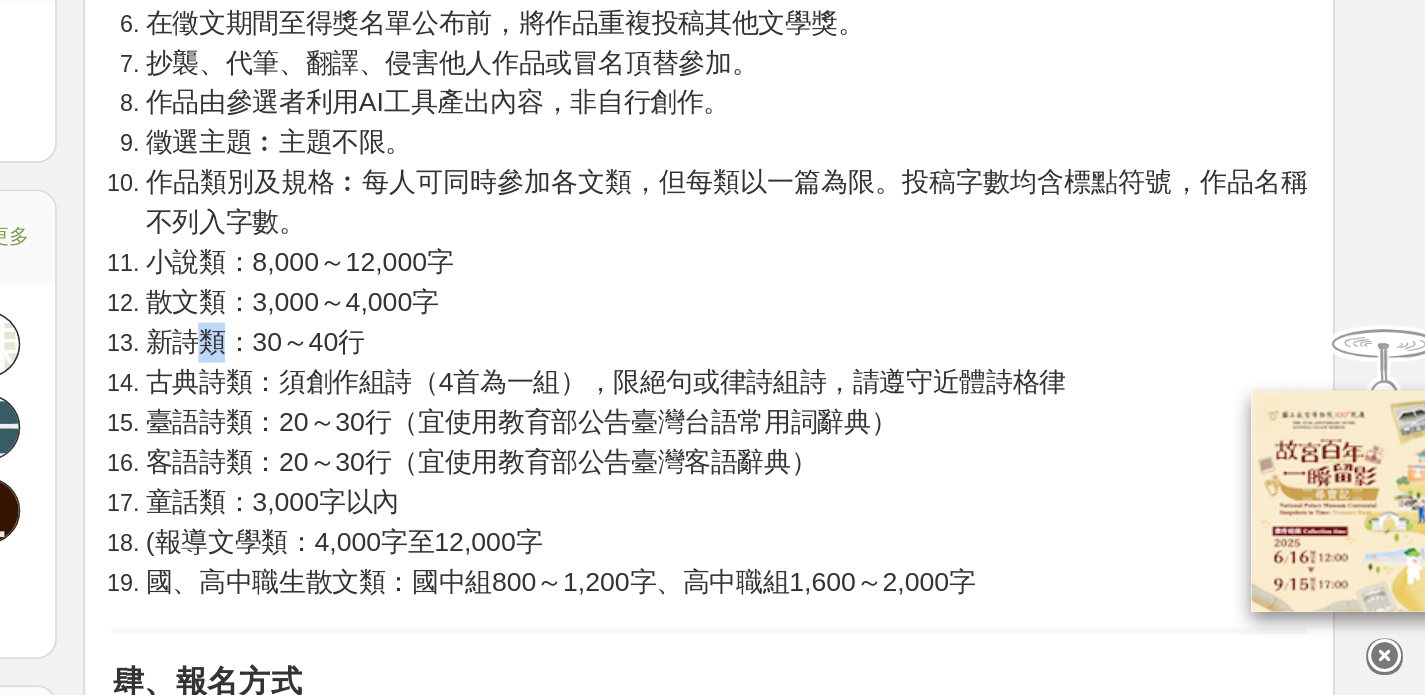 click on "新詩類：30～40行" at bounding box center [631, 482] 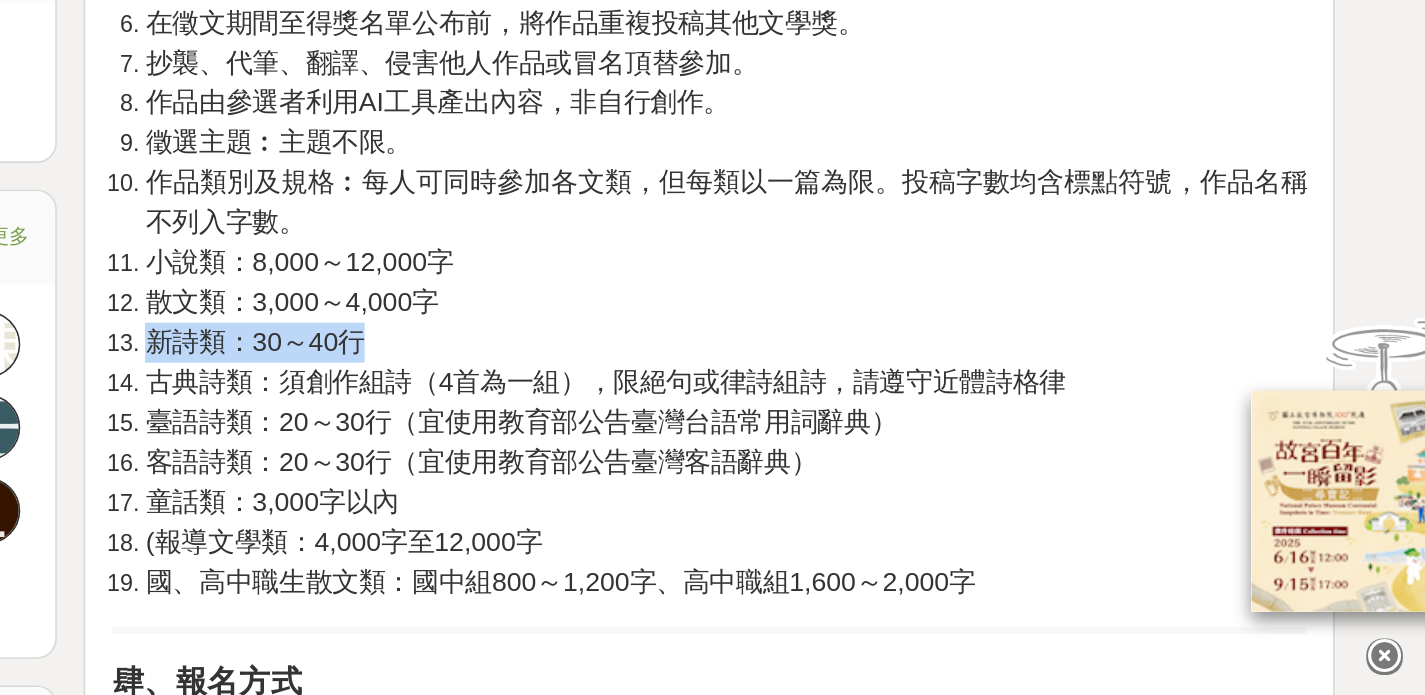 click on "新詩類：30～40行" at bounding box center (631, 482) 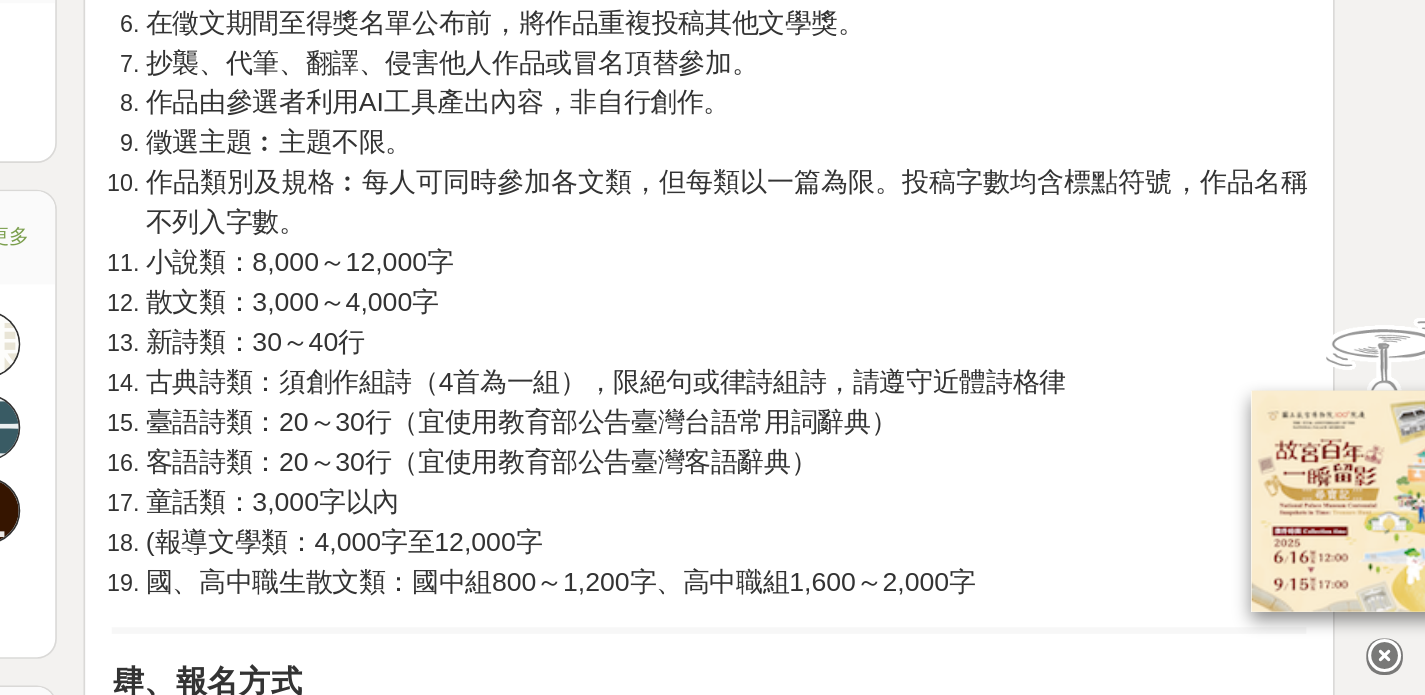 click on "古典詩類：須創作組詩（4首為一組），限絕句或律詩組詩，請遵守近體詩格律" at bounding box center [914, 507] 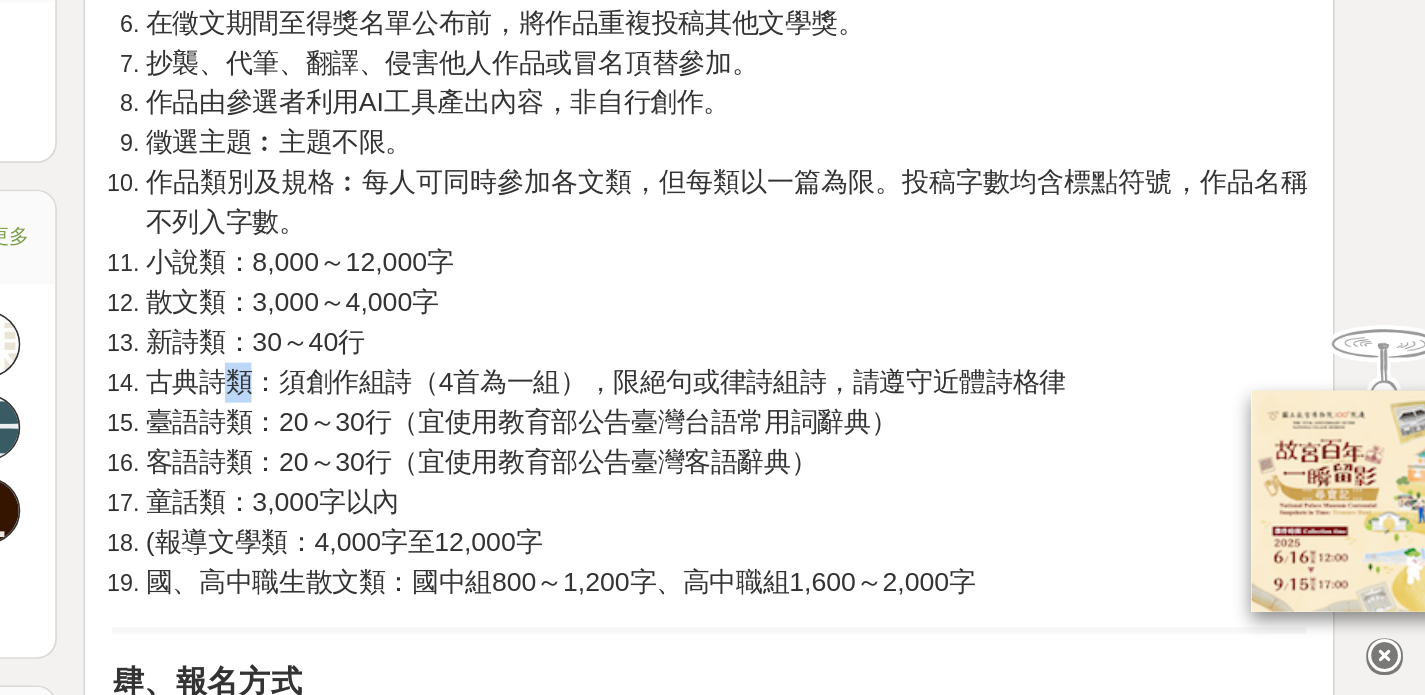 click on "古典詩類：須創作組詩（4首為一組），限絕句或律詩組詩，請遵守近體詩格律" at bounding box center (841, 506) 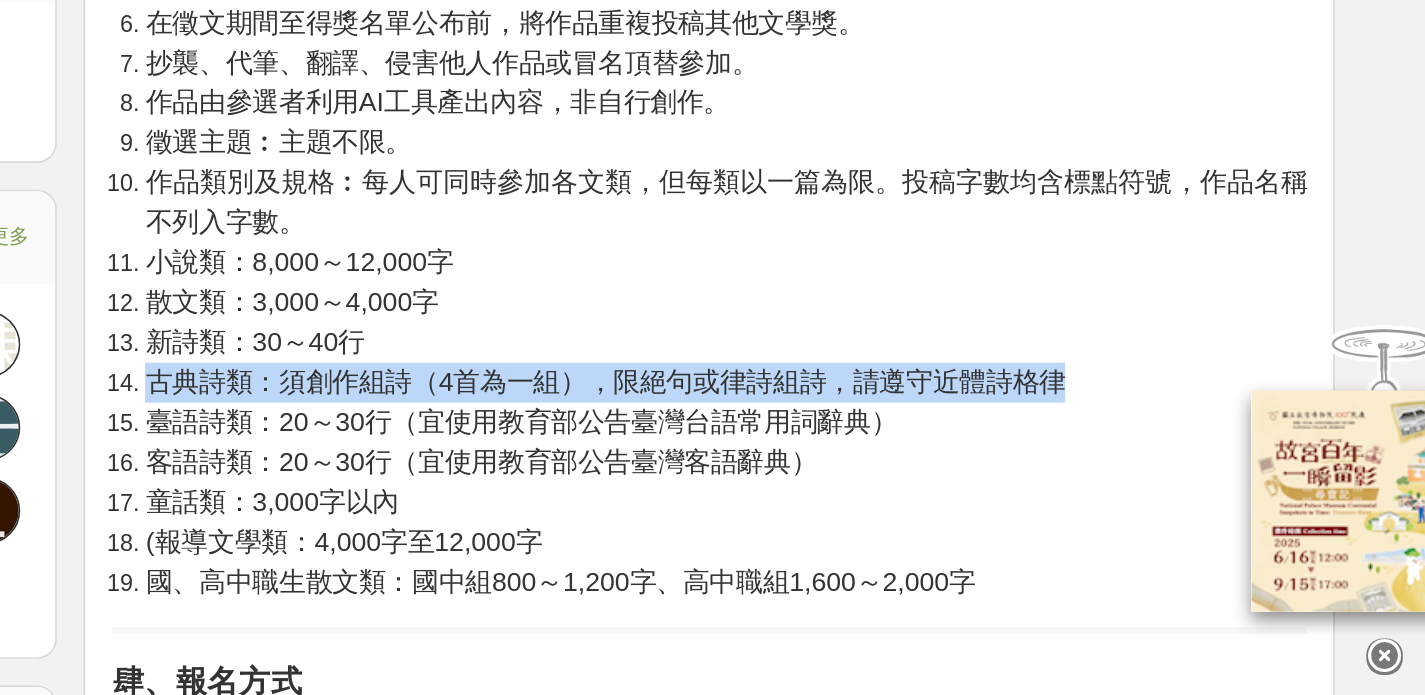 click on "古典詩類：須創作組詩（4首為一組），限絕句或律詩組詩，請遵守近體詩格律" at bounding box center [841, 506] 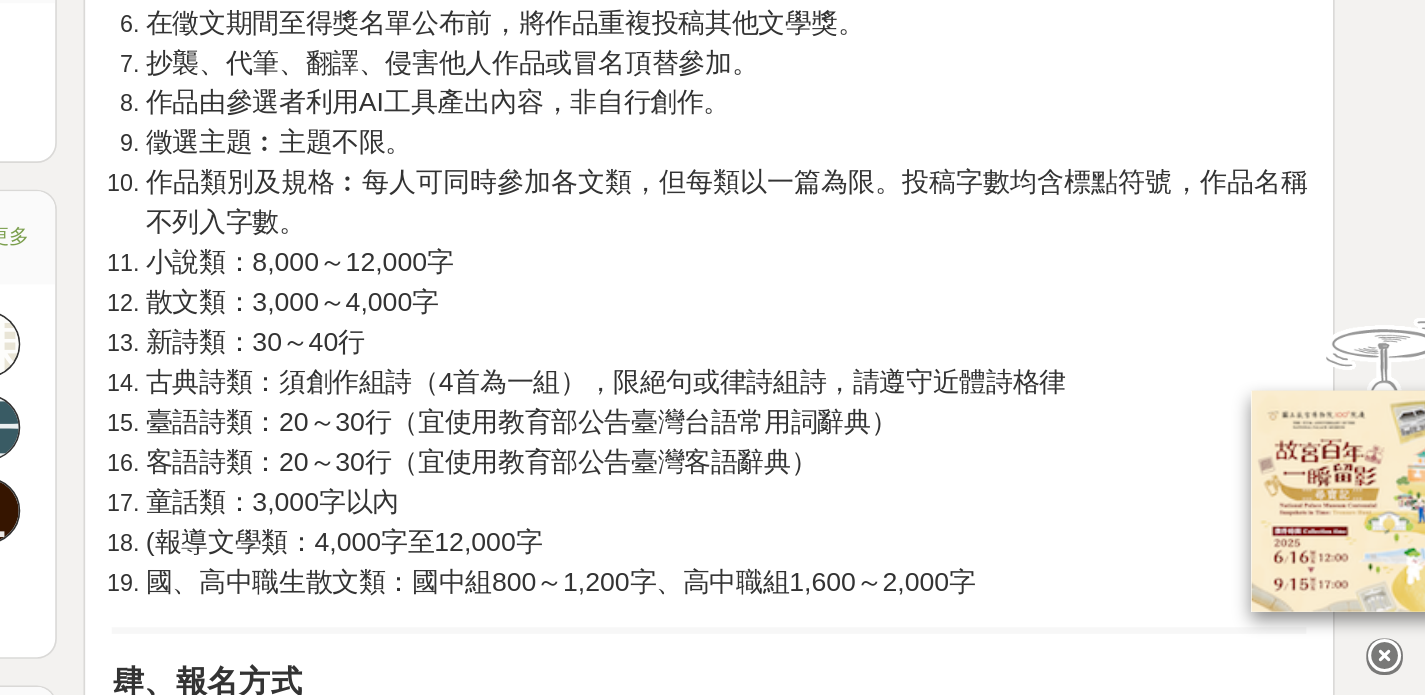 click on "臺語詩類：20～30行（宜使用教育部公告臺灣台語常用詞辭典）" at bounding box center (791, 530) 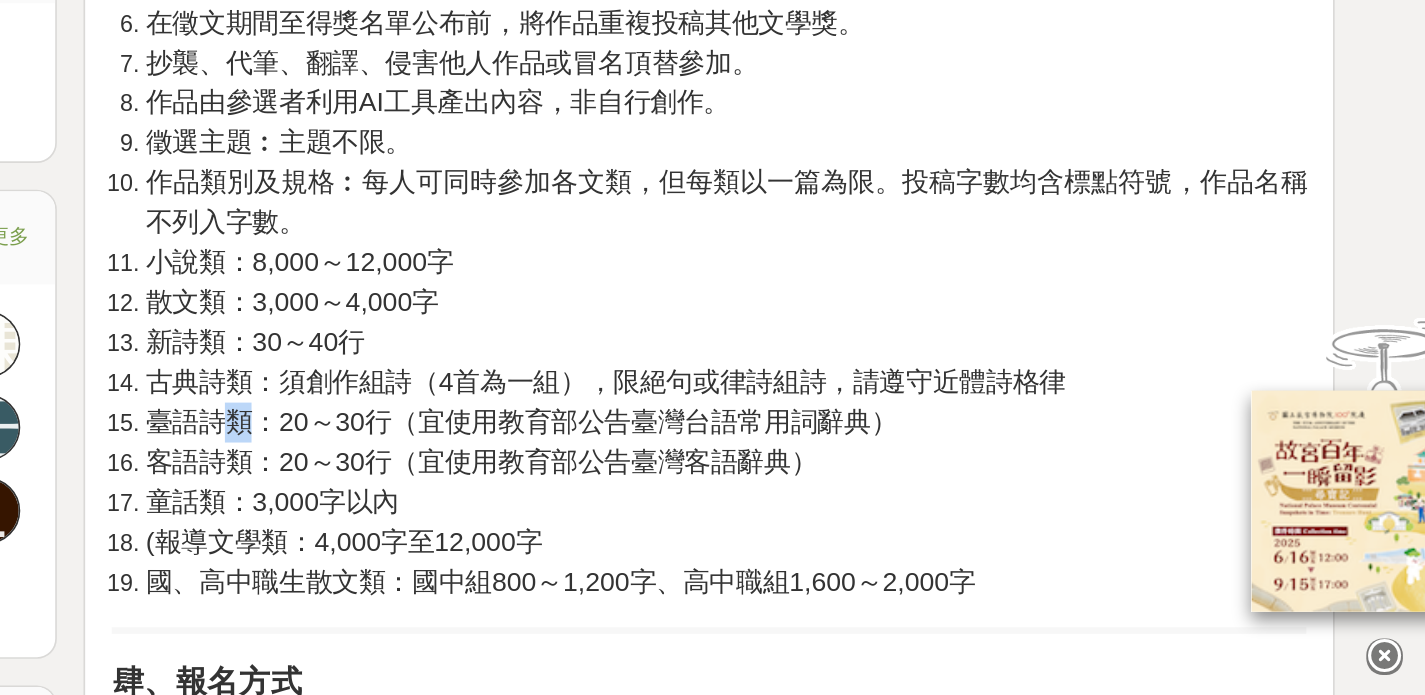 click on "臺語詩類：20～30行（宜使用教育部公告臺灣台語常用詞辭典）" at bounding box center [791, 530] 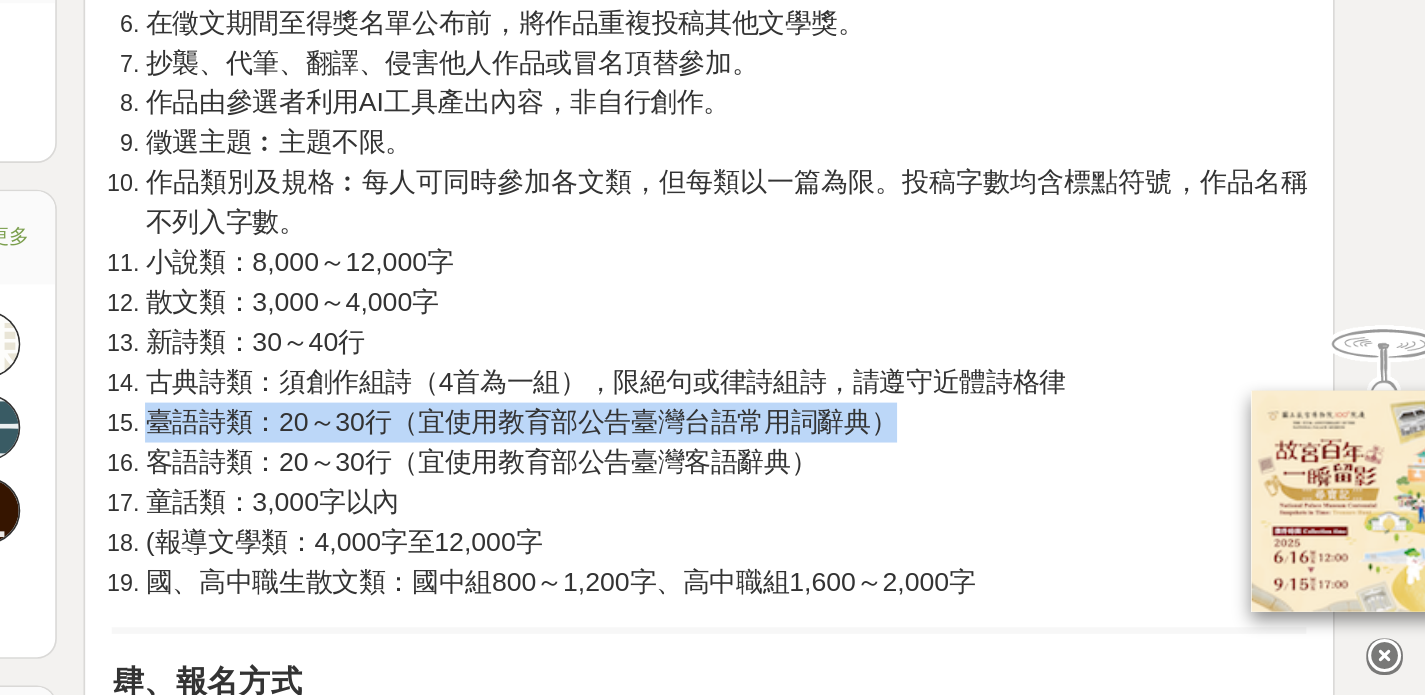 click on "臺語詩類：20～30行（宜使用教育部公告臺灣台語常用詞辭典）" at bounding box center (791, 530) 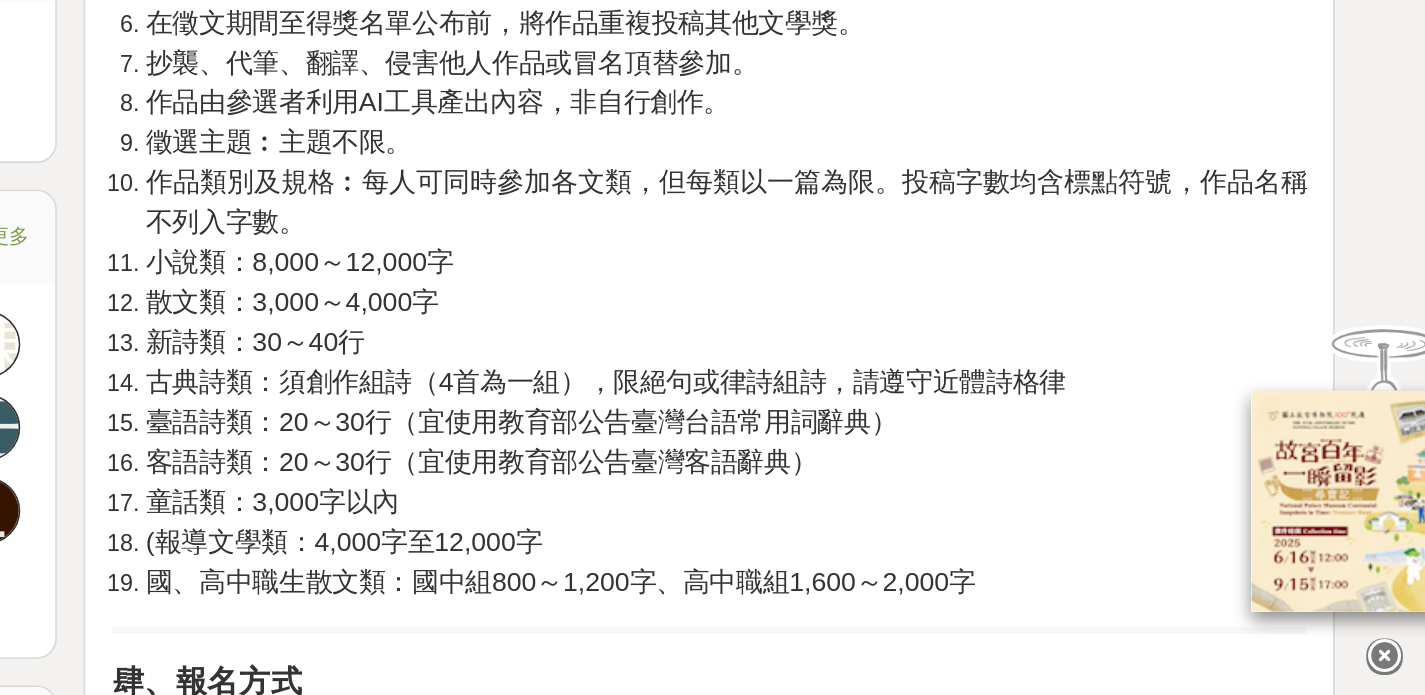click on "客語詩類：20～30行（宜使用教育部公告臺灣客語辭典）" at bounding box center (767, 554) 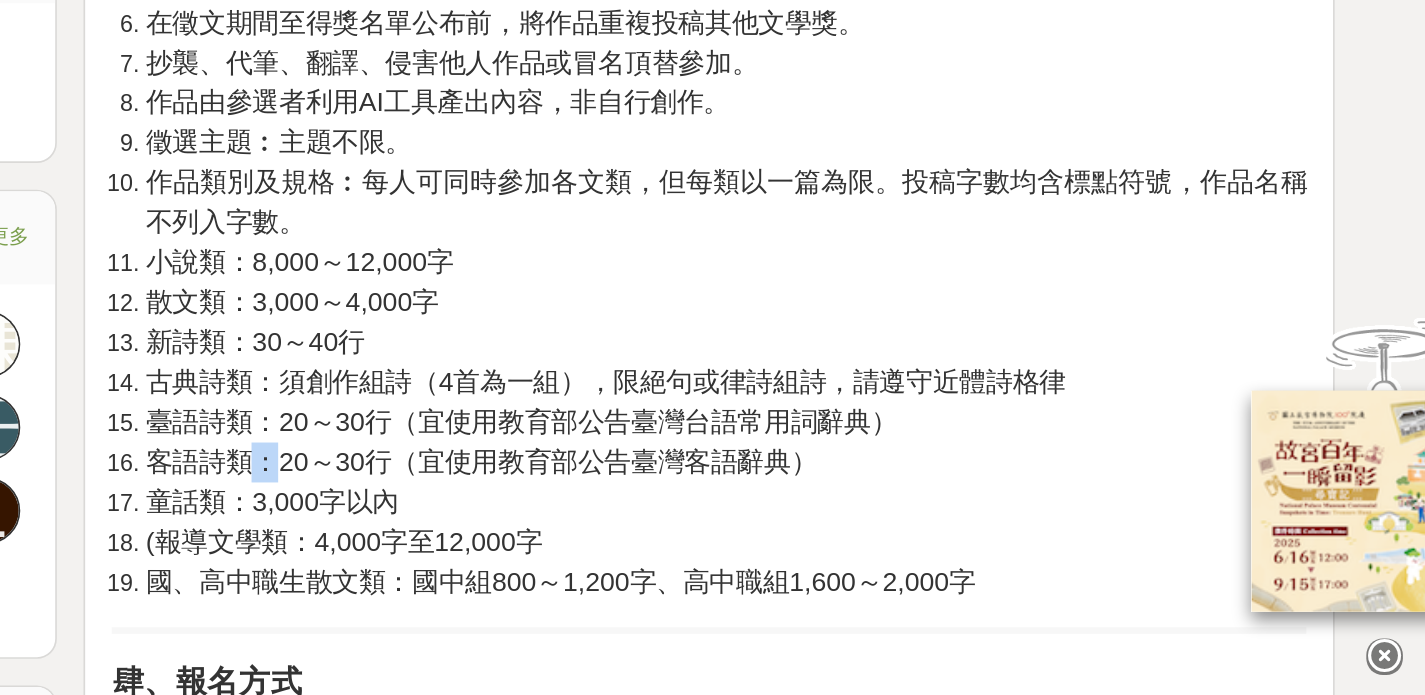 click on "客語詩類：20～30行（宜使用教育部公告臺灣客語辭典）" at bounding box center (767, 554) 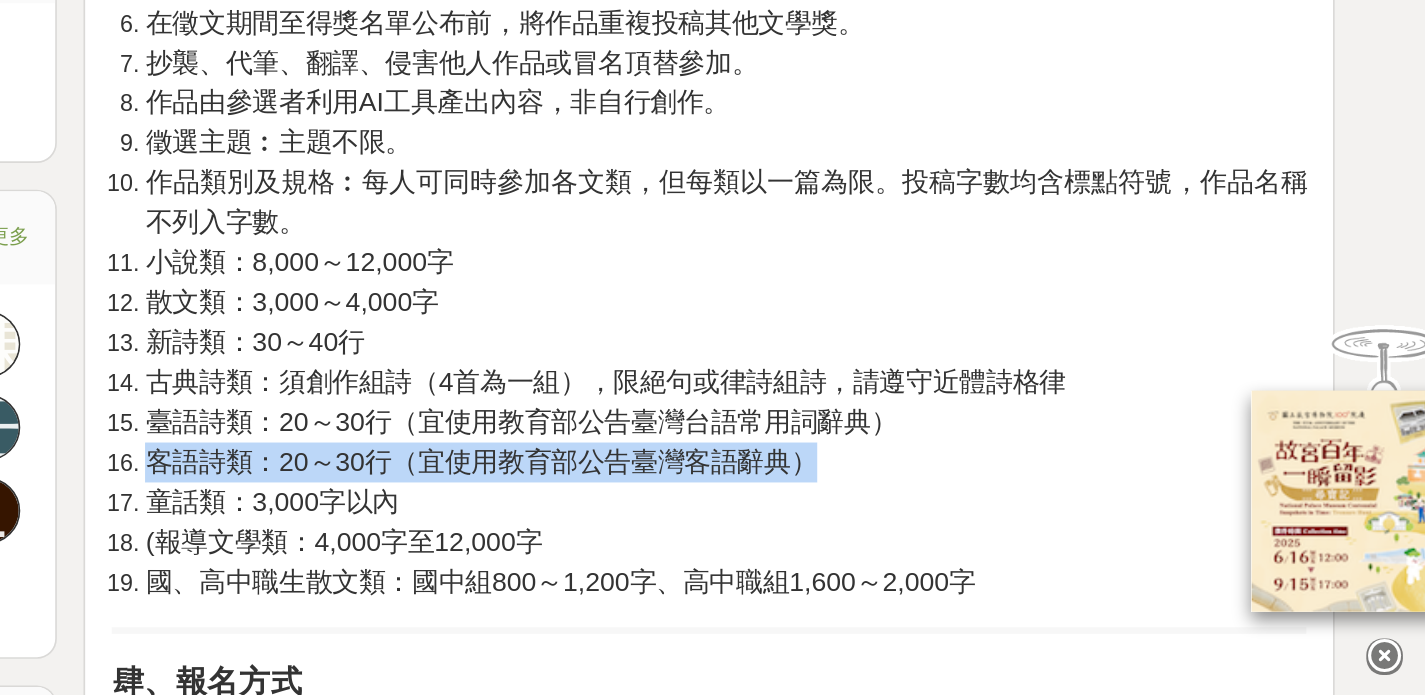 click on "客語詩類：20～30行（宜使用教育部公告臺灣客語辭典）" at bounding box center [767, 554] 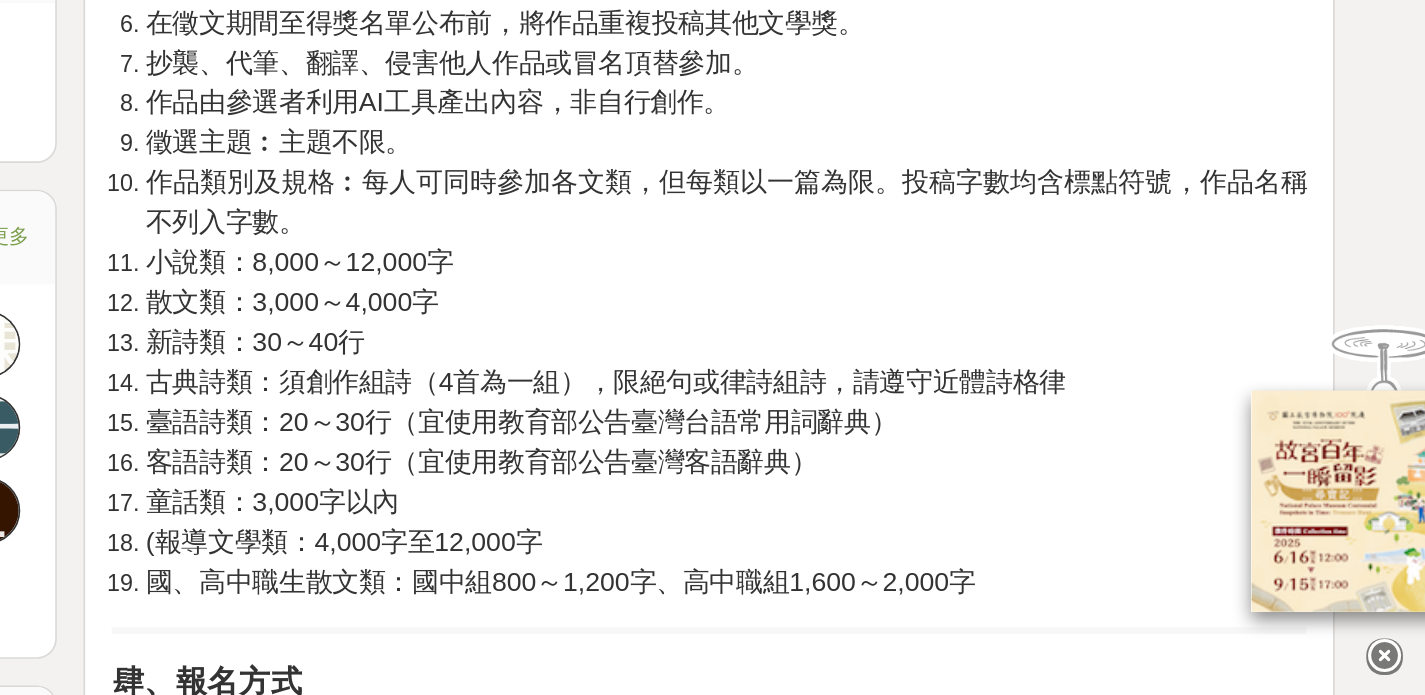 click on "童話類：3,000字以內" at bounding box center [641, 578] 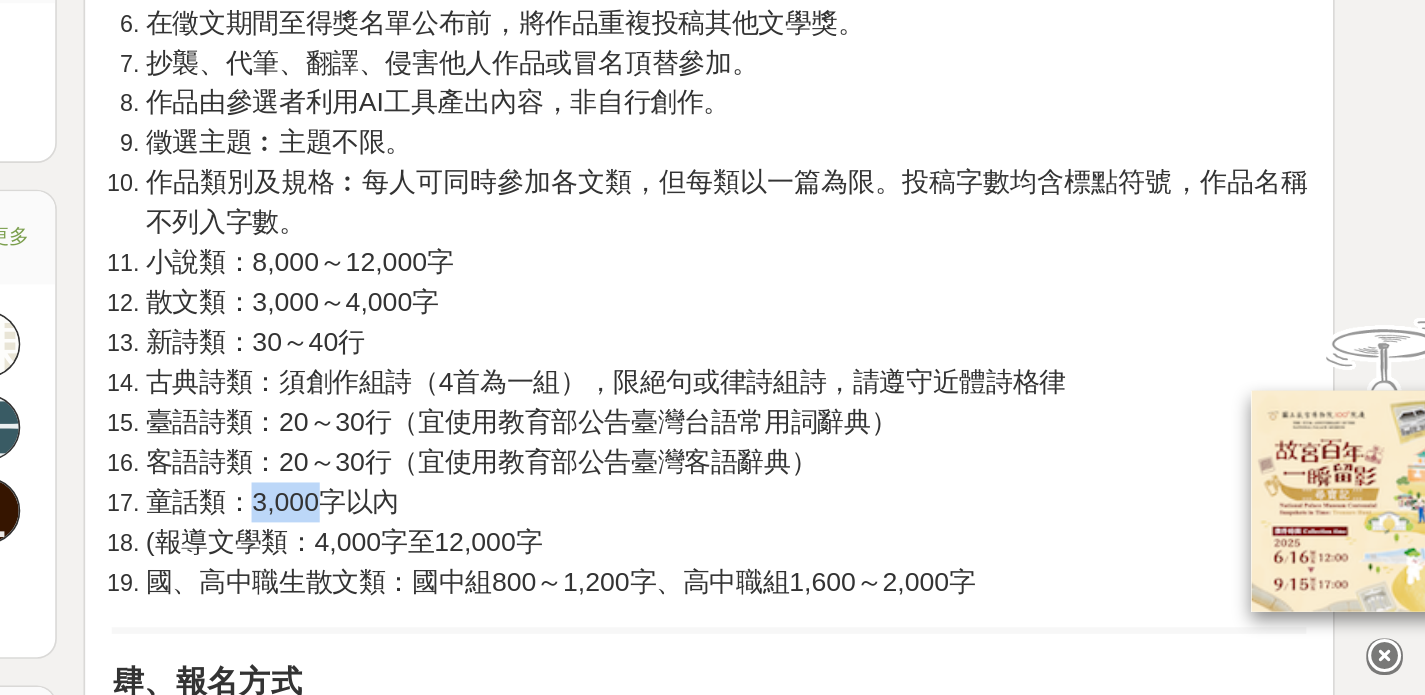 click on "童話類：3,000字以內" at bounding box center (641, 578) 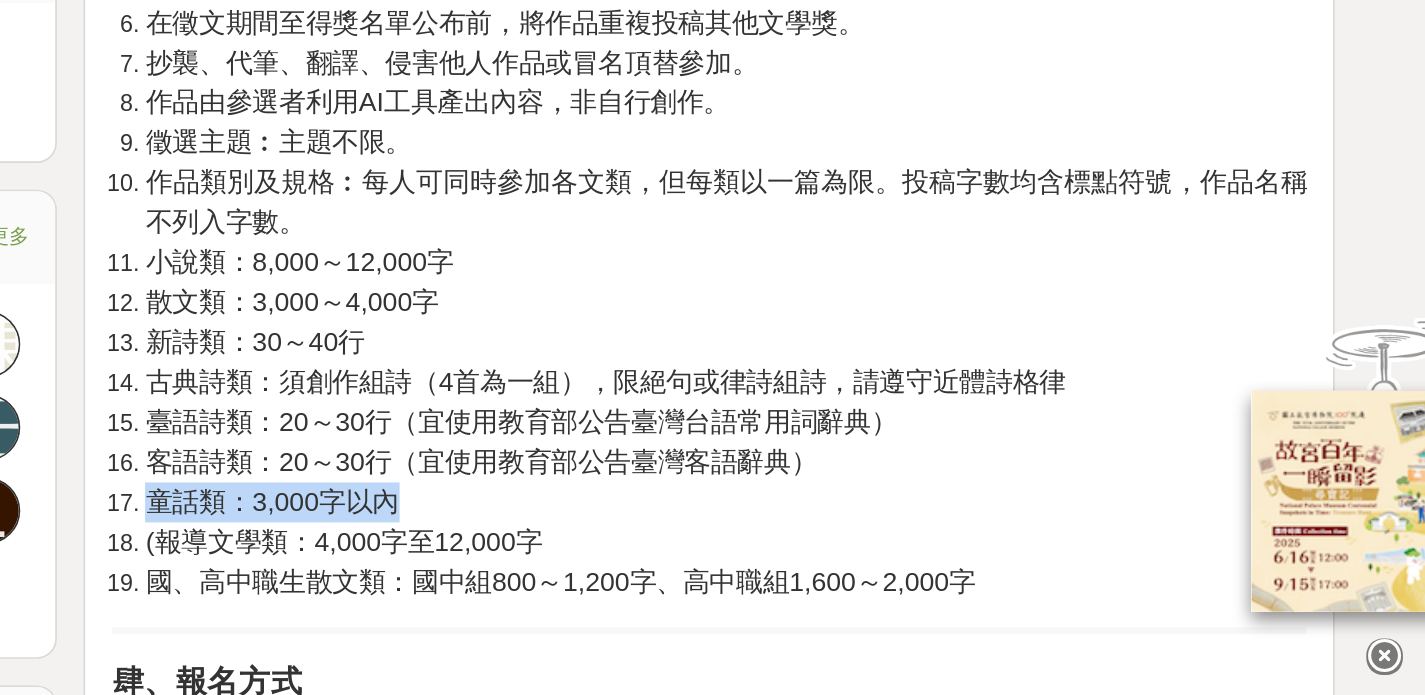 click on "童話類：3,000字以內" at bounding box center [641, 578] 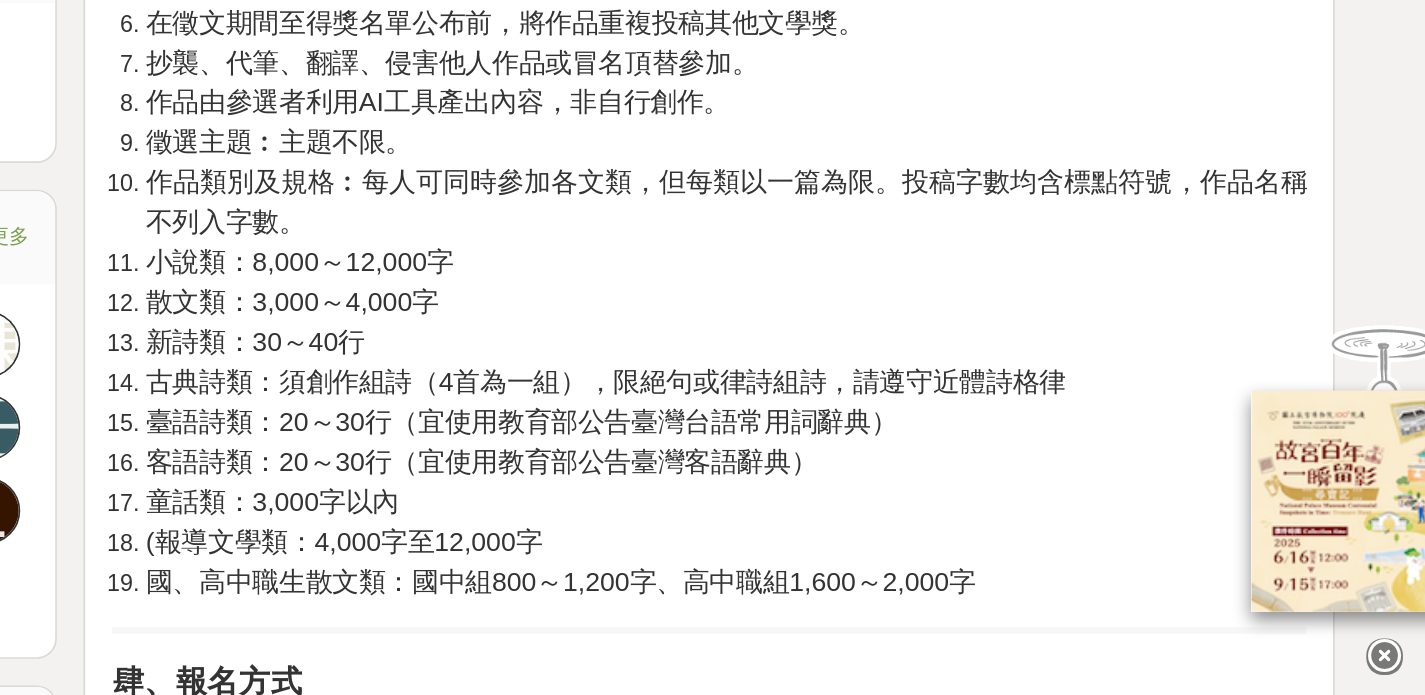 click on "(報導文學類：4,000字至12,000字" at bounding box center [684, 602] 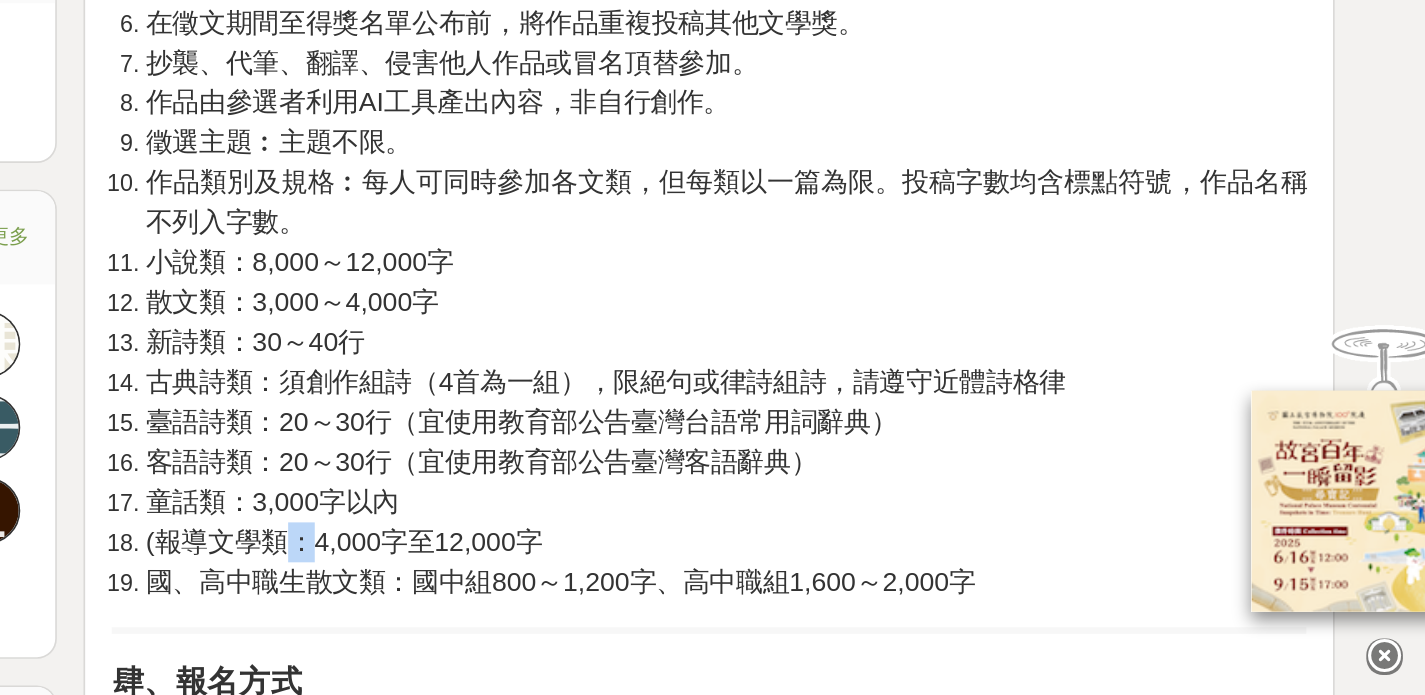 click on "(報導文學類：4,000字至12,000字" at bounding box center (684, 602) 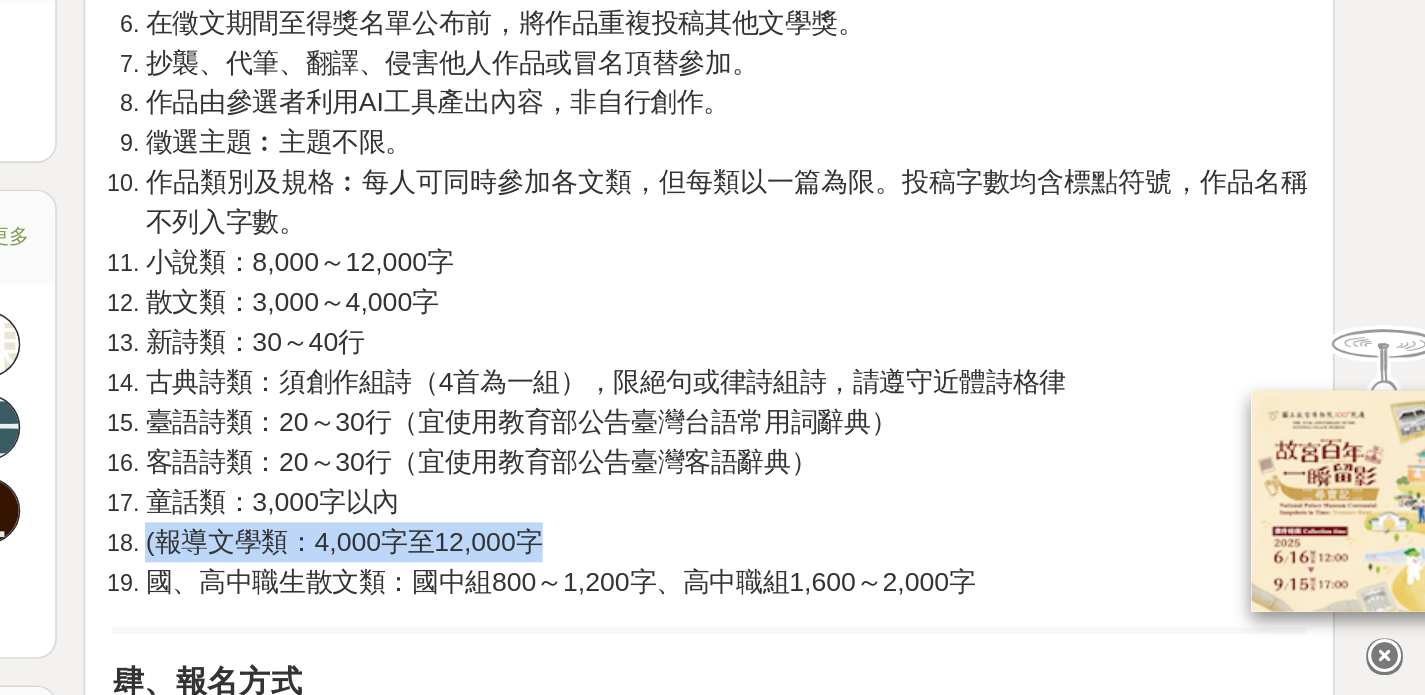 click on "(報導文學類：4,000字至12,000字" at bounding box center (684, 602) 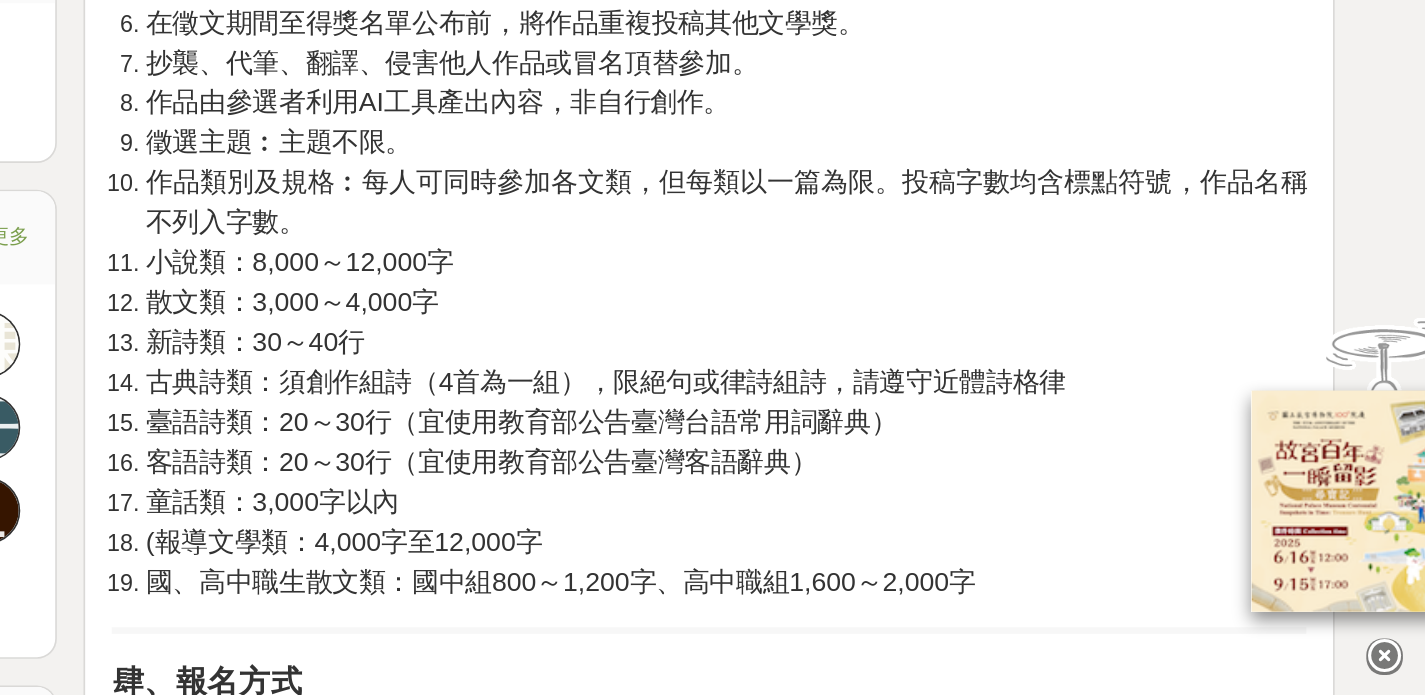 click on "國、高中職生散文類：國中組800～1,200字、高中職組1,600～2,000字" at bounding box center [814, 626] 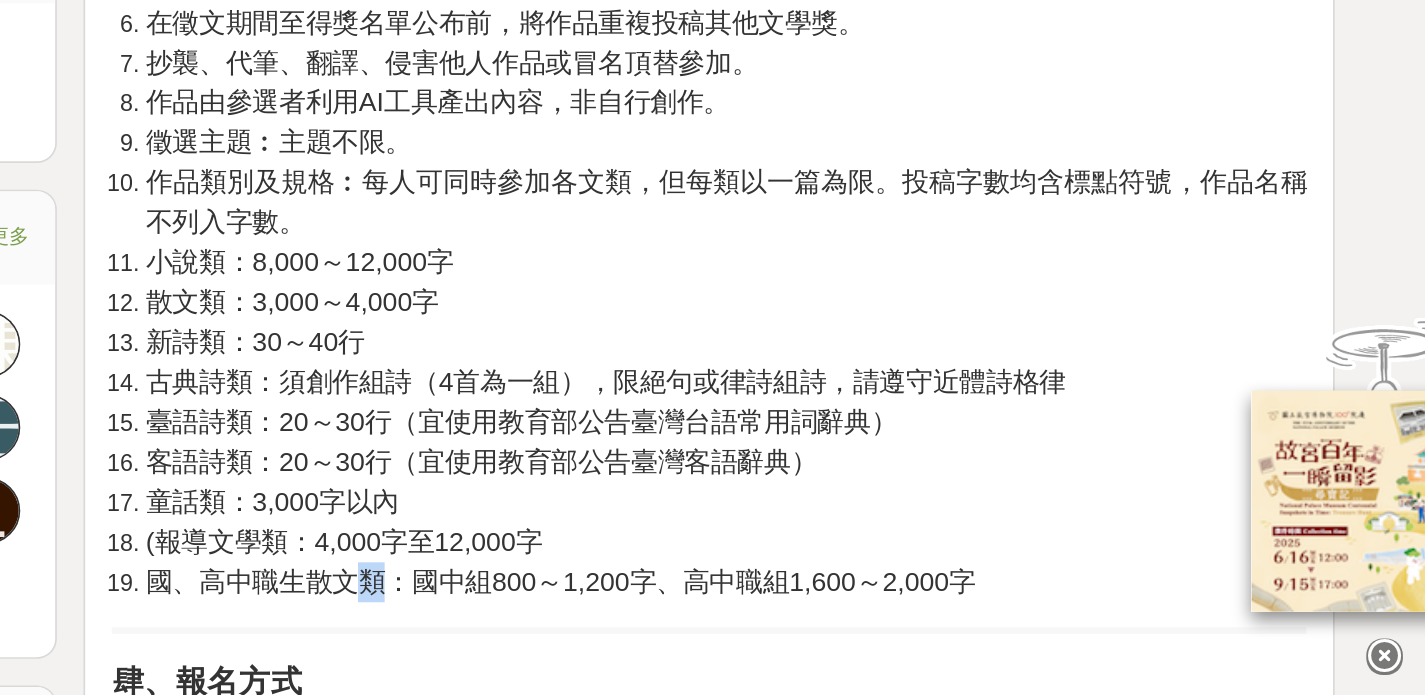 click on "國、高中職生散文類：國中組800～1,200字、高中職組1,600～2,000字" at bounding box center (814, 626) 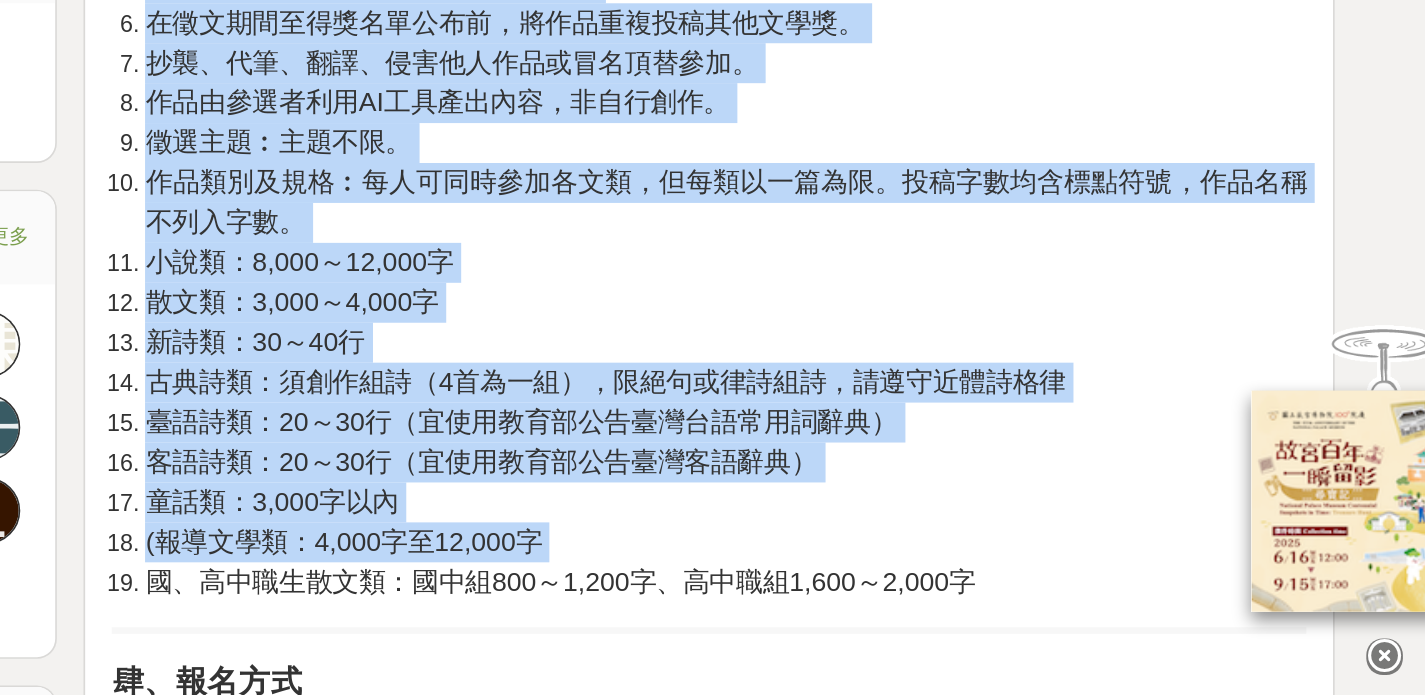 click on "國、高中職生散文類：國中組800～1,200字、高中職組1,600～2,000字" at bounding box center (814, 626) 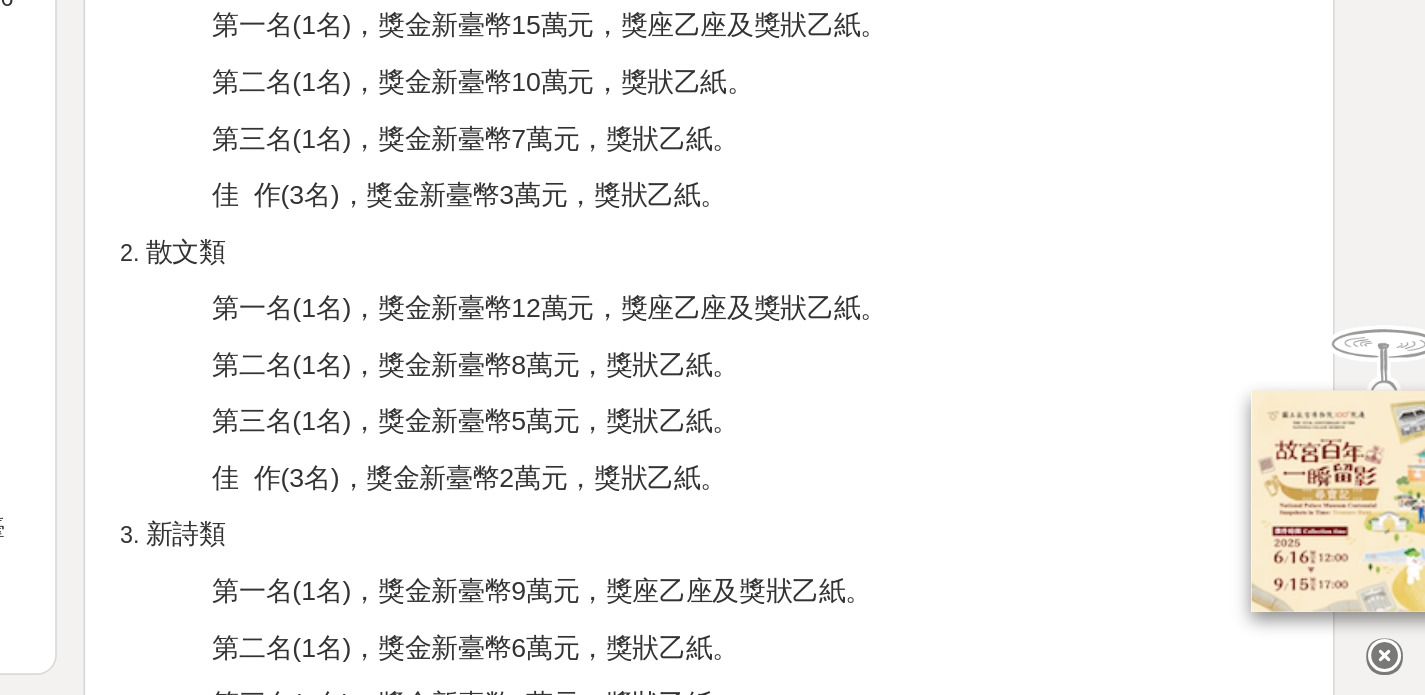 scroll, scrollTop: 2451, scrollLeft: 0, axis: vertical 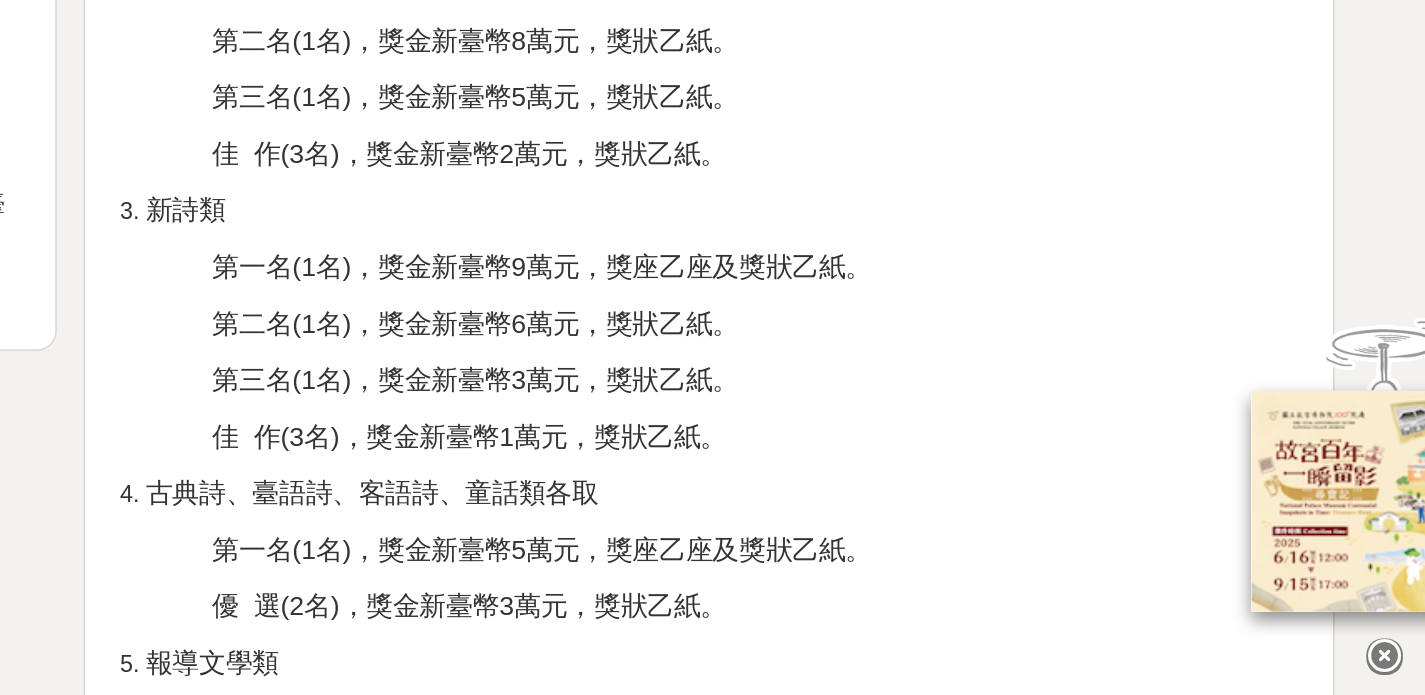 click on "壹、宗旨 為持續累積臺中市的文學能量，臺中市政府文化局（以下稱本局）本(114)年舉辦第十四屆臺中文學獎徵文活動，並規劃多元徵選文類，開放書寫題材，讓不同創作領域的寫作者透過作品來呈現文學豐富的面向，發掘優秀創作人才及保存優良文學作品。 貳、辦理單位 指導單位：臺中市政府 主辦單位：臺中市政府文化局 承辦單位：聯經出版事業股份有限公司 參、徵選類別及資格 參選者資格︰徵稿對象不拘（無國籍、居住地等限制，海外民眾亦可參加，惟各類別皆須以繁體中文創作），本局及承辦單位所屬員工不得參加。 參選作品有下列情形者，主辦單位將取消其參選、得獎資格，追回獎金、獎座（狀），公布其違規情形之事實，並保有法律追訴權，一切法律責任概由參選者自行負責。 作品稿件上書寫或[DEMOGRAPHIC_DATA]有作者姓名及任何記號。 徵選主題︰主題不限。" at bounding box center (904, 107) 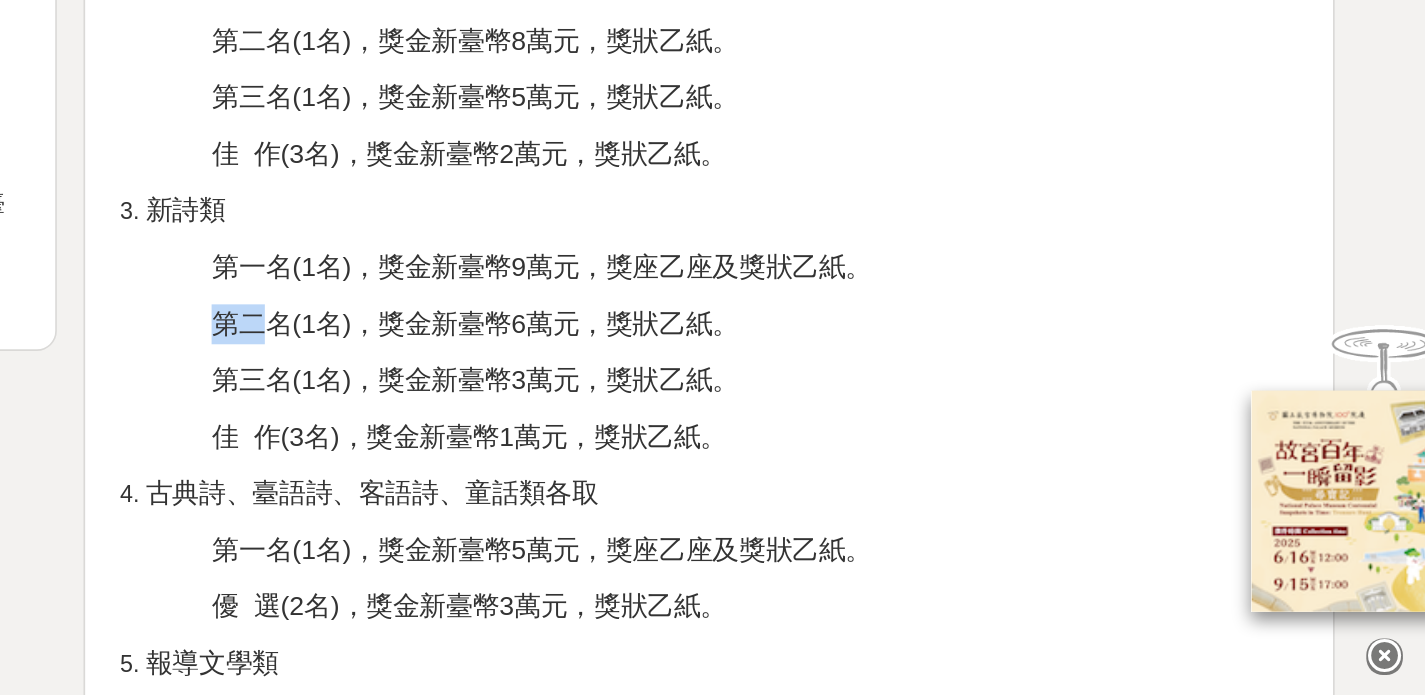 click on "壹、宗旨 為持續累積臺中市的文學能量，臺中市政府文化局（以下稱本局）本(114)年舉辦第十四屆臺中文學獎徵文活動，並規劃多元徵選文類，開放書寫題材，讓不同創作領域的寫作者透過作品來呈現文學豐富的面向，發掘優秀創作人才及保存優良文學作品。 貳、辦理單位 指導單位：臺中市政府 主辦單位：臺中市政府文化局 承辦單位：聯經出版事業股份有限公司 參、徵選類別及資格 參選者資格︰徵稿對象不拘（無國籍、居住地等限制，海外民眾亦可參加，惟各類別皆須以繁體中文創作），本局及承辦單位所屬員工不得參加。 參選作品有下列情形者，主辦單位將取消其參選、得獎資格，追回獎金、獎座（狀），公布其違規情形之事實，並保有法律追訴權，一切法律責任概由參選者自行負責。 作品稿件上書寫或[DEMOGRAPHIC_DATA]有作者姓名及任何記號。 徵選主題︰主題不限。" at bounding box center (904, 107) 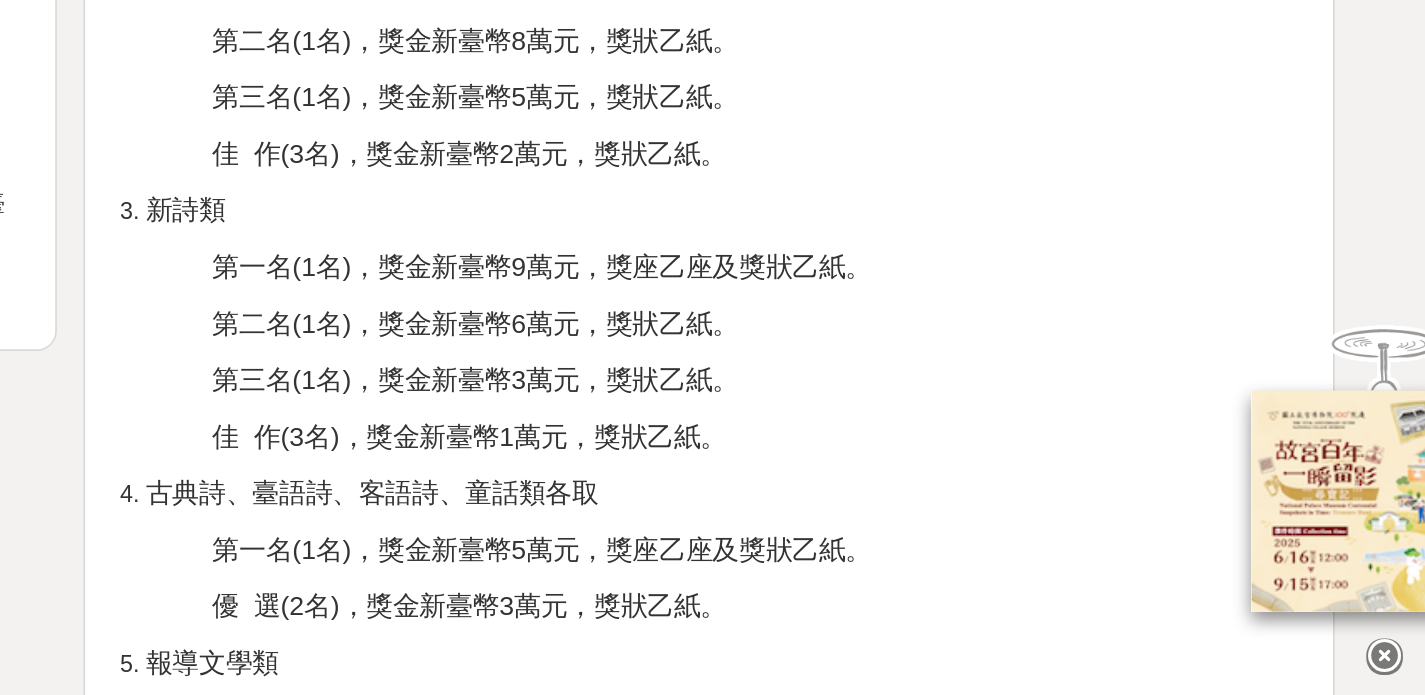 click on "第一名(1名)，獎金新臺幣9萬元，獎座乙座及獎狀乙紙。" at bounding box center (803, 437) 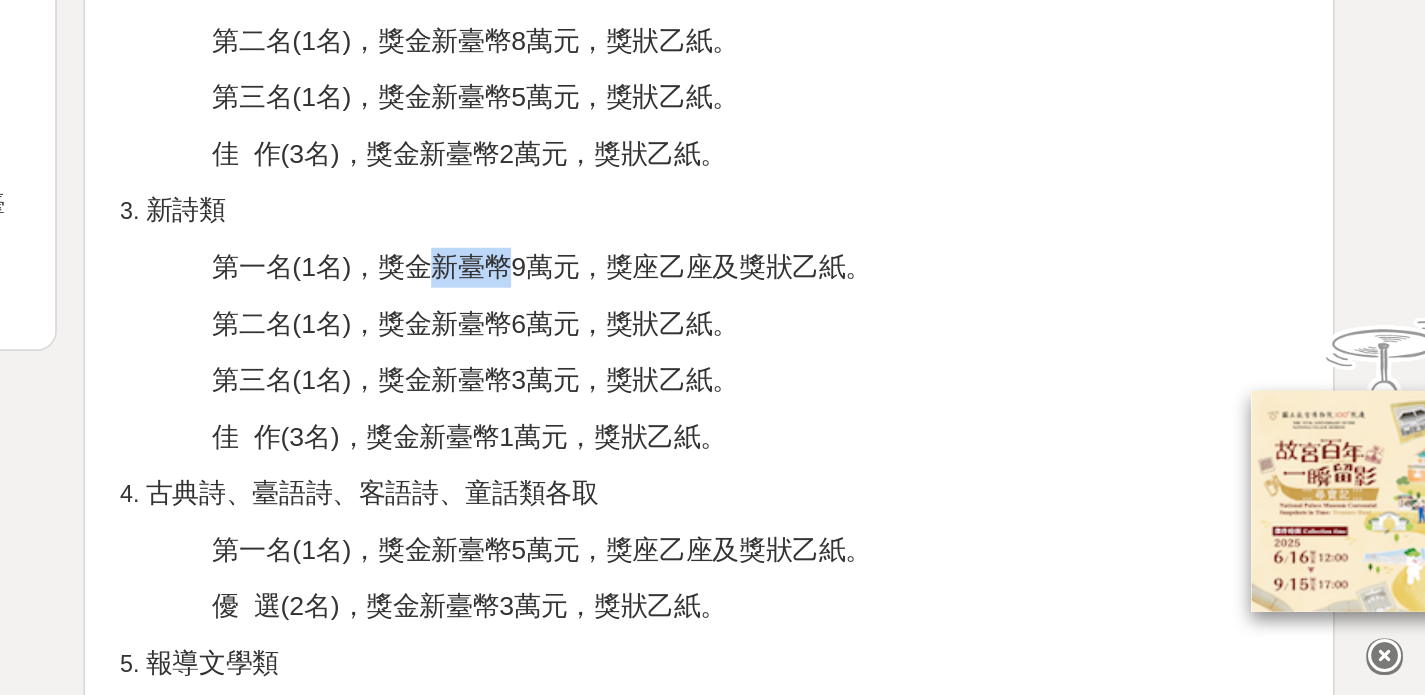 click on "第一名(1名)，獎金新臺幣9萬元，獎座乙座及獎狀乙紙。" at bounding box center (803, 437) 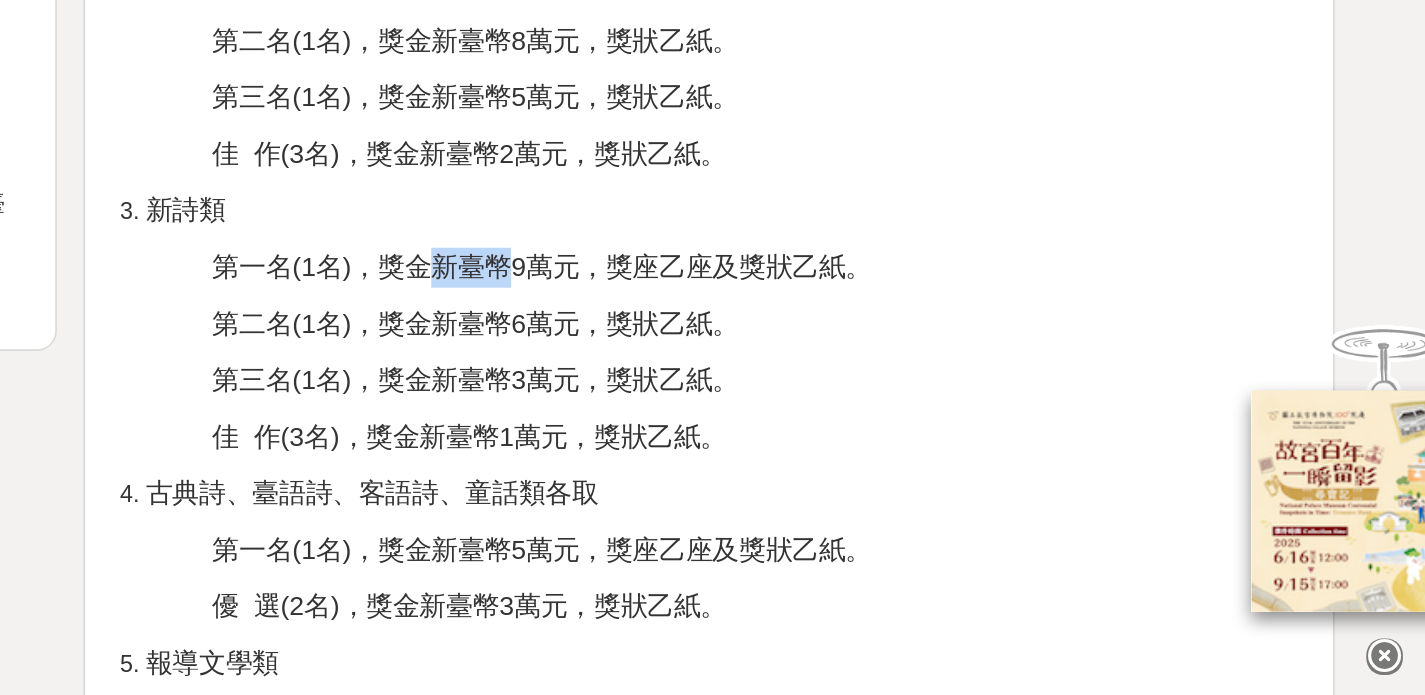 click on "第一名(1名)，獎金新臺幣9萬元，獎座乙座及獎狀乙紙。" at bounding box center [803, 437] 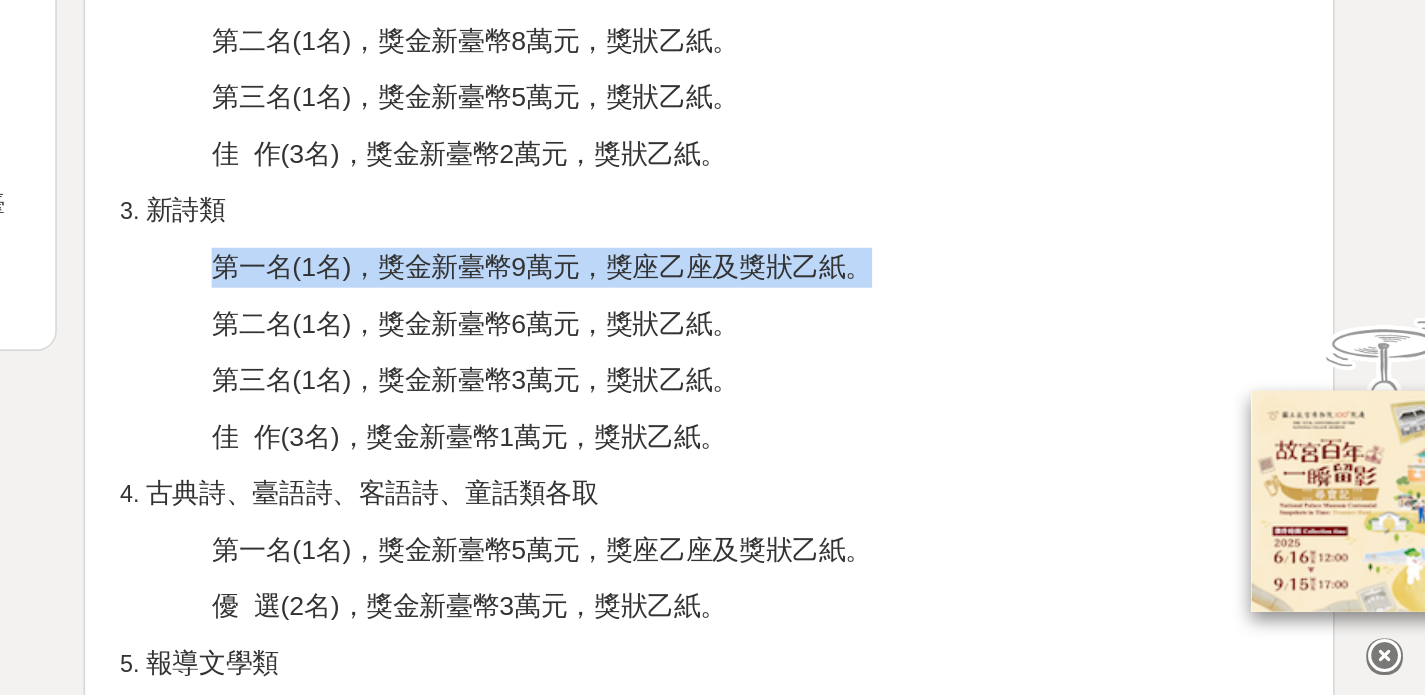 click on "第一名(1名)，獎金新臺幣9萬元，獎座乙座及獎狀乙紙。" at bounding box center [803, 437] 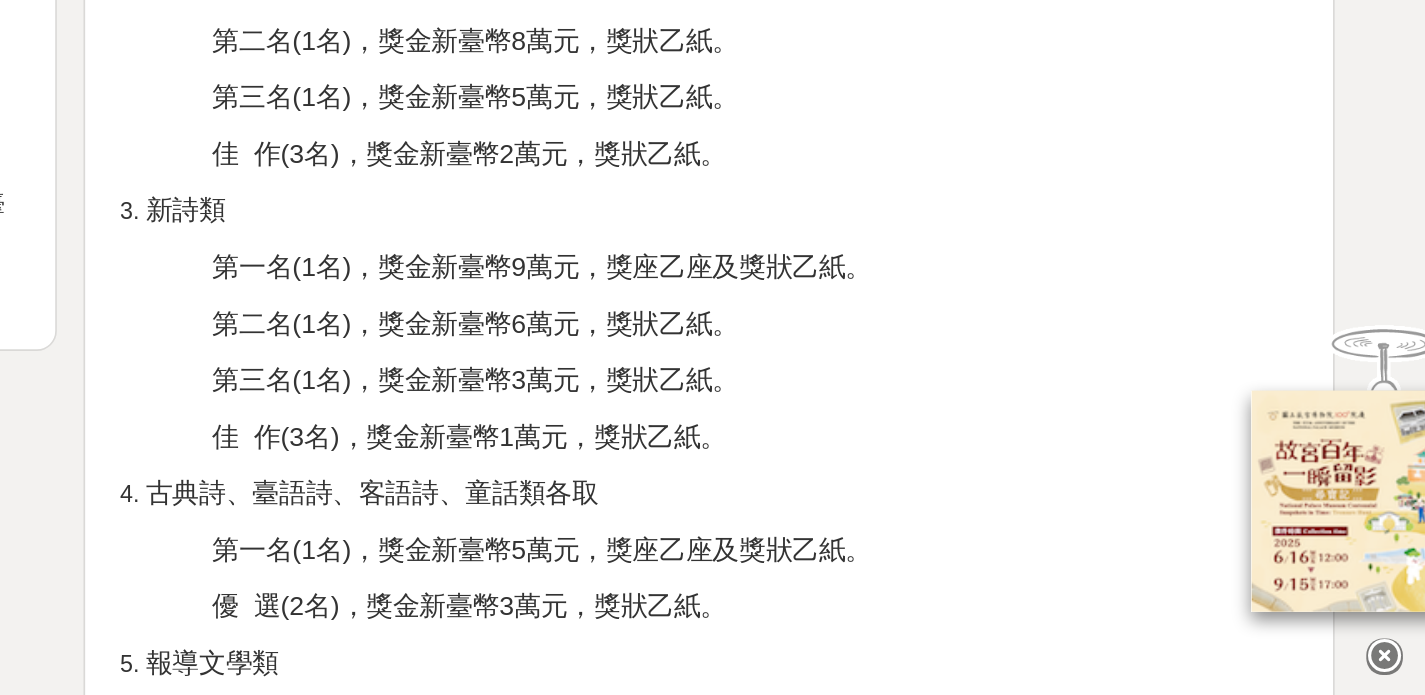 click on "古典詩、臺語詩、客語詩、童話類各取" at bounding box center [701, 573] 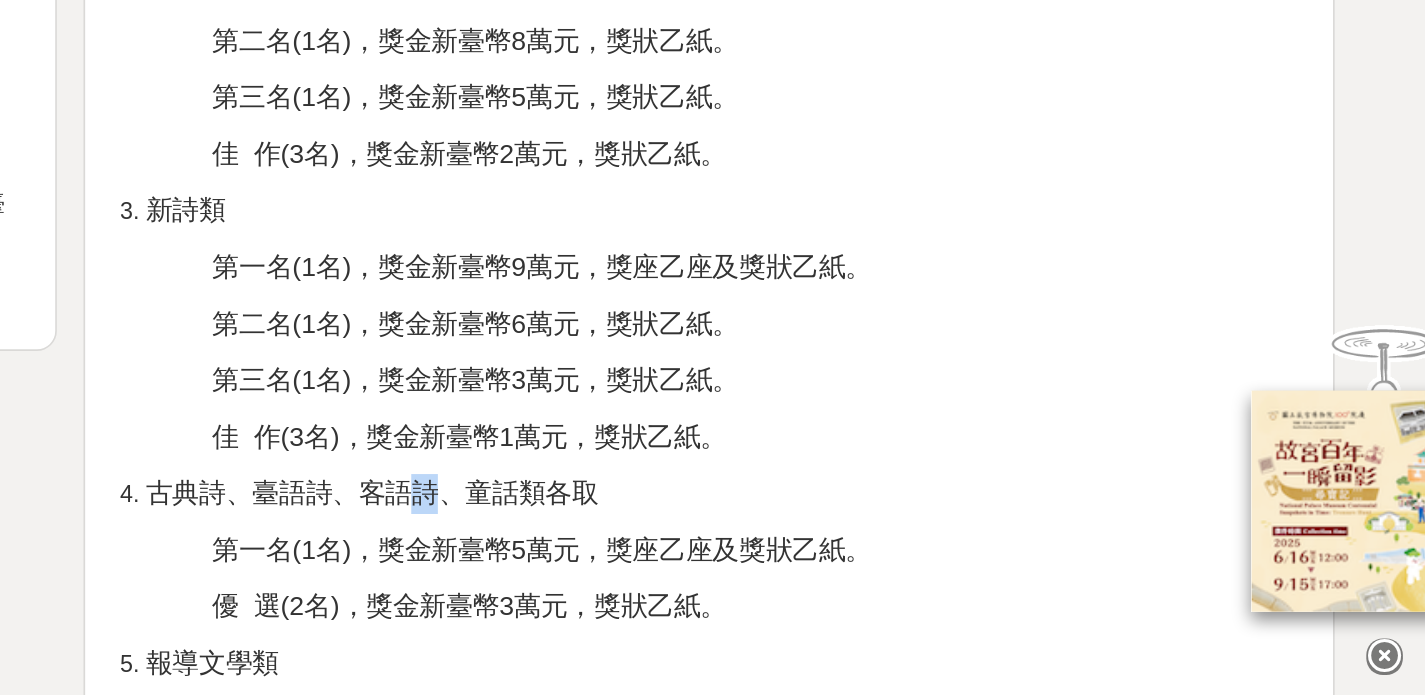 click on "古典詩、臺語詩、客語詩、童話類各取" at bounding box center [701, 573] 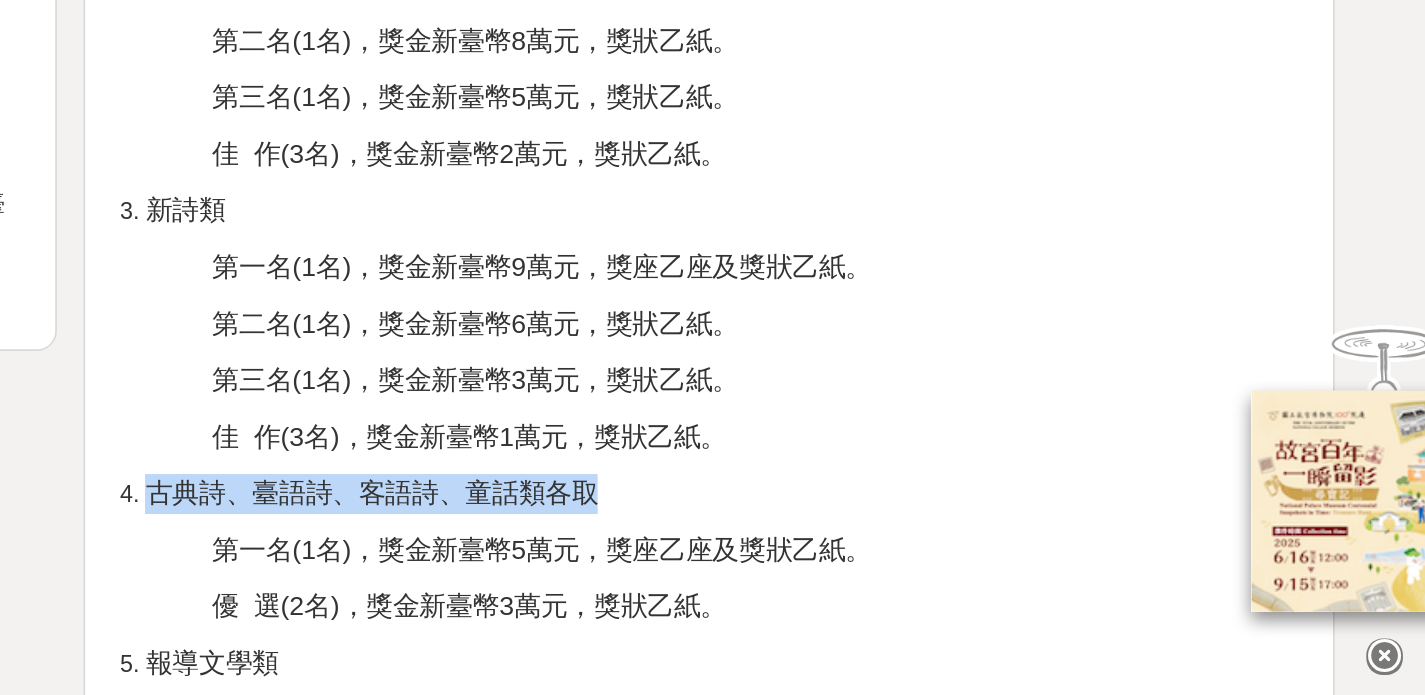 click on "古典詩、臺語詩、客語詩、童話類各取" at bounding box center (701, 573) 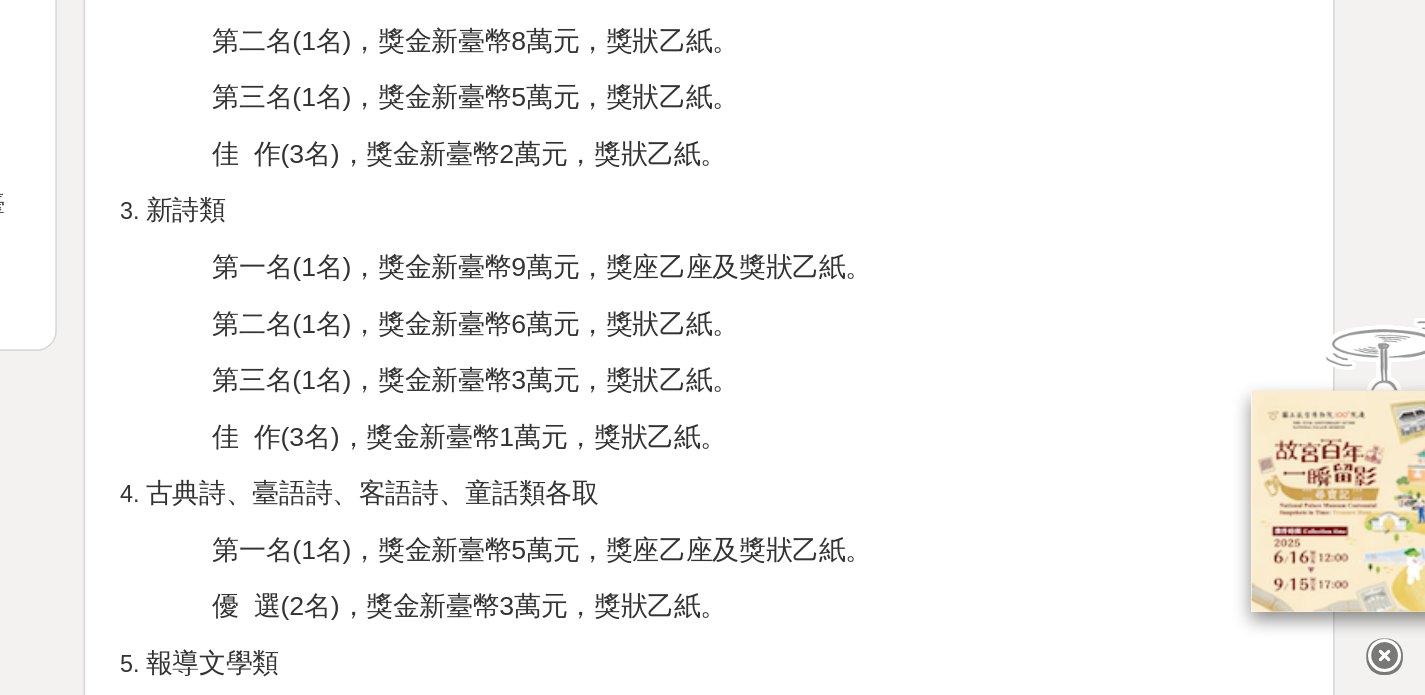 click on "第一名(1名)，獎金新臺幣9萬元，獎座乙座及獎狀乙紙。" at bounding box center (803, 437) 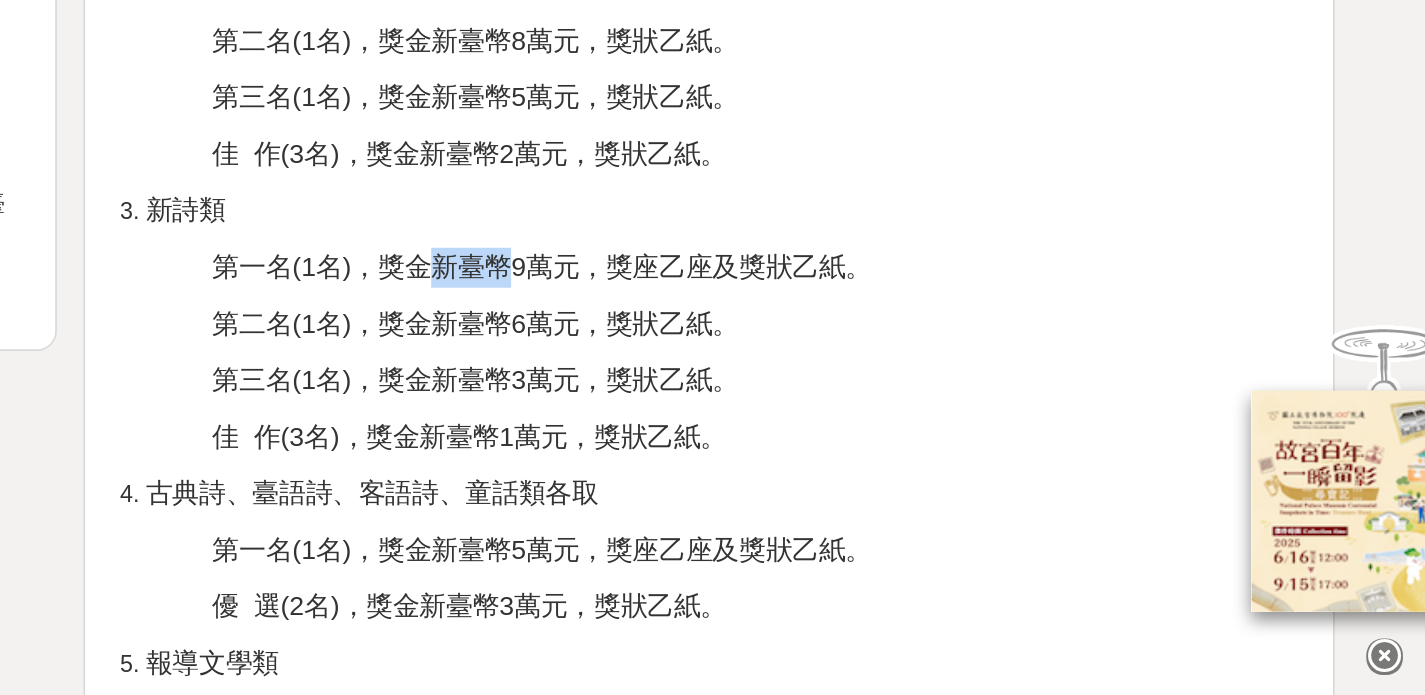 click on "第一名(1名)，獎金新臺幣9萬元，獎座乙座及獎狀乙紙。" at bounding box center (803, 437) 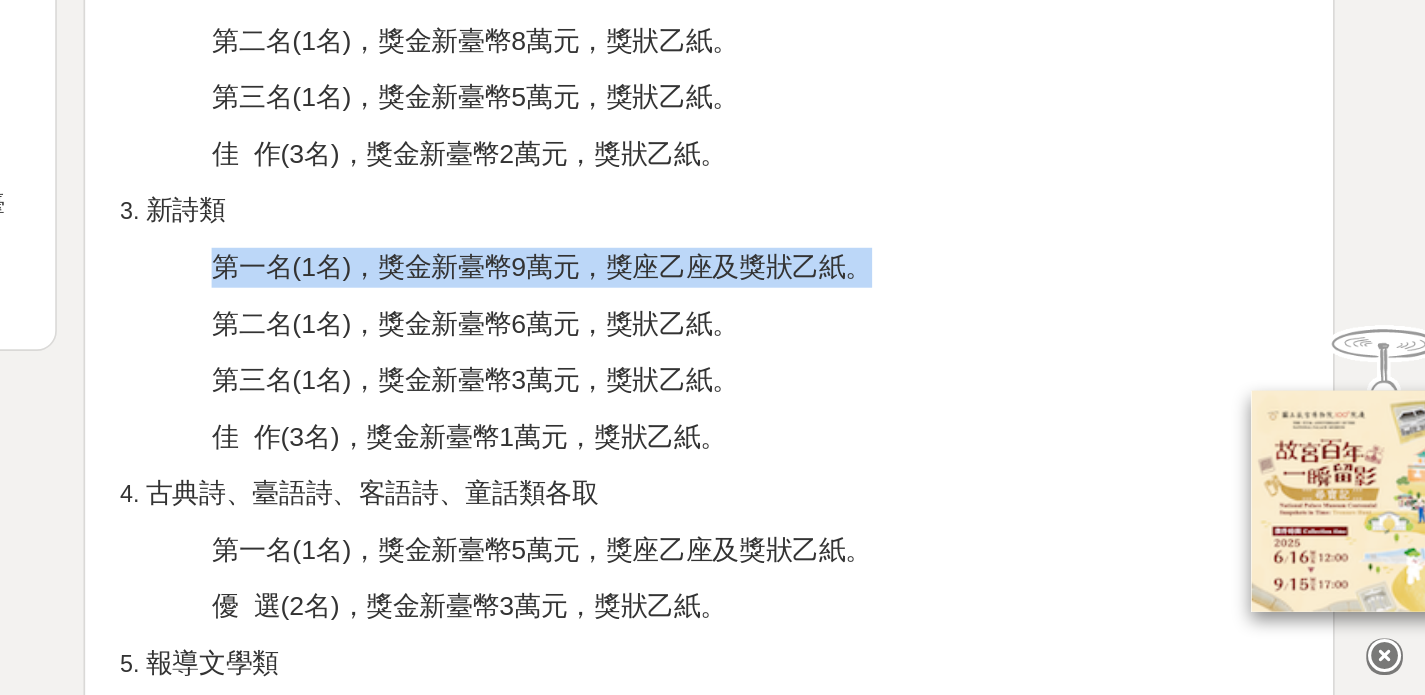 click on "第一名(1名)，獎金新臺幣9萬元，獎座乙座及獎狀乙紙。" at bounding box center [803, 437] 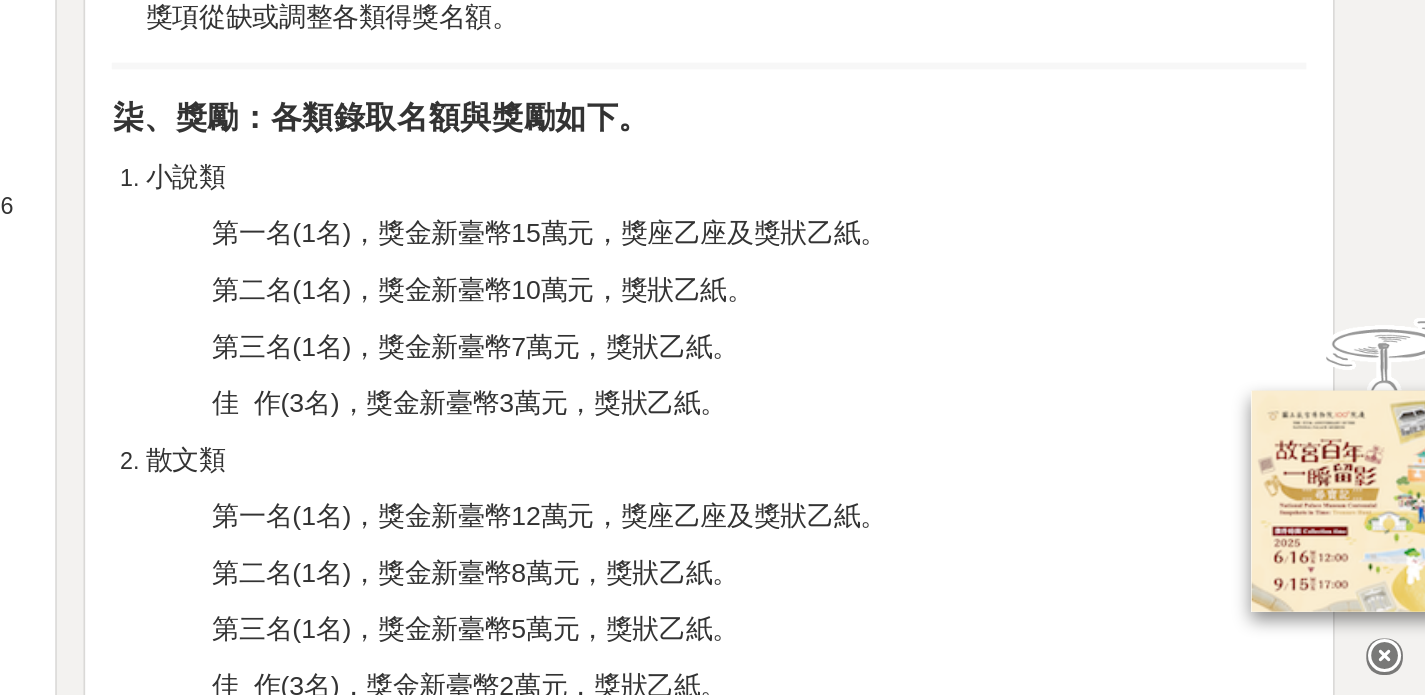 scroll, scrollTop: 2217, scrollLeft: 0, axis: vertical 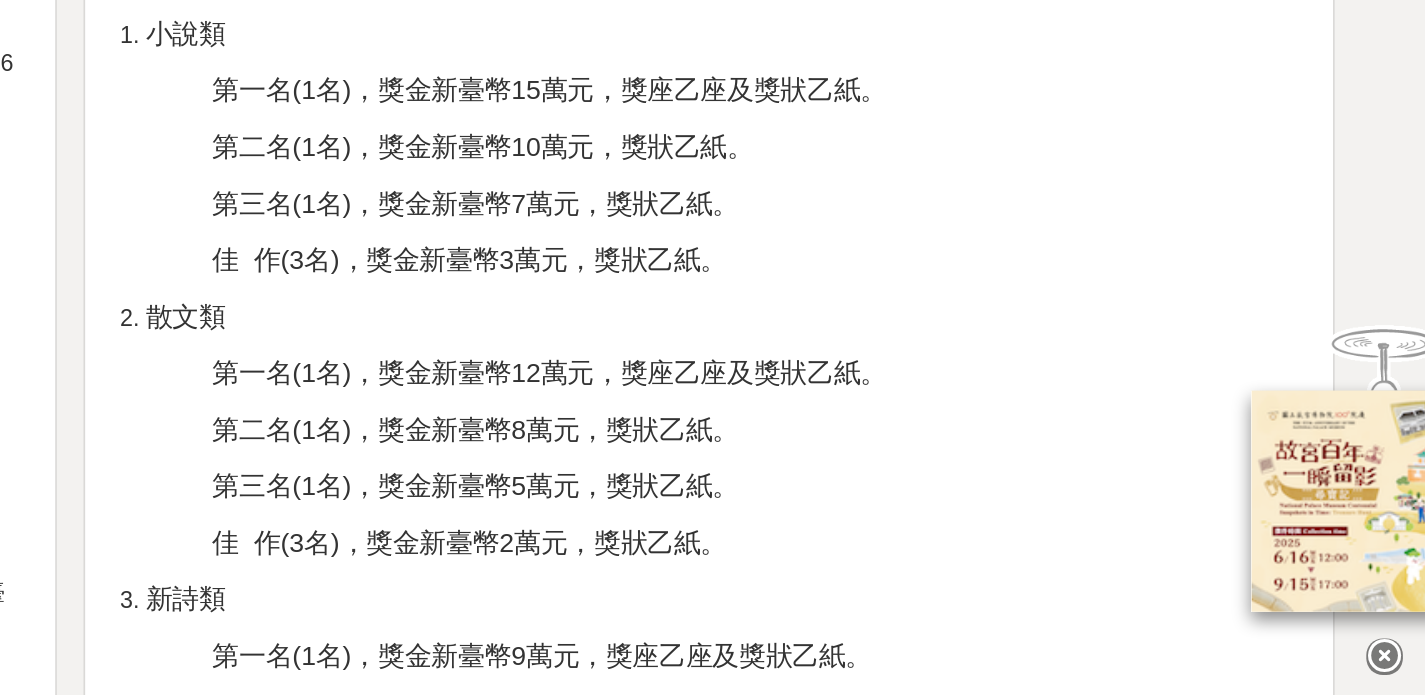 click on "第一名(1名)，獎金新臺幣12萬元，獎座乙座及獎狀乙紙。" at bounding box center (934, 502) 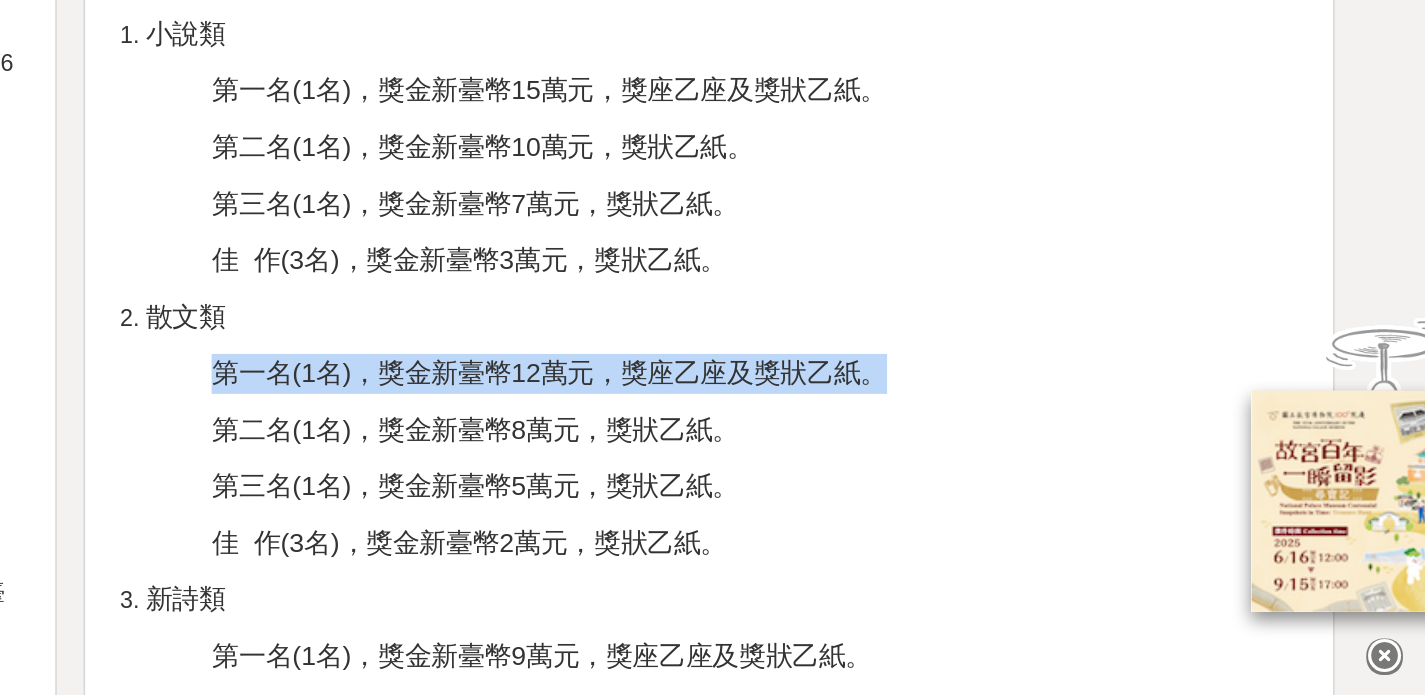click on "第一名(1名)，獎金新臺幣12萬元，獎座乙座及獎狀乙紙。" at bounding box center [934, 502] 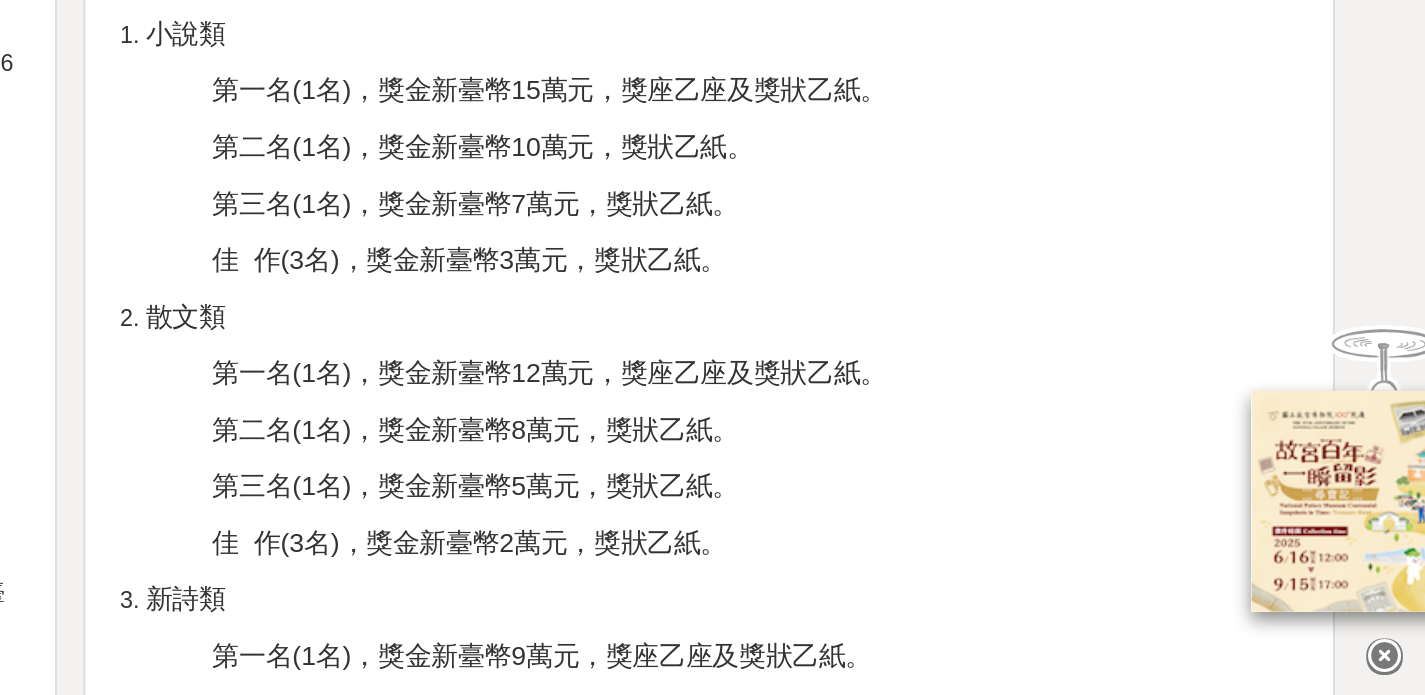 click on "第二名(1名)，獎金新臺幣8萬元，獎狀乙紙。" at bounding box center [763, 535] 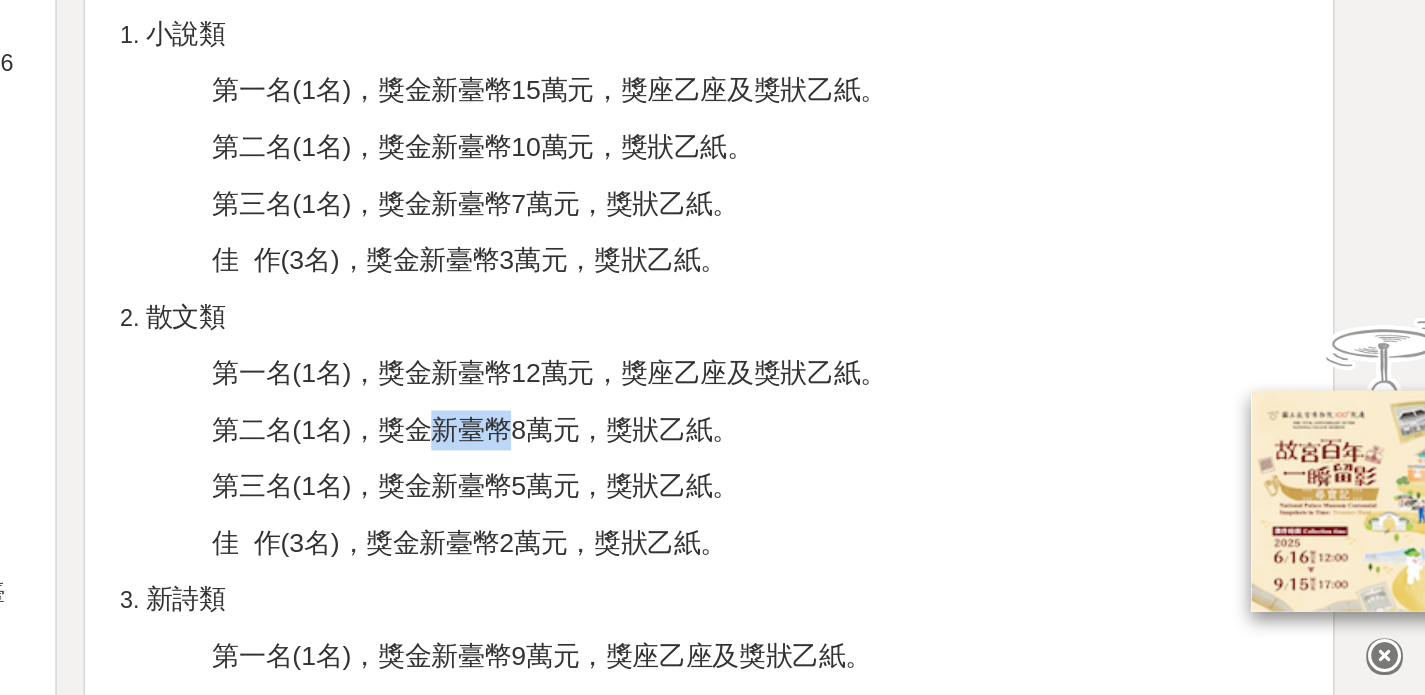 click on "第二名(1名)，獎金新臺幣8萬元，獎狀乙紙。" at bounding box center [763, 535] 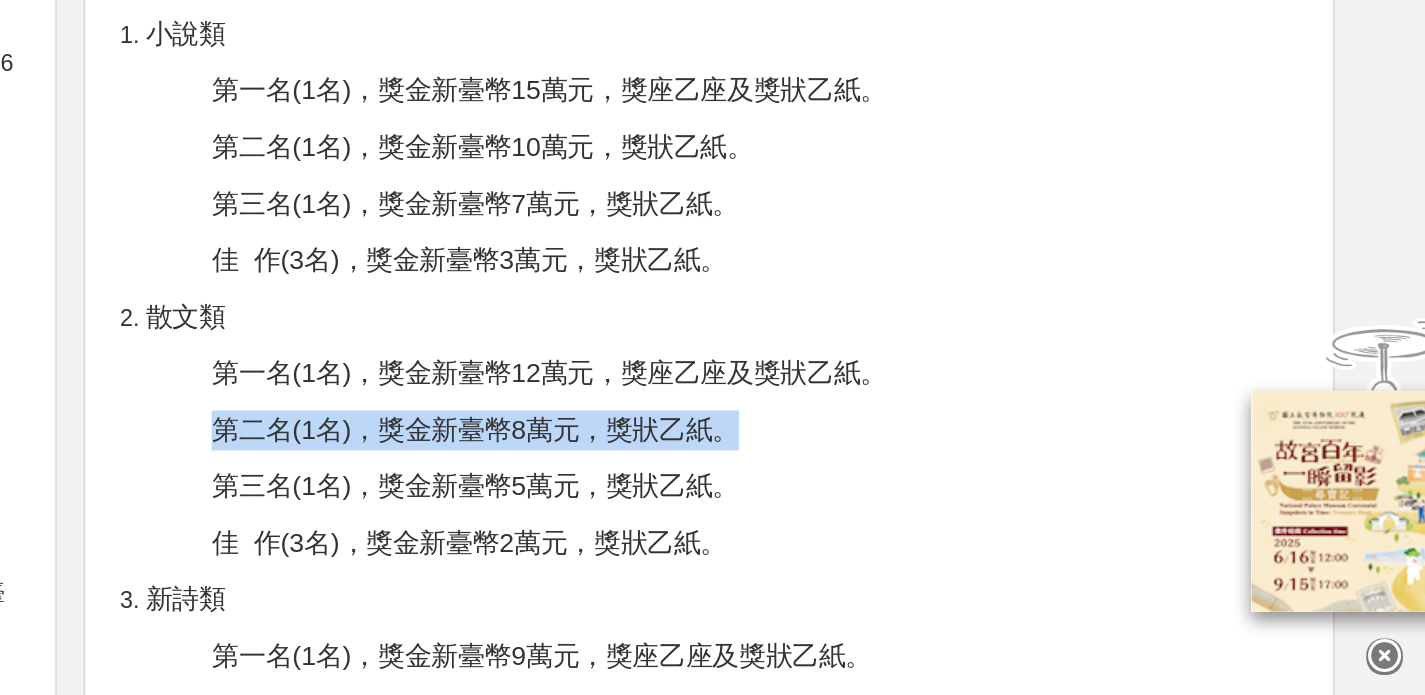 click on "第二名(1名)，獎金新臺幣8萬元，獎狀乙紙。" at bounding box center (763, 535) 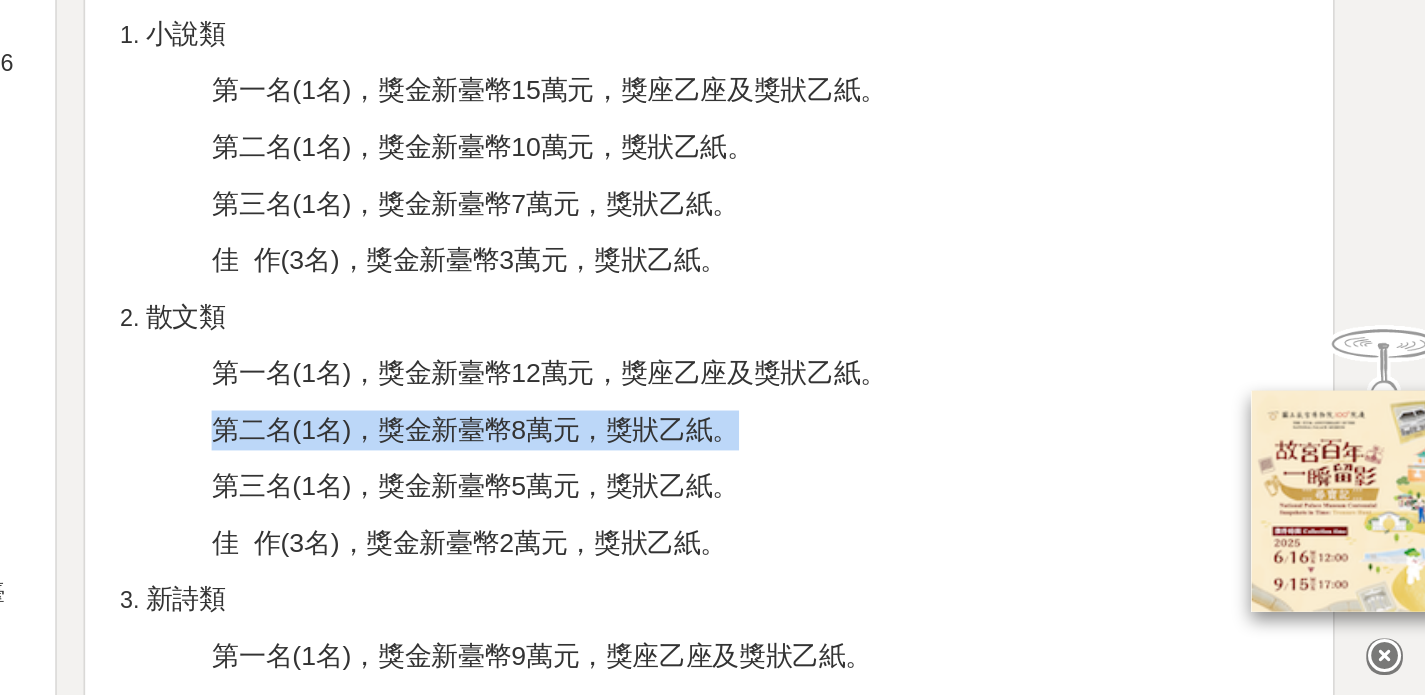 click on "第二名(1名)，獎金新臺幣8萬元，獎狀乙紙。" at bounding box center [763, 535] 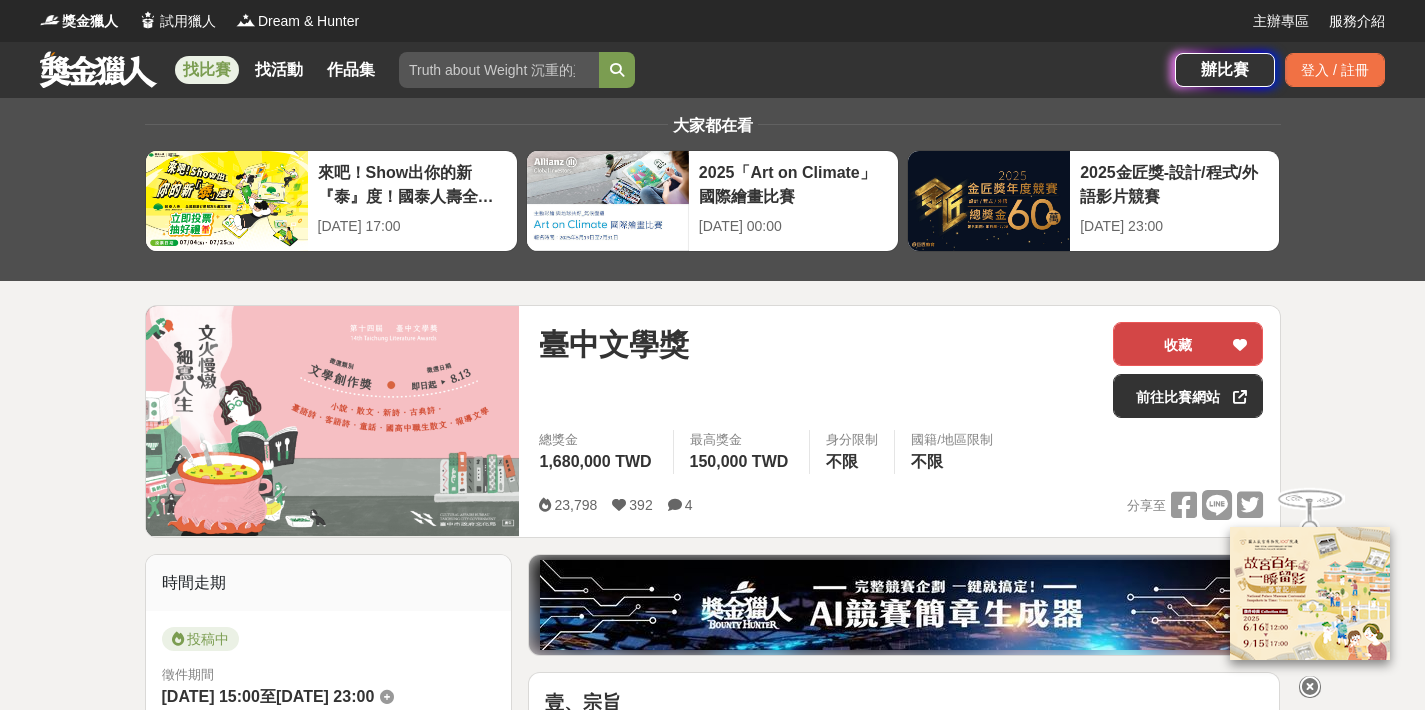 scroll, scrollTop: 0, scrollLeft: 0, axis: both 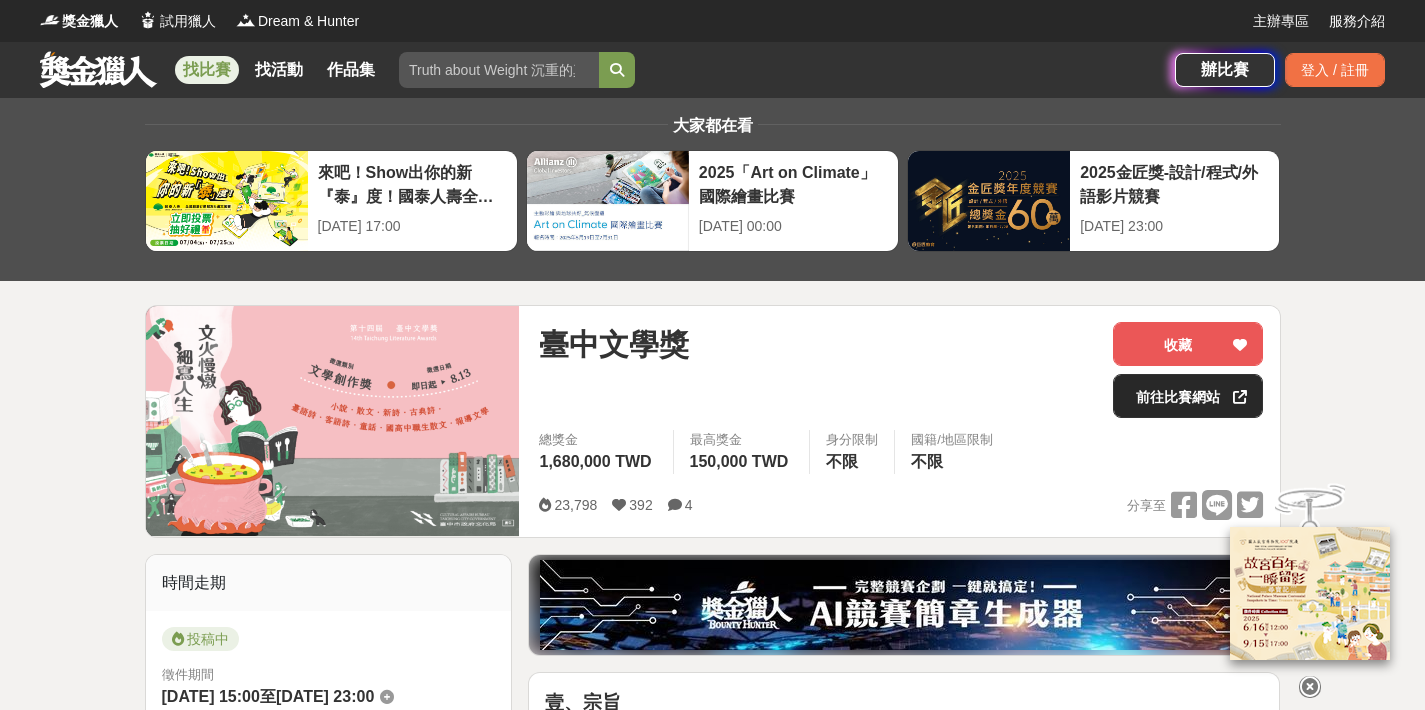 click on "前往比賽網站" at bounding box center (1188, 396) 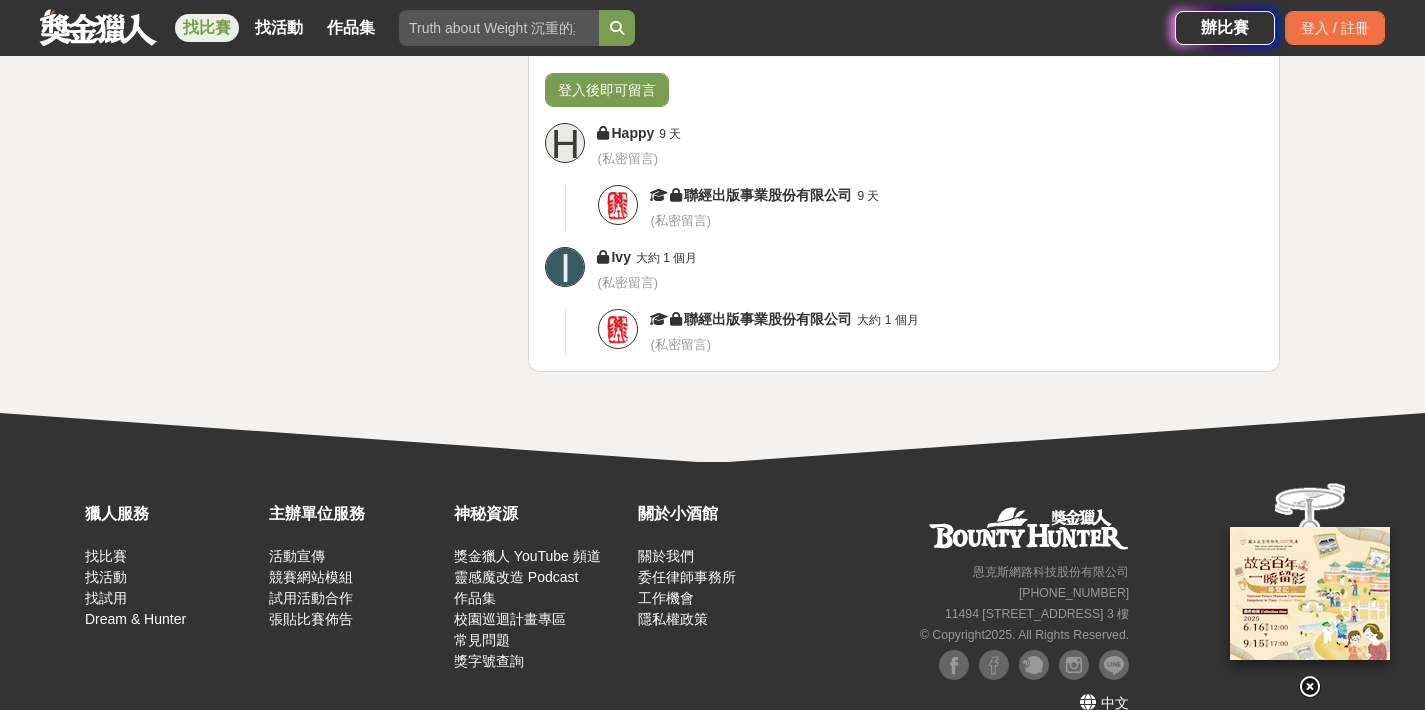 scroll, scrollTop: 5374, scrollLeft: 0, axis: vertical 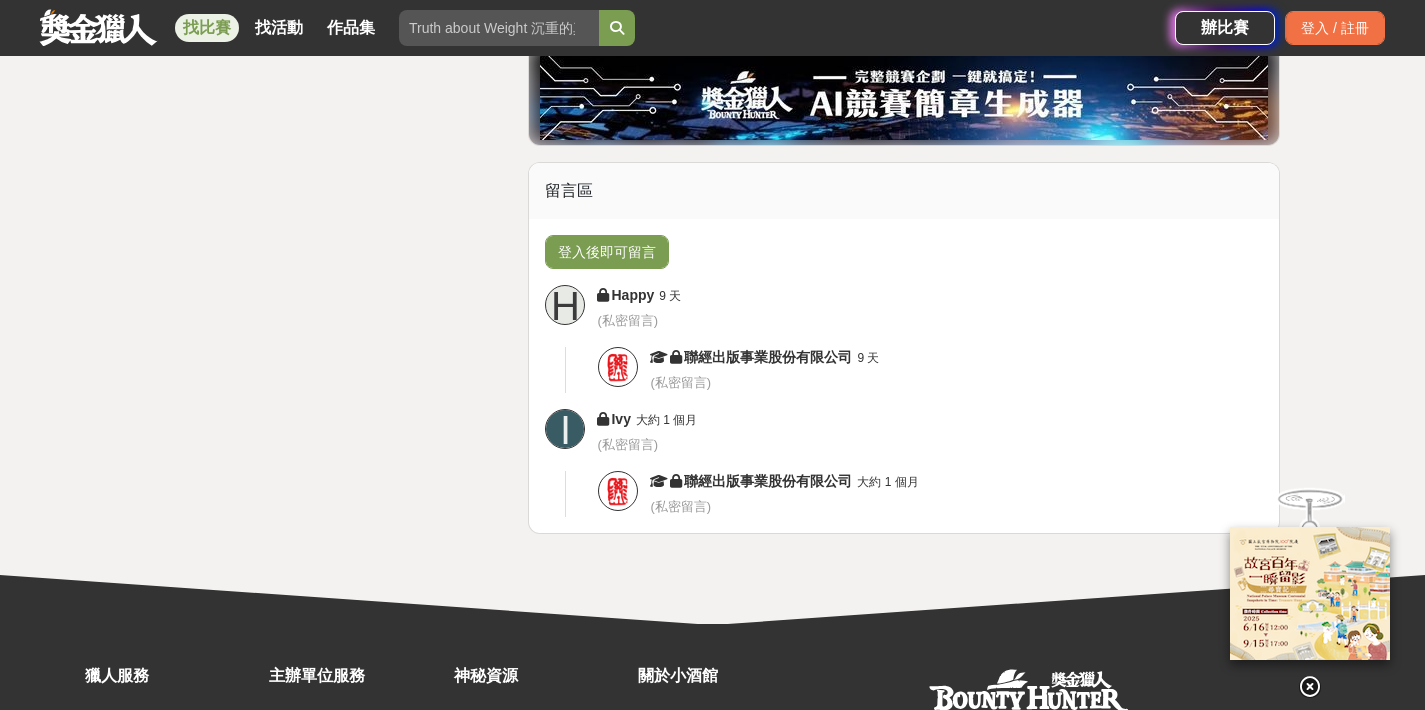 click on "( 私密留言 )" at bounding box center [627, 444] 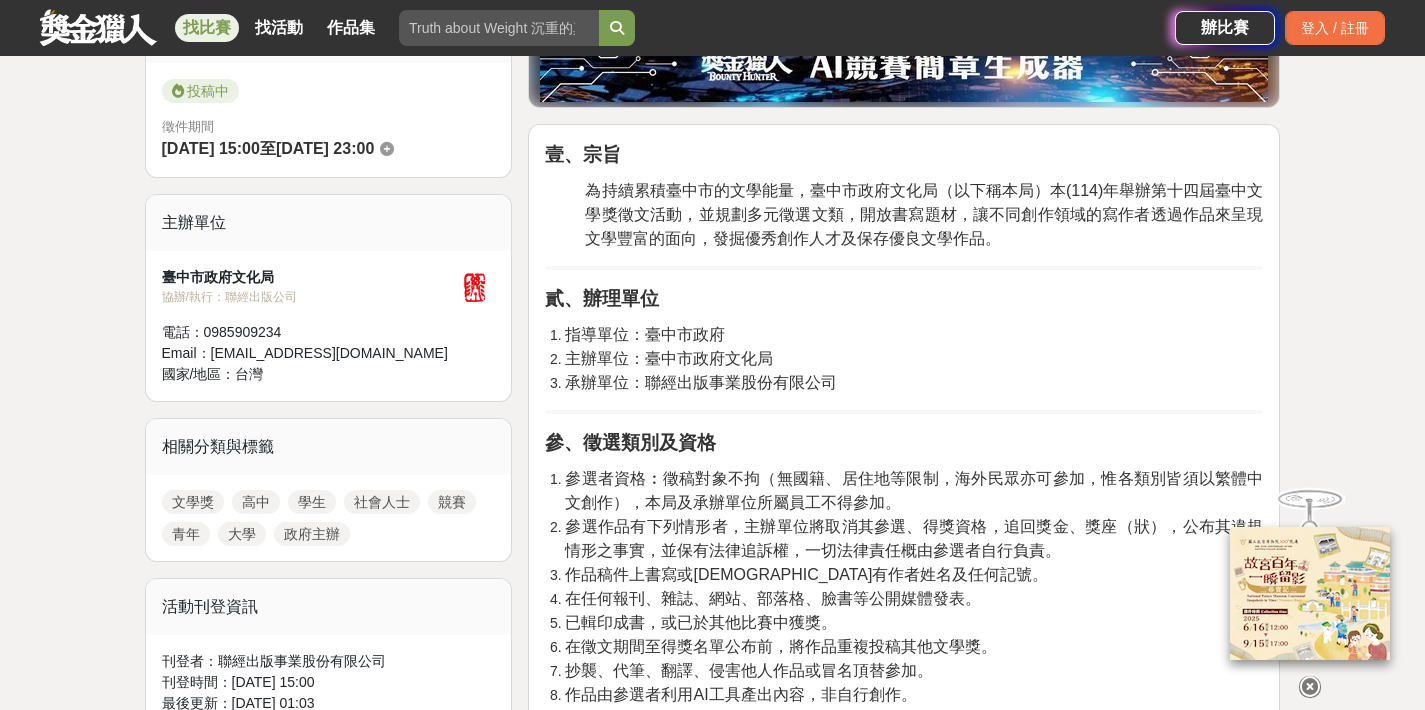 scroll, scrollTop: 532, scrollLeft: 0, axis: vertical 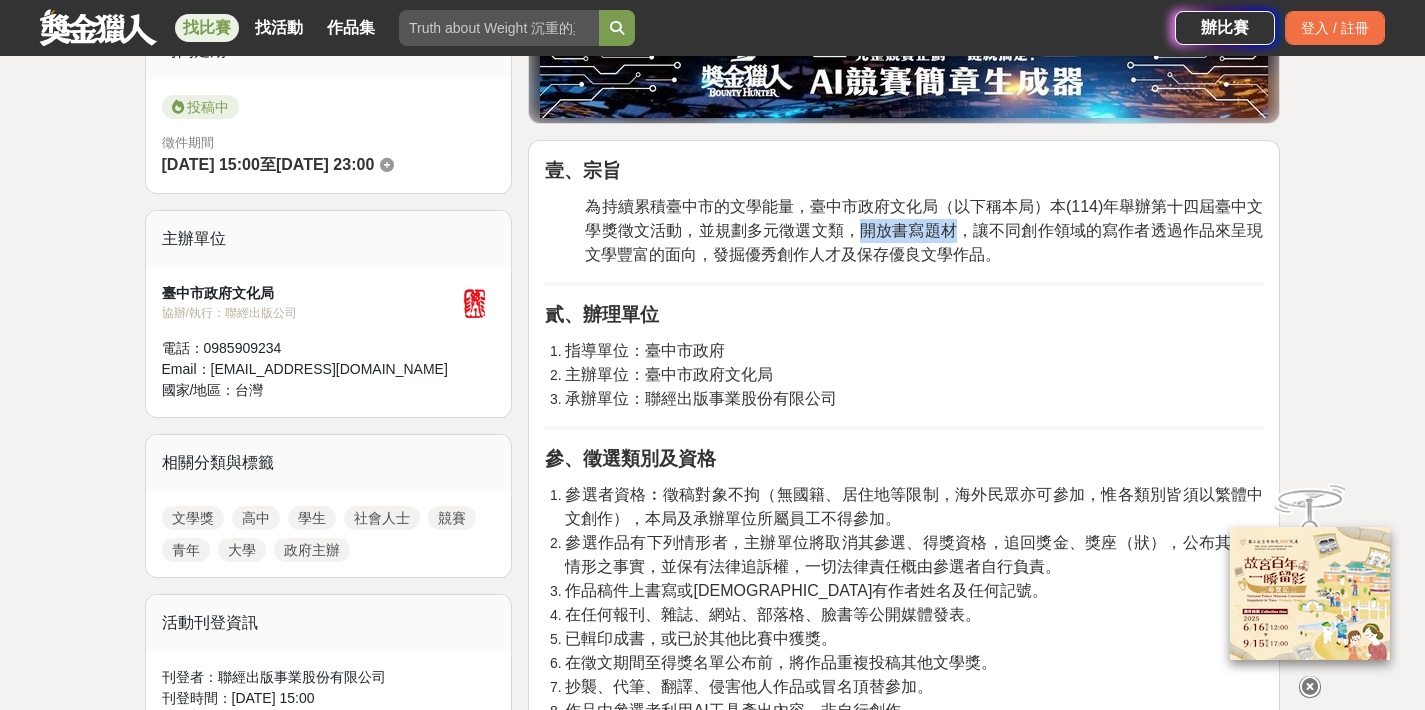 drag, startPoint x: 861, startPoint y: 225, endPoint x: 962, endPoint y: 225, distance: 101 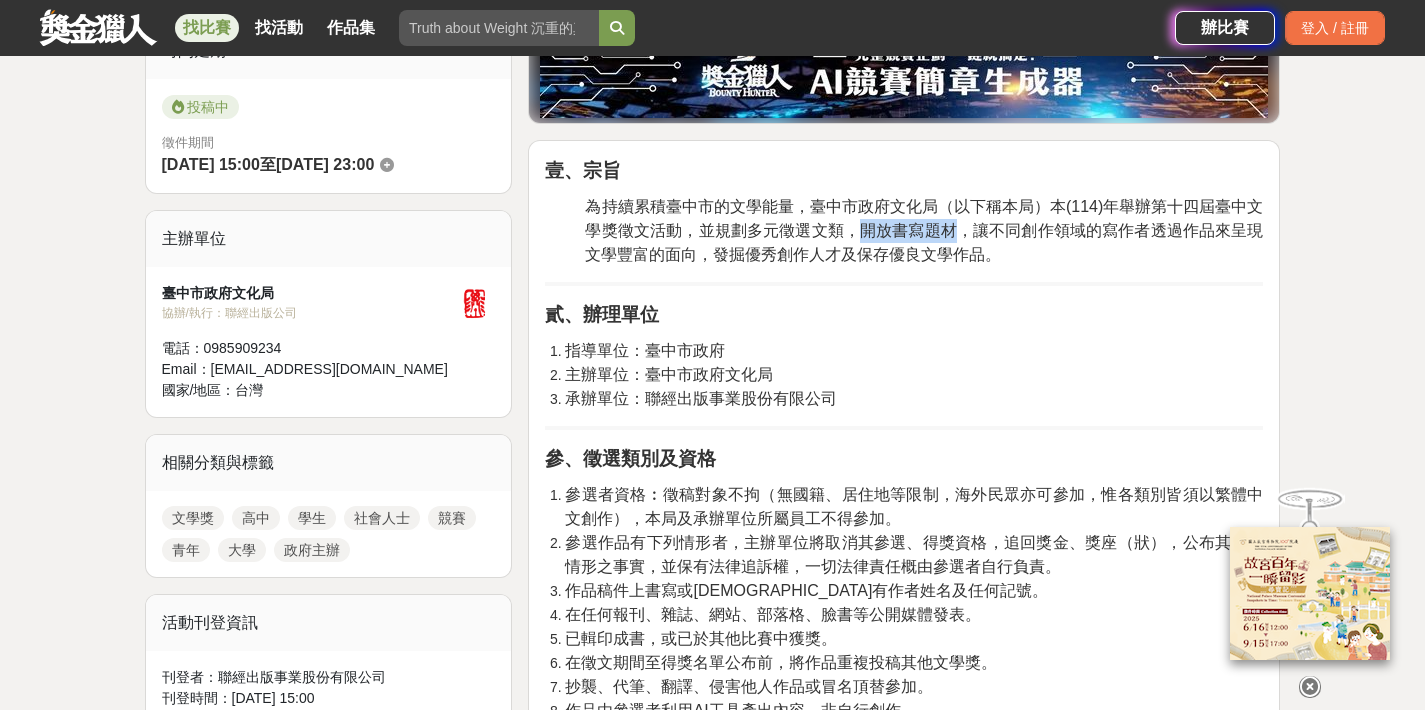click on "為持續累積臺中市的文學能量，臺中市政府文化局（以下稱本局）本(114)年舉辦第十四屆臺中文學獎徵文活動，並規劃多元徵選文類，開放書寫題材，讓不同創作領域的寫作者透過作品來呈現文學豐富的面向，發掘優秀創作人才及保存優良文學作品。" at bounding box center [924, 230] 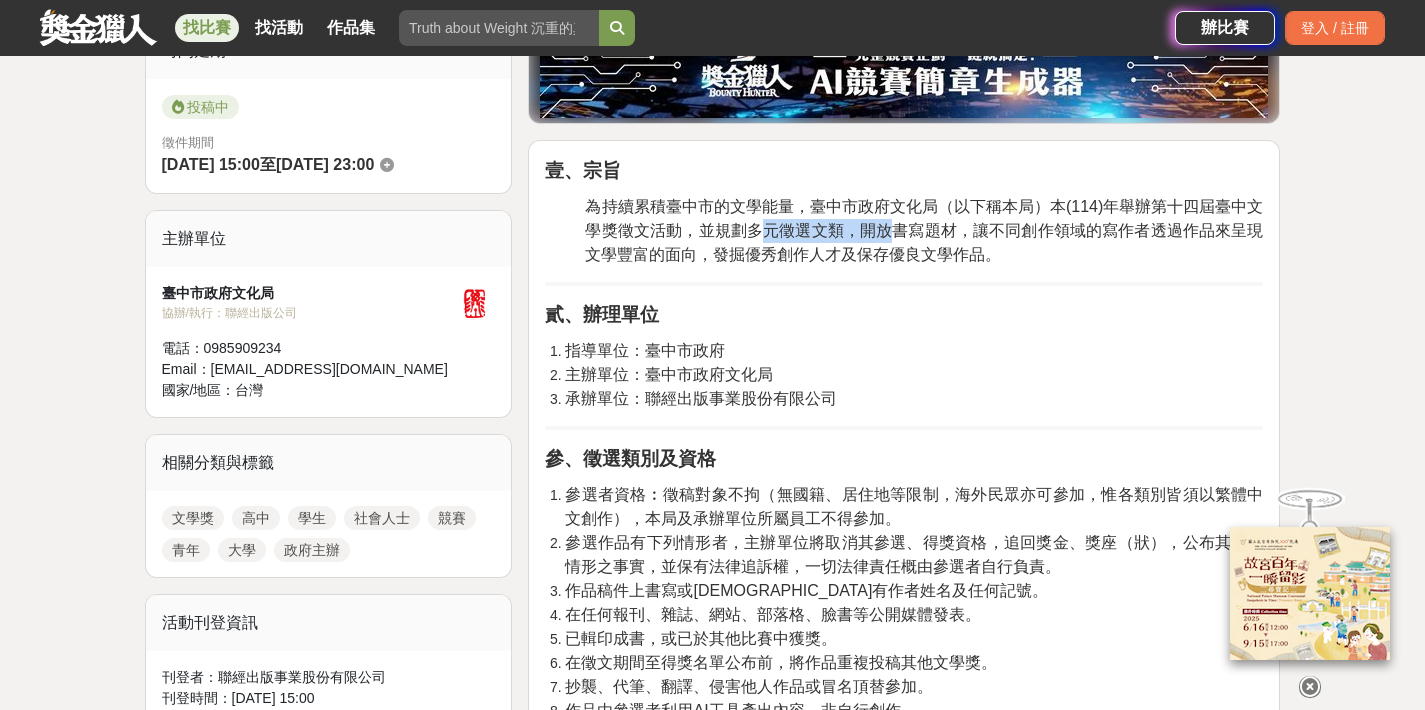 drag, startPoint x: 757, startPoint y: 227, endPoint x: 893, endPoint y: 229, distance: 136.01471 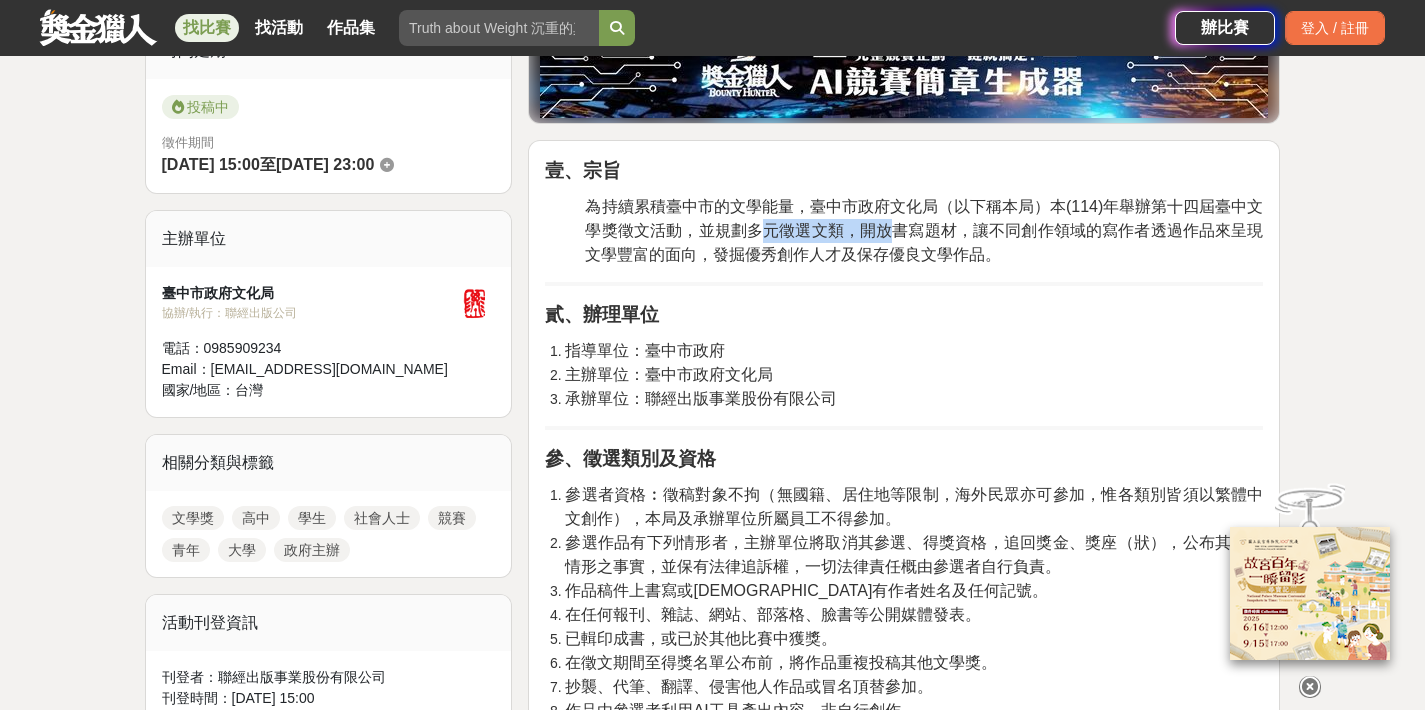 click on "為持續累積臺中市的文學能量，臺中市政府文化局（以下稱本局）本(114)年舉辦第十四屆臺中文學獎徵文活動，並規劃多元徵選文類，開放書寫題材，讓不同創作領域的寫作者透過作品來呈現文學豐富的面向，發掘優秀創作人才及保存優良文學作品。" at bounding box center [924, 230] 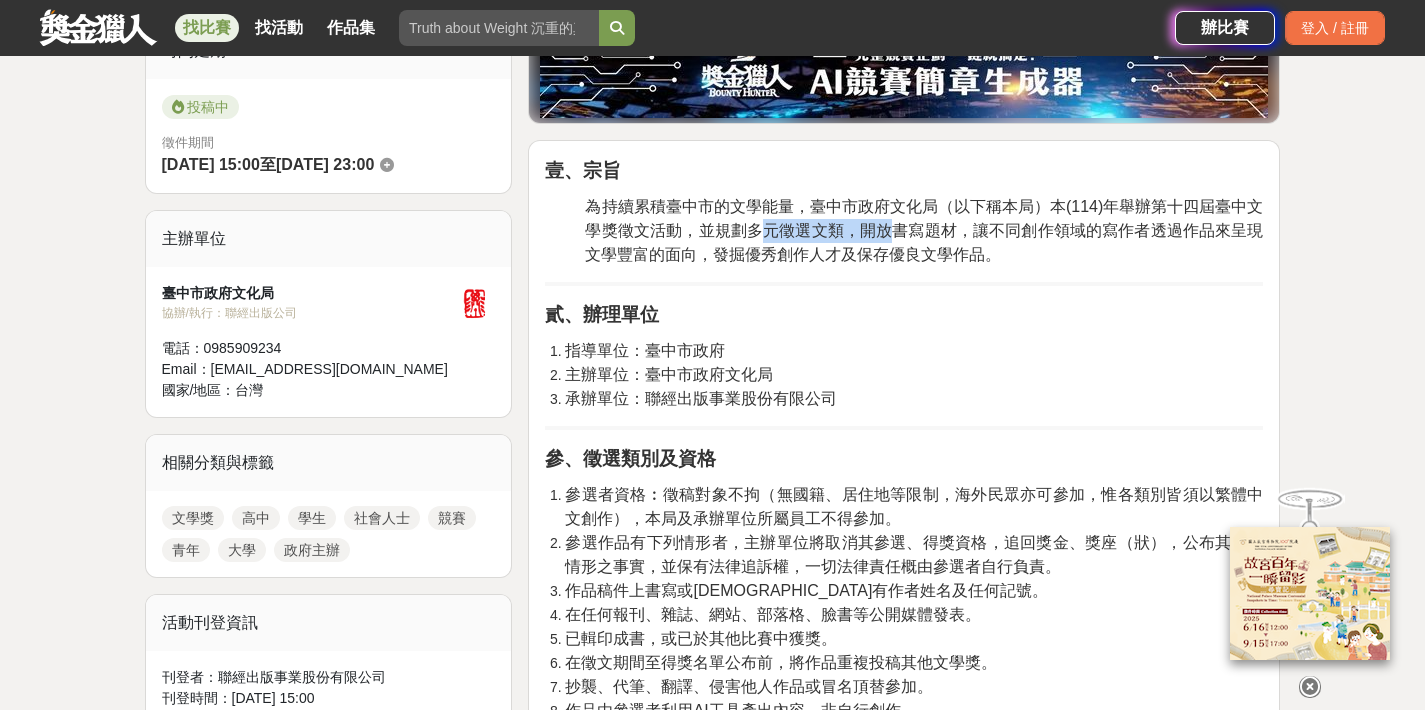 click on "為持續累積臺中市的文學能量，臺中市政府文化局（以下稱本局）本(114)年舉辦第十四屆臺中文學獎徵文活動，並規劃多元徵選文類，開放書寫題材，讓不同創作領域的寫作者透過作品來呈現文學豐富的面向，發掘優秀創作人才及保存優良文學作品。" at bounding box center [924, 230] 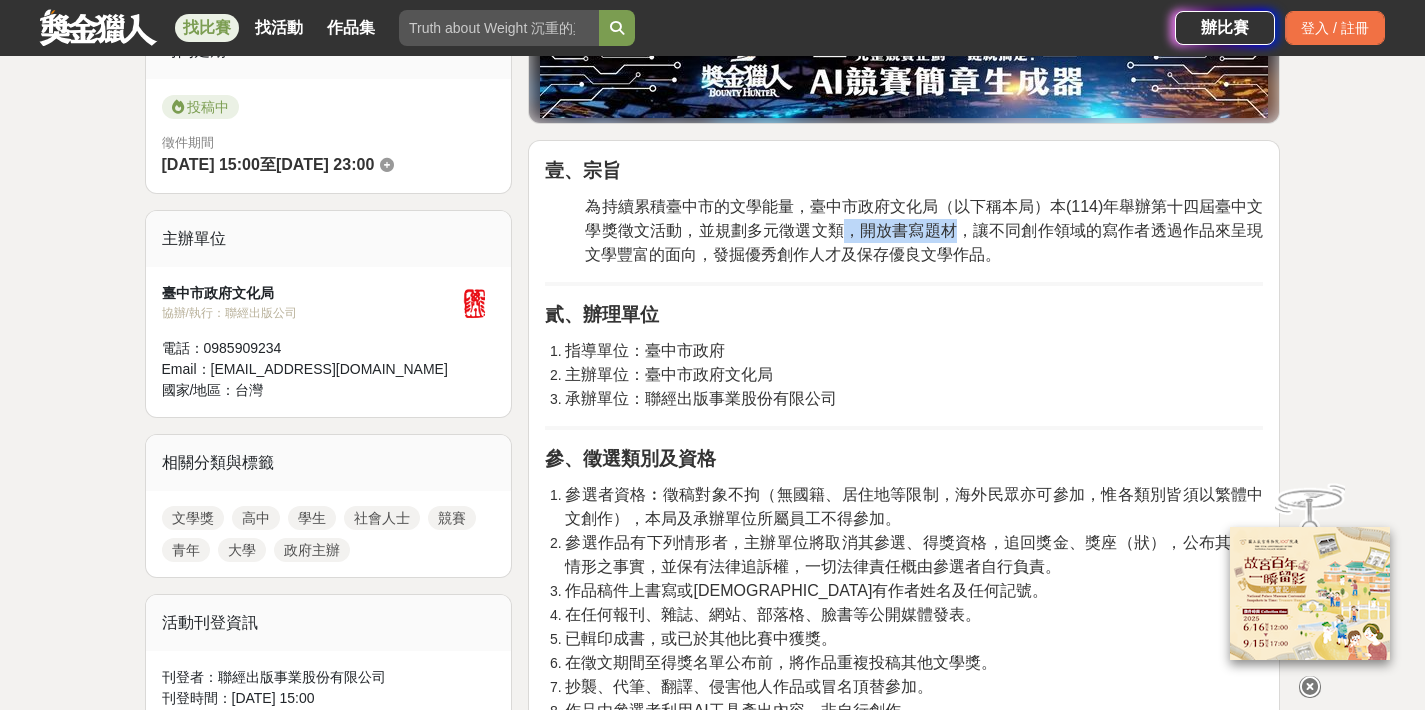 drag, startPoint x: 840, startPoint y: 230, endPoint x: 952, endPoint y: 231, distance: 112.00446 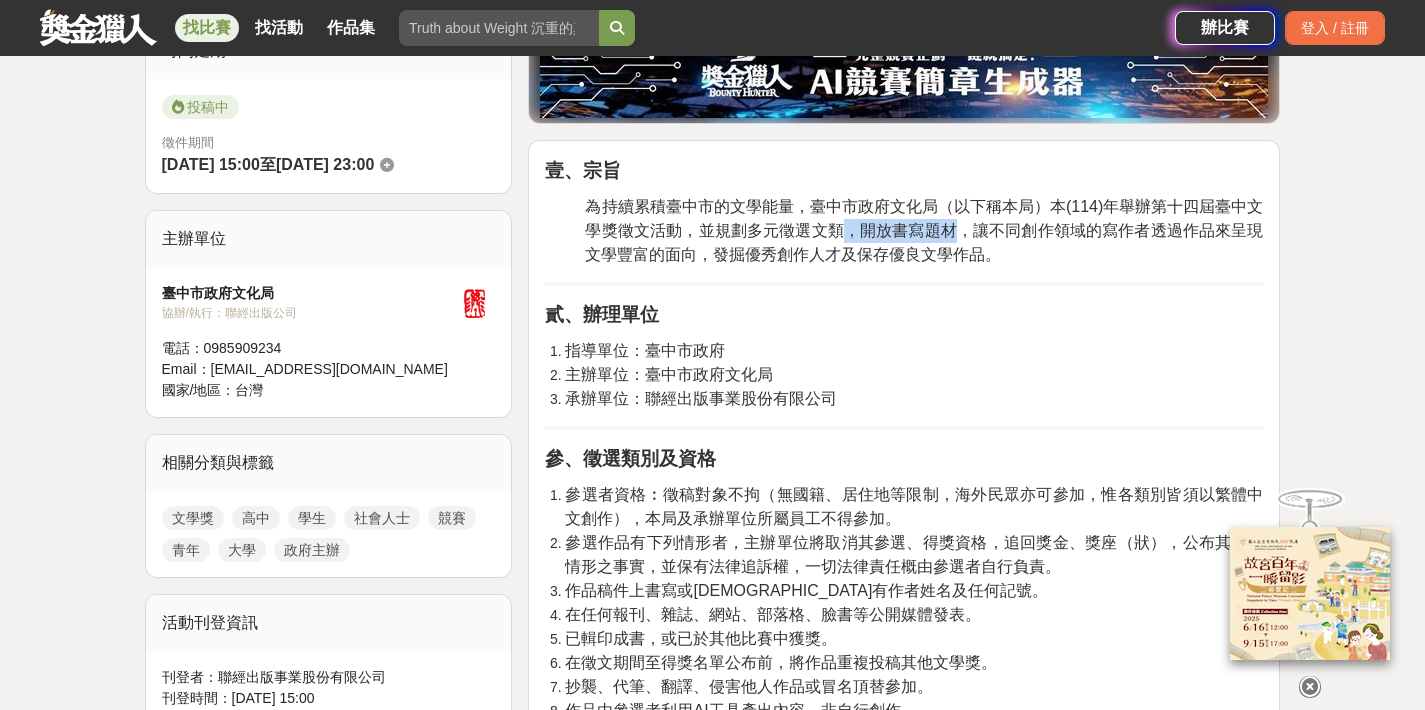 click on "為持續累積臺中市的文學能量，臺中市政府文化局（以下稱本局）本(114)年舉辦第十四屆臺中文學獎徵文活動，並規劃多元徵選文類，開放書寫題材，讓不同創作領域的寫作者透過作品來呈現文學豐富的面向，發掘優秀創作人才及保存優良文學作品。" at bounding box center (924, 230) 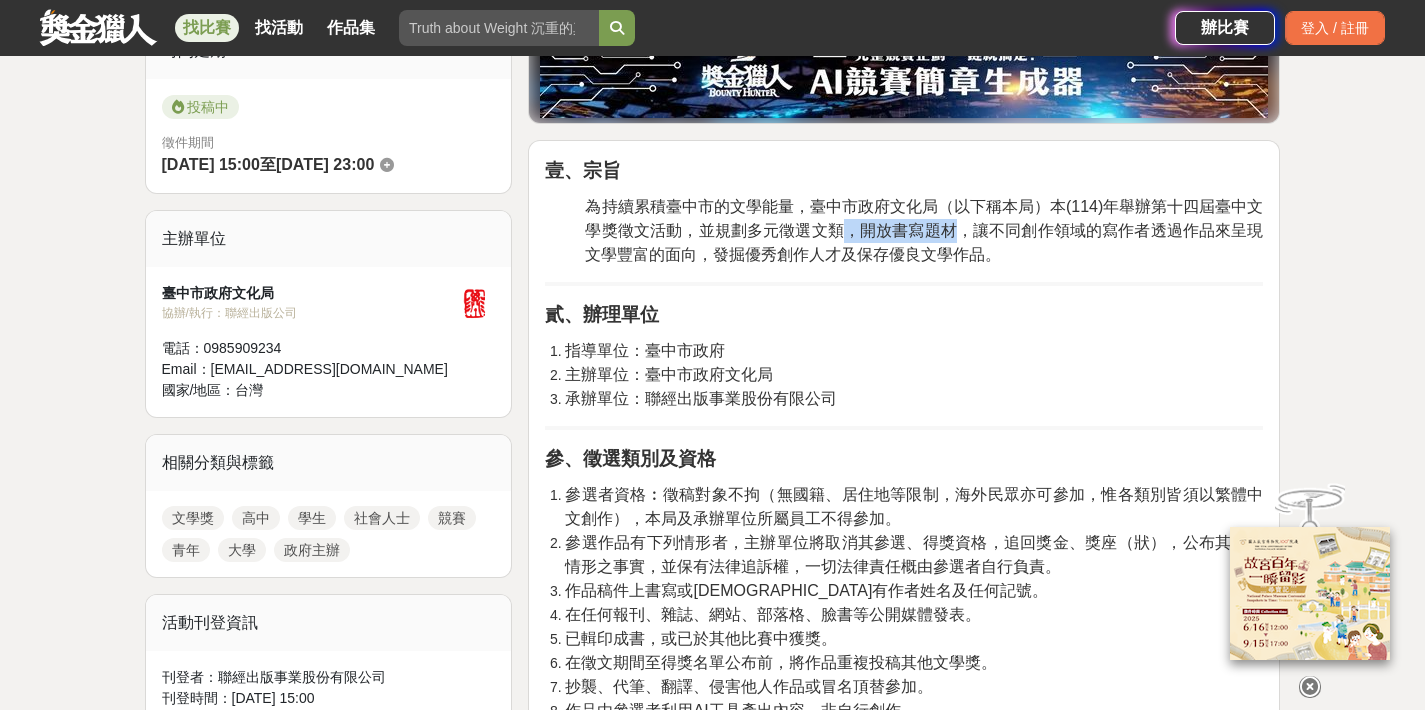 click on "為持續累積臺中市的文學能量，臺中市政府文化局（以下稱本局）本(114)年舉辦第十四屆臺中文學獎徵文活動，並規劃多元徵選文類，開放書寫題材，讓不同創作領域的寫作者透過作品來呈現文學豐富的面向，發掘優秀創作人才及保存優良文學作品。" at bounding box center (924, 230) 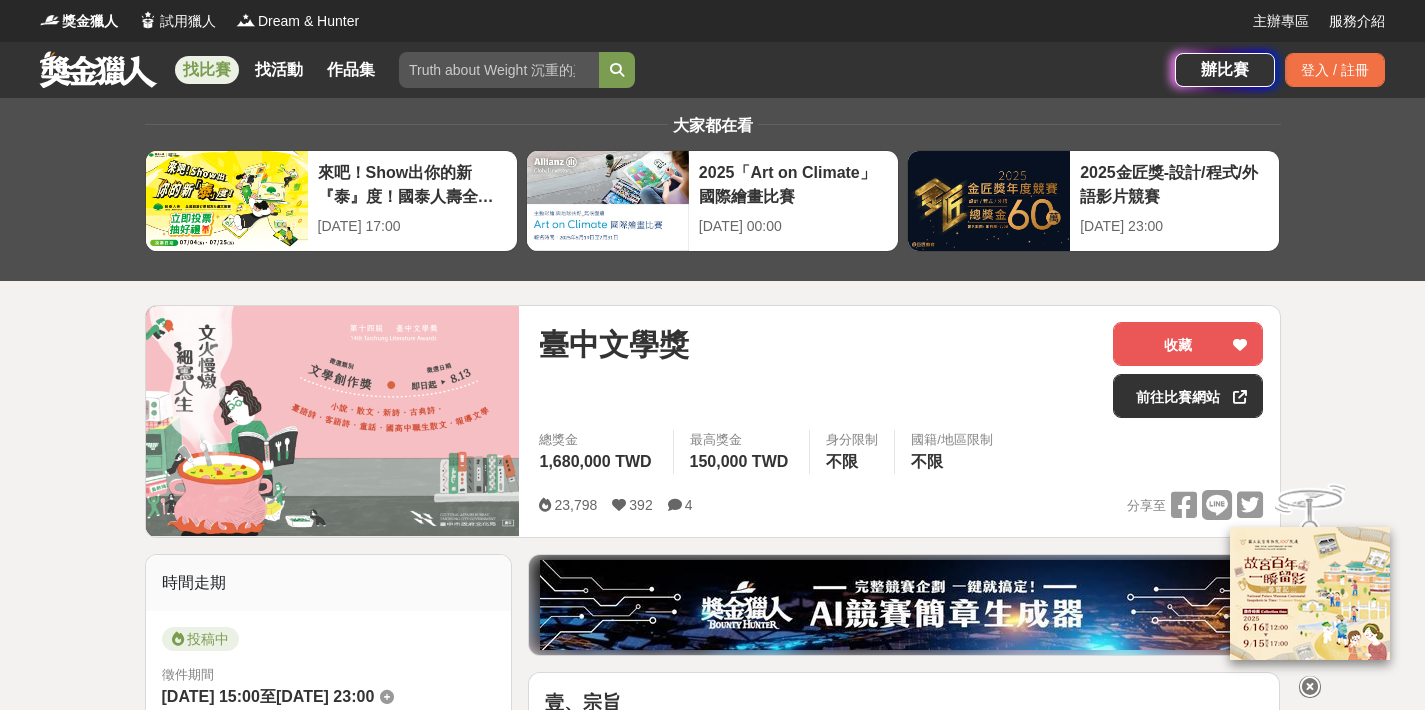 scroll, scrollTop: 0, scrollLeft: 0, axis: both 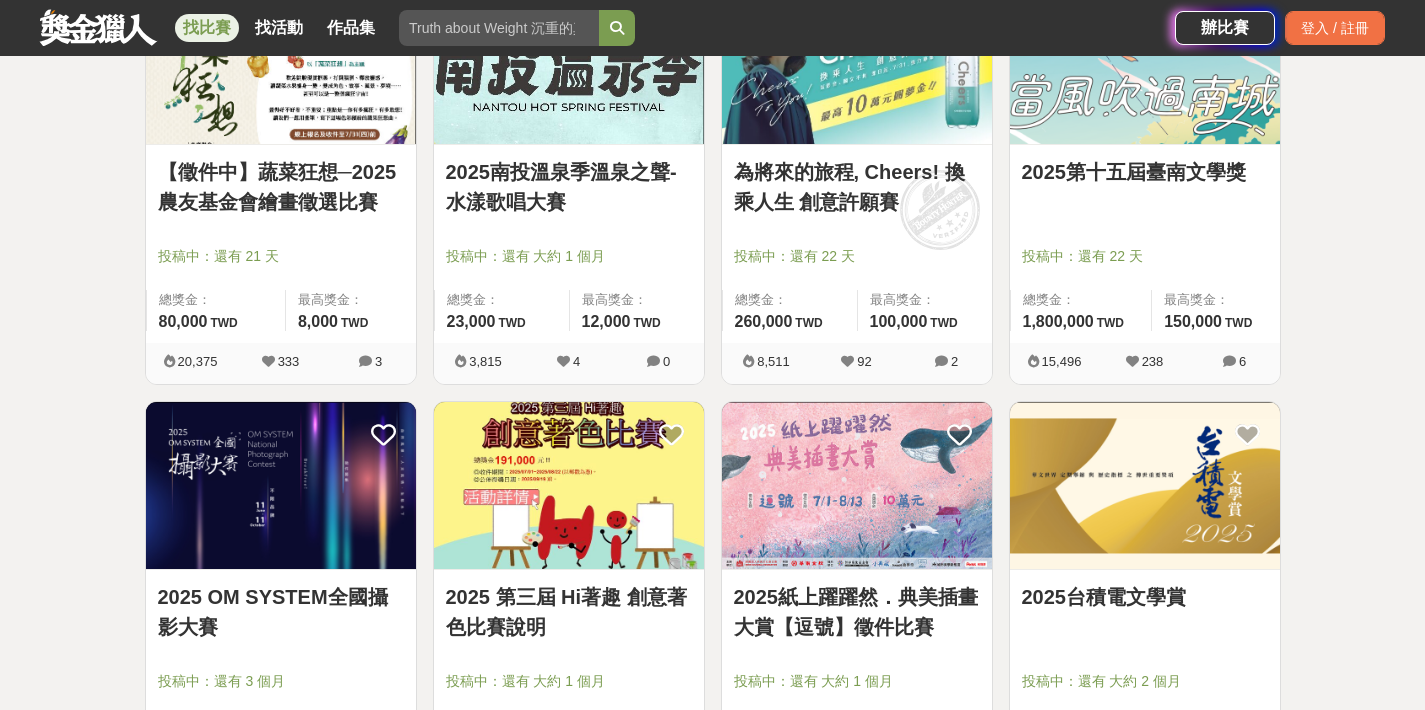 click on "2025第十五屆臺南文學獎" at bounding box center [1145, 172] 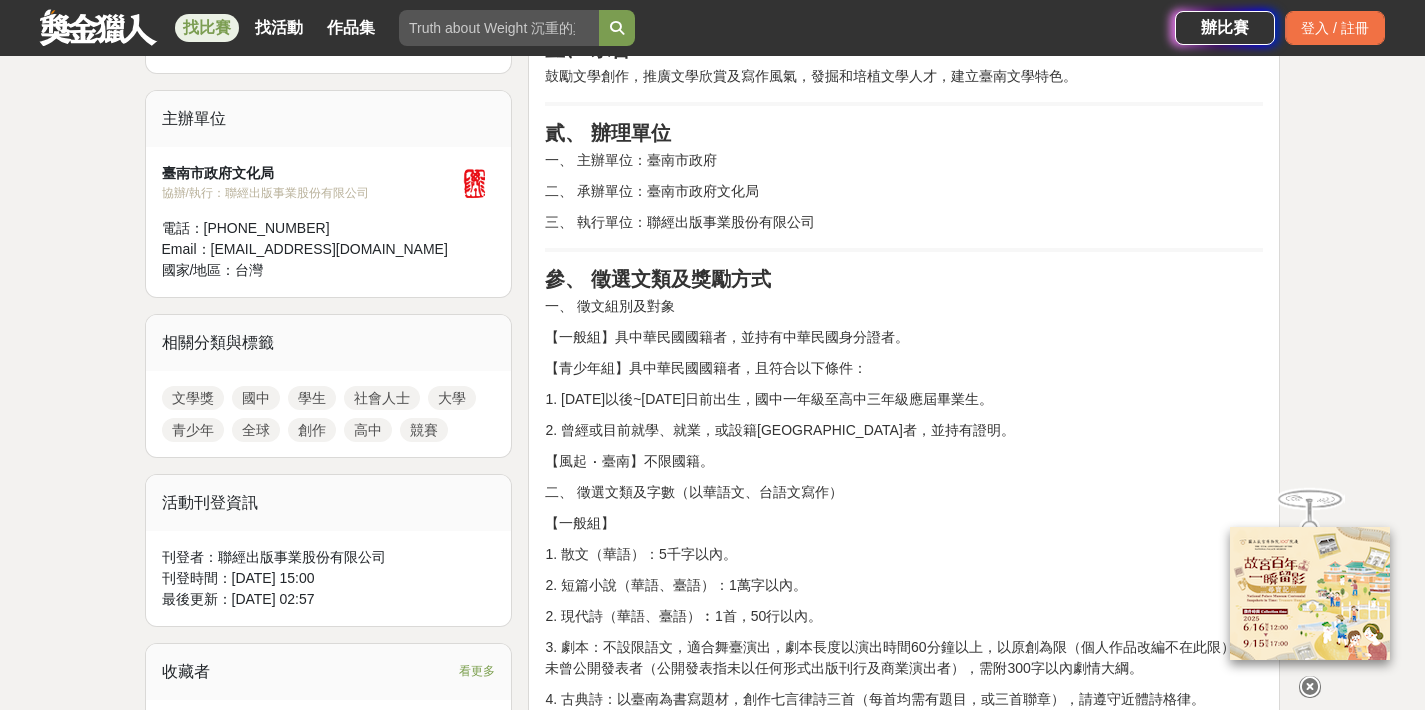 scroll, scrollTop: 676, scrollLeft: 0, axis: vertical 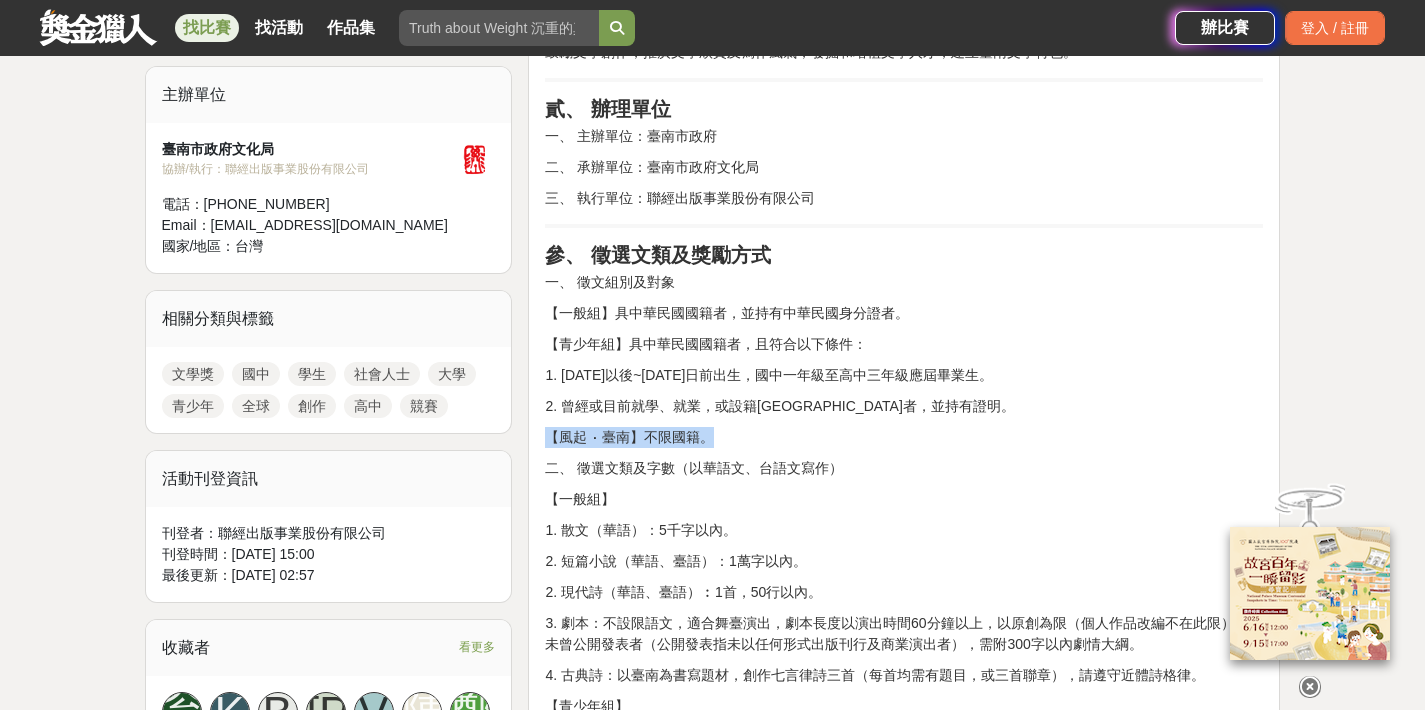 drag, startPoint x: 548, startPoint y: 434, endPoint x: 709, endPoint y: 442, distance: 161.19864 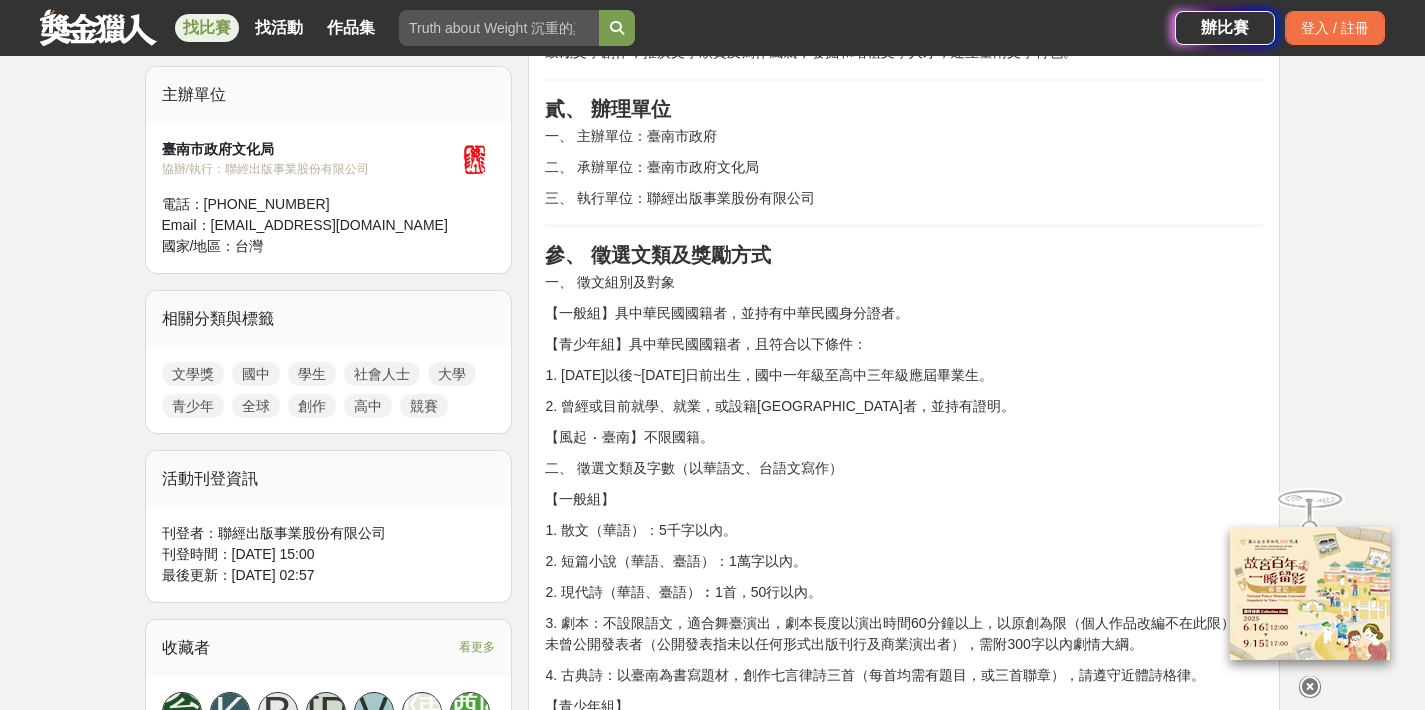 click on "2. 曾經或目前就學、就業，或設籍[GEOGRAPHIC_DATA]者，並持有證明。" at bounding box center [904, 406] 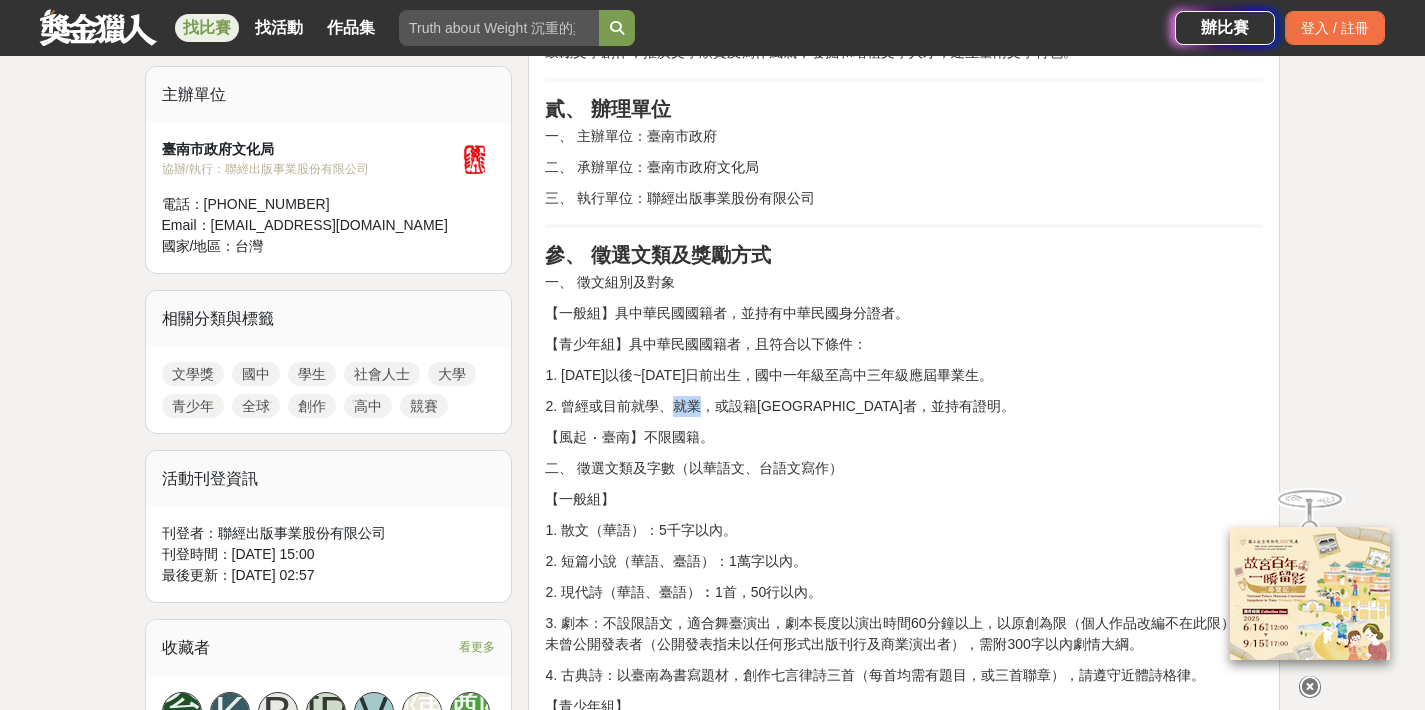 click on "2. 曾經或目前就學、就業，或設籍[GEOGRAPHIC_DATA]者，並持有證明。" at bounding box center [904, 406] 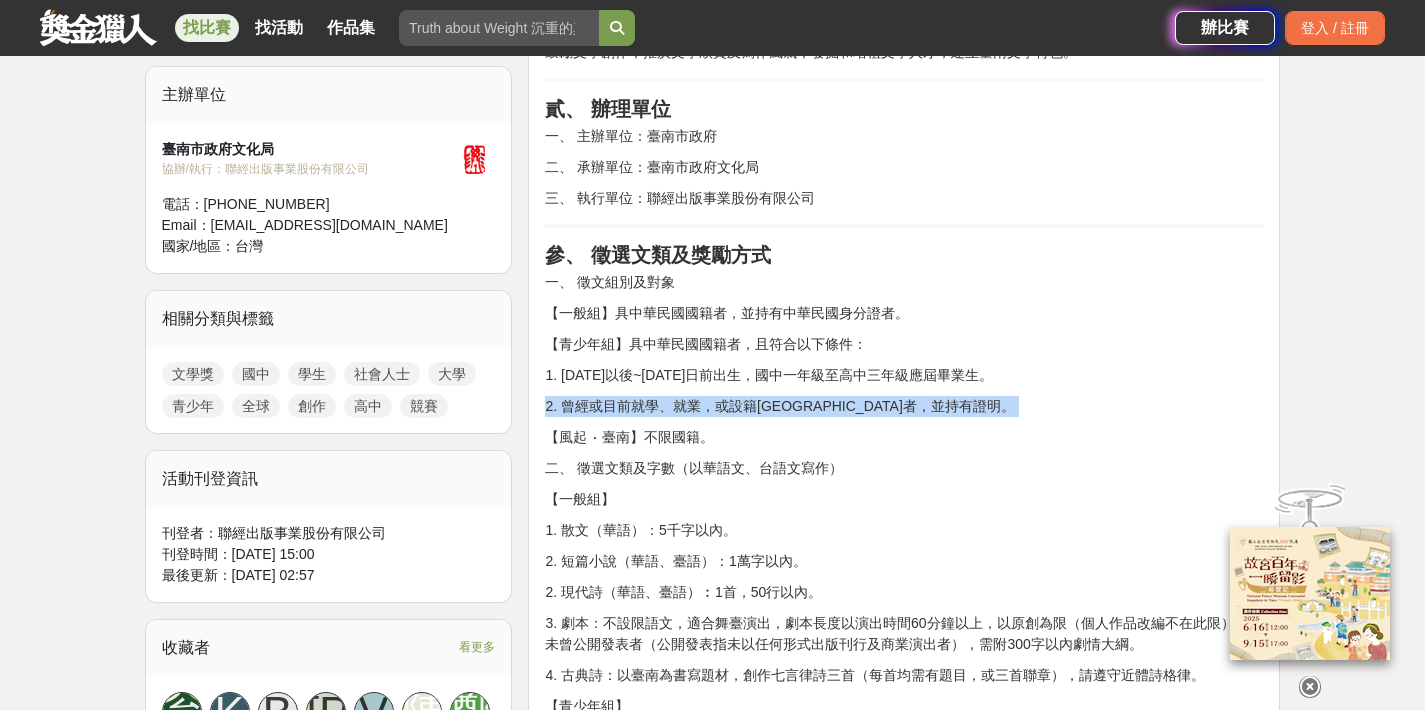 click on "2. 曾經或目前就學、就業，或設籍[GEOGRAPHIC_DATA]者，並持有證明。" at bounding box center (904, 406) 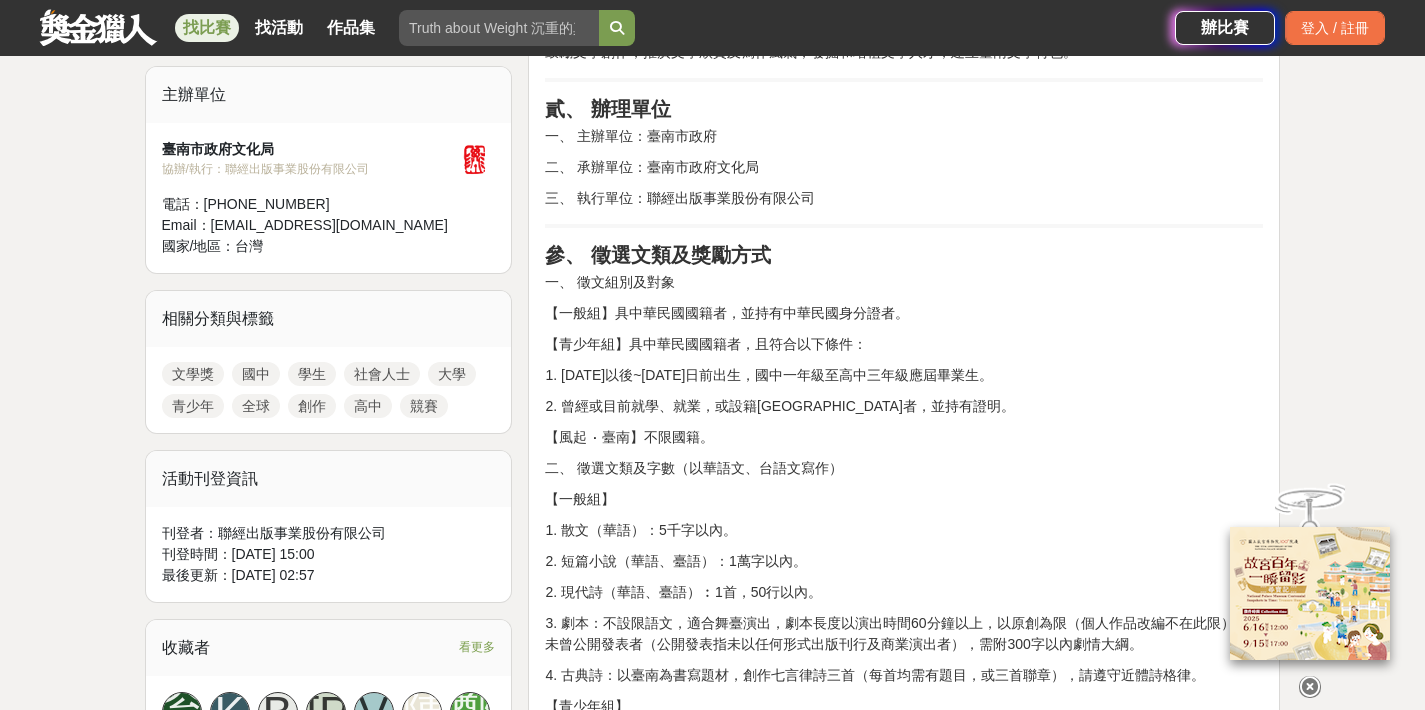 click on "2. 曾經或目前就學、就業，或設籍[GEOGRAPHIC_DATA]者，並持有證明。" at bounding box center (904, 406) 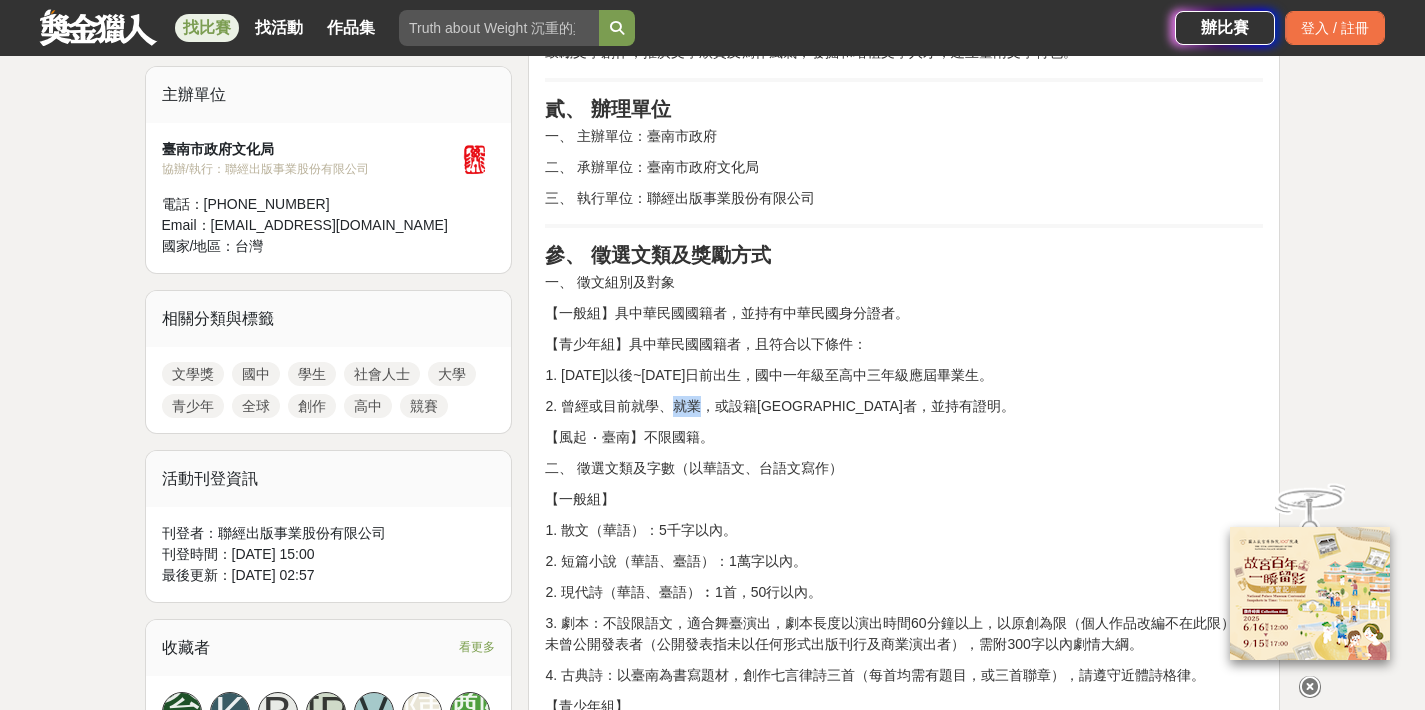 click on "2. 曾經或目前就學、就業，或設籍[GEOGRAPHIC_DATA]者，並持有證明。" at bounding box center (904, 406) 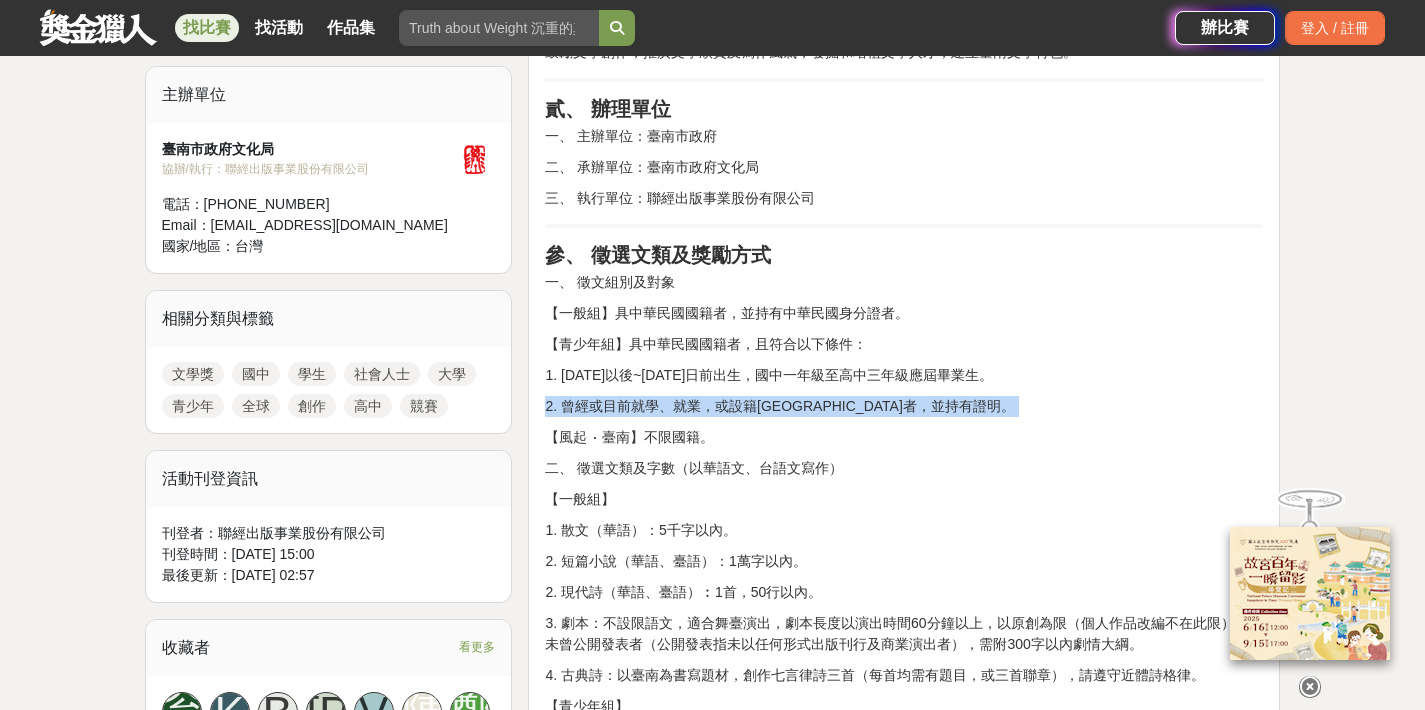 click on "2. 曾經或目前就學、就業，或設籍[GEOGRAPHIC_DATA]者，並持有證明。" at bounding box center [904, 406] 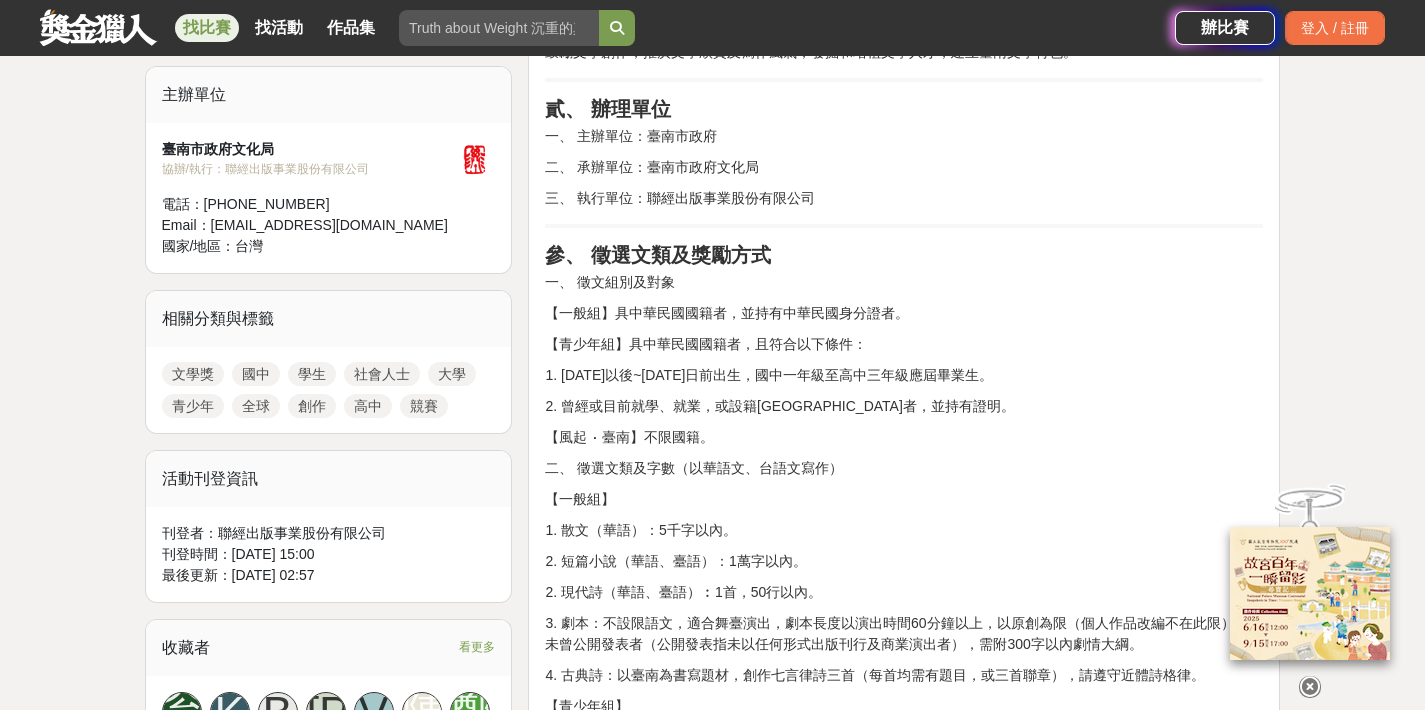 click on "2. 曾經或目前就學、就業，或設籍[GEOGRAPHIC_DATA]者，並持有證明。" at bounding box center [904, 406] 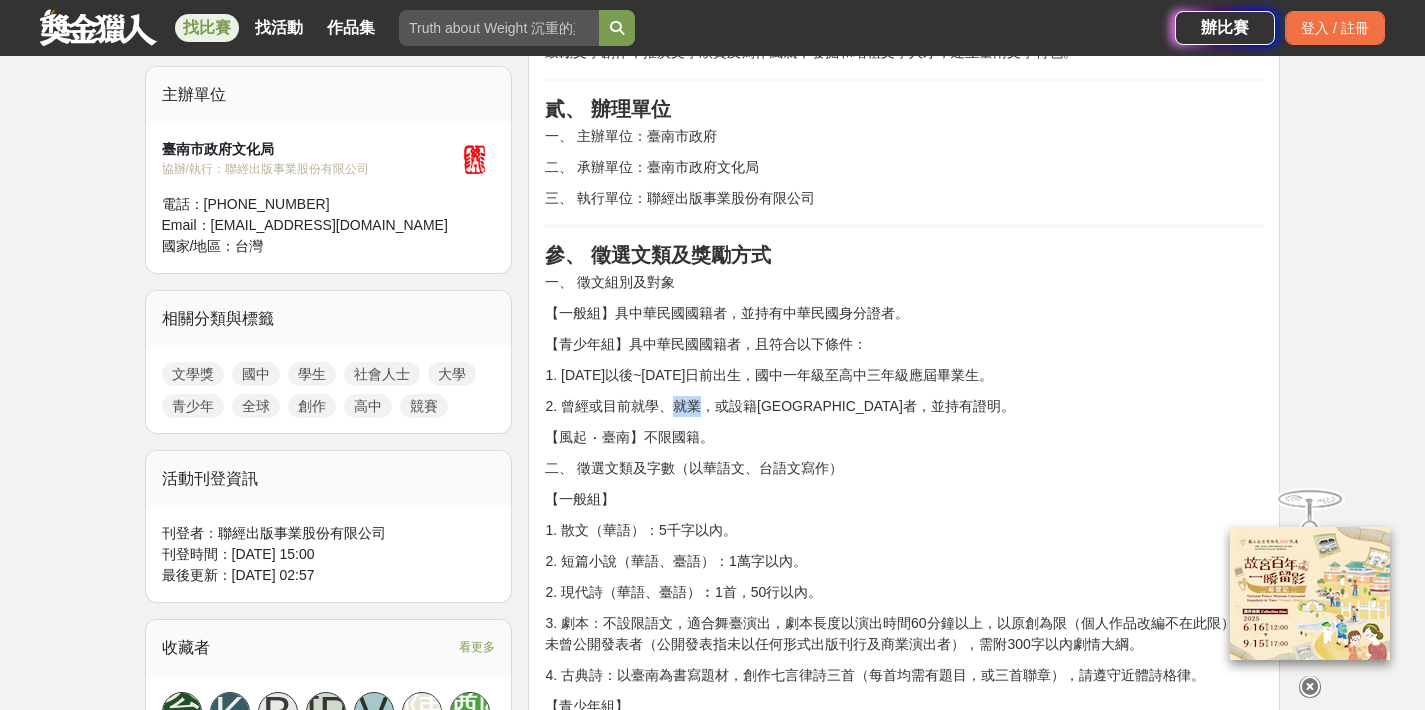 click on "2. 曾經或目前就學、就業，或設籍[GEOGRAPHIC_DATA]者，並持有證明。" at bounding box center (904, 406) 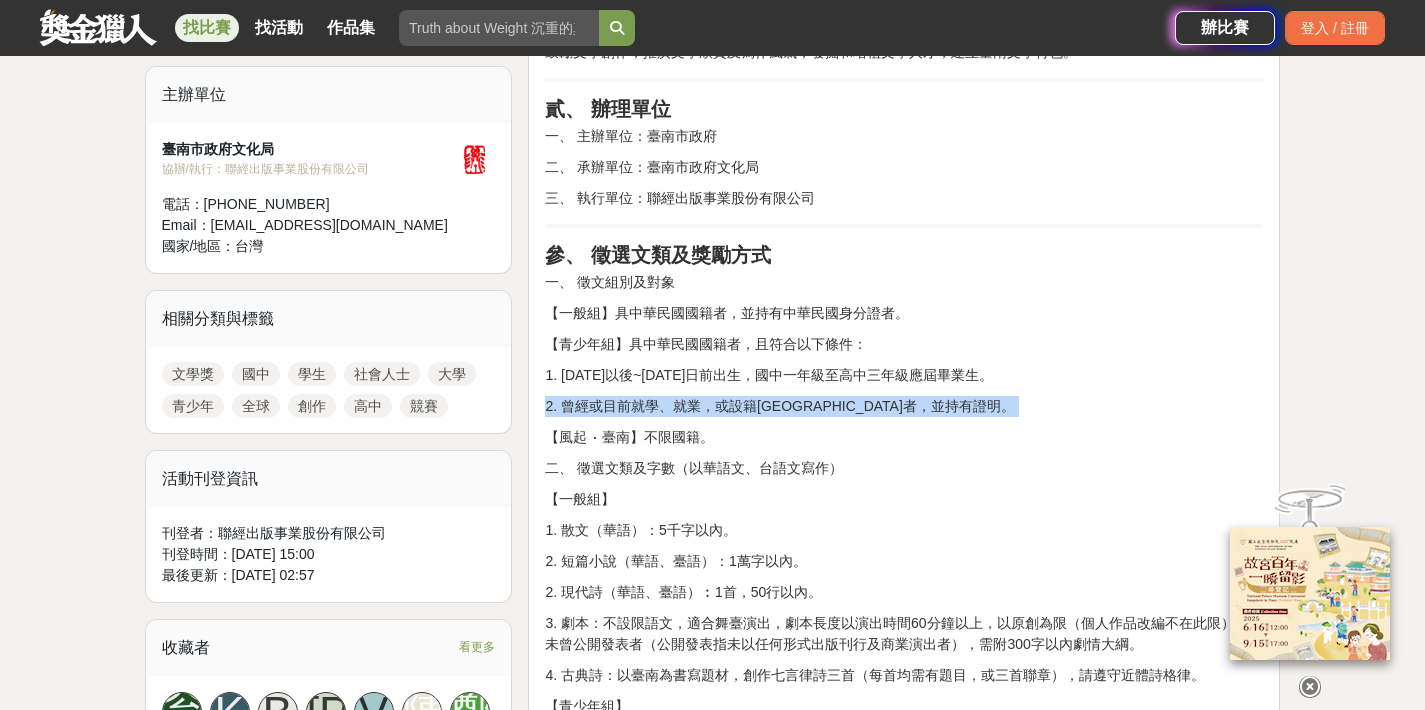 click on "2. 曾經或目前就學、就業，或設籍[GEOGRAPHIC_DATA]者，並持有證明。" at bounding box center [904, 406] 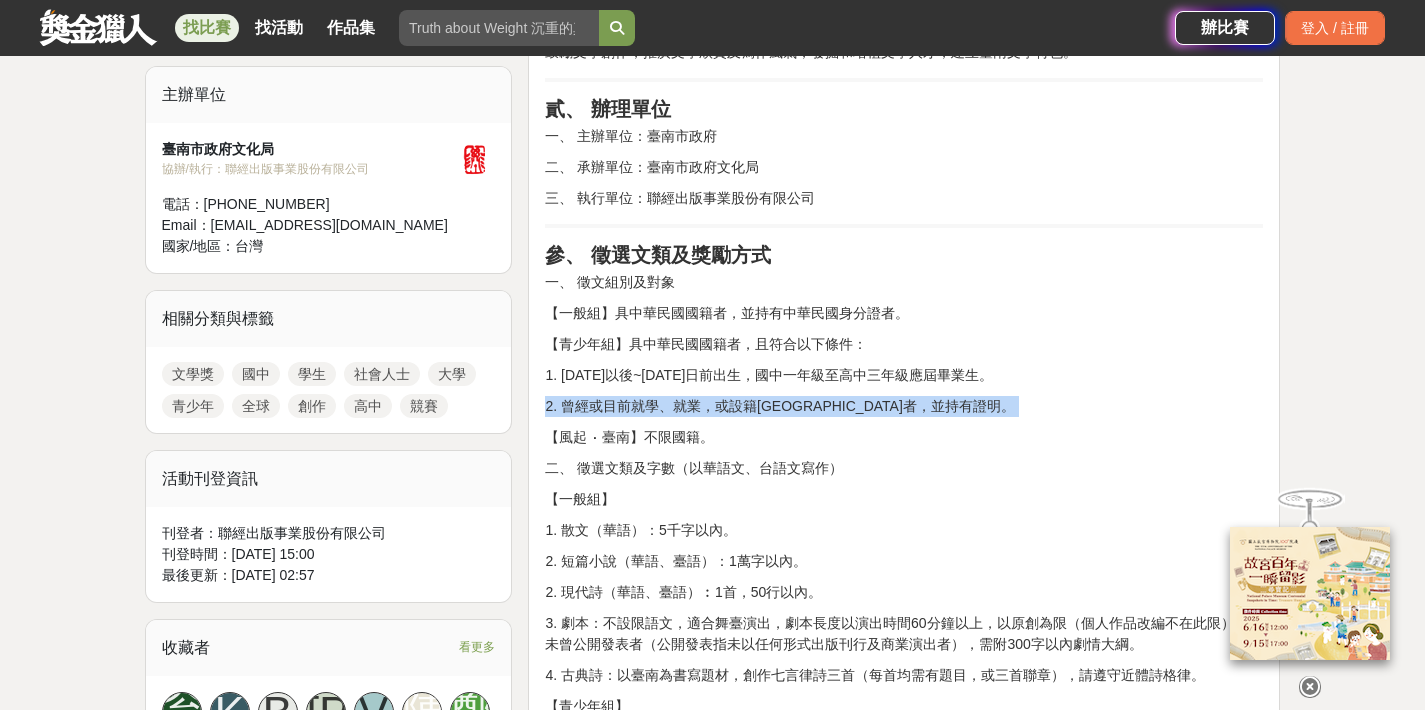 click on "2. 曾經或目前就學、就業，或設籍[GEOGRAPHIC_DATA]者，並持有證明。" at bounding box center [904, 406] 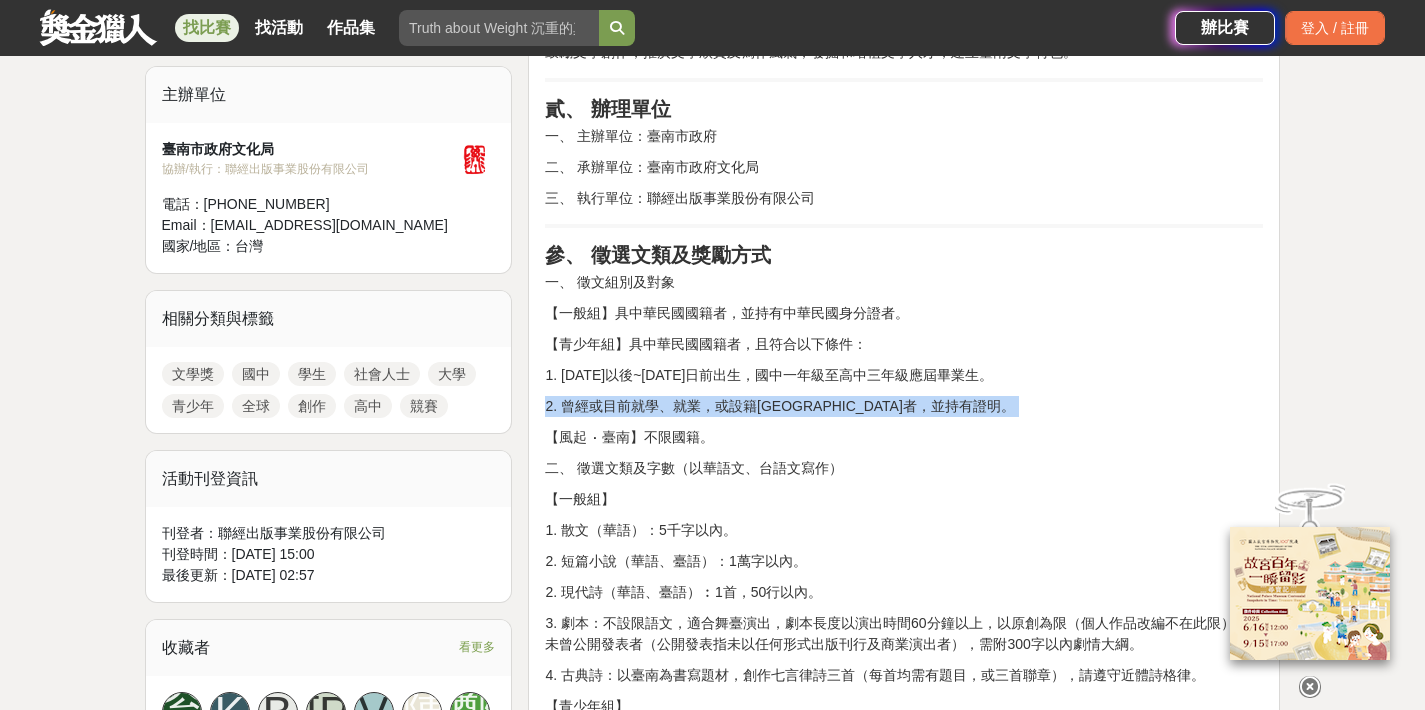 click on "2. 曾經或目前就學、就業，或設籍[GEOGRAPHIC_DATA]者，並持有證明。" at bounding box center (904, 406) 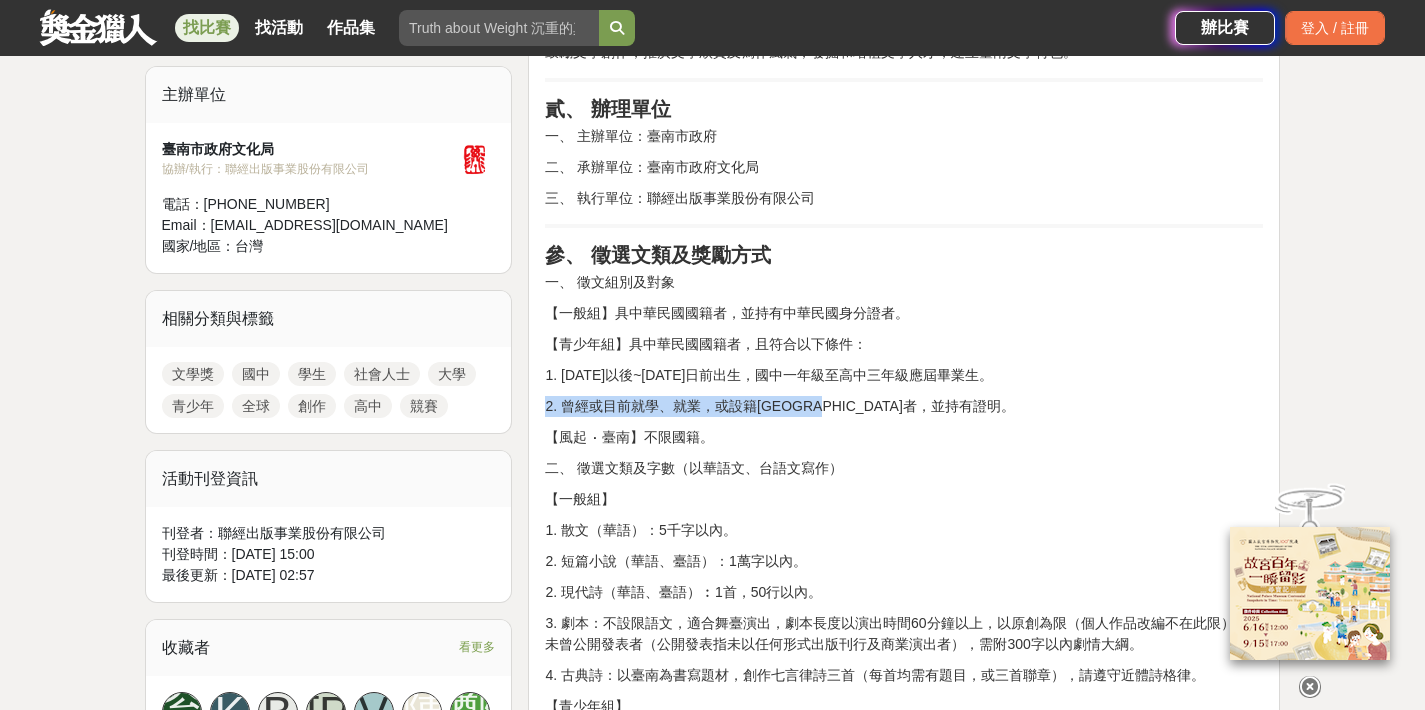 drag, startPoint x: 716, startPoint y: 390, endPoint x: 853, endPoint y: 398, distance: 137.23338 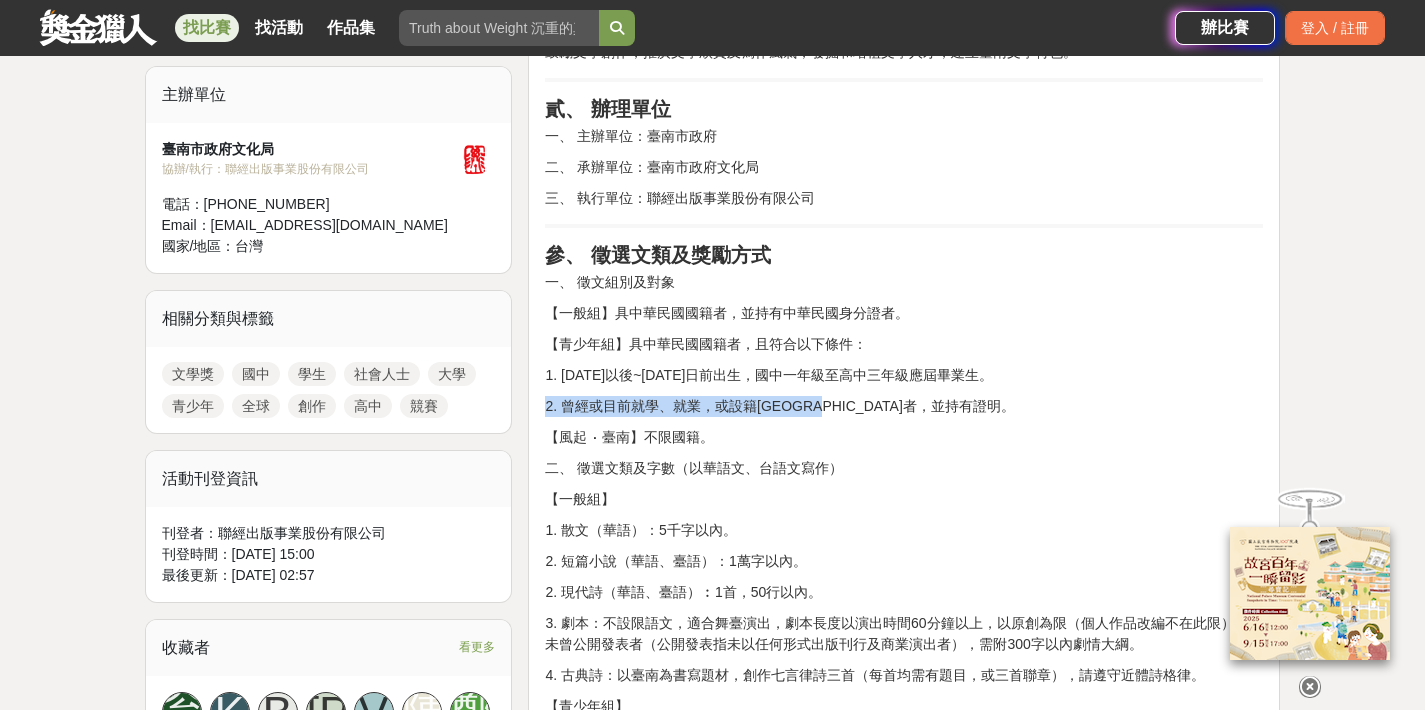 click on "壹、 宗旨 鼓勵文學創作，推廣文學欣賞及寫作風氣，發掘和培植文學人才，建立臺南文學特色。 貳、 辦理單位 一、 主辦單位：臺南市政府 二、 承辦單位：臺南市政府文化局 三、 執行單位：聯經出版事業股份有限公司 參、 徵選文類及獎勵方式 一、 徵文組別及對象 【一般組】具中華民國國籍者，並持有中華民國身分證者。 【青少年組】具中華民國國籍者，且符合以下條件： 1. [DATE]以後~[DATE]日前出生，國中一年級至高中三年級應屆畢業生。 2. 曾經或目前就學、就業，或設籍[GEOGRAPHIC_DATA]者，並持有證明。 【風起 ‧ 臺南】不限國籍。 二、 徵選文類及字數（以華語文、台語文寫作） 【一般組】 1. 散文（華語）：5千字以內。 2. 短篇小說（華語、臺語）：1萬字以內。 2. 現代詩（華語、臺語）︰1首，50行以內。 【青少年組】 【風起 ‧ 臺南】" at bounding box center (904, 1800) 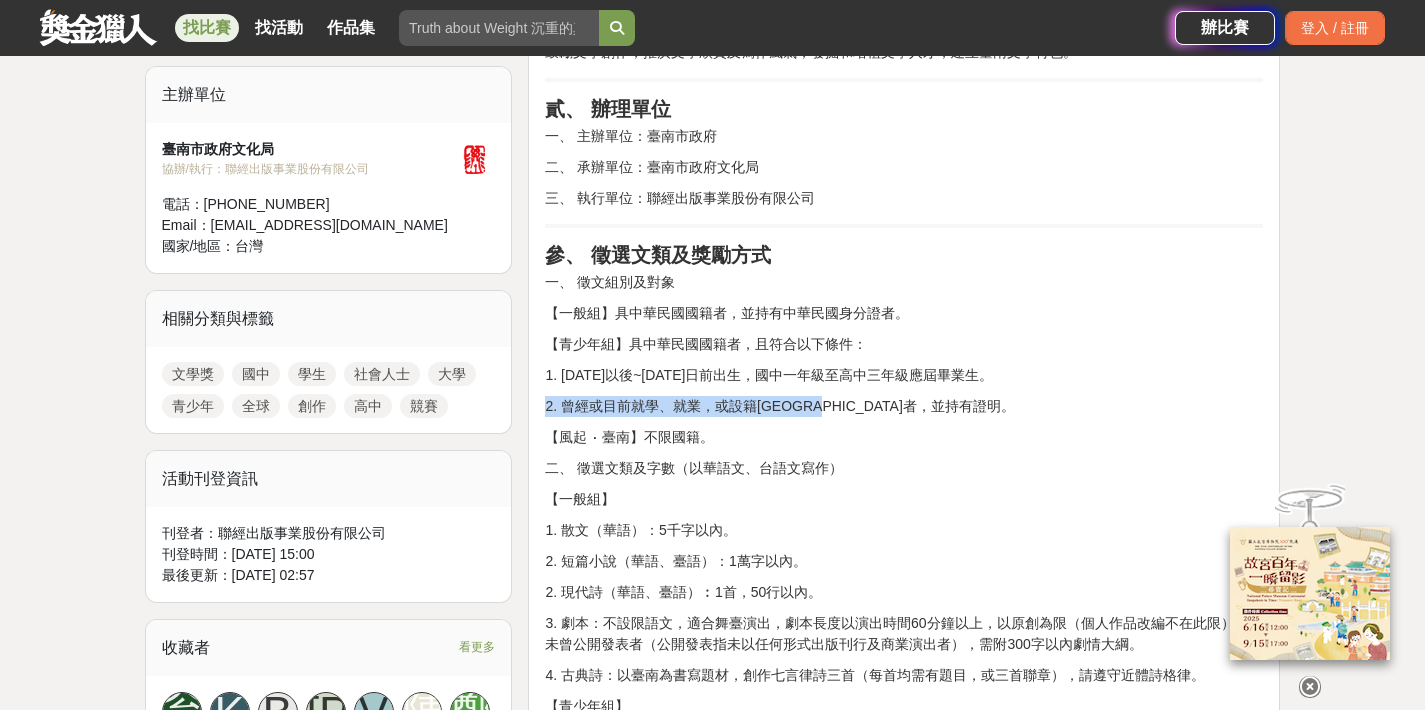 click on "2. 曾經或目前就學、就業，或設籍[GEOGRAPHIC_DATA]者，並持有證明。" at bounding box center (904, 406) 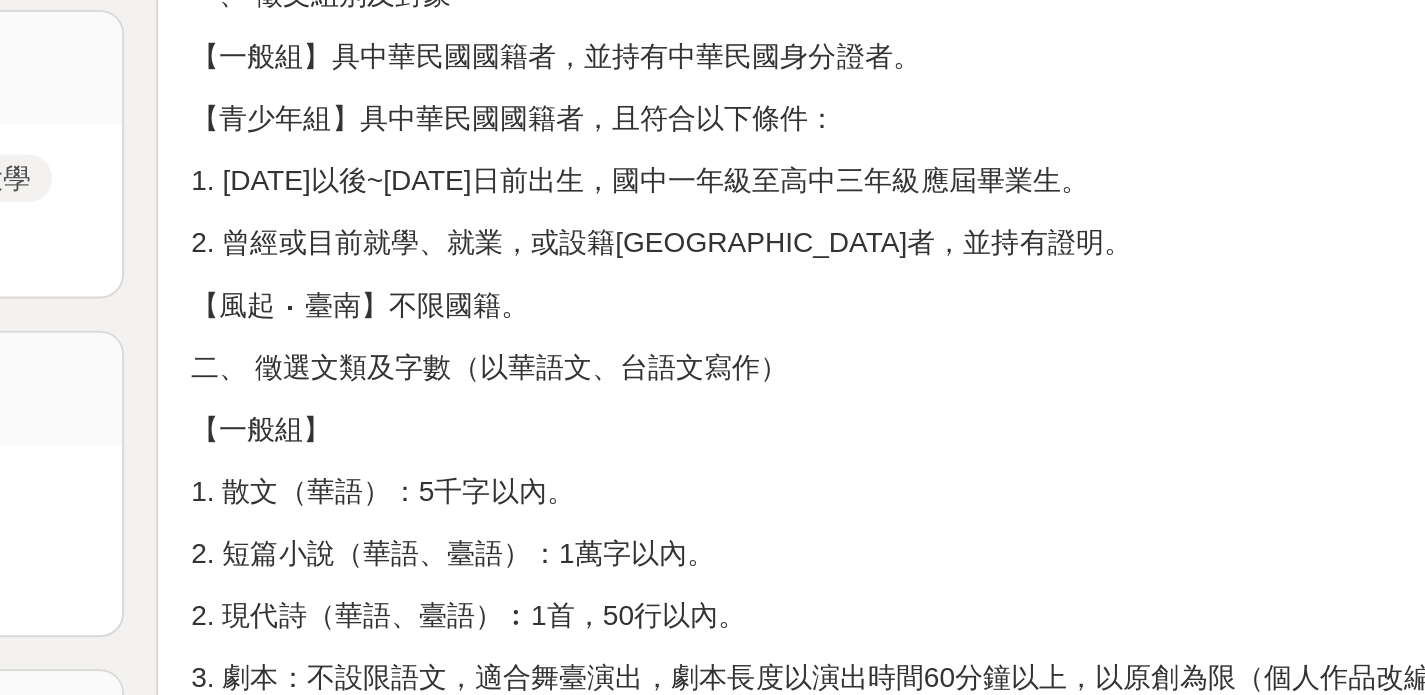 scroll, scrollTop: 685, scrollLeft: 0, axis: vertical 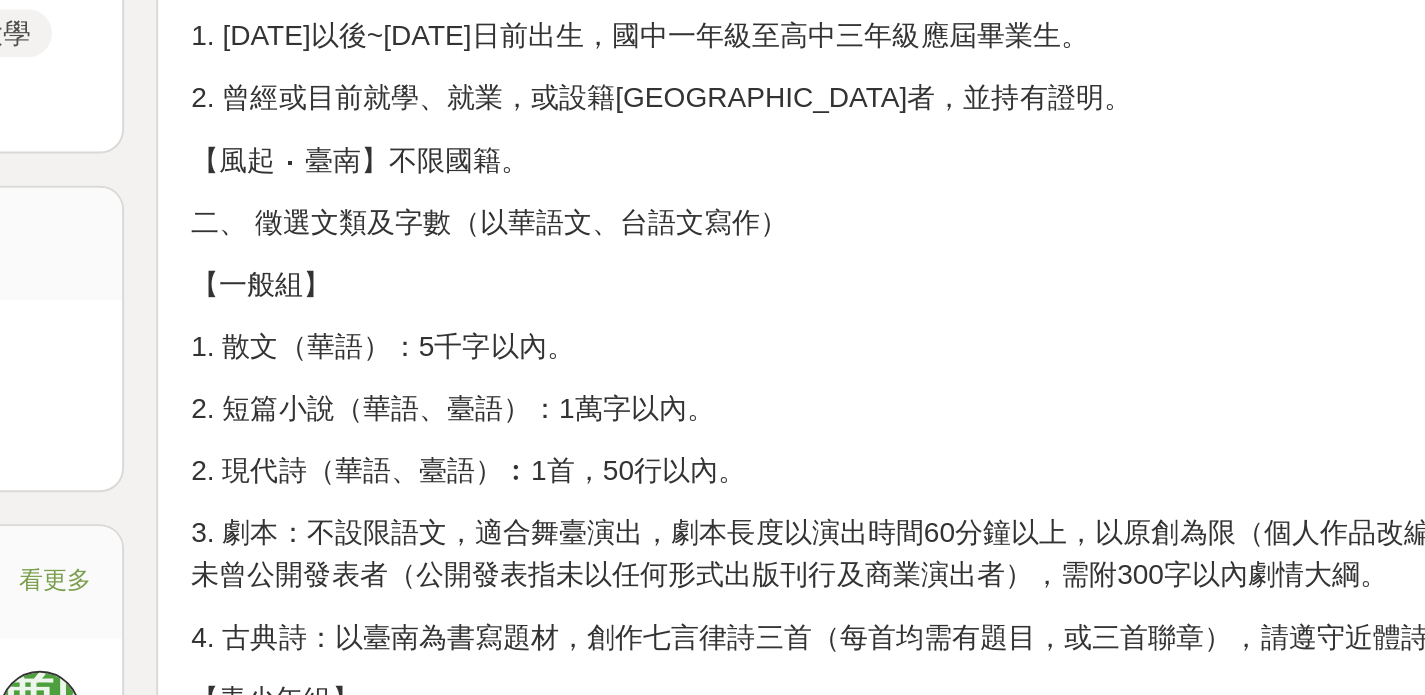 click on "2. 短篇小說（華語、臺語）：1萬字以內。" at bounding box center [904, 552] 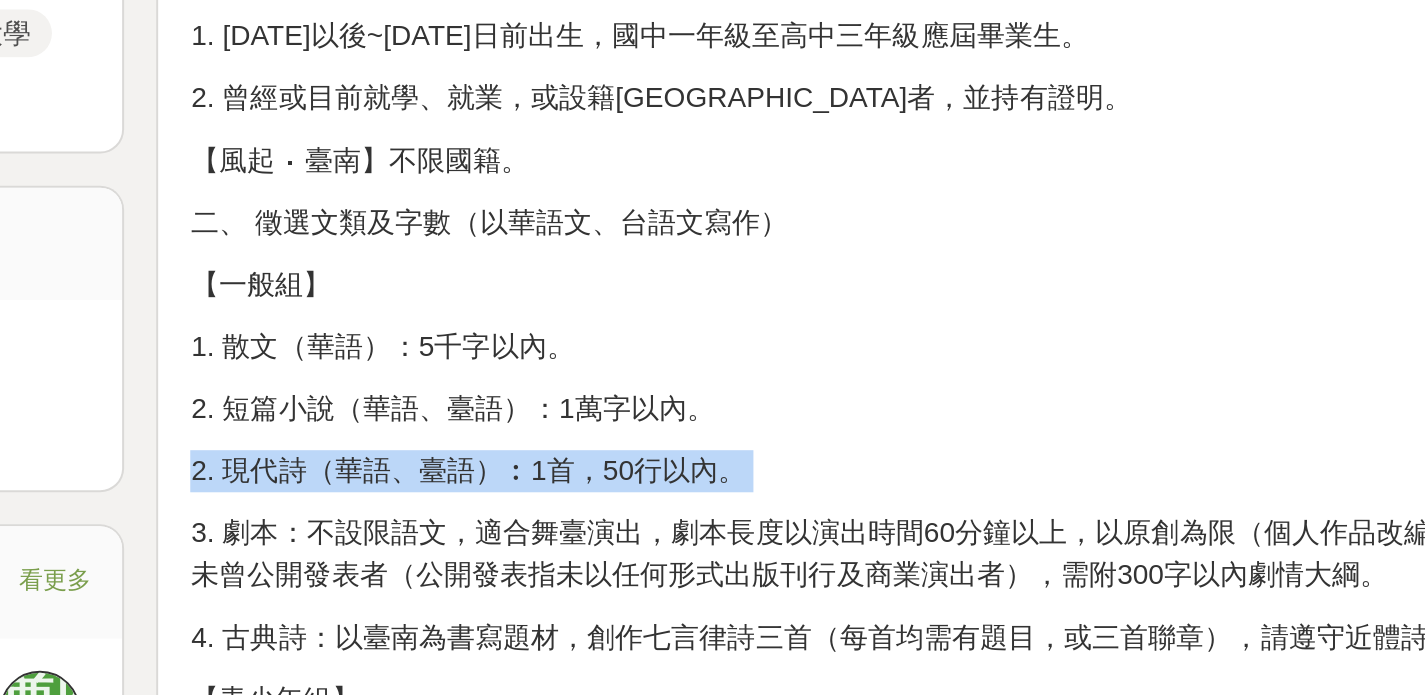 click on "2. 現代詩（華語、臺語）︰1首，50行以內。" at bounding box center (904, 583) 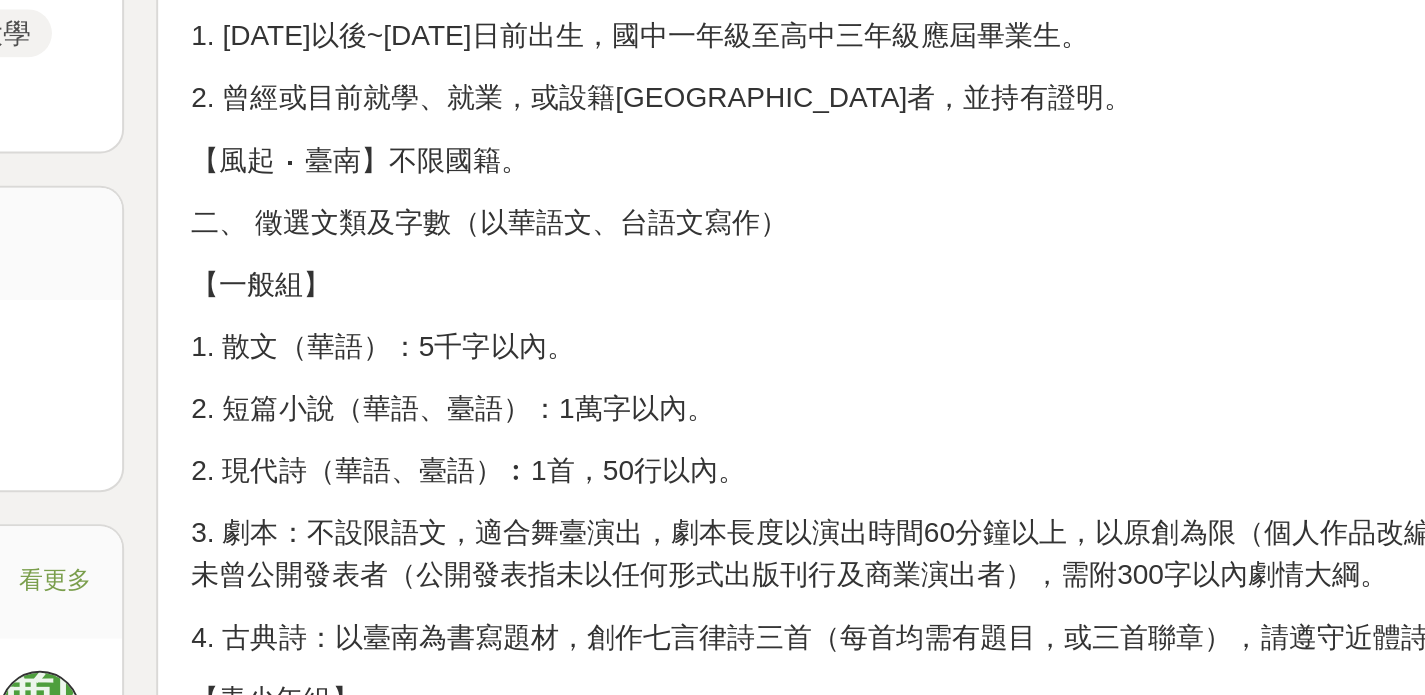 click on "3. 劇本：不設限語文，適合舞臺演出，劇本長度以演出時間60分鐘以上，以原創為限（個人作品改編不在此限），且未曾公開發表者（公開發表指未以任何形式出版刊行及商業演出者），需附300字以內劇情大綱。" at bounding box center [904, 625] 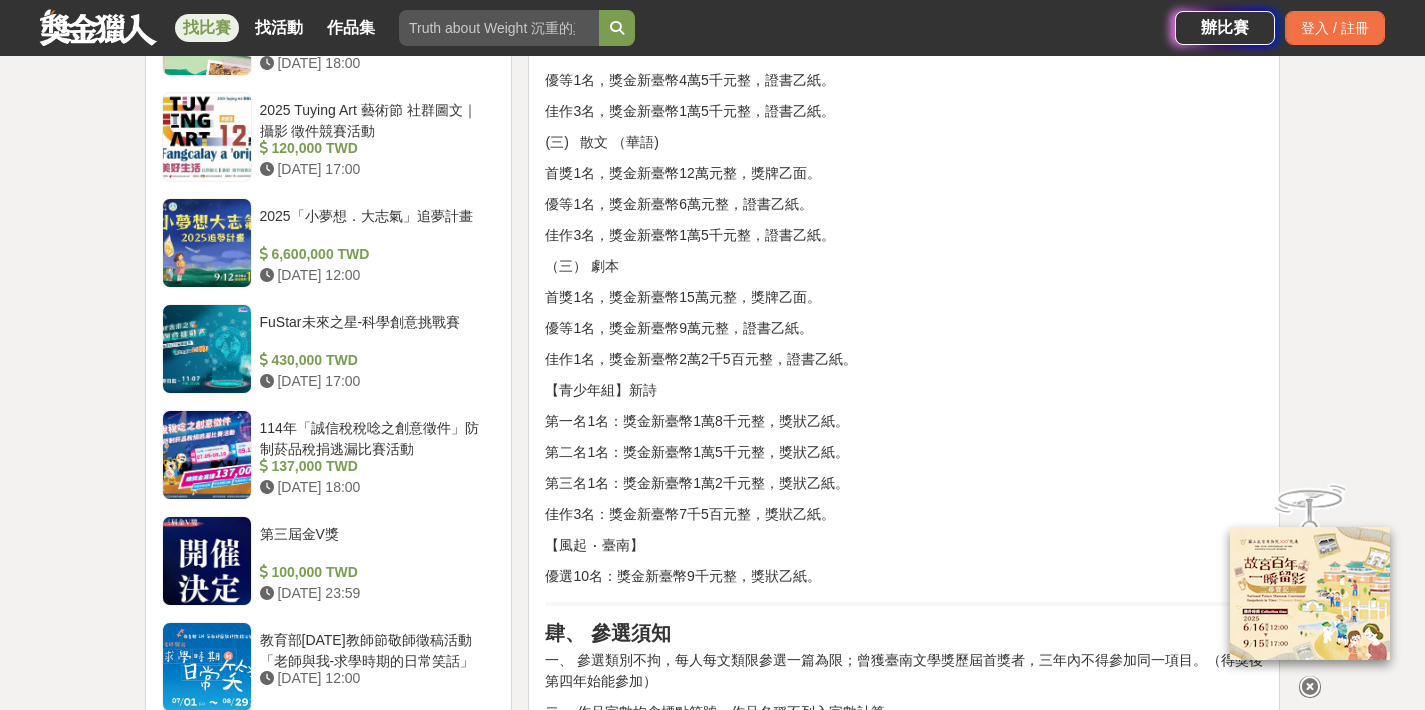scroll, scrollTop: 1870, scrollLeft: 0, axis: vertical 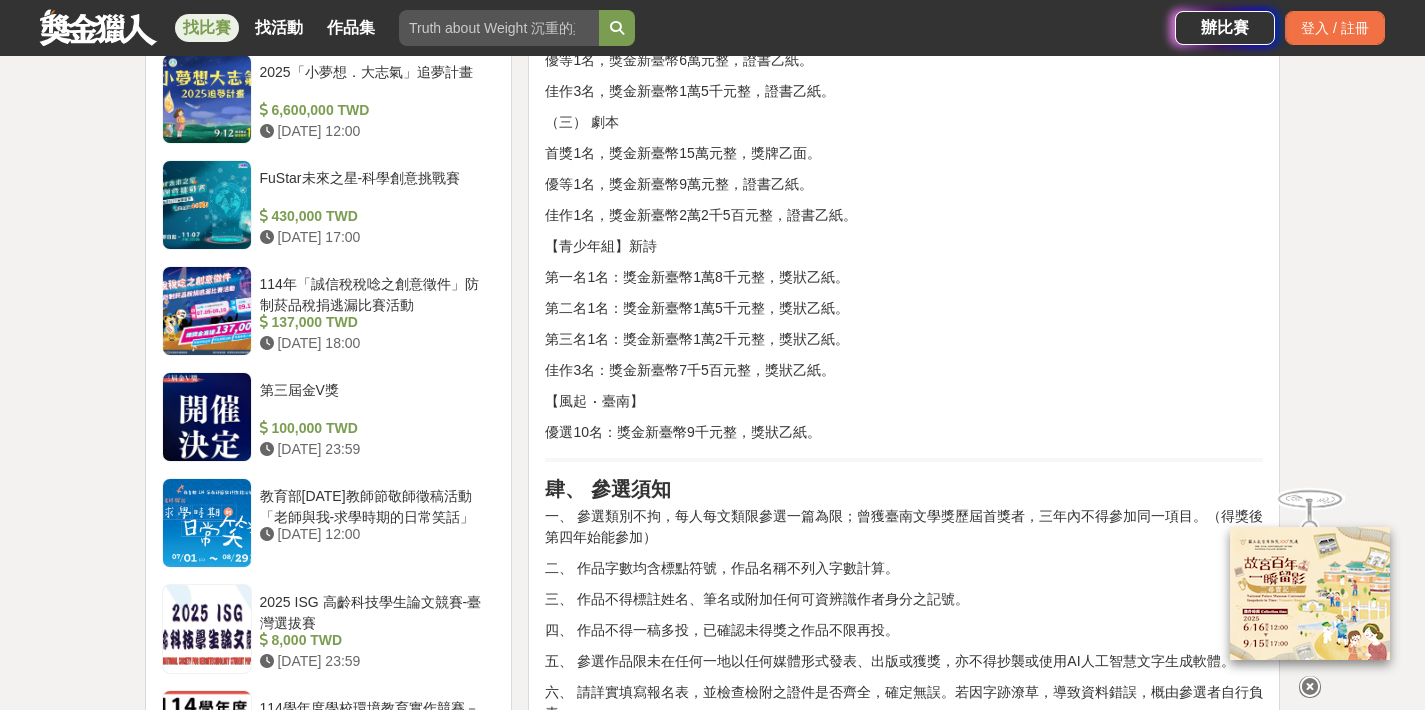 click on "第一名1名：獎金新臺幣1萬8千元整，獎狀乙紙。" at bounding box center [904, 277] 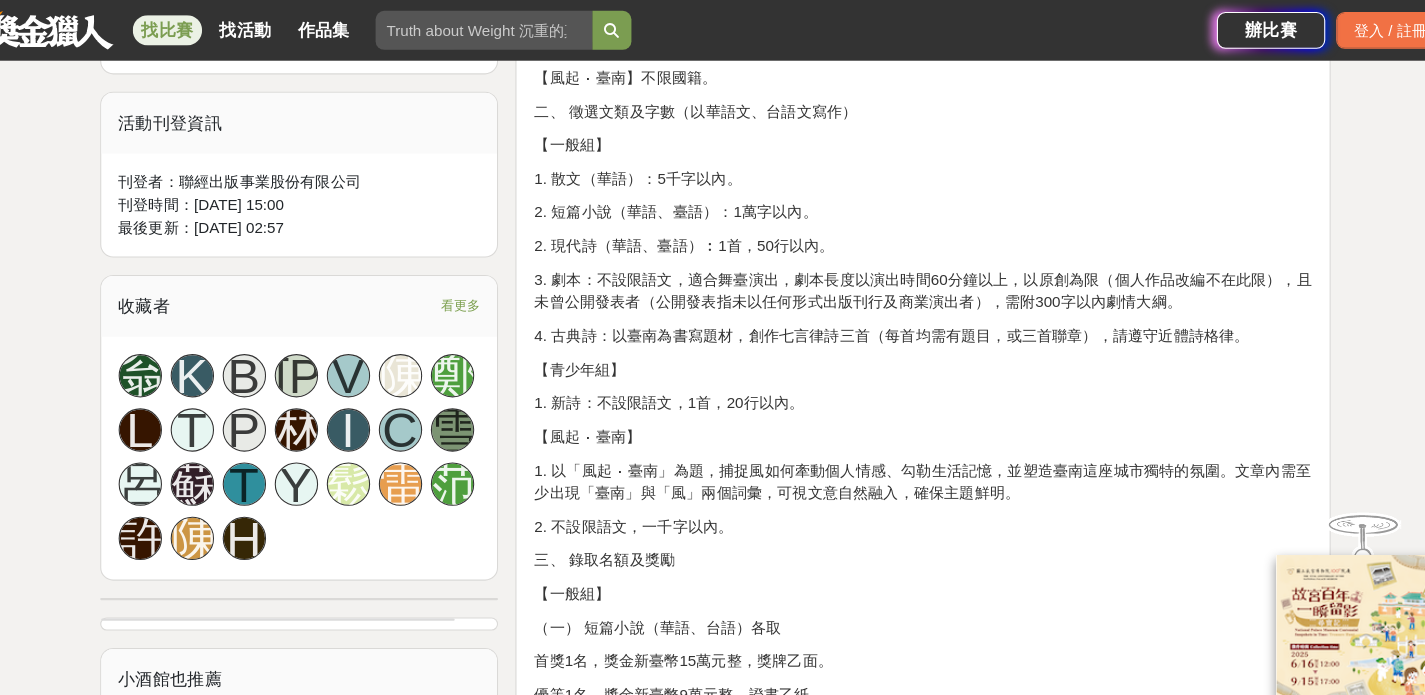 scroll, scrollTop: 857, scrollLeft: 0, axis: vertical 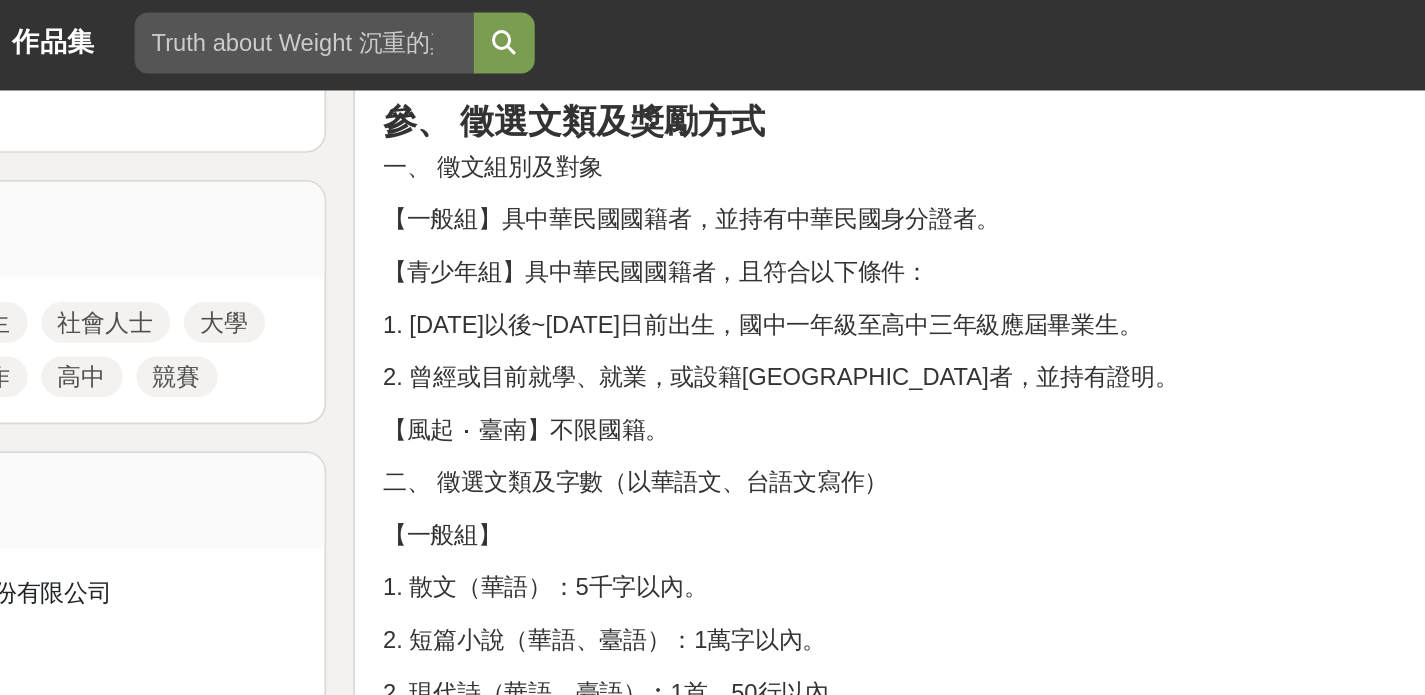 click on "【青少年組】具中華民國國籍者，且符合以下條件：" at bounding box center [904, 163] 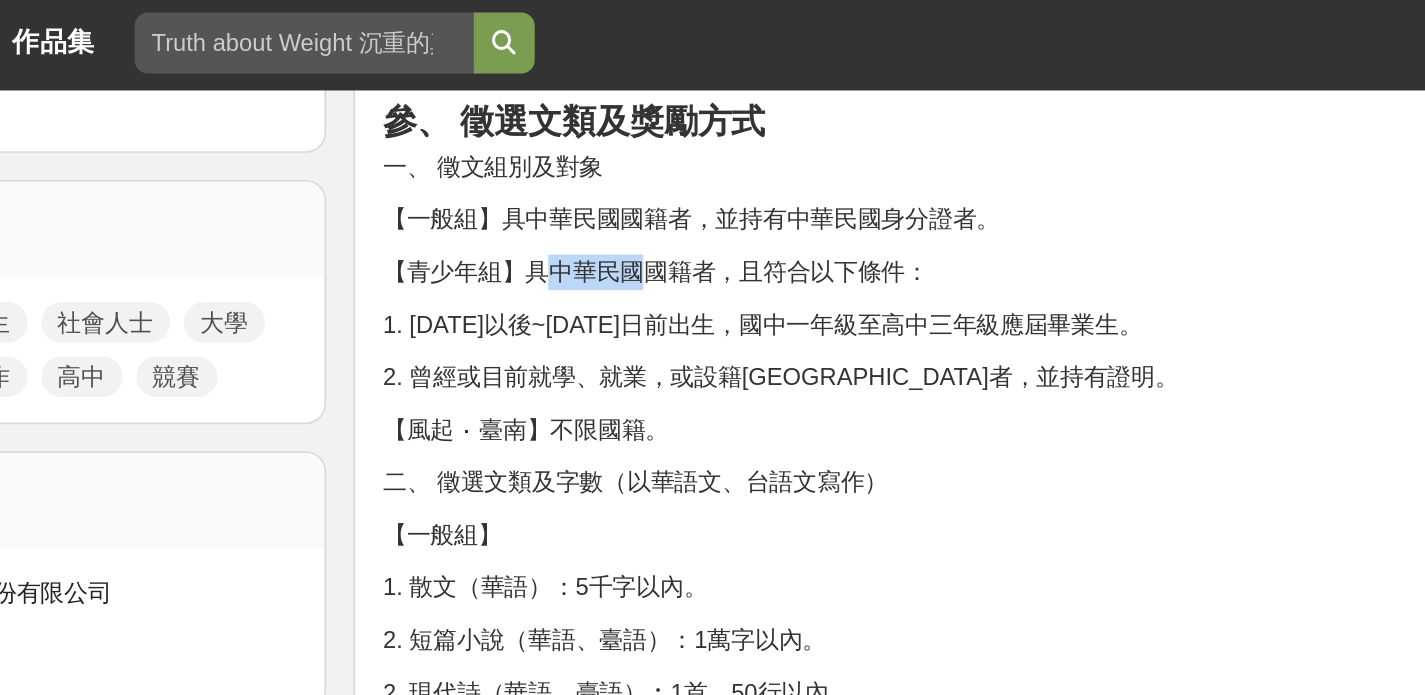click on "【青少年組】具中華民國國籍者，且符合以下條件：" at bounding box center (904, 163) 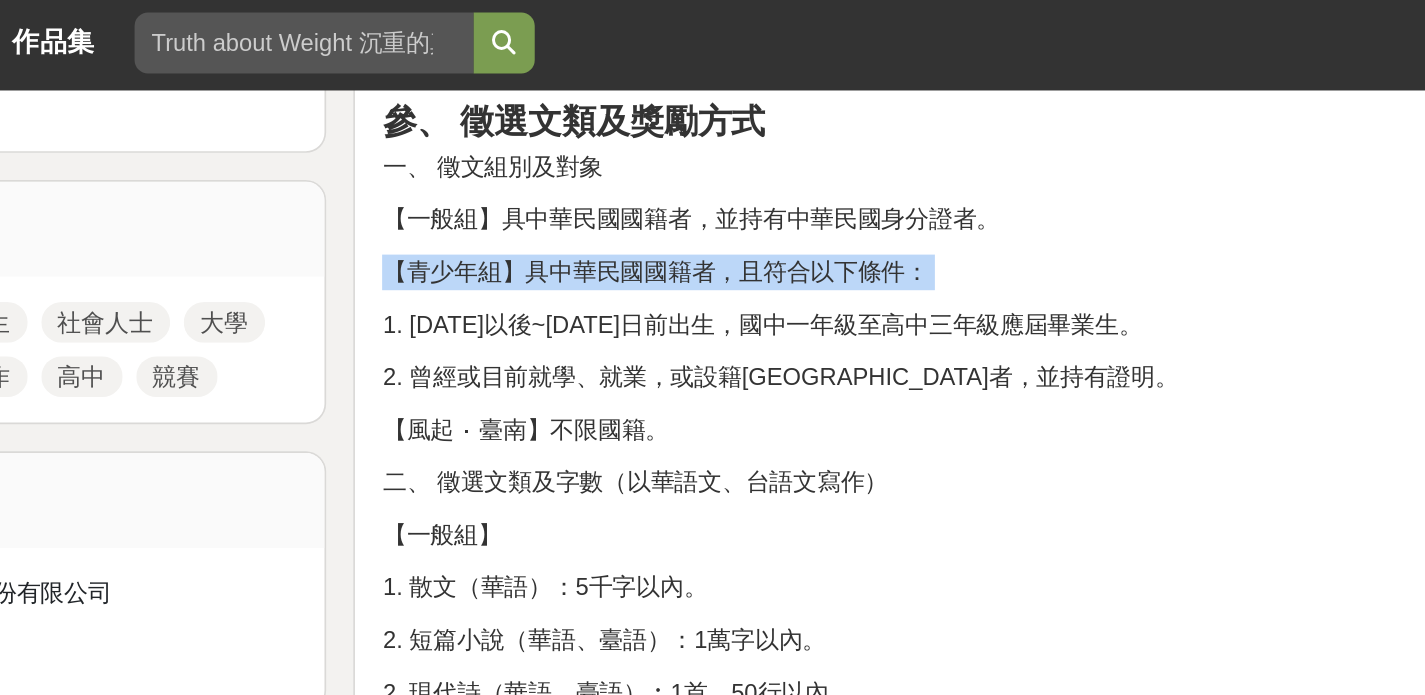 click on "【青少年組】具中華民國國籍者，且符合以下條件：" at bounding box center [904, 163] 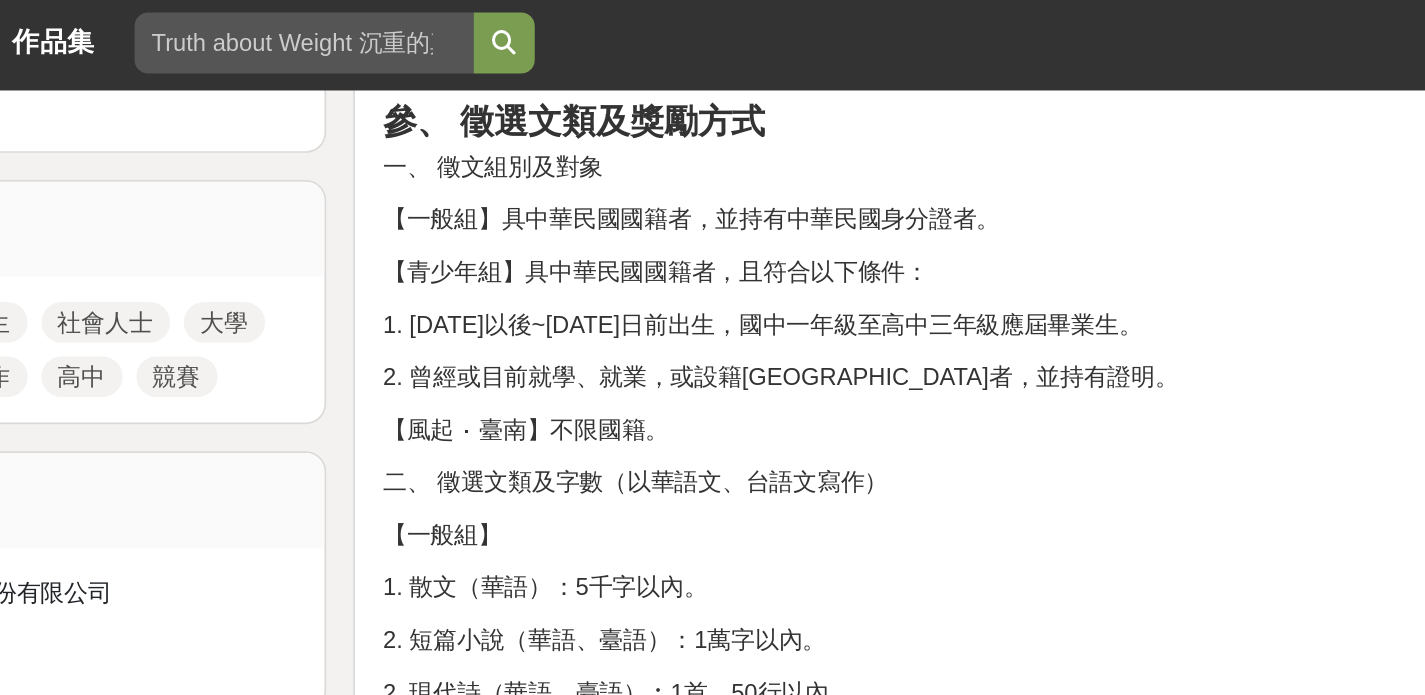 click on "【一般組】具中華民國國籍者，並持有中華民國身分證者。" at bounding box center (904, 132) 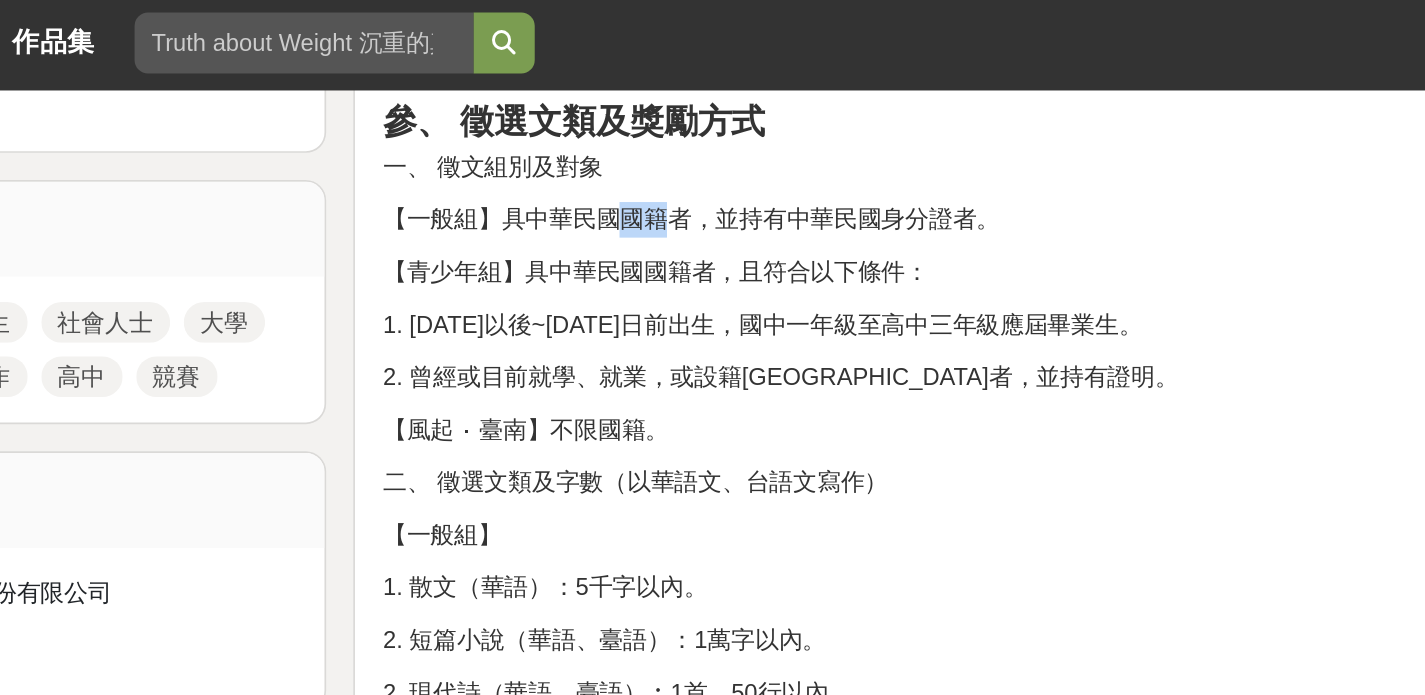 click on "【一般組】具中華民國國籍者，並持有中華民國身分證者。" at bounding box center [904, 132] 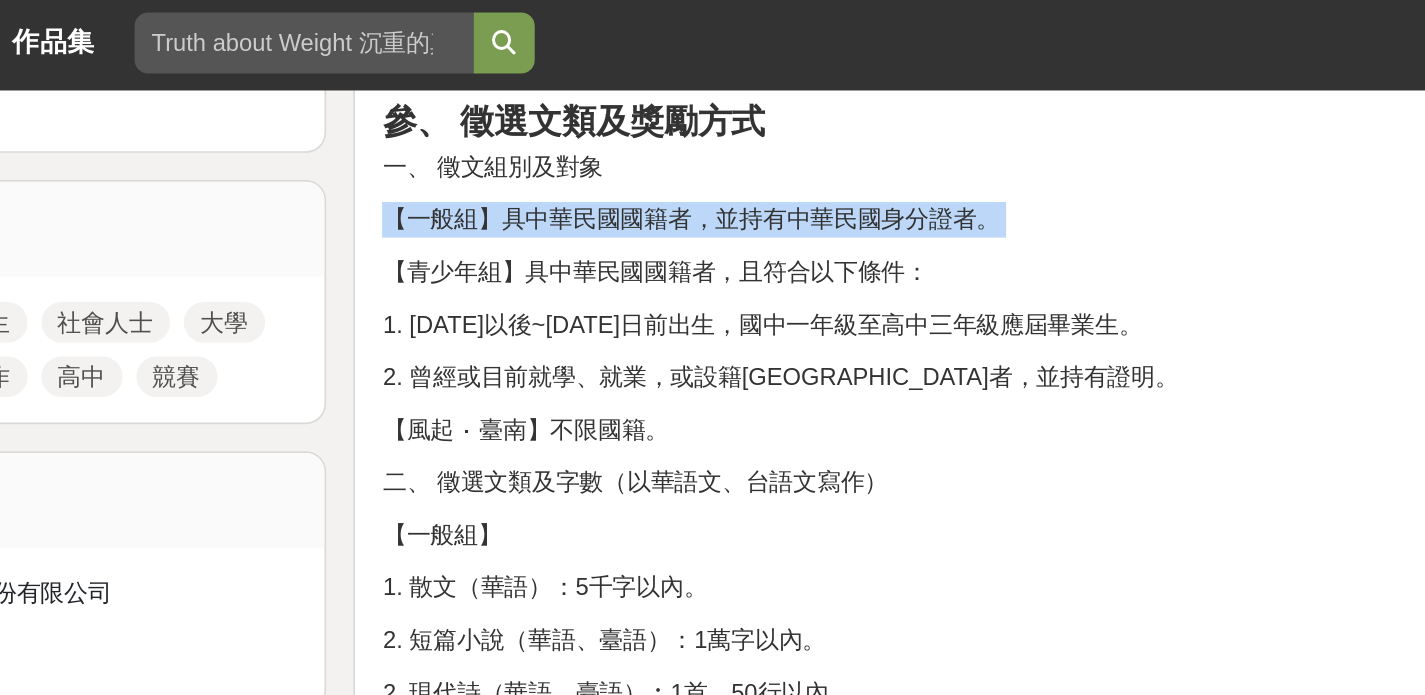 click on "【一般組】具中華民國國籍者，並持有中華民國身分證者。" at bounding box center (904, 132) 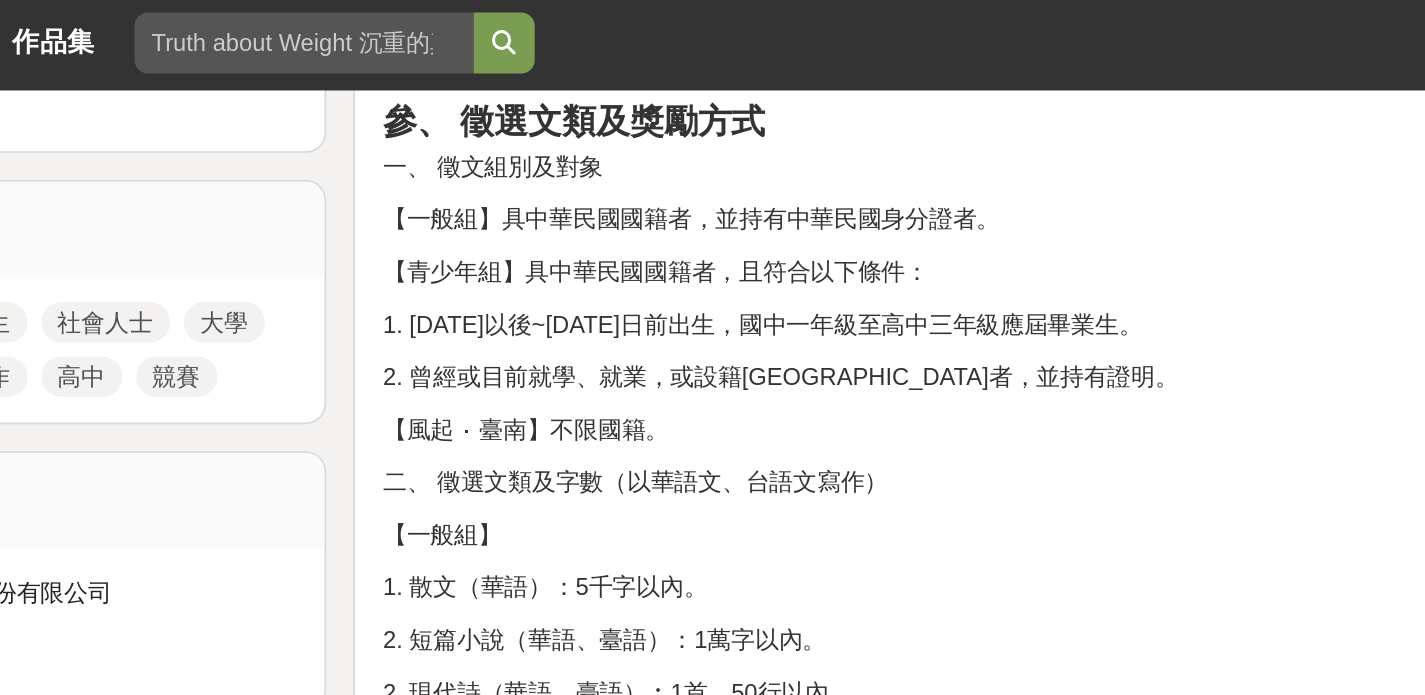click on "壹、 宗旨 鼓勵文學創作，推廣文學欣賞及寫作風氣，發掘和培植文學人才，建立臺南文學特色。 貳、 辦理單位 一、 主辦單位：臺南市政府 二、 承辦單位：臺南市政府文化局 三、 執行單位：聯經出版事業股份有限公司 參、 徵選文類及獎勵方式 一、 徵文組別及對象 【一般組】具中華民國國籍者，並持有中華民國身分證者。 【青少年組】具中華民國國籍者，且符合以下條件： 1. [DATE]以後~[DATE]日前出生，國中一年級至高中三年級應屆畢業生。 2. 曾經或目前就學、就業，或設籍[GEOGRAPHIC_DATA]者，並持有證明。 【風起 ‧ 臺南】不限國籍。 二、 徵選文類及字數（以華語文、台語文寫作） 【一般組】 1. 散文（華語）：5千字以內。 2. 短篇小說（華語、臺語）：1萬字以內。 2. 現代詩（華語、臺語）︰1首，50行以內。 【青少年組】 【風起 ‧ 臺南】" at bounding box center [904, 1619] 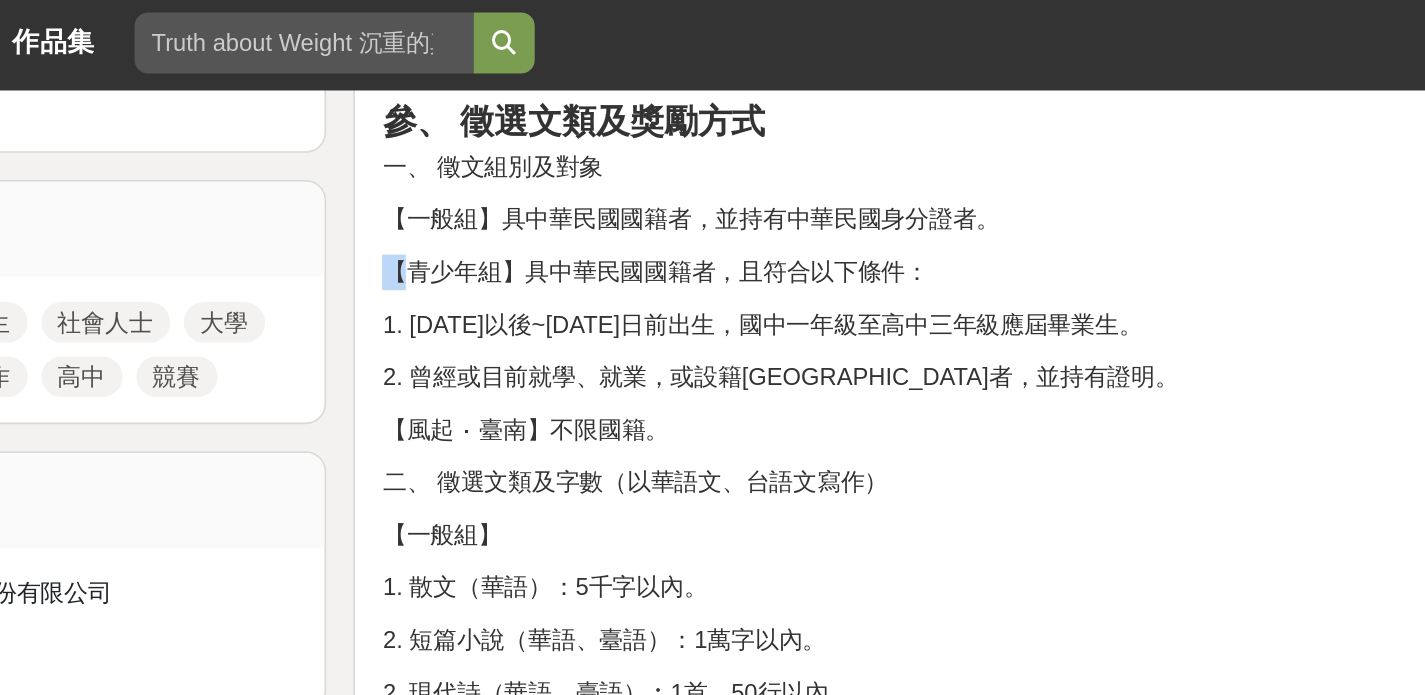 click on "壹、 宗旨 鼓勵文學創作，推廣文學欣賞及寫作風氣，發掘和培植文學人才，建立臺南文學特色。 貳、 辦理單位 一、 主辦單位：臺南市政府 二、 承辦單位：臺南市政府文化局 三、 執行單位：聯經出版事業股份有限公司 參、 徵選文類及獎勵方式 一、 徵文組別及對象 【一般組】具中華民國國籍者，並持有中華民國身分證者。 【青少年組】具中華民國國籍者，且符合以下條件： 1. [DATE]以後~[DATE]日前出生，國中一年級至高中三年級應屆畢業生。 2. 曾經或目前就學、就業，或設籍[GEOGRAPHIC_DATA]者，並持有證明。 【風起 ‧ 臺南】不限國籍。 二、 徵選文類及字數（以華語文、台語文寫作） 【一般組】 1. 散文（華語）：5千字以內。 2. 短篇小說（華語、臺語）：1萬字以內。 2. 現代詩（華語、臺語）︰1首，50行以內。 【青少年組】 【風起 ‧ 臺南】" at bounding box center [904, 1619] 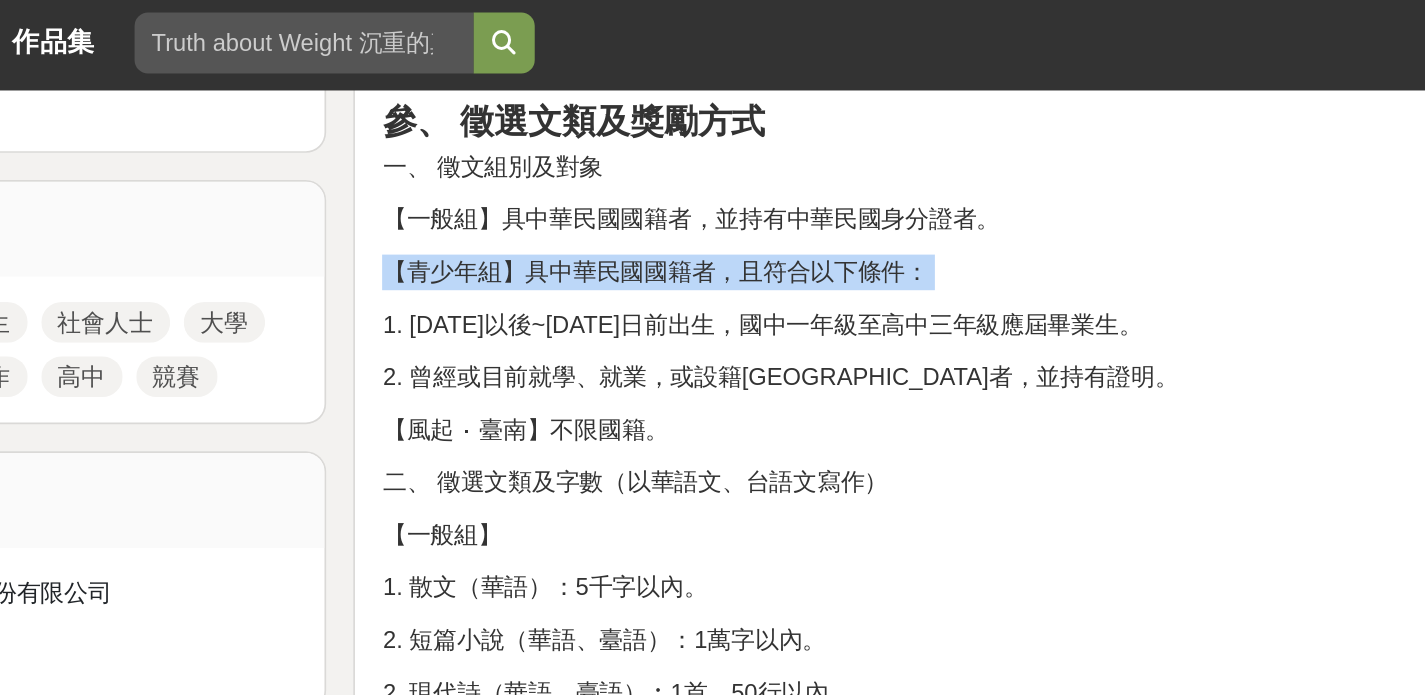 click on "壹、 宗旨 鼓勵文學創作，推廣文學欣賞及寫作風氣，發掘和培植文學人才，建立臺南文學特色。 貳、 辦理單位 一、 主辦單位：臺南市政府 二、 承辦單位：臺南市政府文化局 三、 執行單位：聯經出版事業股份有限公司 參、 徵選文類及獎勵方式 一、 徵文組別及對象 【一般組】具中華民國國籍者，並持有中華民國身分證者。 【青少年組】具中華民國國籍者，且符合以下條件： 1. [DATE]以後~[DATE]日前出生，國中一年級至高中三年級應屆畢業生。 2. 曾經或目前就學、就業，或設籍[GEOGRAPHIC_DATA]者，並持有證明。 【風起 ‧ 臺南】不限國籍。 二、 徵選文類及字數（以華語文、台語文寫作） 【一般組】 1. 散文（華語）：5千字以內。 2. 短篇小說（華語、臺語）：1萬字以內。 2. 現代詩（華語、臺語）︰1首，50行以內。 【青少年組】 【風起 ‧ 臺南】" at bounding box center (904, 1619) 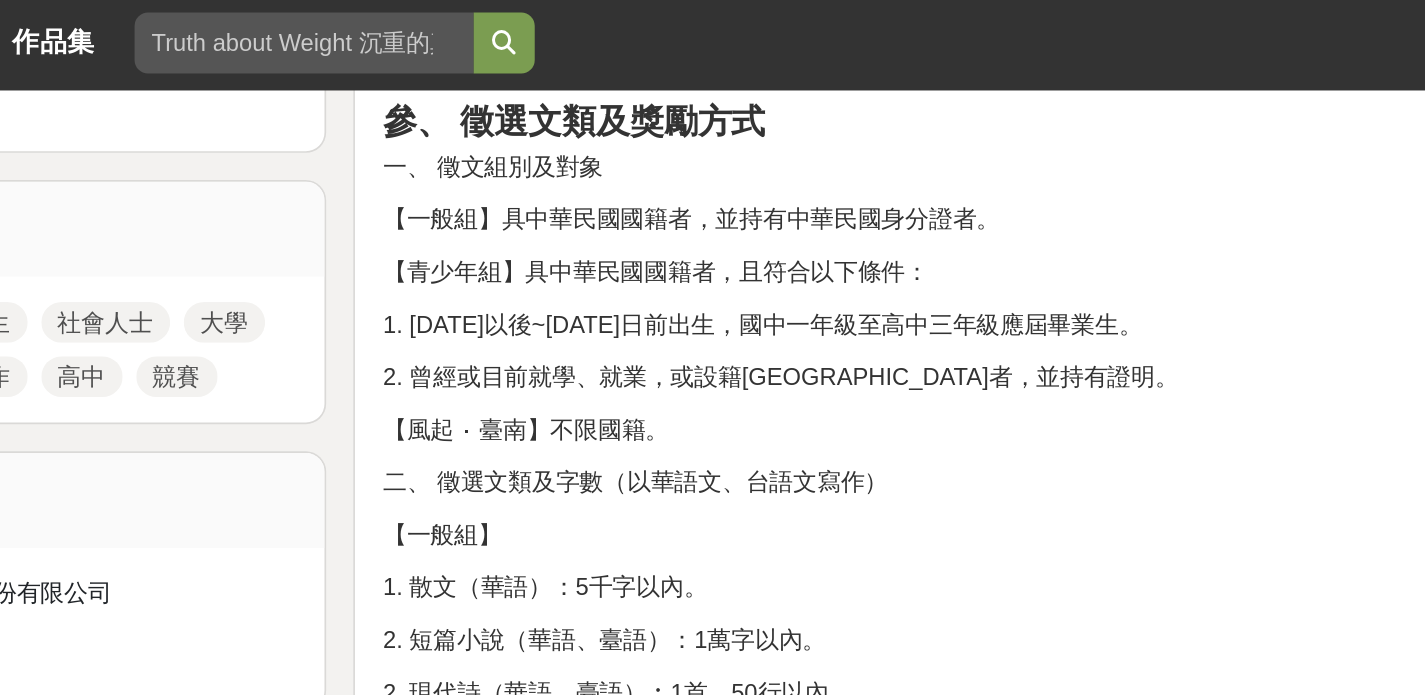 click on "1. [DATE]以後~[DATE]日前出生，國中一年級至高中三年級應屆畢業生。" at bounding box center (904, 194) 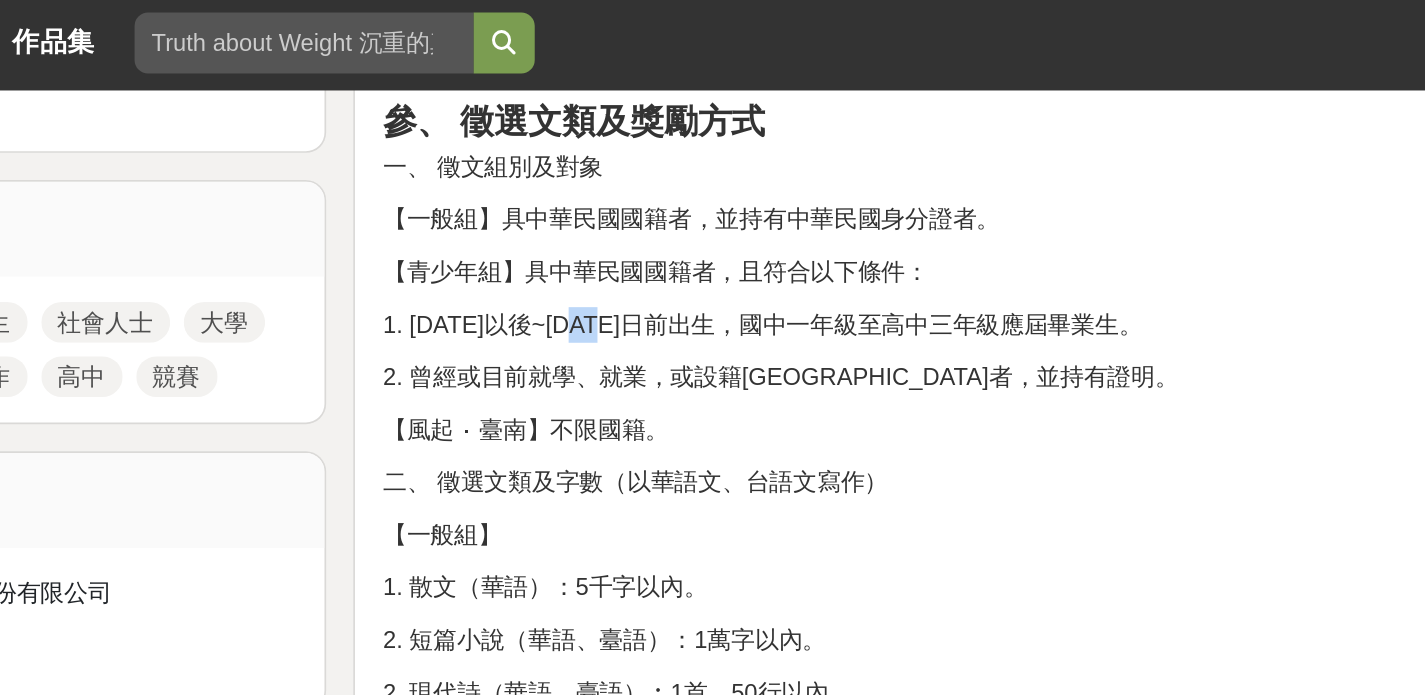 click on "1. [DATE]以後~[DATE]日前出生，國中一年級至高中三年級應屆畢業生。" at bounding box center (904, 194) 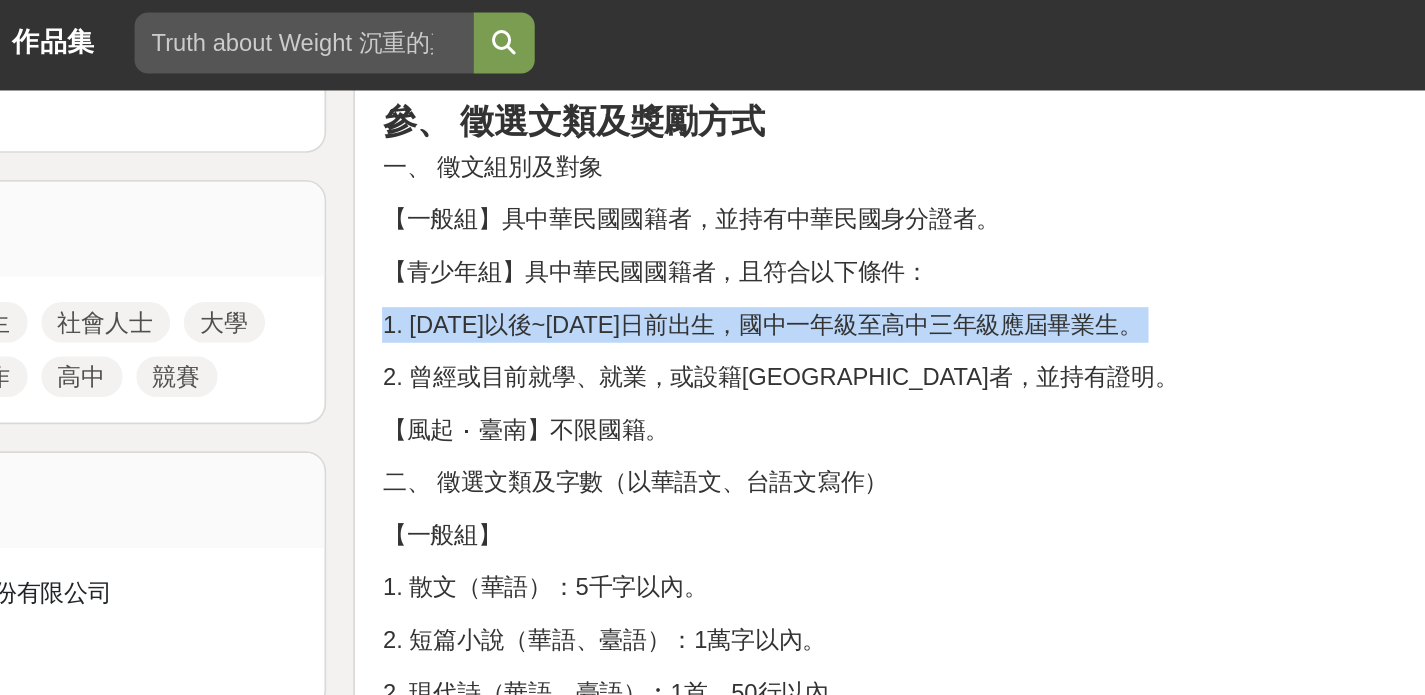 click on "1. [DATE]以後~[DATE]日前出生，國中一年級至高中三年級應屆畢業生。" at bounding box center (904, 194) 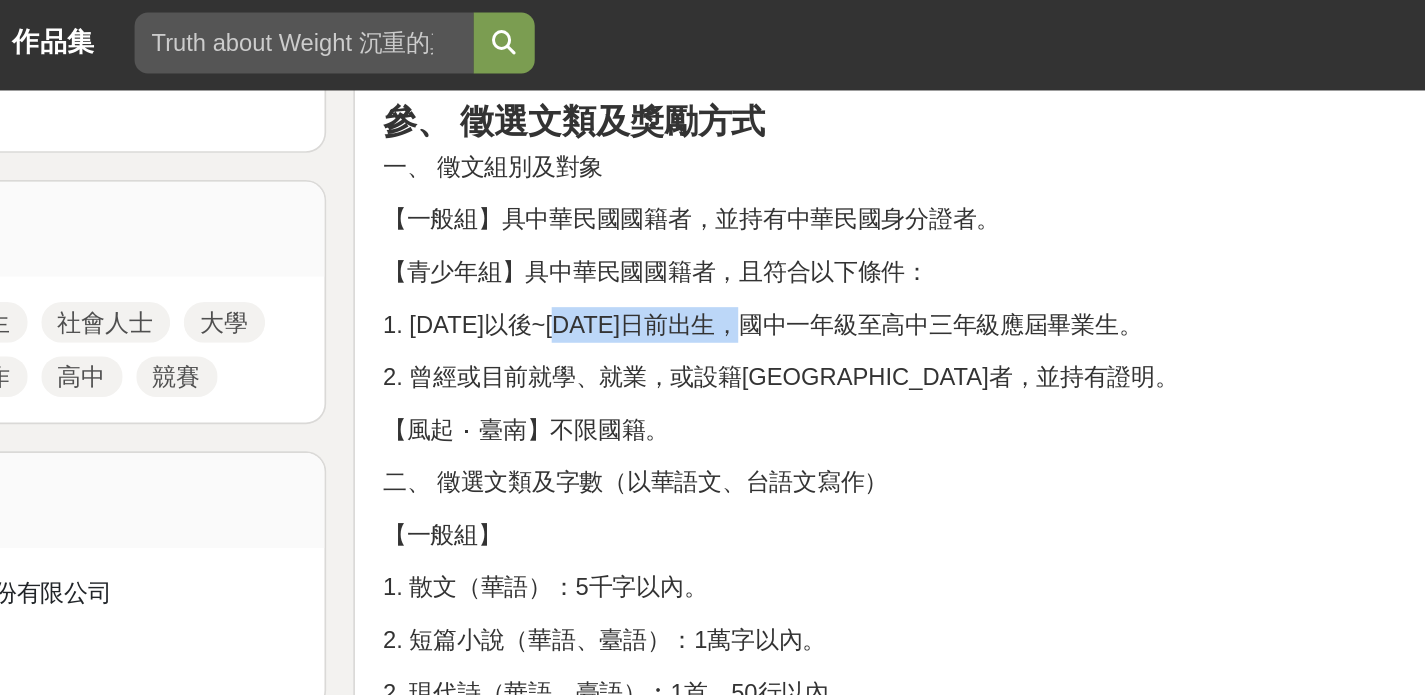 drag, startPoint x: 349, startPoint y: 191, endPoint x: 450, endPoint y: 193, distance: 101.0198 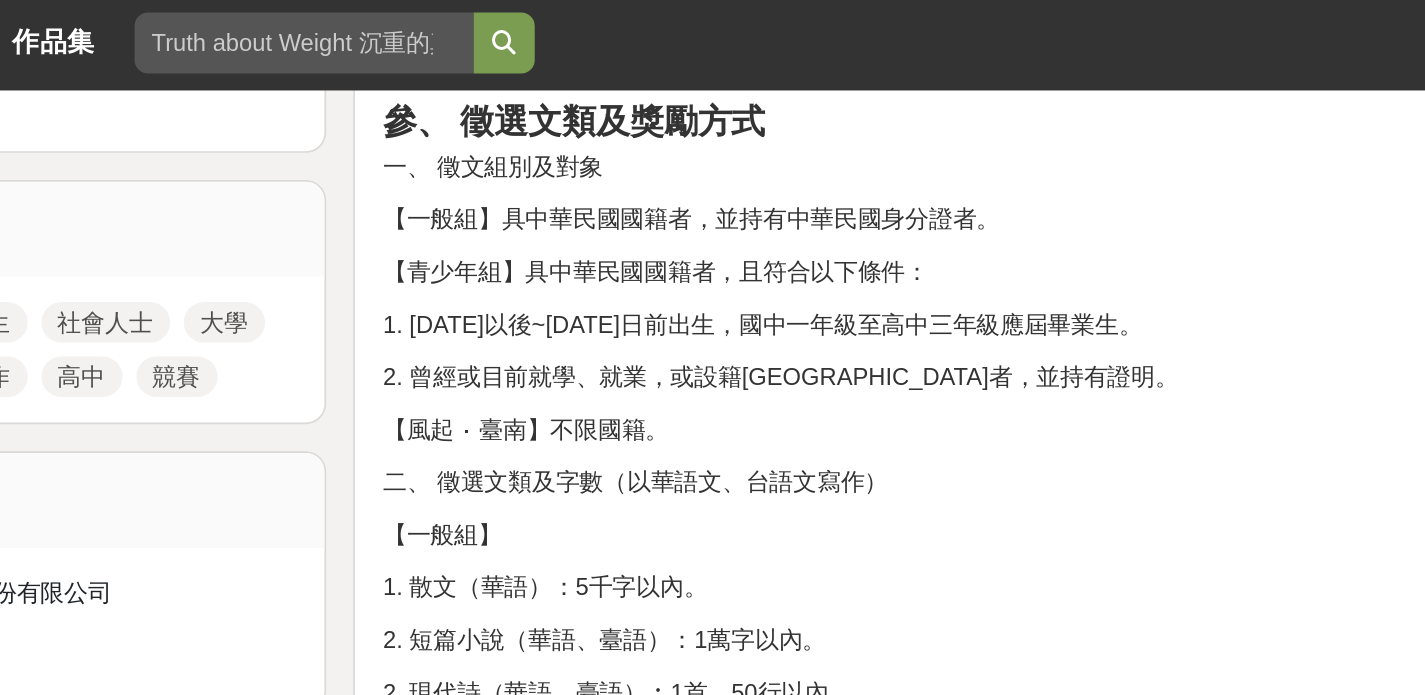click on "2. 曾經或目前就學、就業，或設籍[GEOGRAPHIC_DATA]者，並持有證明。" at bounding box center [904, 225] 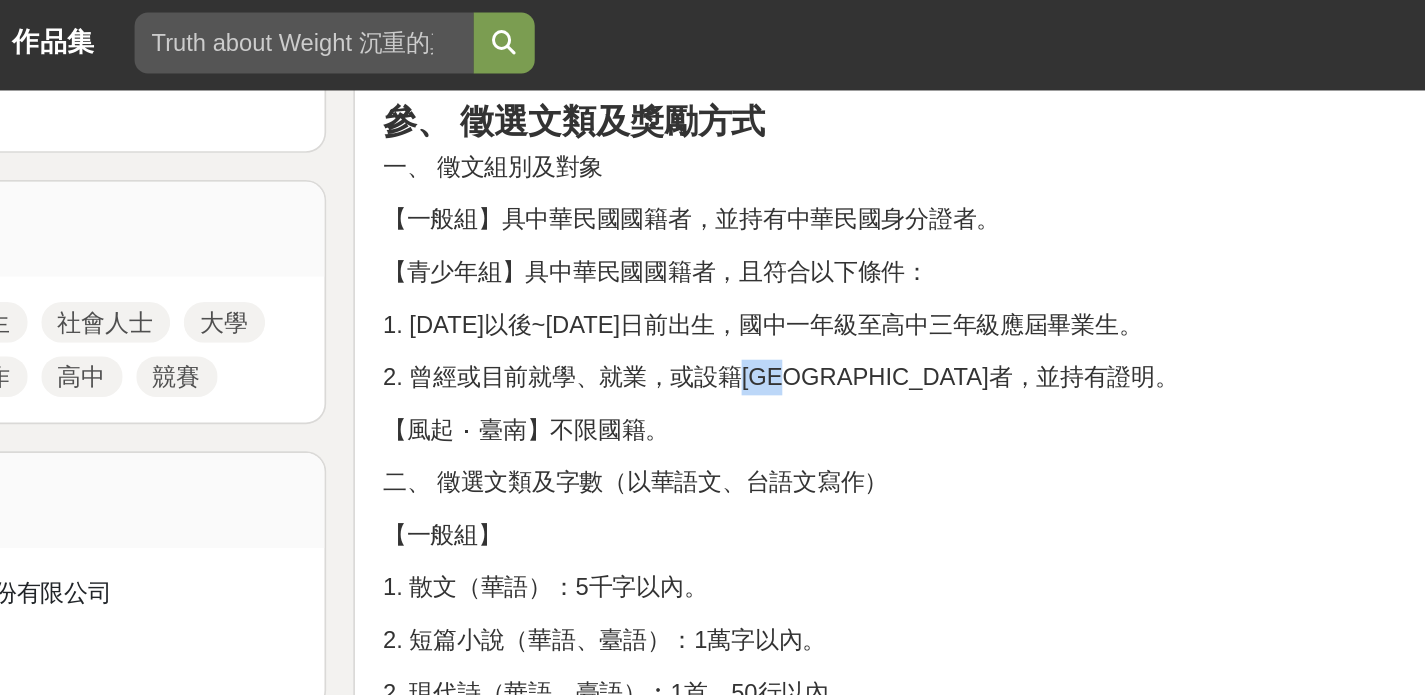 click on "2. 曾經或目前就學、就業，或設籍[GEOGRAPHIC_DATA]者，並持有證明。" at bounding box center (904, 225) 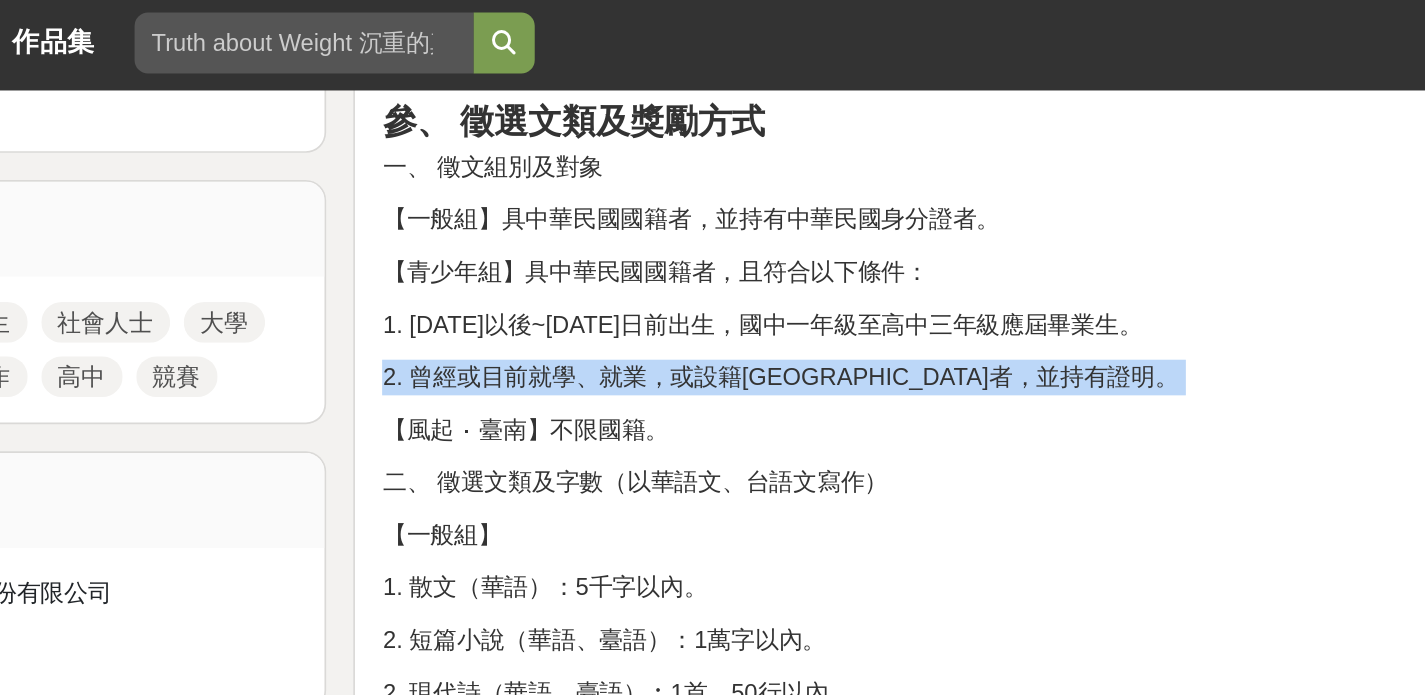 click on "2. 曾經或目前就學、就業，或設籍[GEOGRAPHIC_DATA]者，並持有證明。" at bounding box center (904, 225) 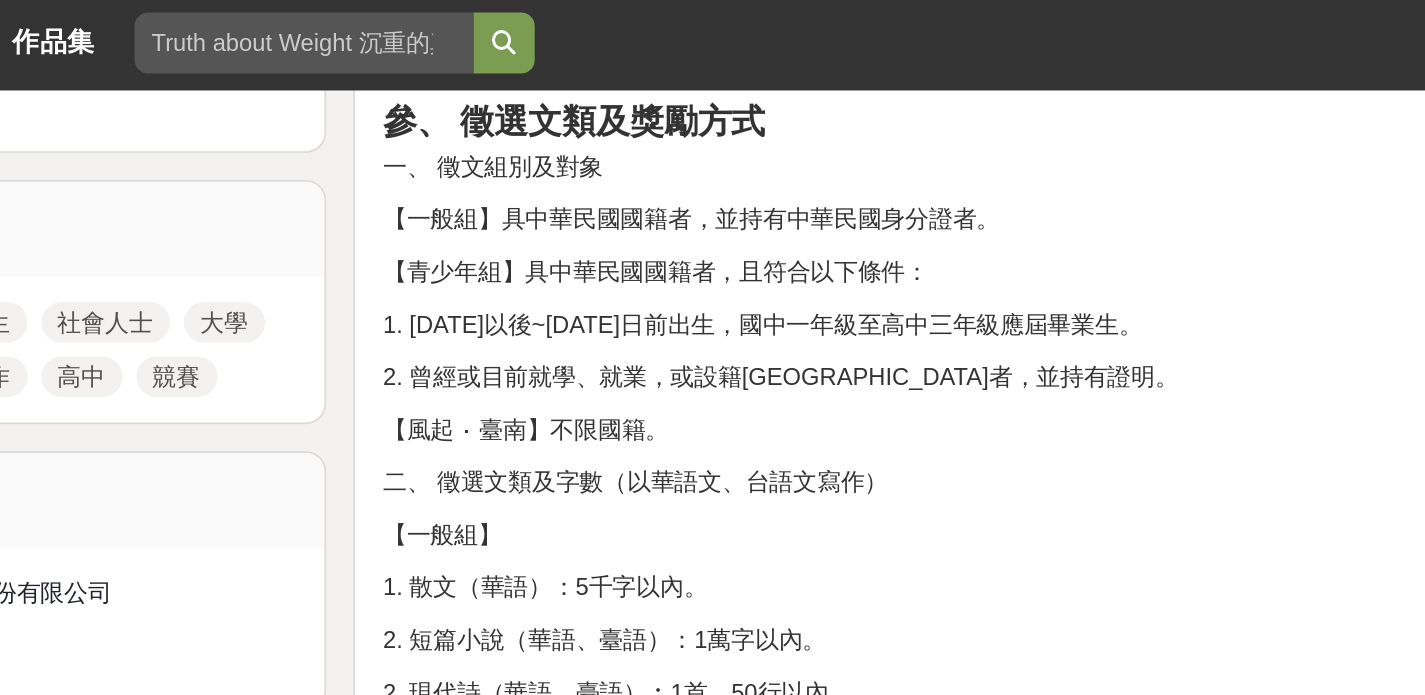 click on "【風起 ‧ 臺南】不限國籍。" at bounding box center [904, 256] 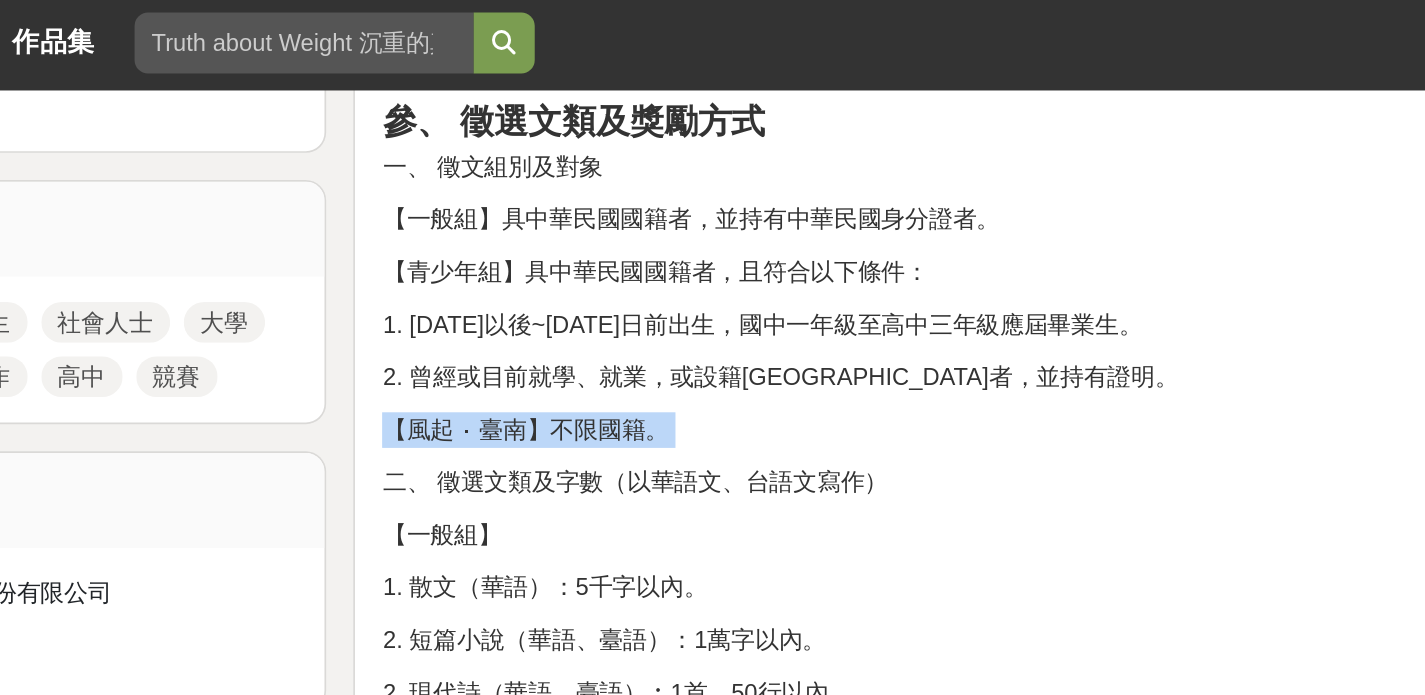 click on "【風起 ‧ 臺南】不限國籍。" at bounding box center (904, 256) 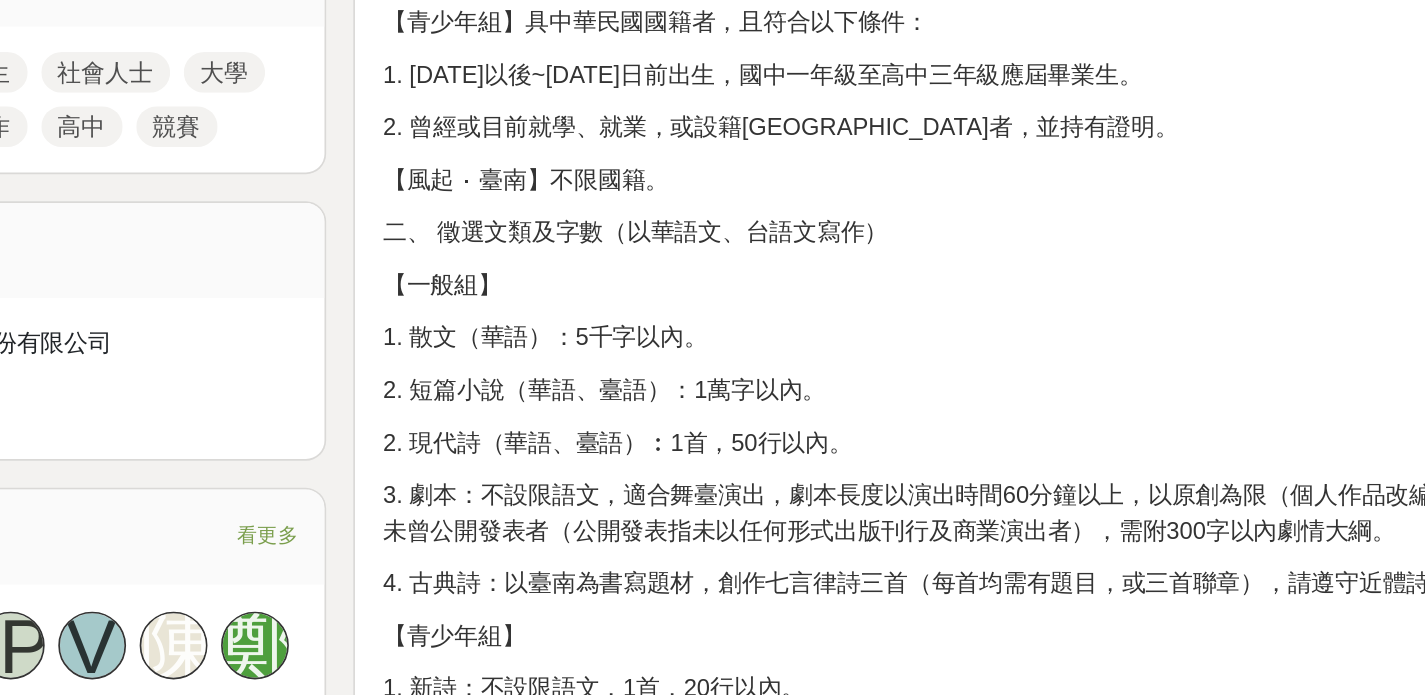 click on "二、 徵選文類及字數（以華語文、台語文寫作）" at bounding box center [904, 287] 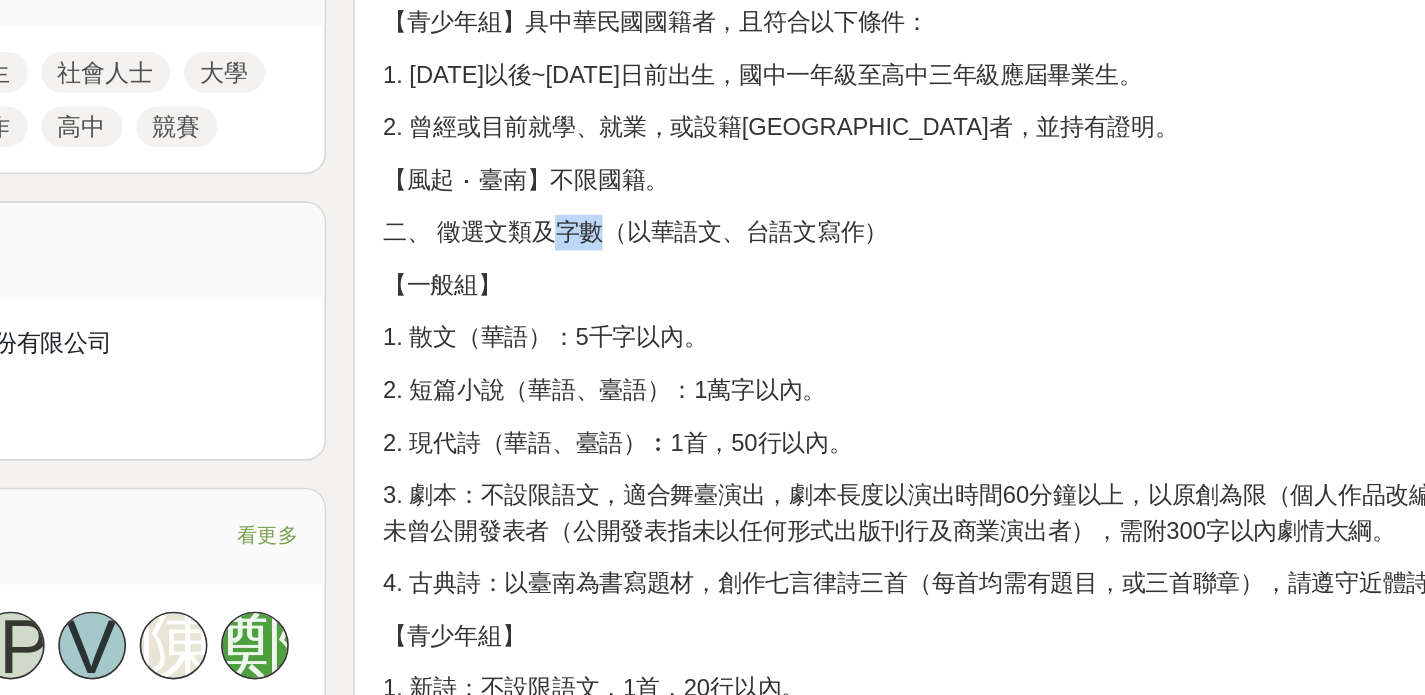 click on "二、 徵選文類及字數（以華語文、台語文寫作）" at bounding box center [904, 287] 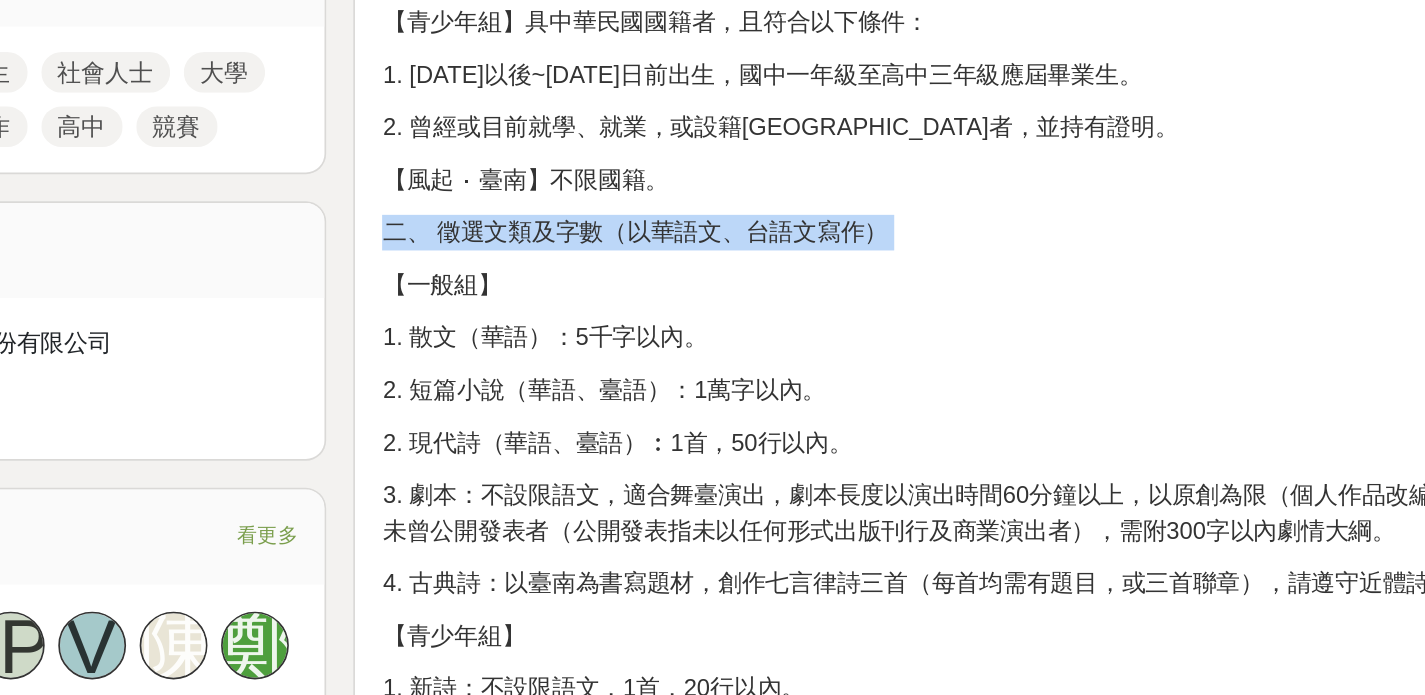 click on "二、 徵選文類及字數（以華語文、台語文寫作）" at bounding box center [904, 287] 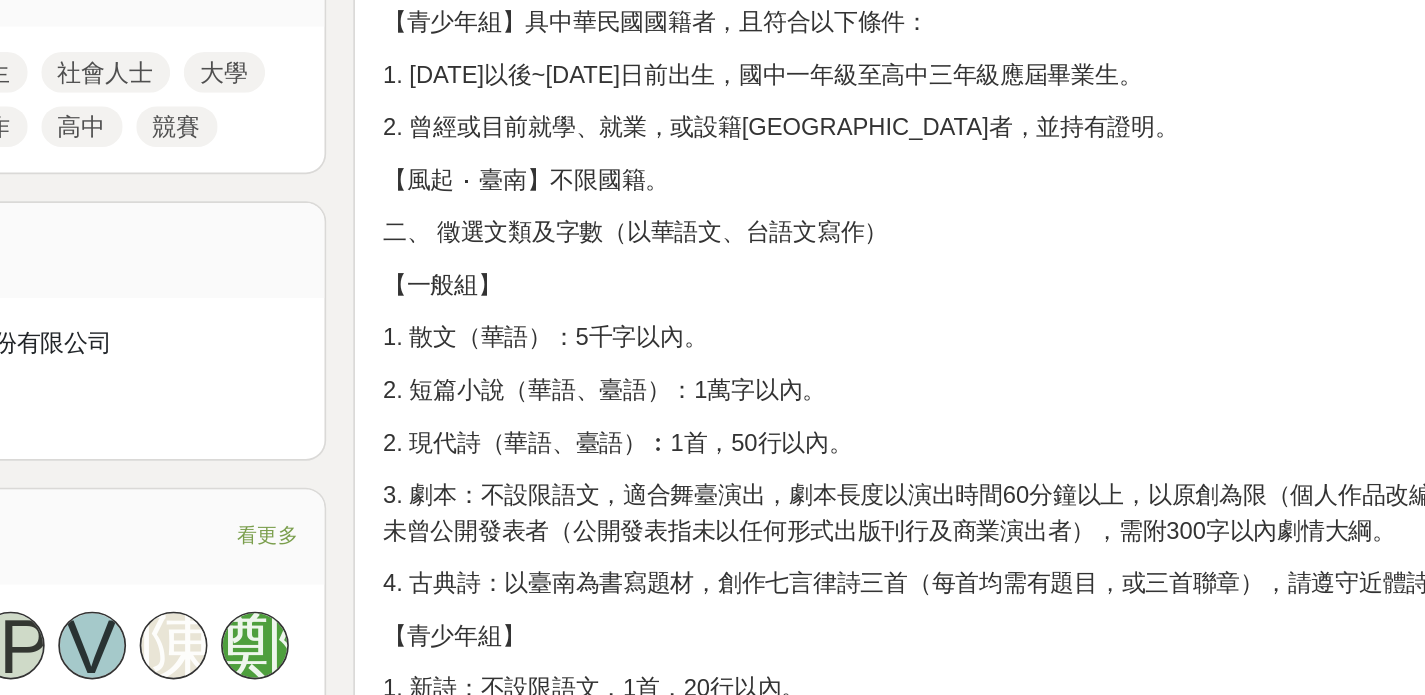 click on "2. 現代詩（華語、臺語）︰1首，50行以內。" at bounding box center [904, 411] 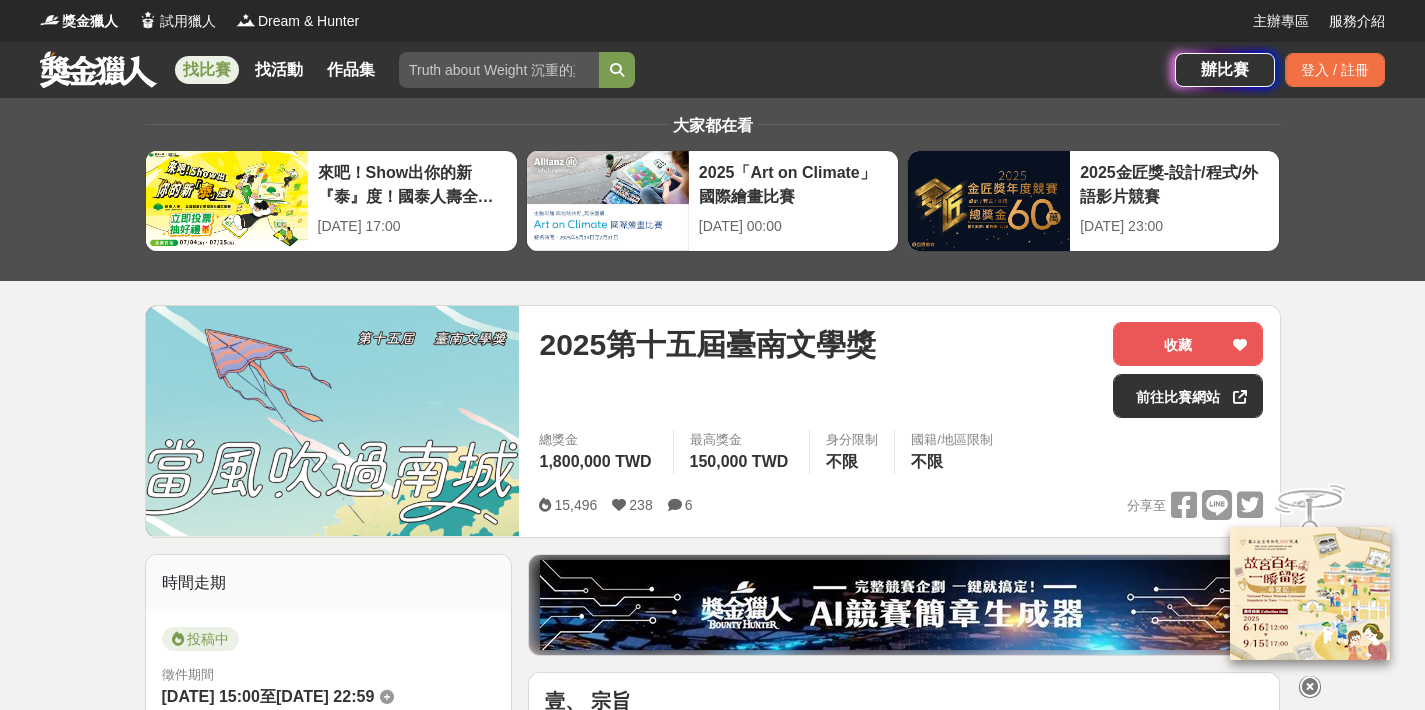 scroll, scrollTop: 0, scrollLeft: 0, axis: both 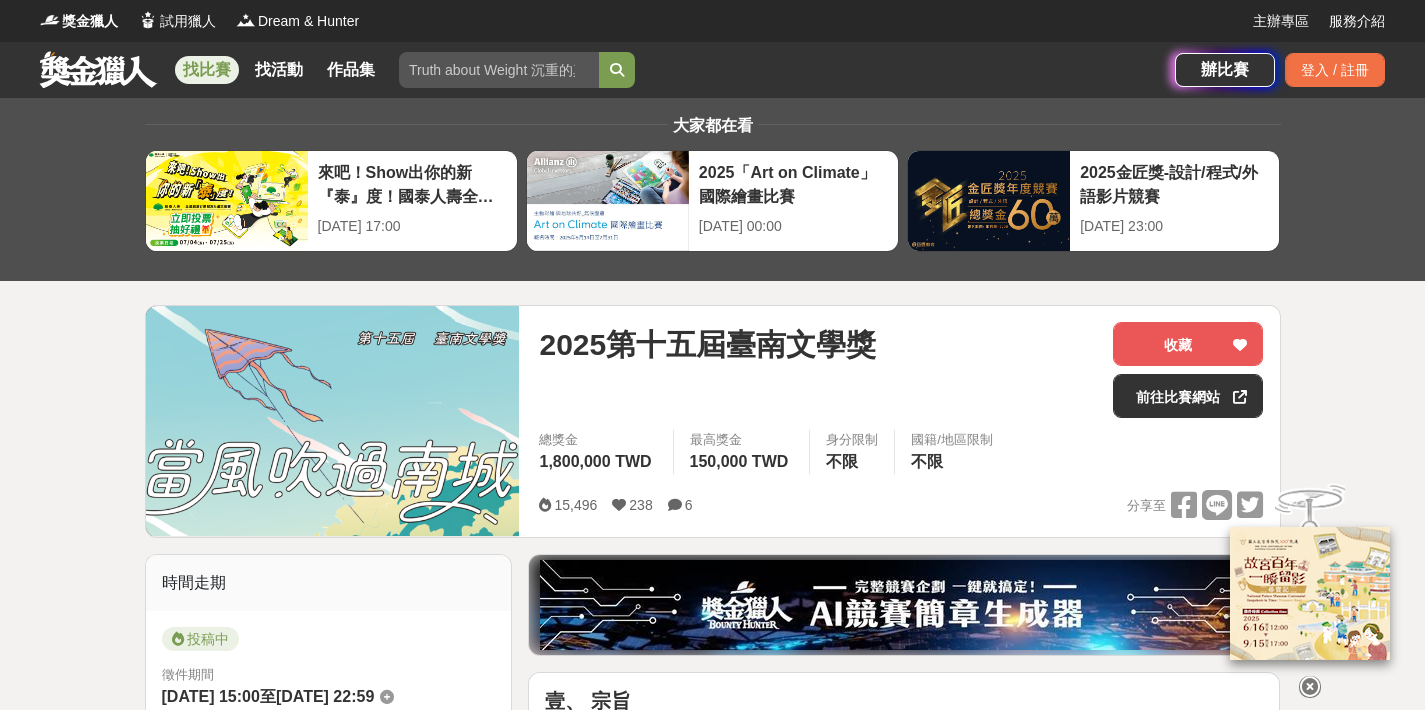 click on "2025第十五屆臺南文學獎" at bounding box center (707, 344) 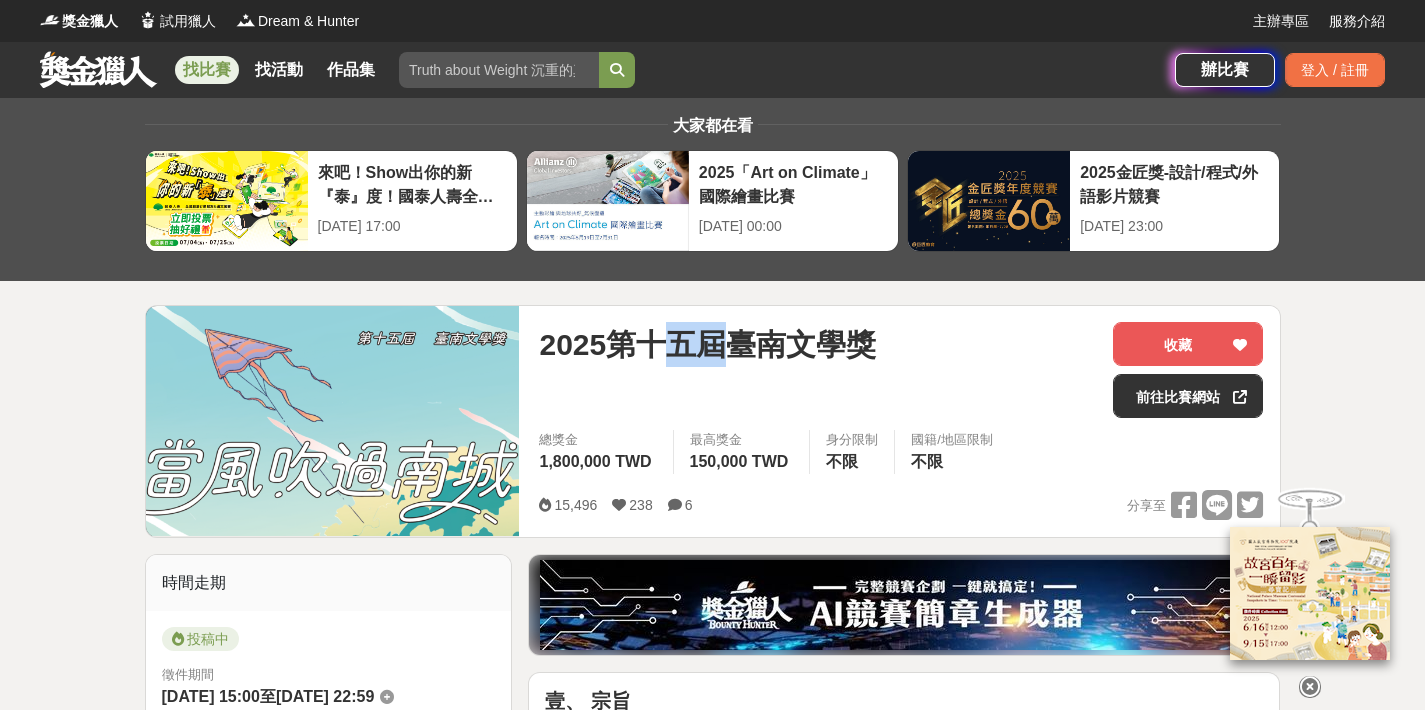 click on "2025第十五屆臺南文學獎" at bounding box center [707, 344] 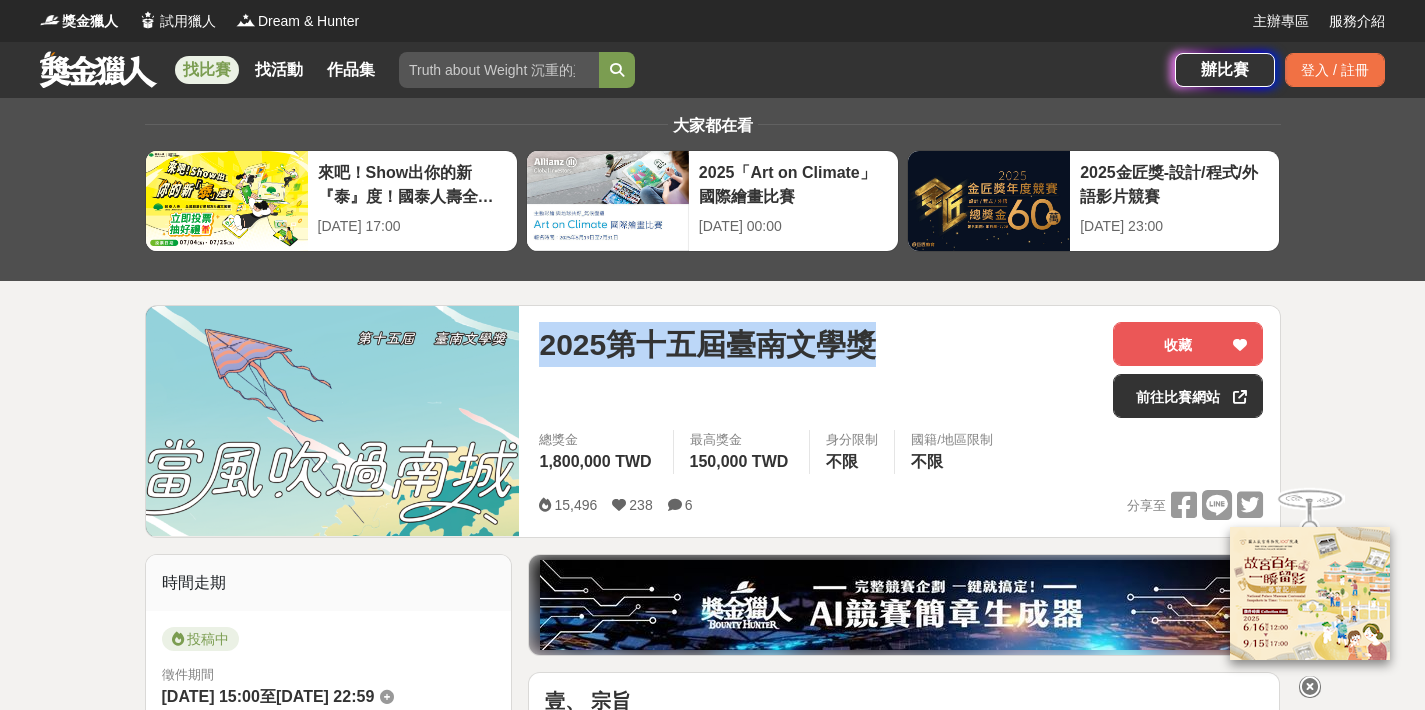 click on "2025第十五屆臺南文學獎" at bounding box center (707, 344) 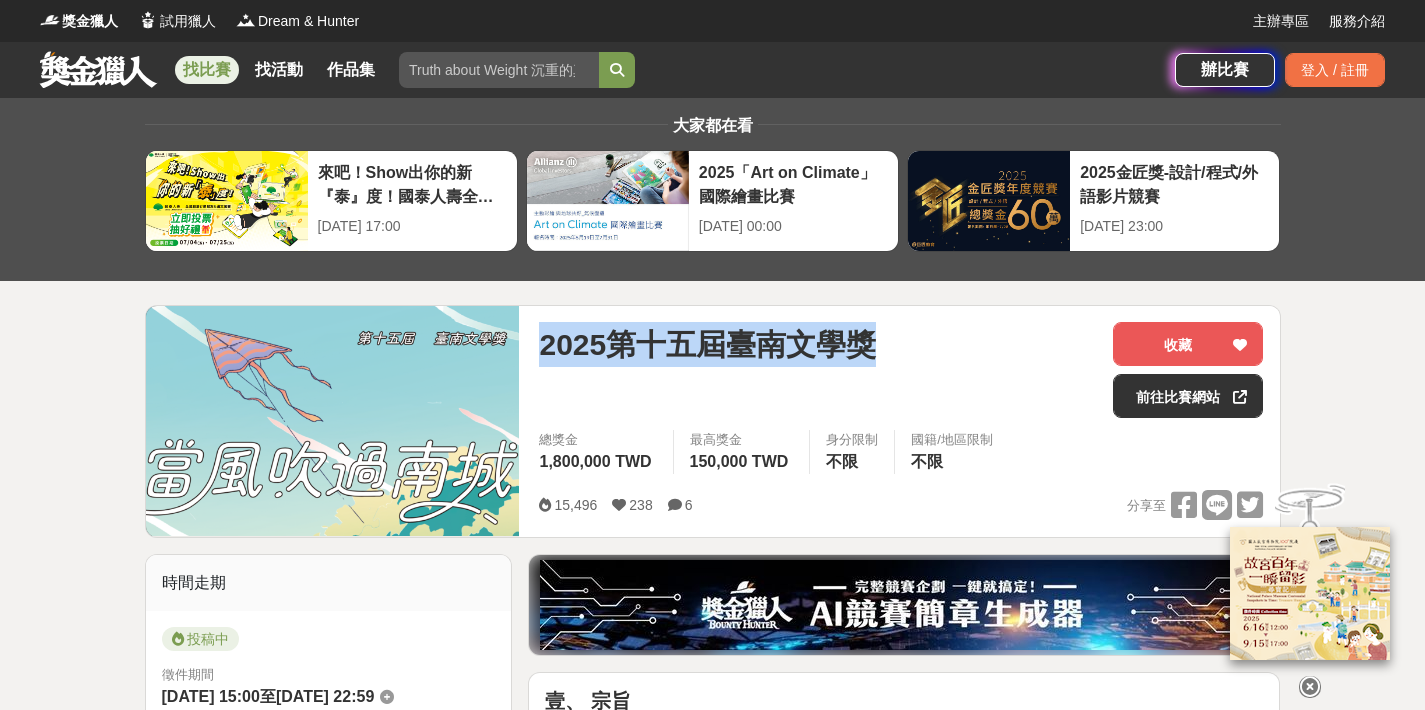 click on "2025第十五屆臺南文學獎" at bounding box center [707, 344] 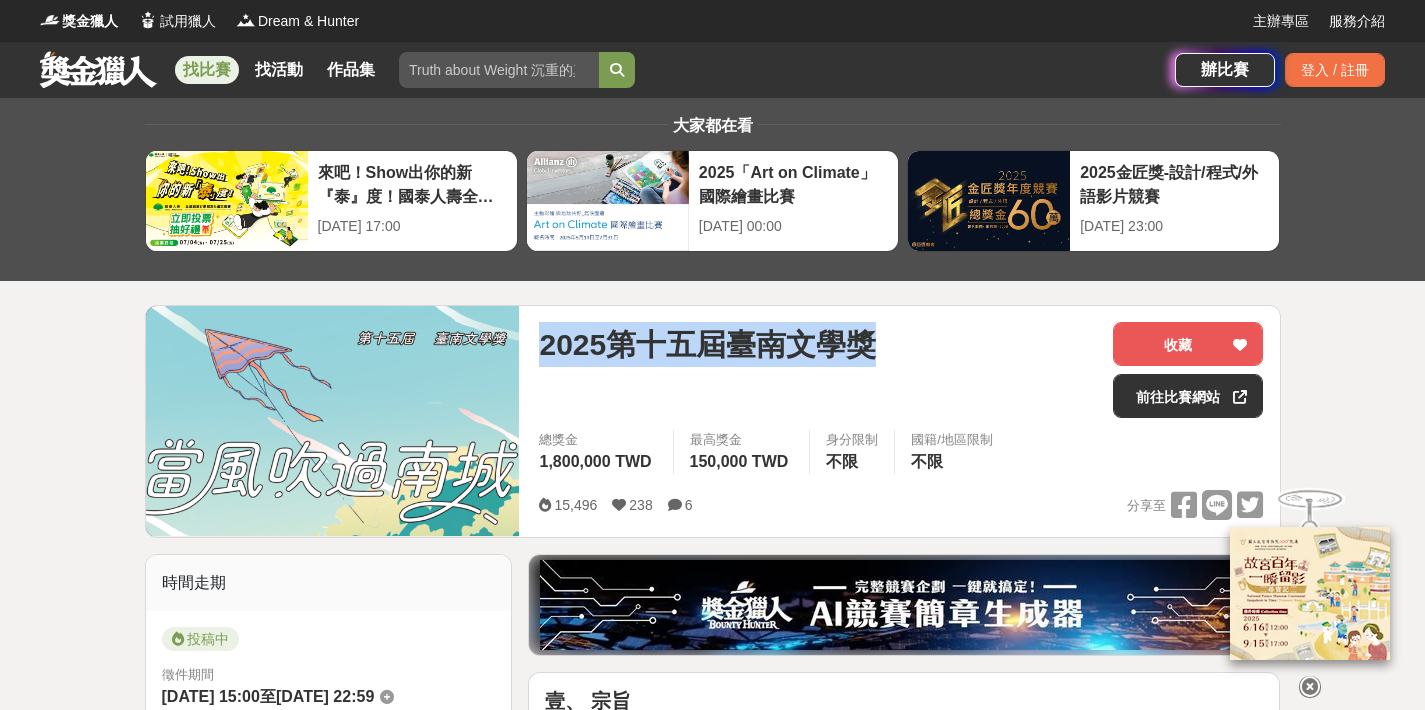 click on "2025第十五屆臺南文學獎" at bounding box center [818, 370] 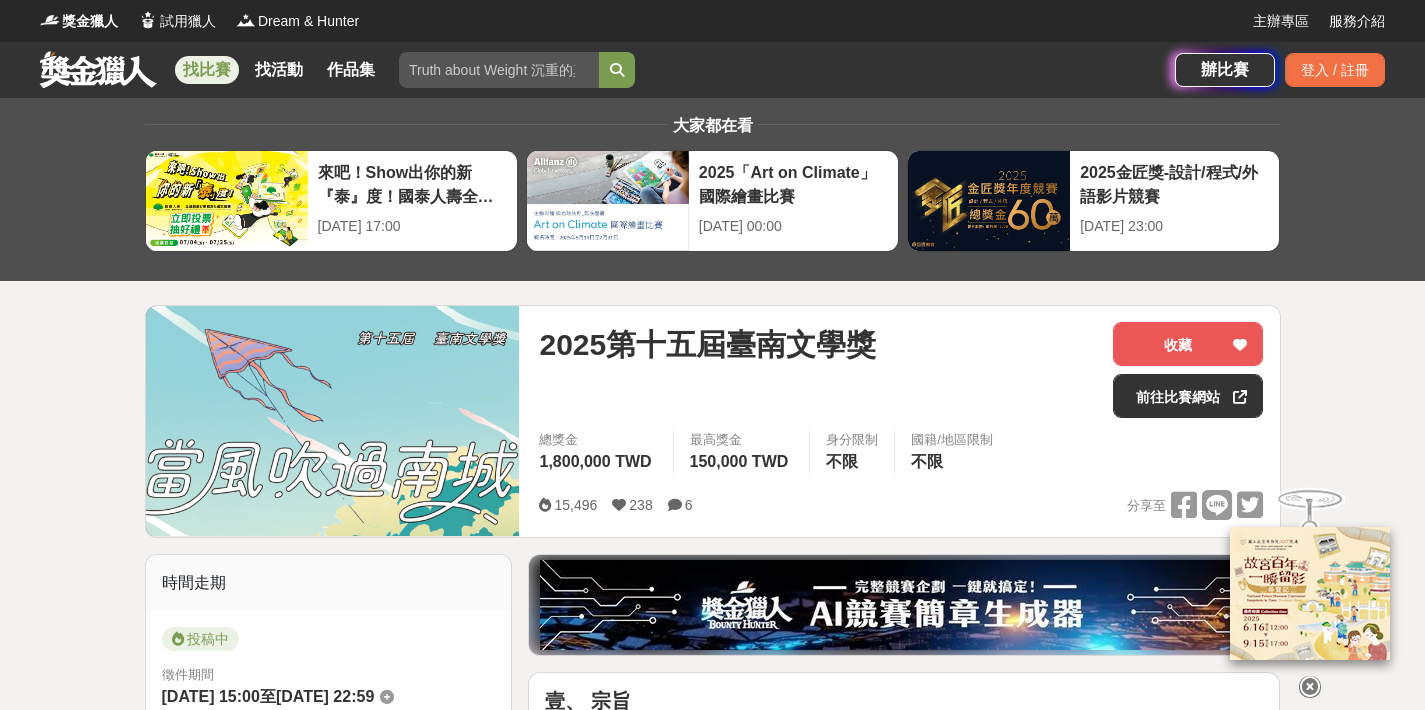 click on "15,496 238 6 分享至" at bounding box center [901, 505] 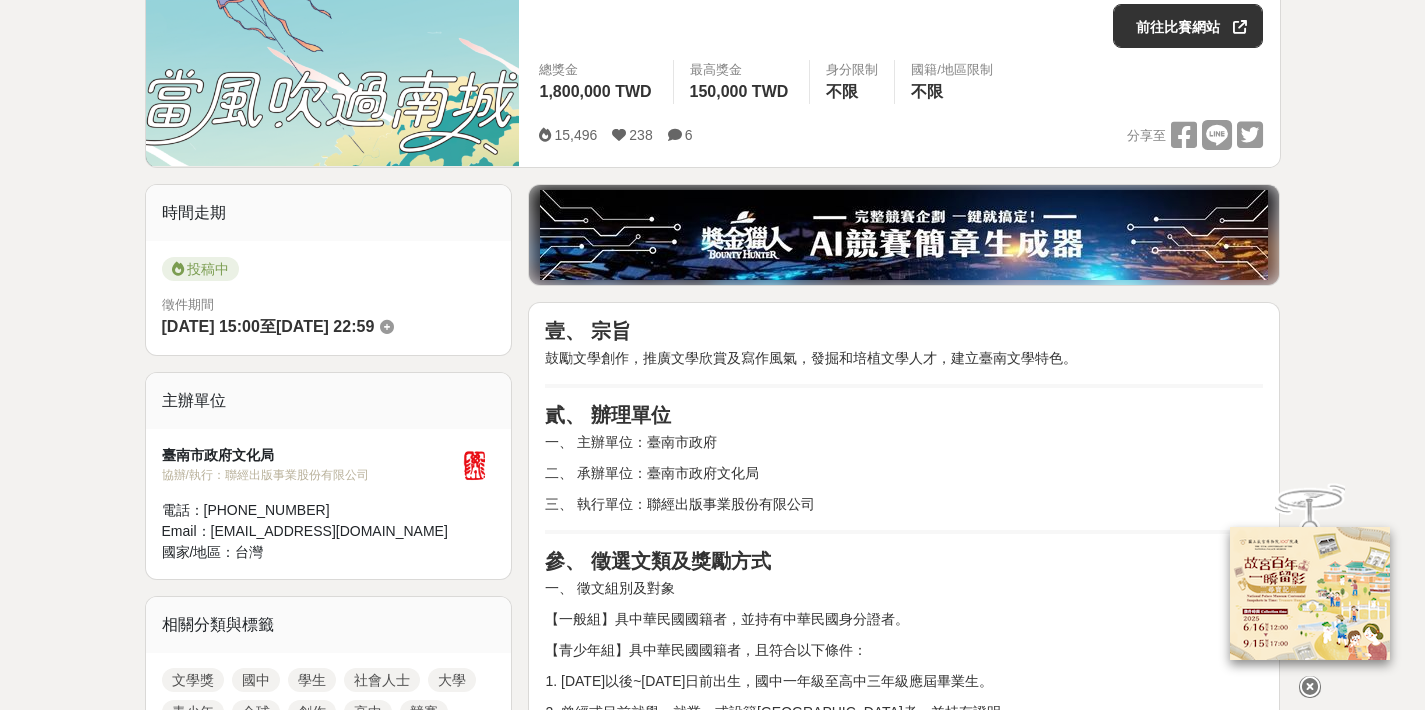 scroll, scrollTop: 977, scrollLeft: 0, axis: vertical 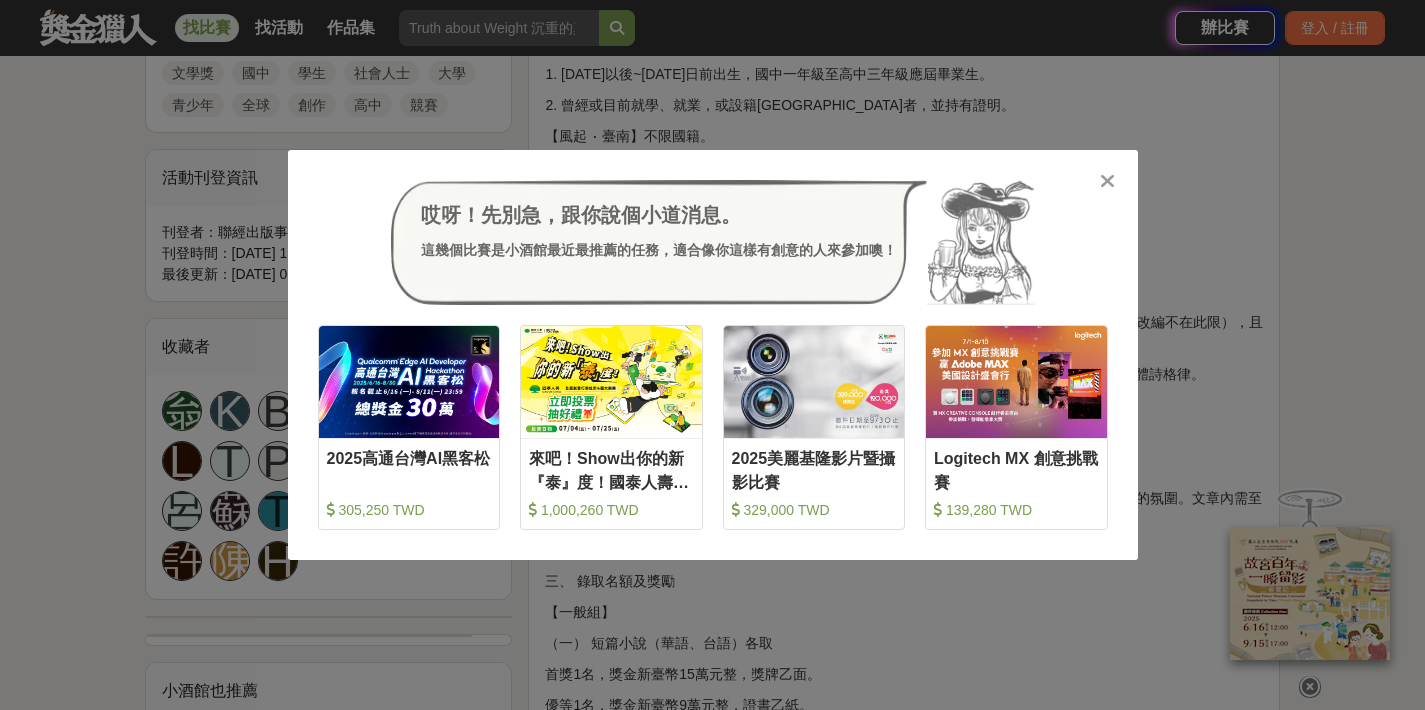 click at bounding box center (1107, 181) 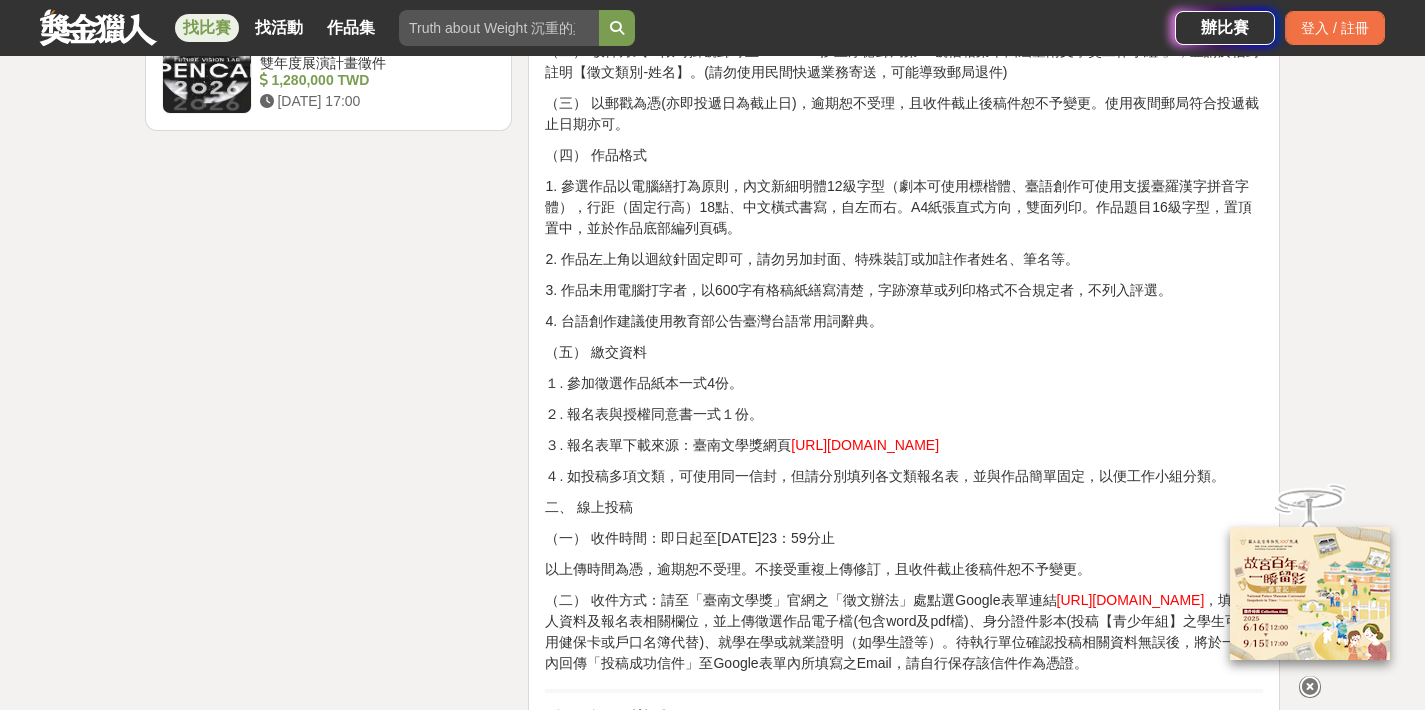 scroll, scrollTop: 3197, scrollLeft: 0, axis: vertical 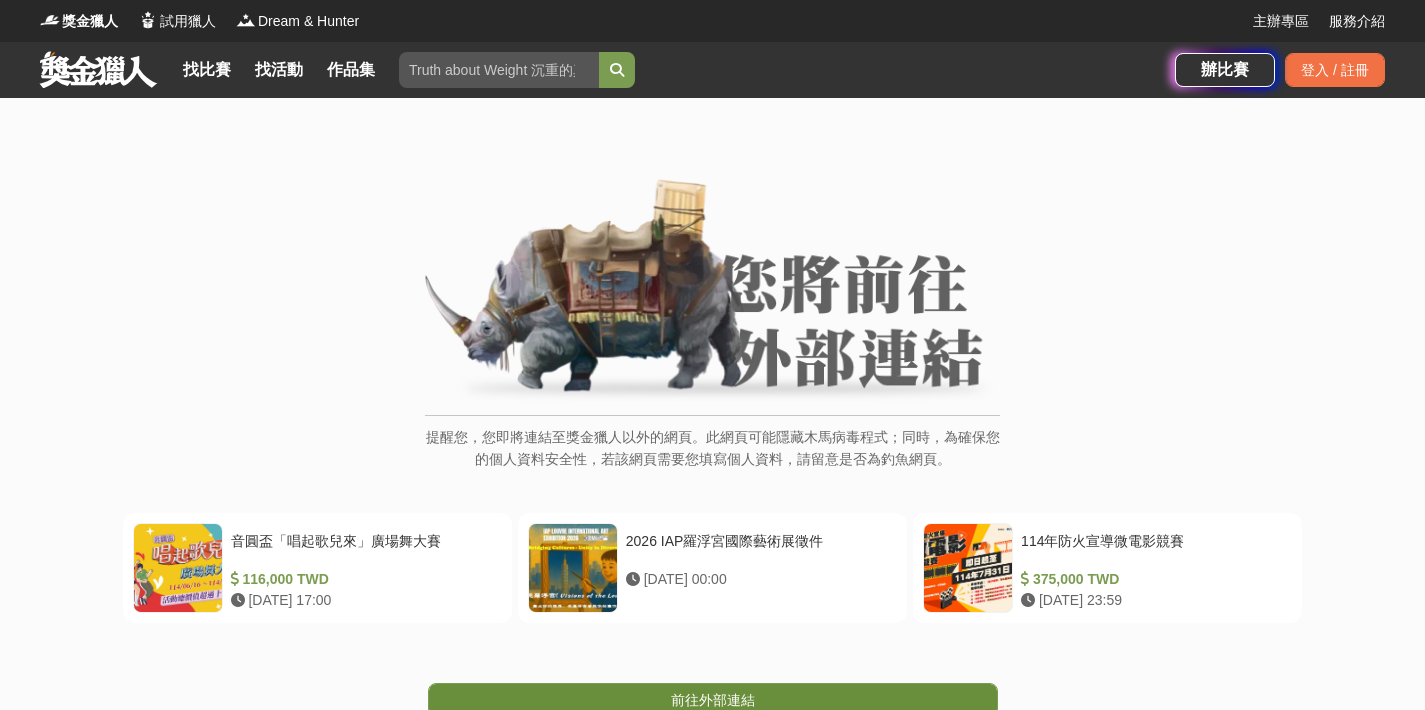 click on "前往外部連結" at bounding box center (713, 700) 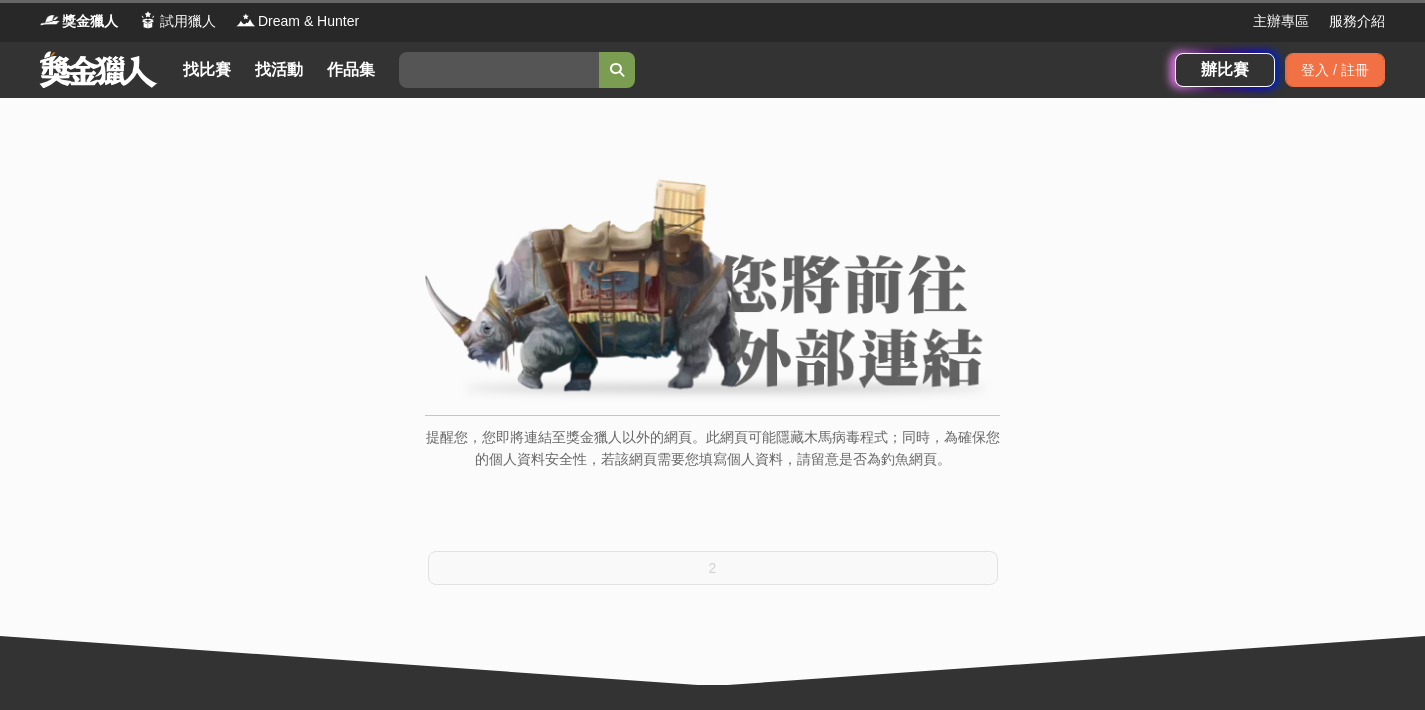 scroll, scrollTop: 0, scrollLeft: 0, axis: both 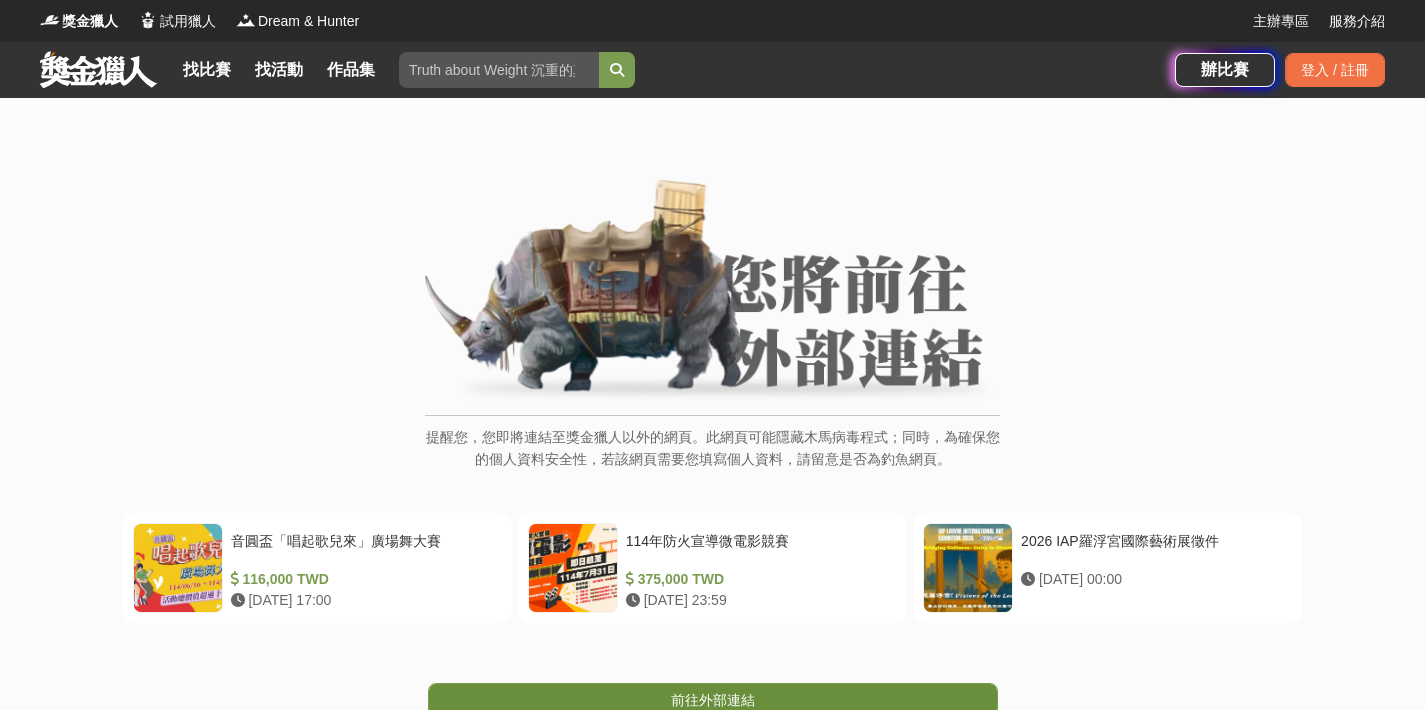 click on "前往外部連結" at bounding box center (713, 700) 